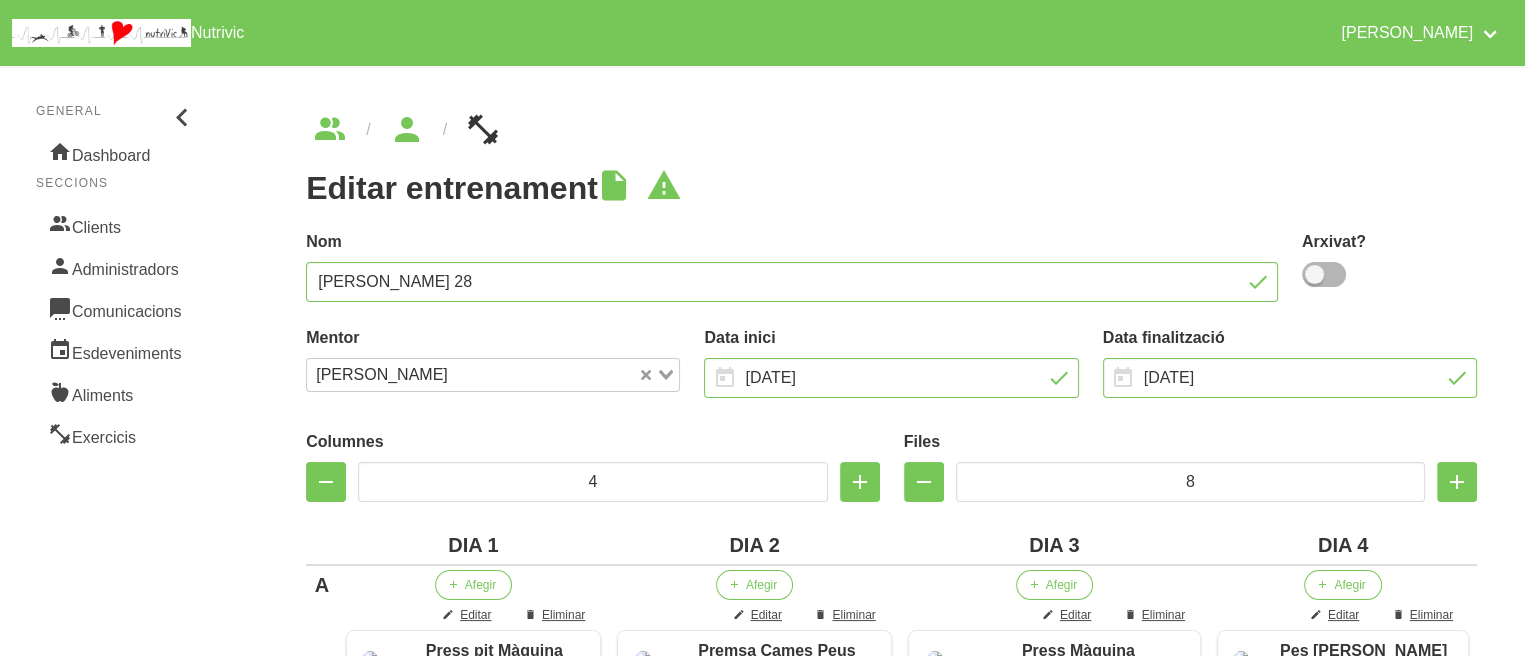scroll, scrollTop: 0, scrollLeft: 0, axis: both 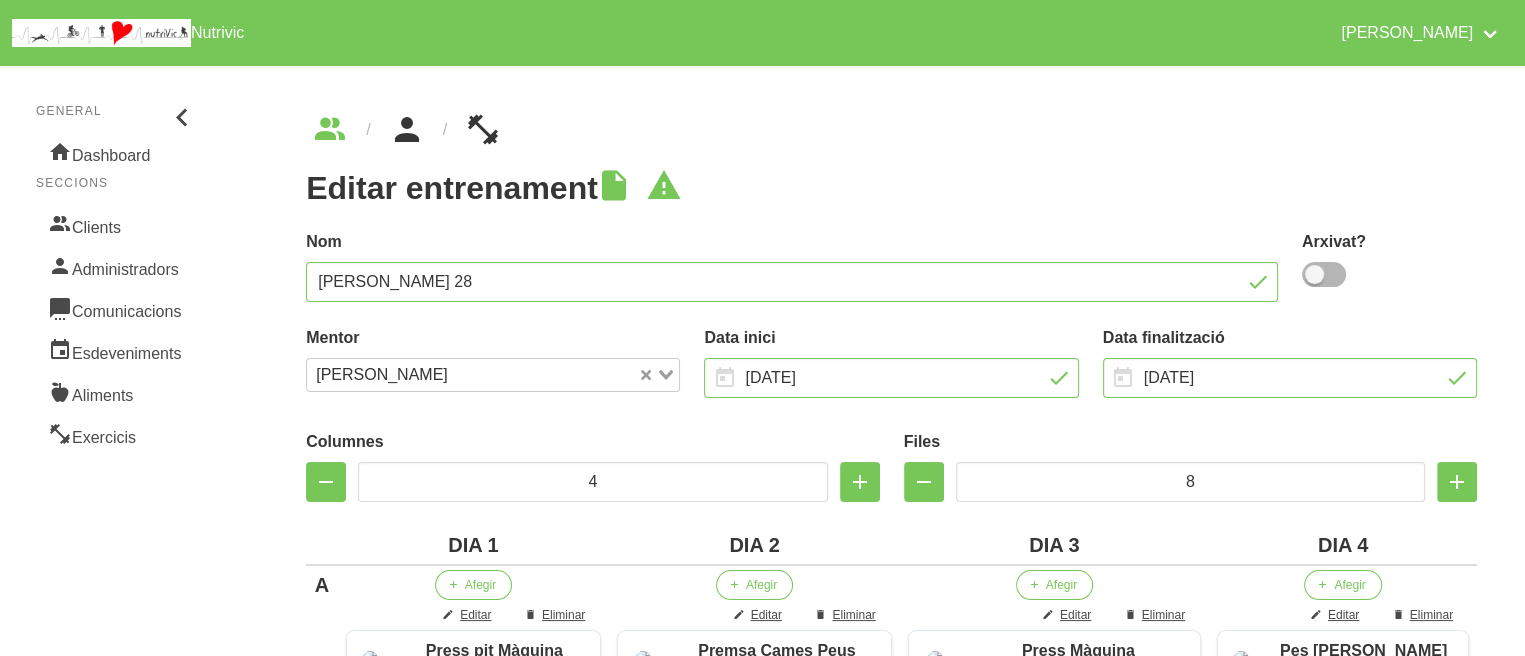 click at bounding box center (407, 130) 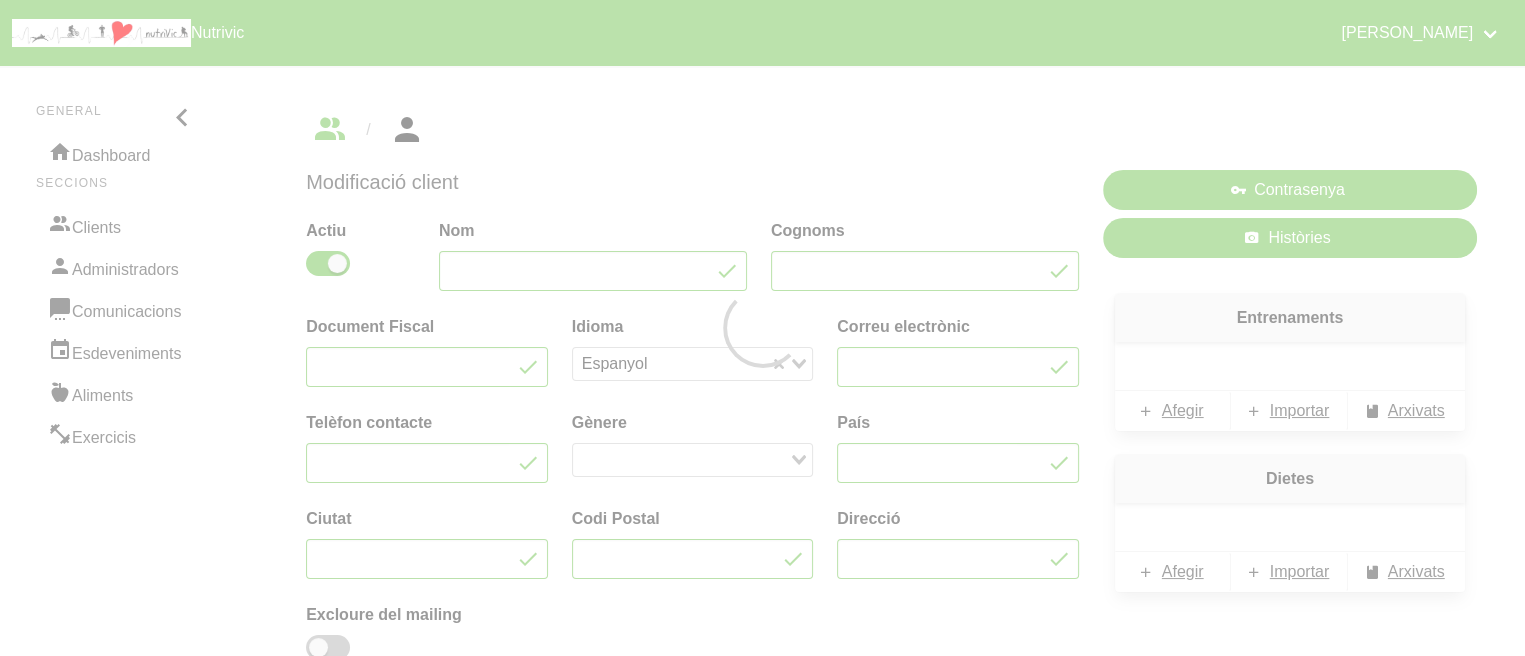 type on "[PERSON_NAME]" 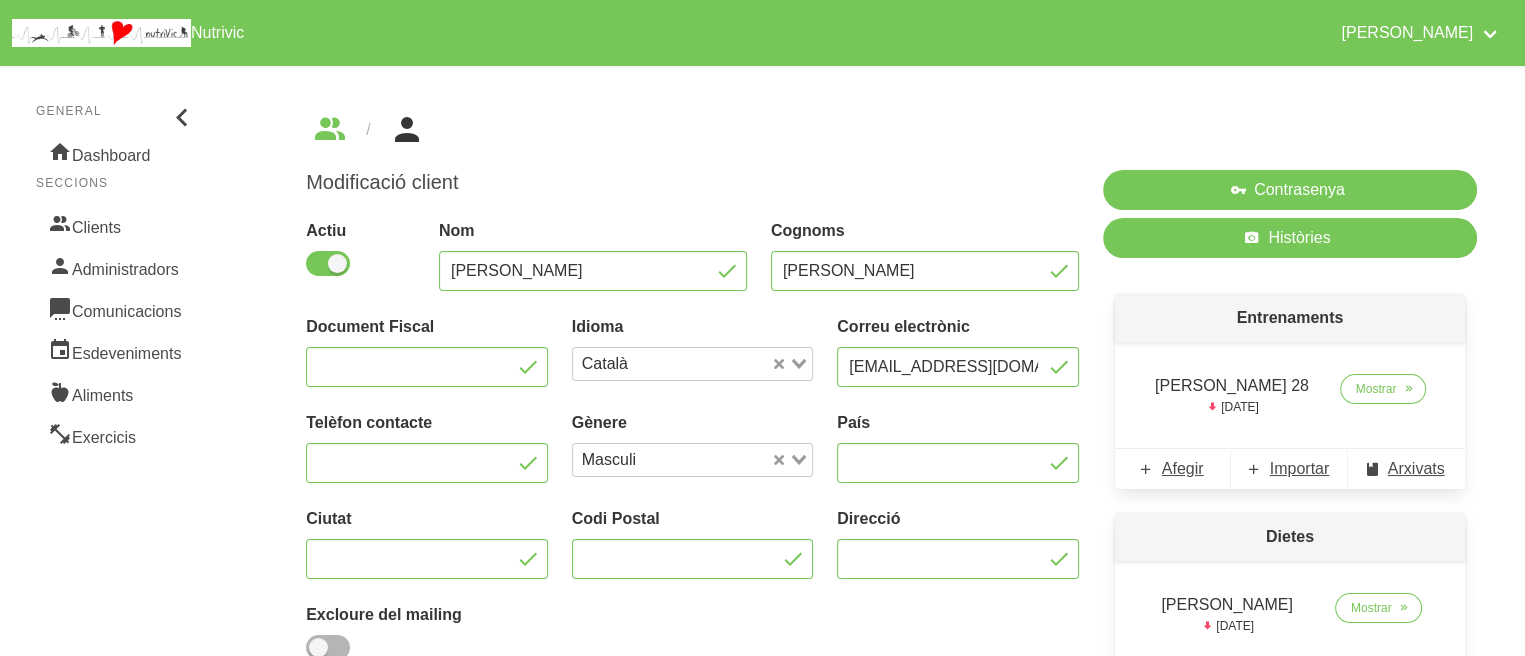 click at bounding box center (330, 130) 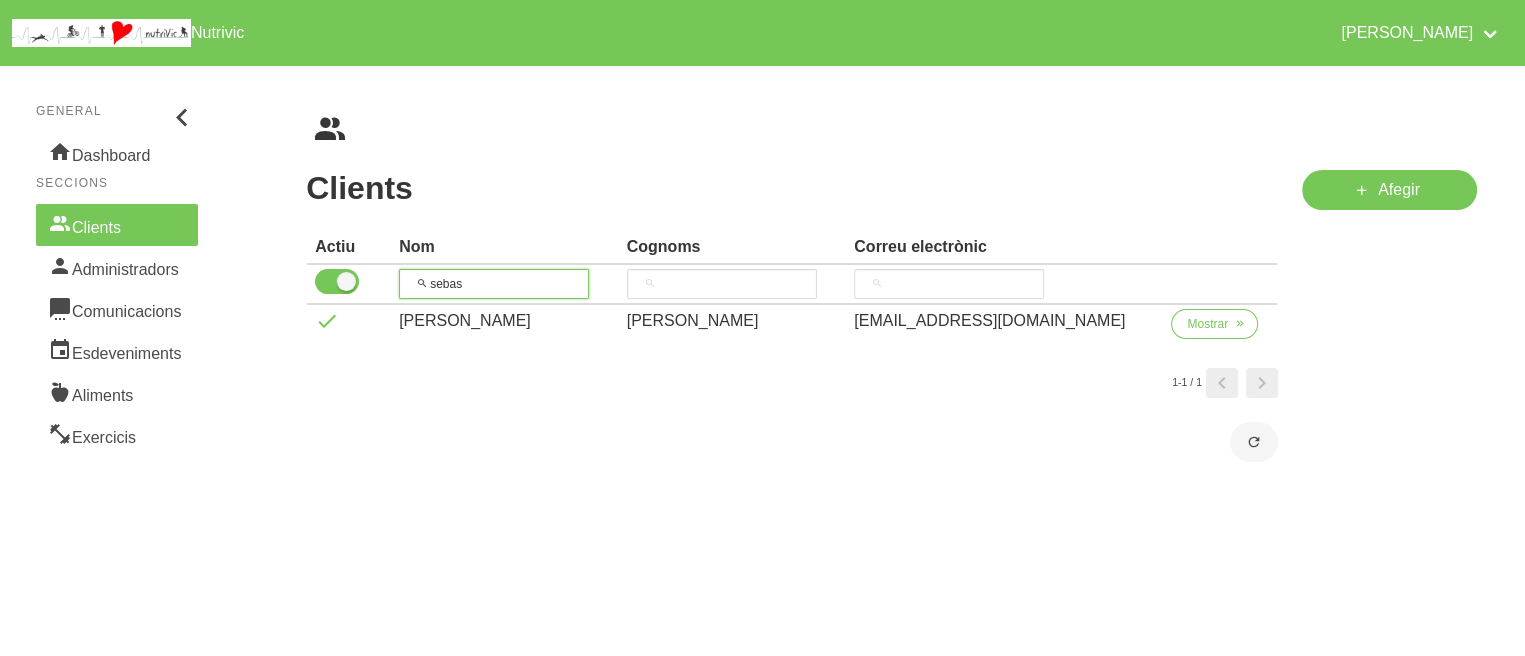 click on "sebas" at bounding box center (494, 284) 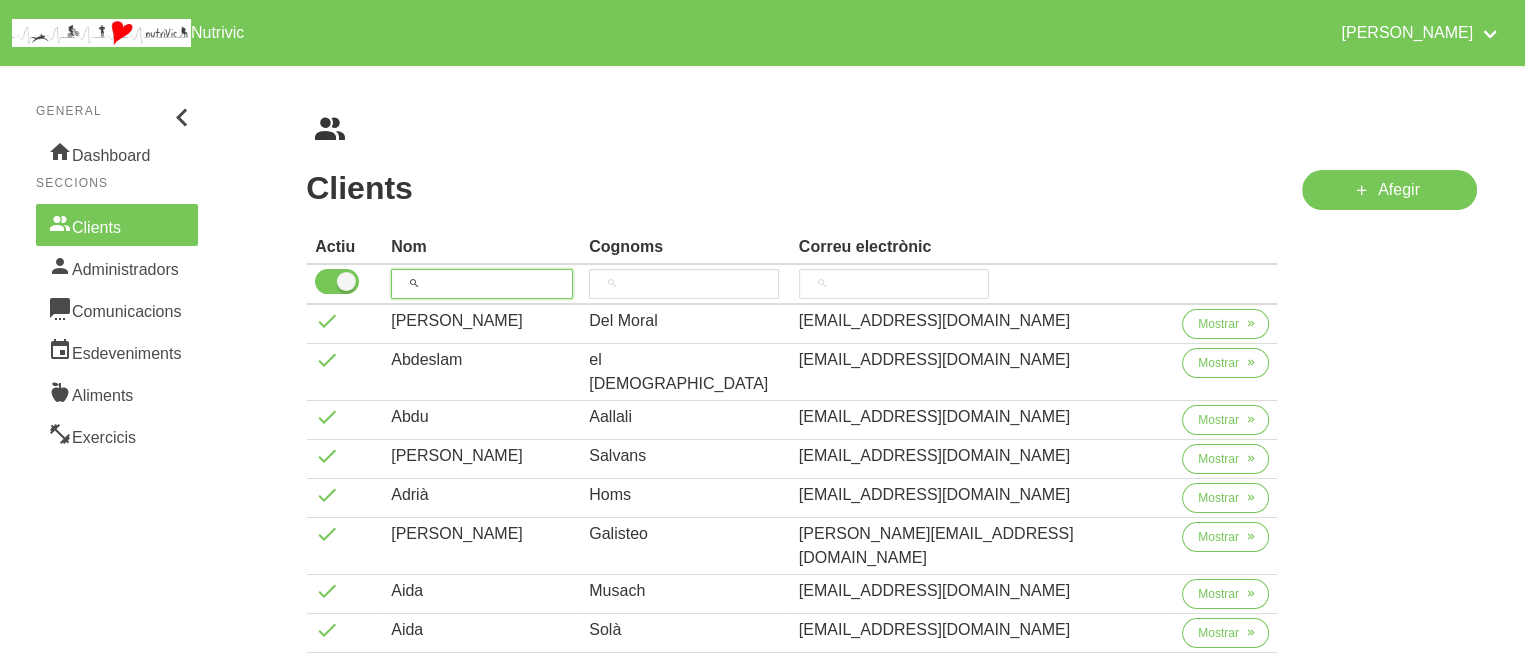 type 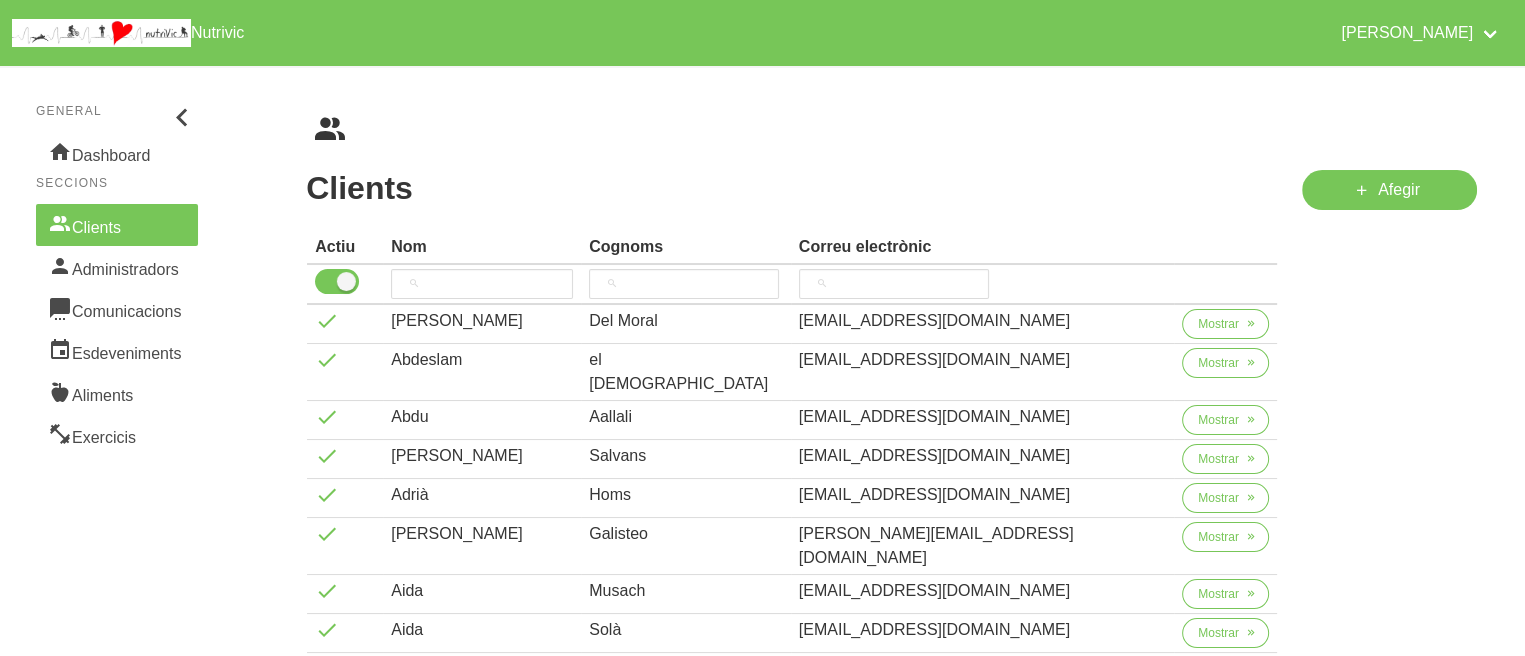 click on "Clients
Cognoms
Correu electrònic
Actiu  Nom  Cognoms  Correu electrònic                                                            [PERSON_NAME] [EMAIL_ADDRESS][DOMAIN_NAME]     Mostrar             Abdeslam el kabbati [EMAIL_ADDRESS][DOMAIN_NAME]     Mostrar             [PERSON_NAME] [EMAIL_ADDRESS][DOMAIN_NAME]     Mostrar             [PERSON_NAME] [EMAIL_ADDRESS][DOMAIN_NAME]     Mostrar             [PERSON_NAME] [EMAIL_ADDRESS][DOMAIN_NAME]     Mostrar             Adriana Galisteo [EMAIL_ADDRESS][DOMAIN_NAME]     Mostrar             [PERSON_NAME] [EMAIL_ADDRESS][DOMAIN_NAME]     Mostrar             Aida Solà [EMAIL_ADDRESS][DOMAIN_NAME]     Mostrar             [PERSON_NAME] [EMAIL_ADDRESS][DOMAIN_NAME]     Mostrar             [PERSON_NAME] [EMAIL_ADDRESS][DOMAIN_NAME]     Mostrar             [PERSON_NAME] [EMAIL_ADDRESS][DOMAIN_NAME]     Mostrar             [PERSON_NAME] [EMAIL_ADDRESS][DOMAIN_NAME]     Mostrar             [PERSON_NAME] [EMAIL_ADDRESS][DOMAIN_NAME]     Mostrar" at bounding box center [891, 579] 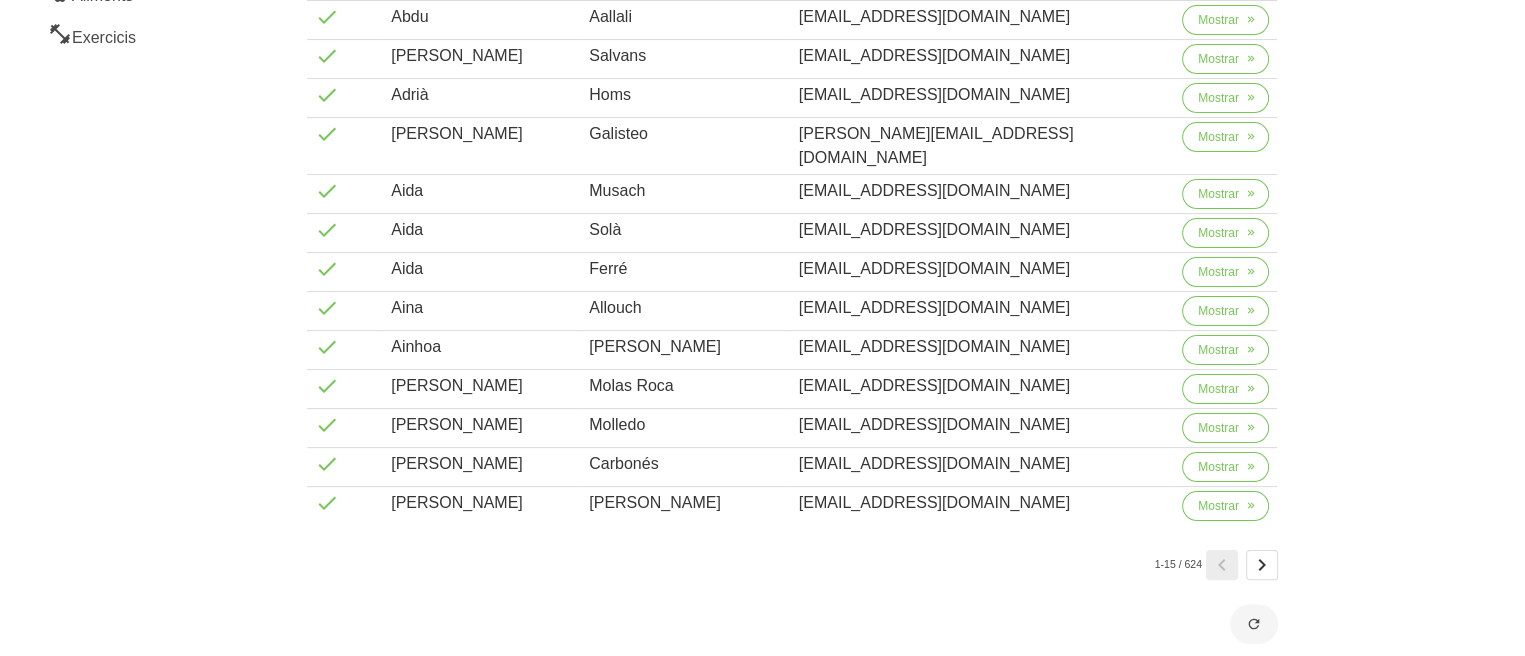 scroll, scrollTop: 408, scrollLeft: 0, axis: vertical 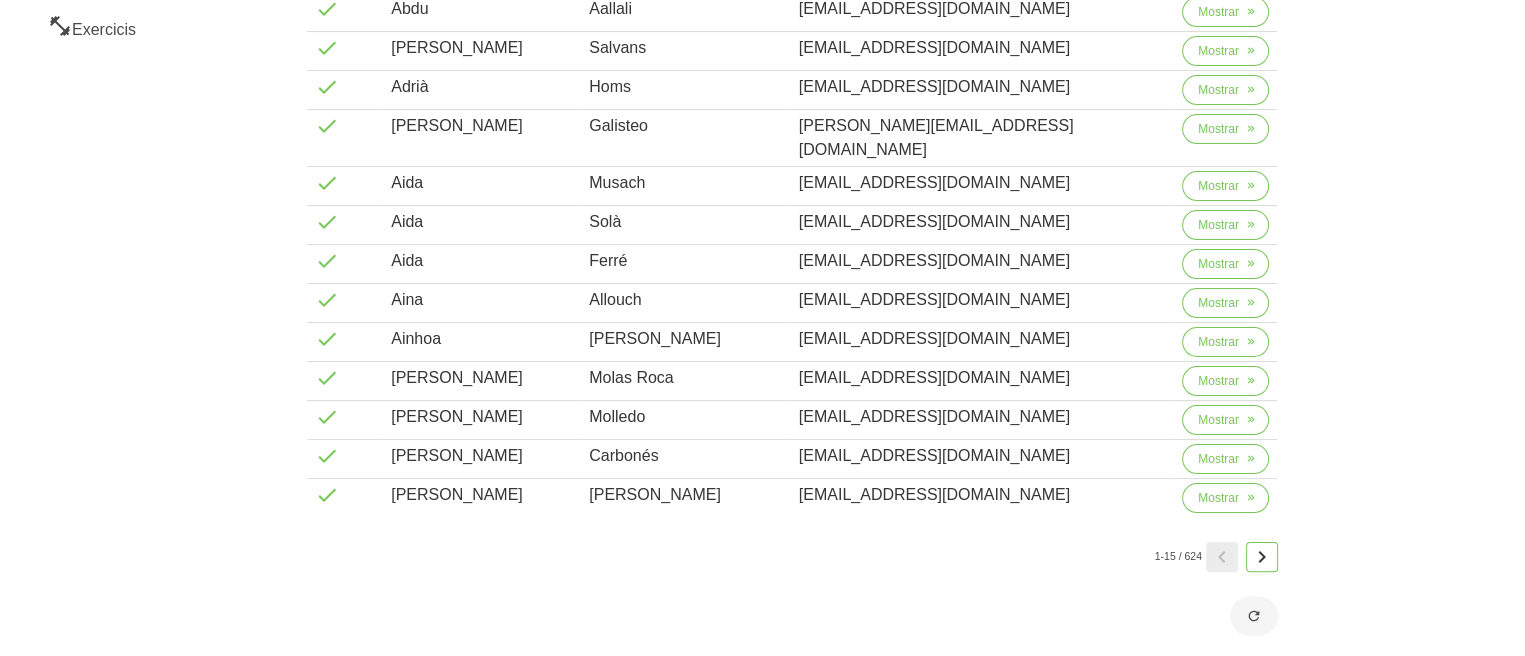 click at bounding box center [1262, 557] 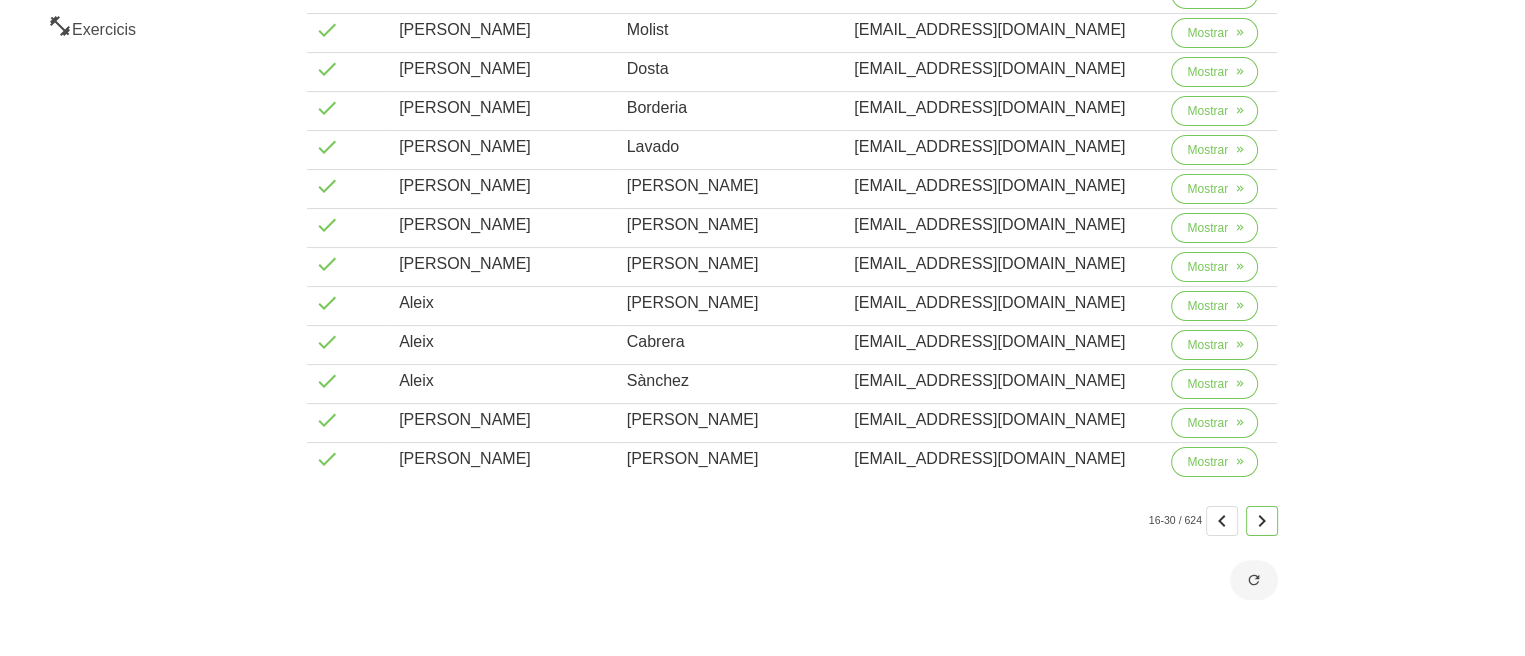 click at bounding box center (1262, 521) 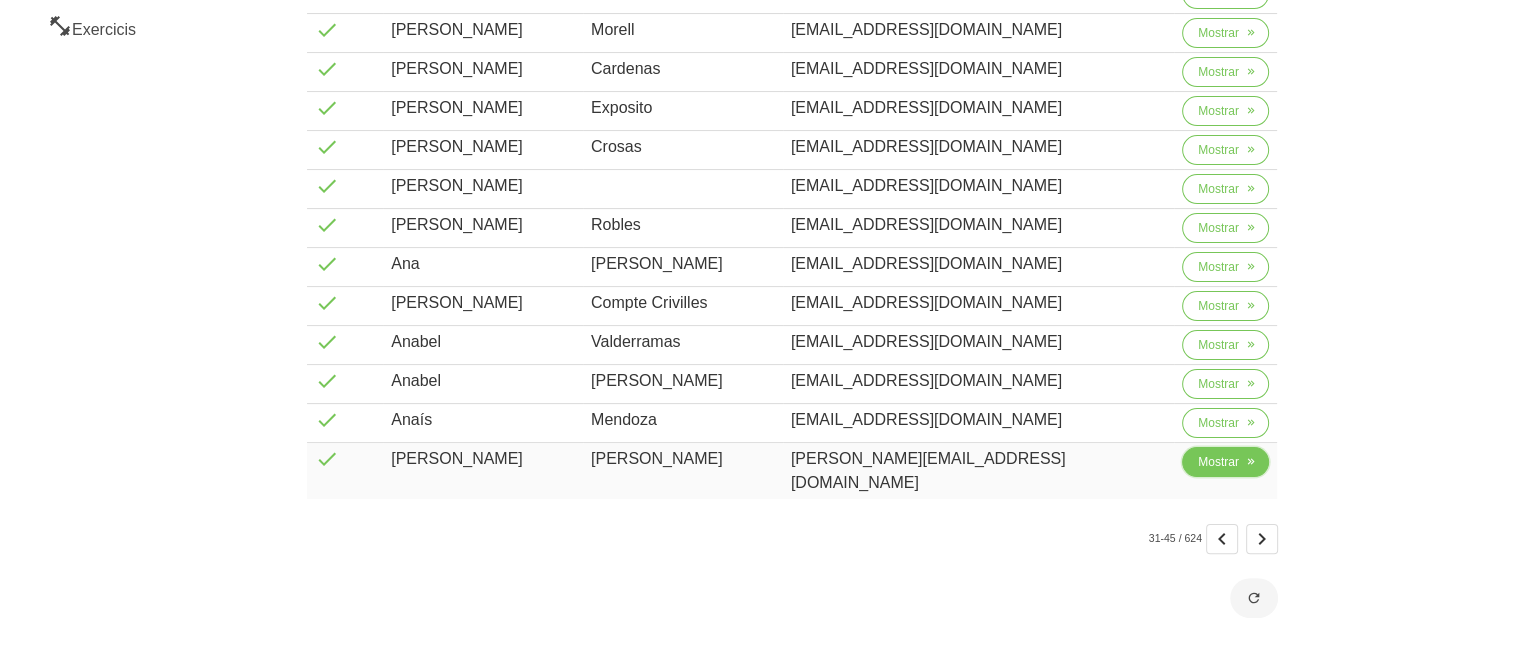 click on "Mostrar" at bounding box center (1225, 462) 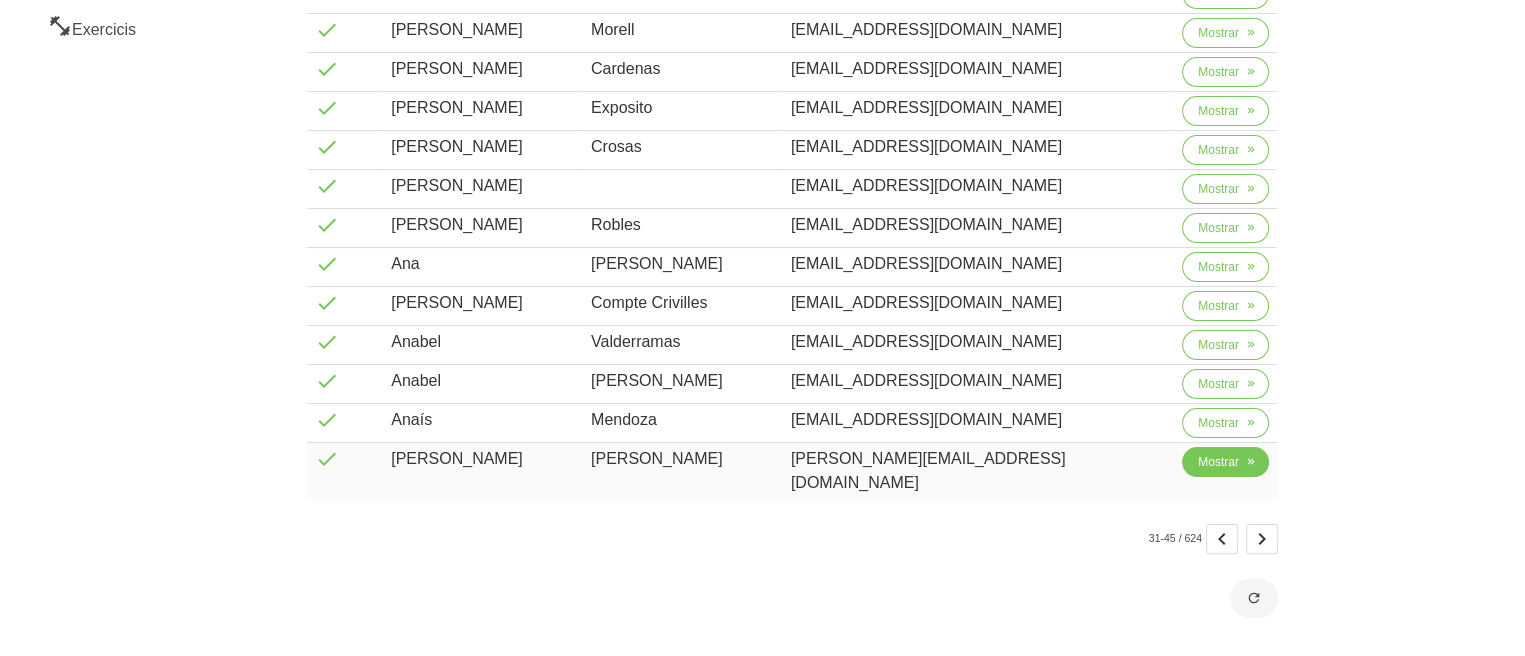 scroll, scrollTop: 0, scrollLeft: 0, axis: both 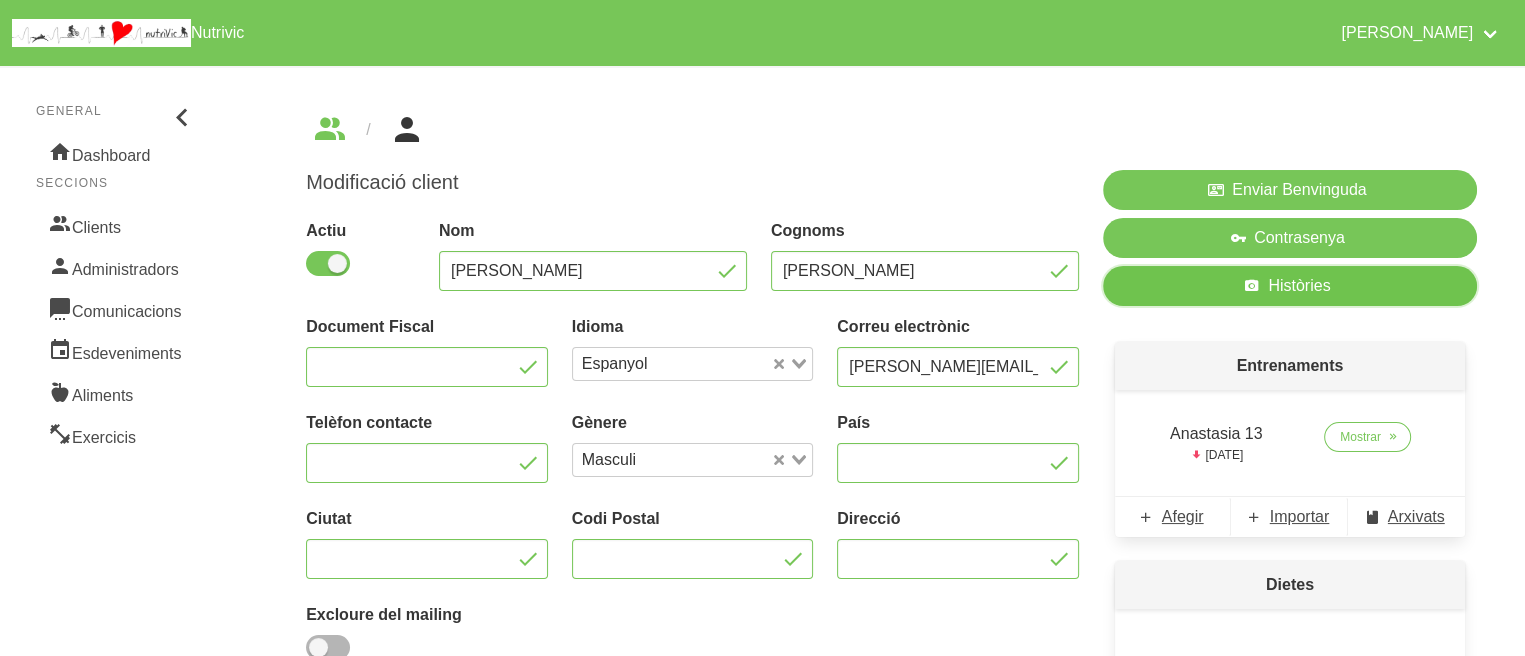 click on "Històries" at bounding box center (1290, 286) 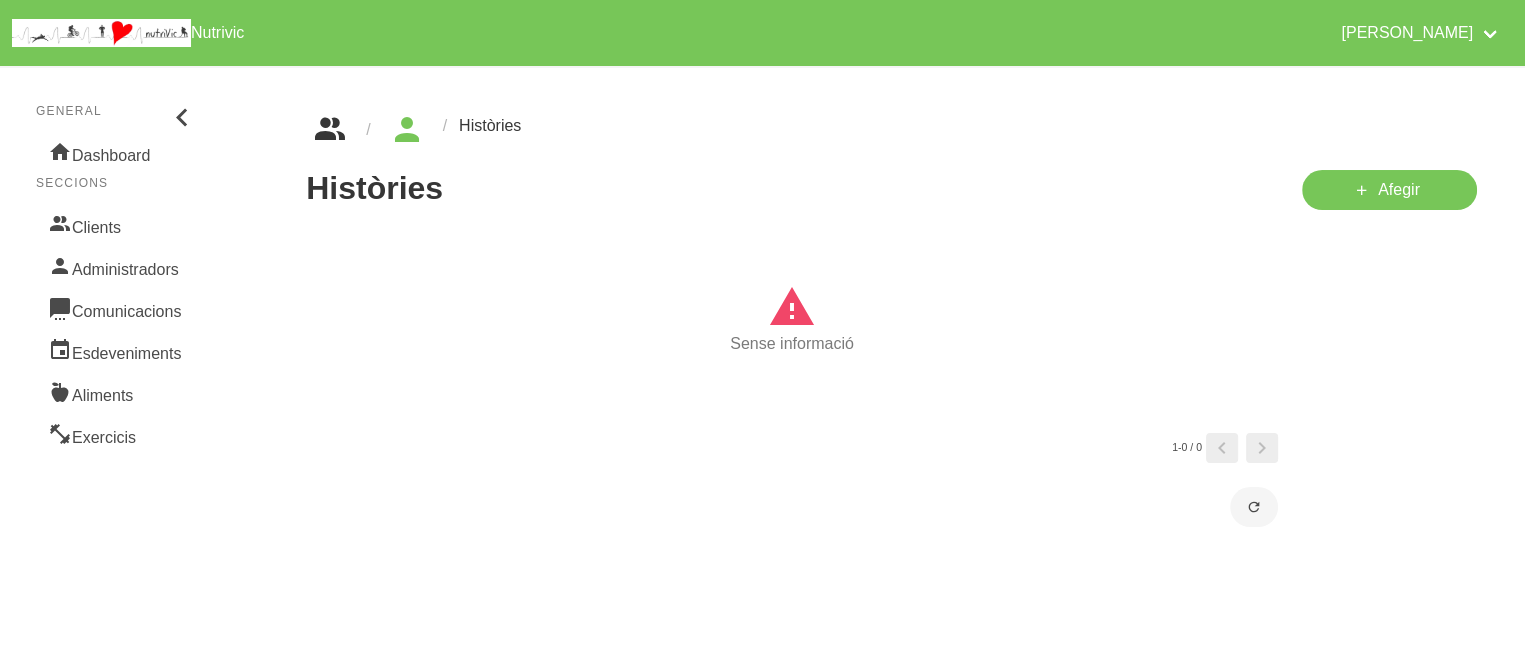 click at bounding box center [330, 130] 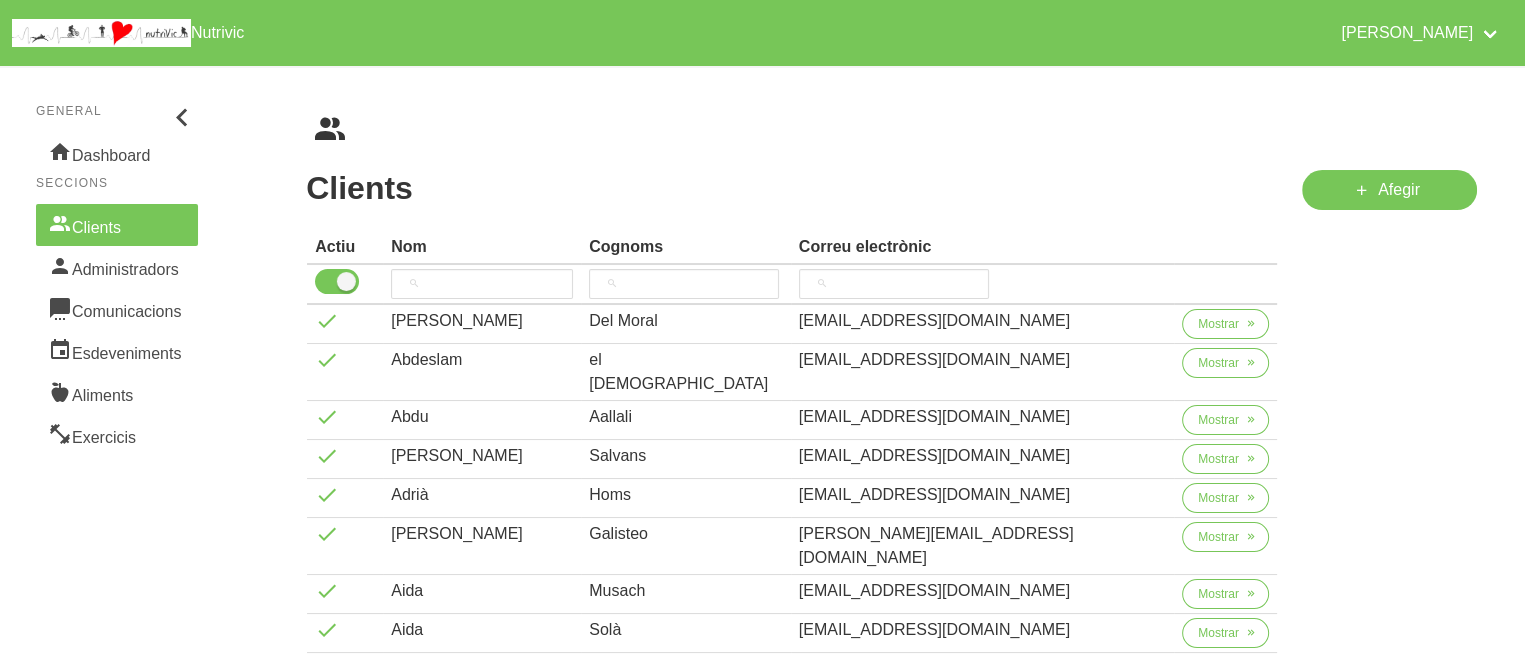 scroll, scrollTop: 408, scrollLeft: 0, axis: vertical 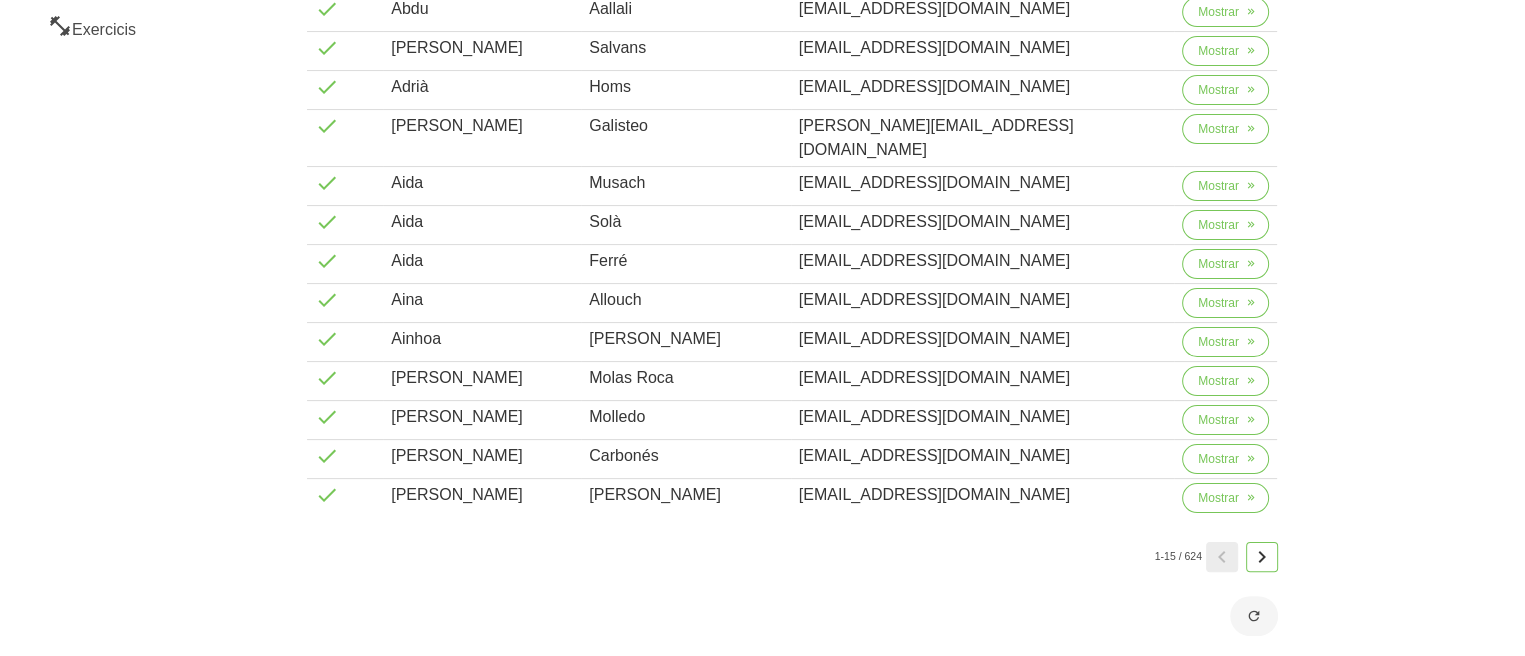 click at bounding box center (1262, 557) 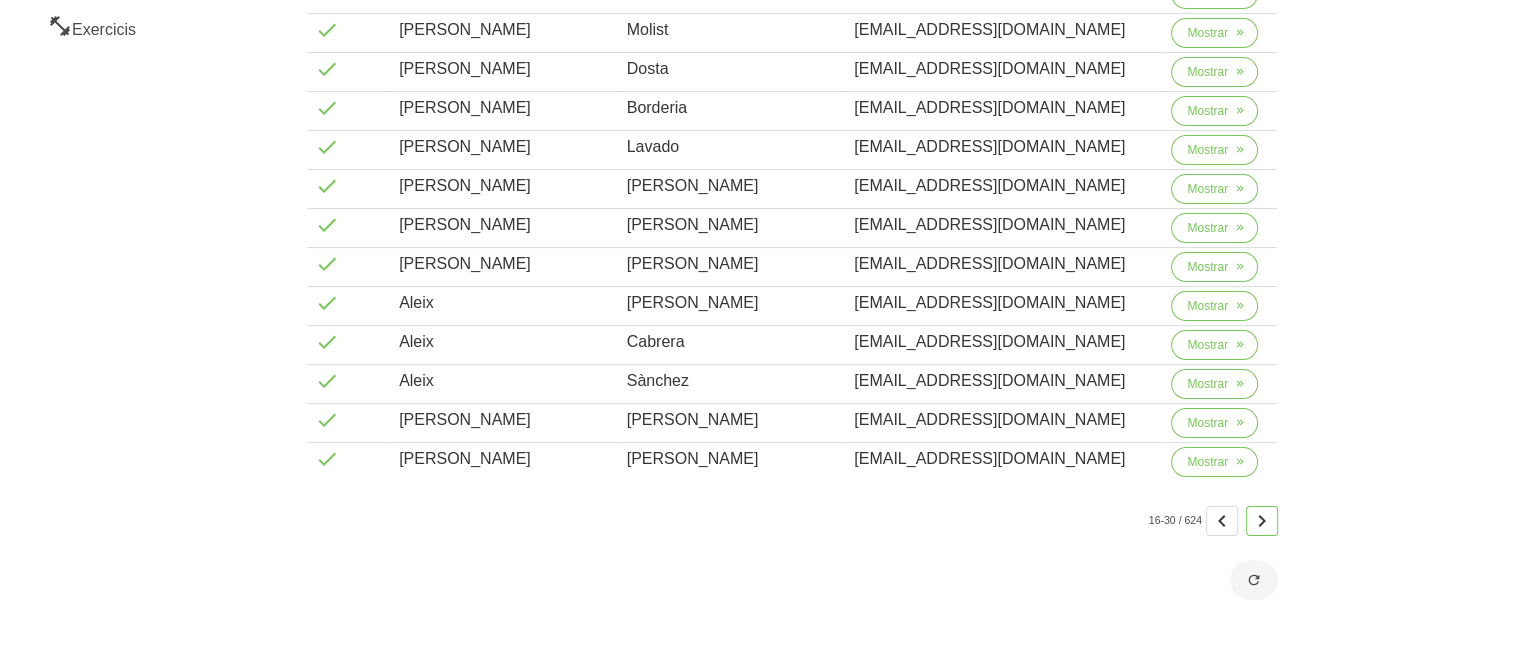 click at bounding box center [1262, 521] 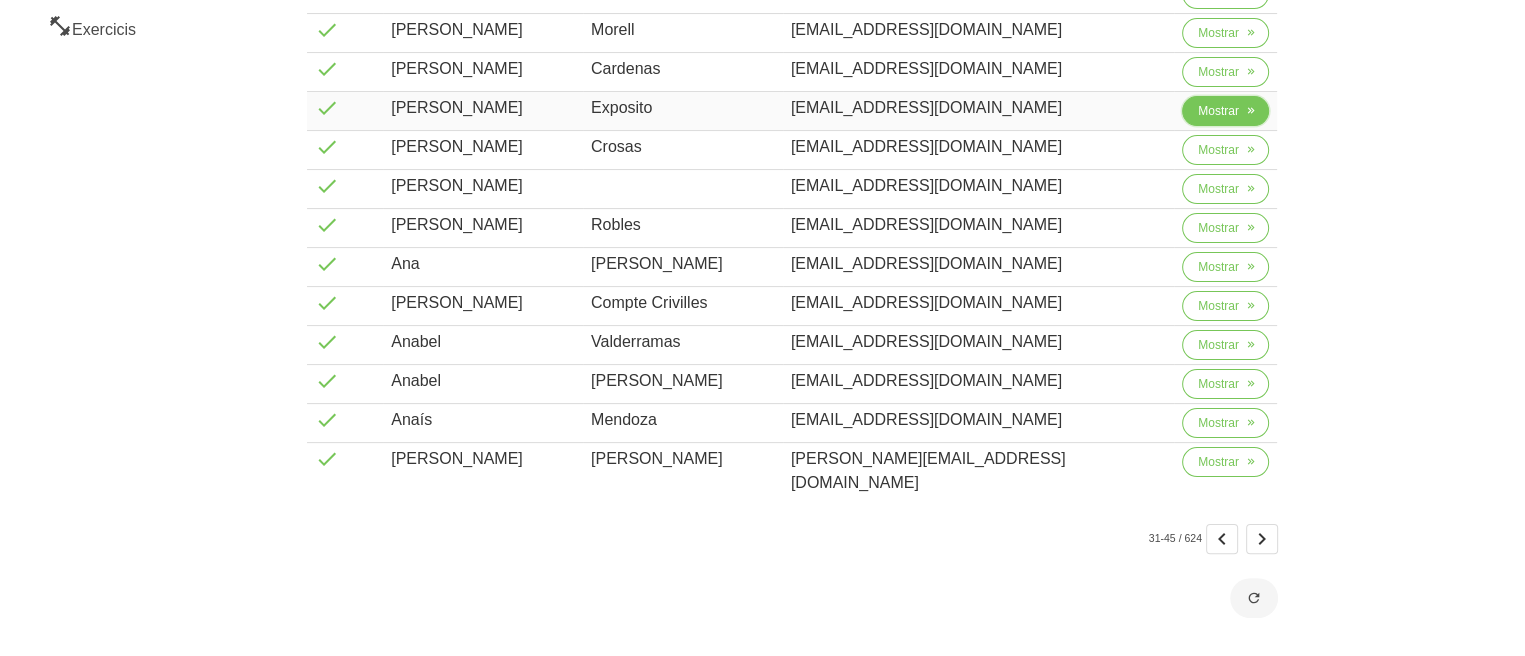click on "Mostrar" at bounding box center (1218, 111) 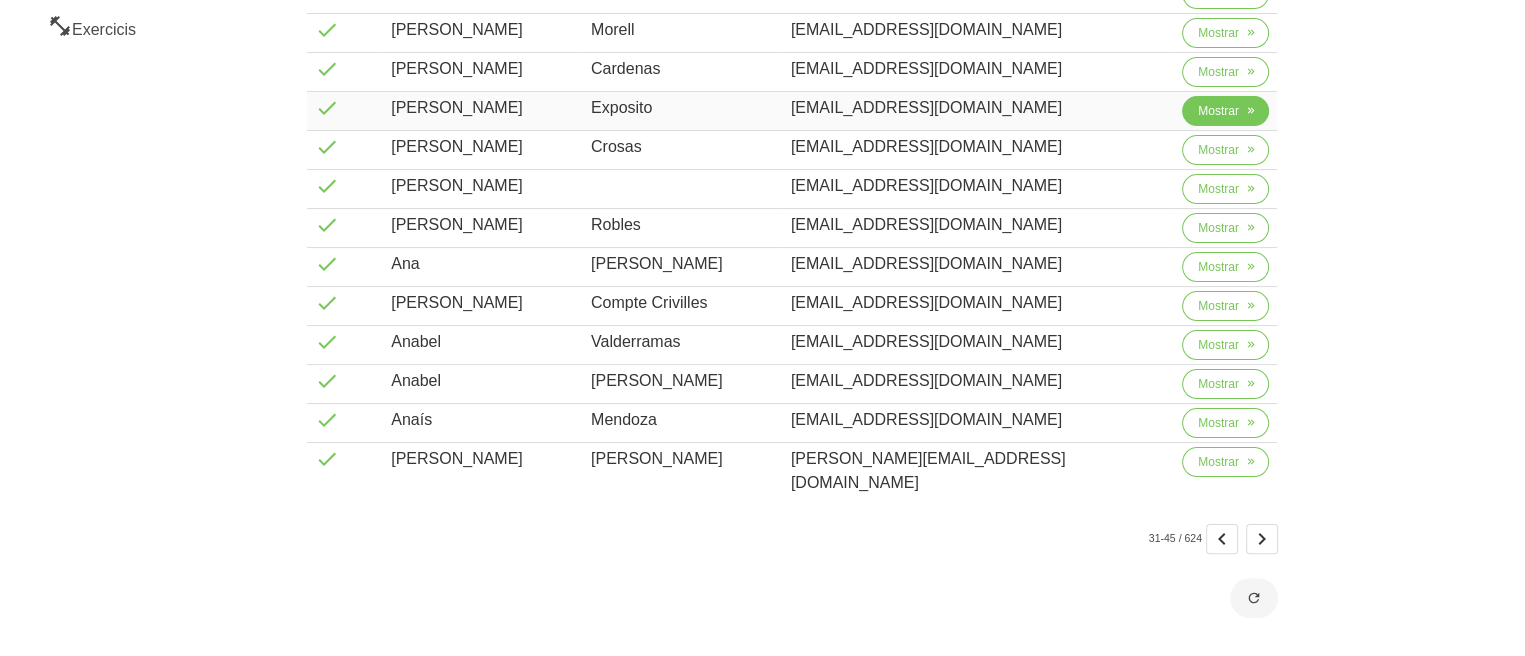 scroll, scrollTop: 0, scrollLeft: 0, axis: both 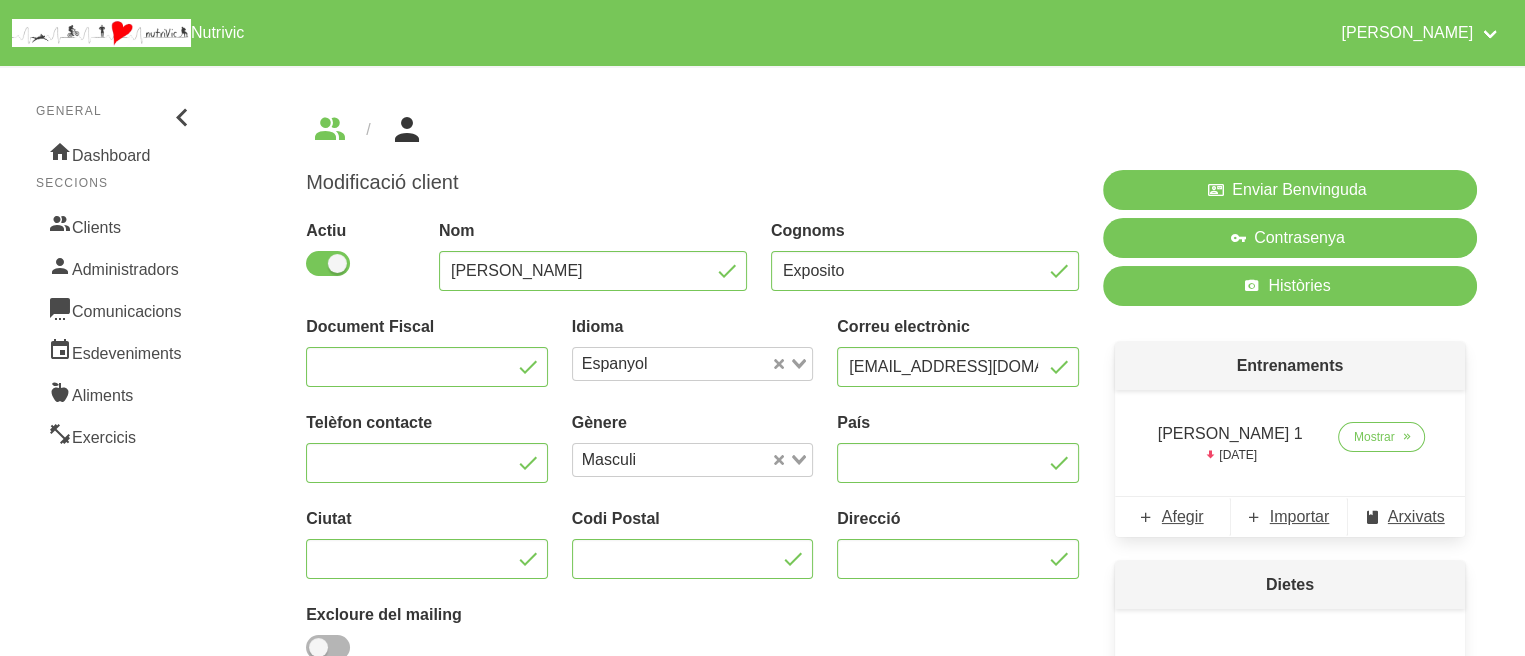 click on "Modificació client
Actiu
Nom
[PERSON_NAME]
Exposito
Document Fiscal
Idioma
Espanyol
Loading...
Correu electrònic
[EMAIL_ADDRESS][DOMAIN_NAME]
Telèfon contacte
Gènere
Masculi
Loading...
País
[GEOGRAPHIC_DATA]
Codi Postal
Direcció
Excloure del mailing
Guardar       Eliminar" at bounding box center [692, 459] 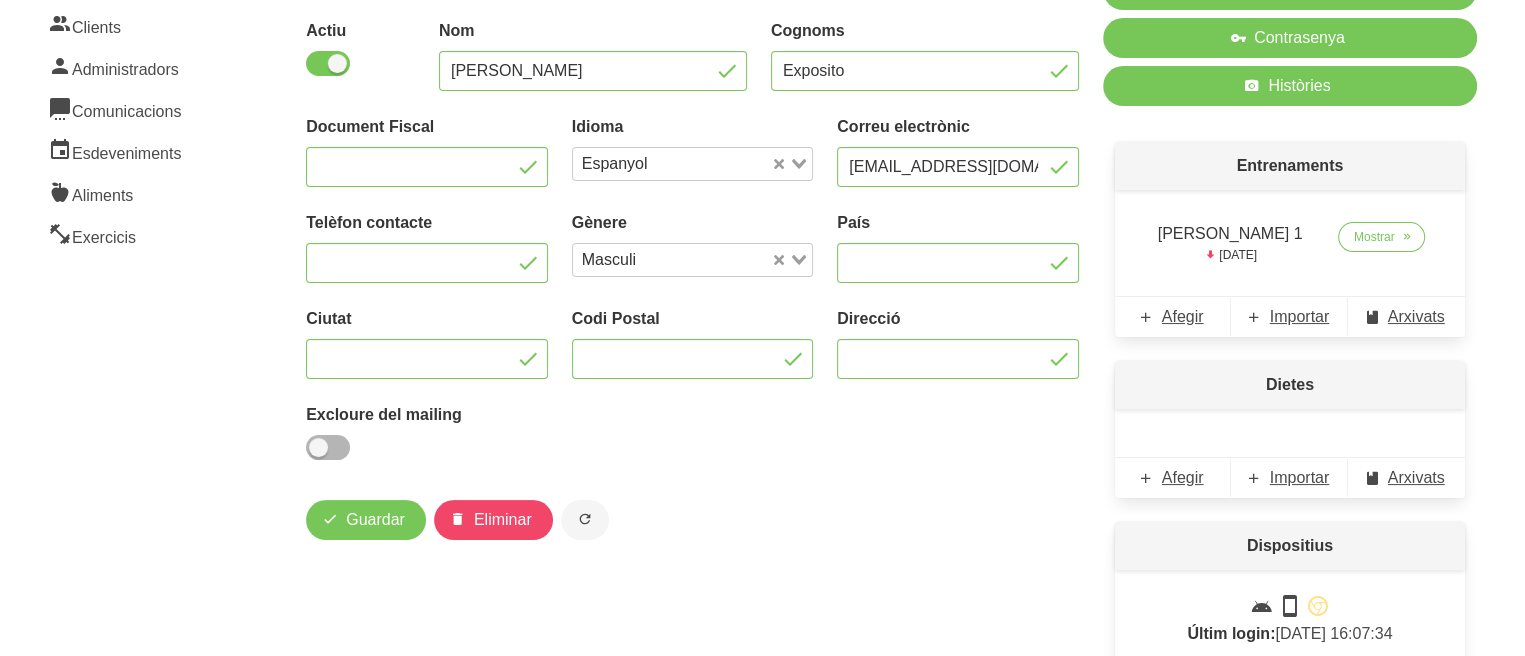 scroll, scrollTop: 240, scrollLeft: 0, axis: vertical 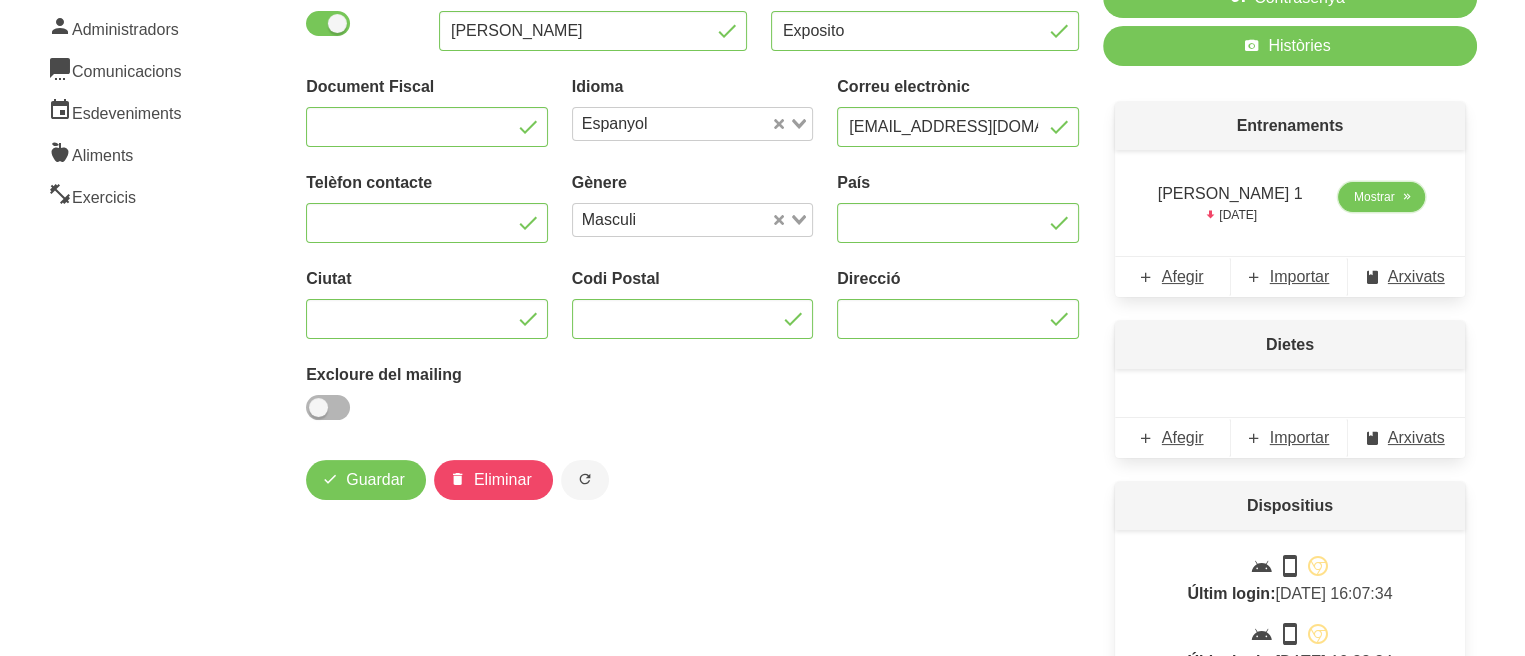 click on "Mostrar" at bounding box center [1374, 197] 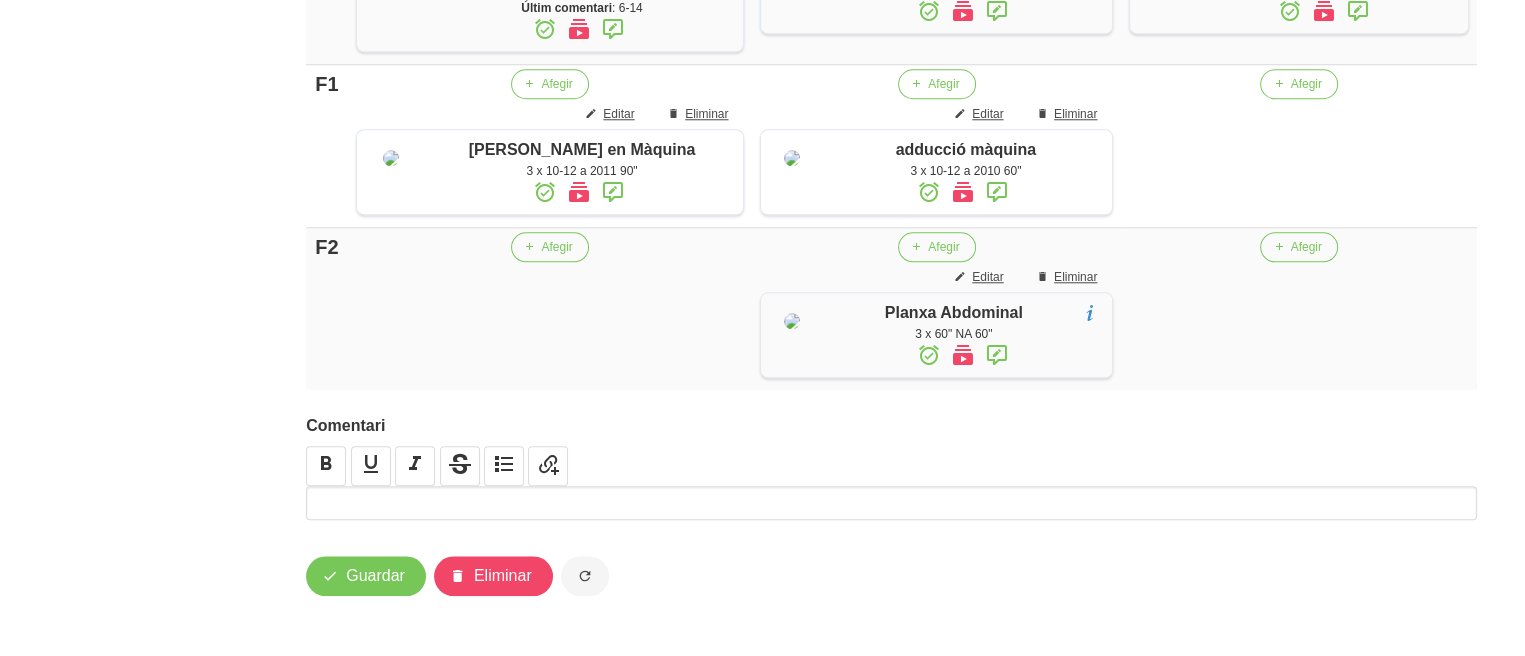 scroll, scrollTop: 0, scrollLeft: 0, axis: both 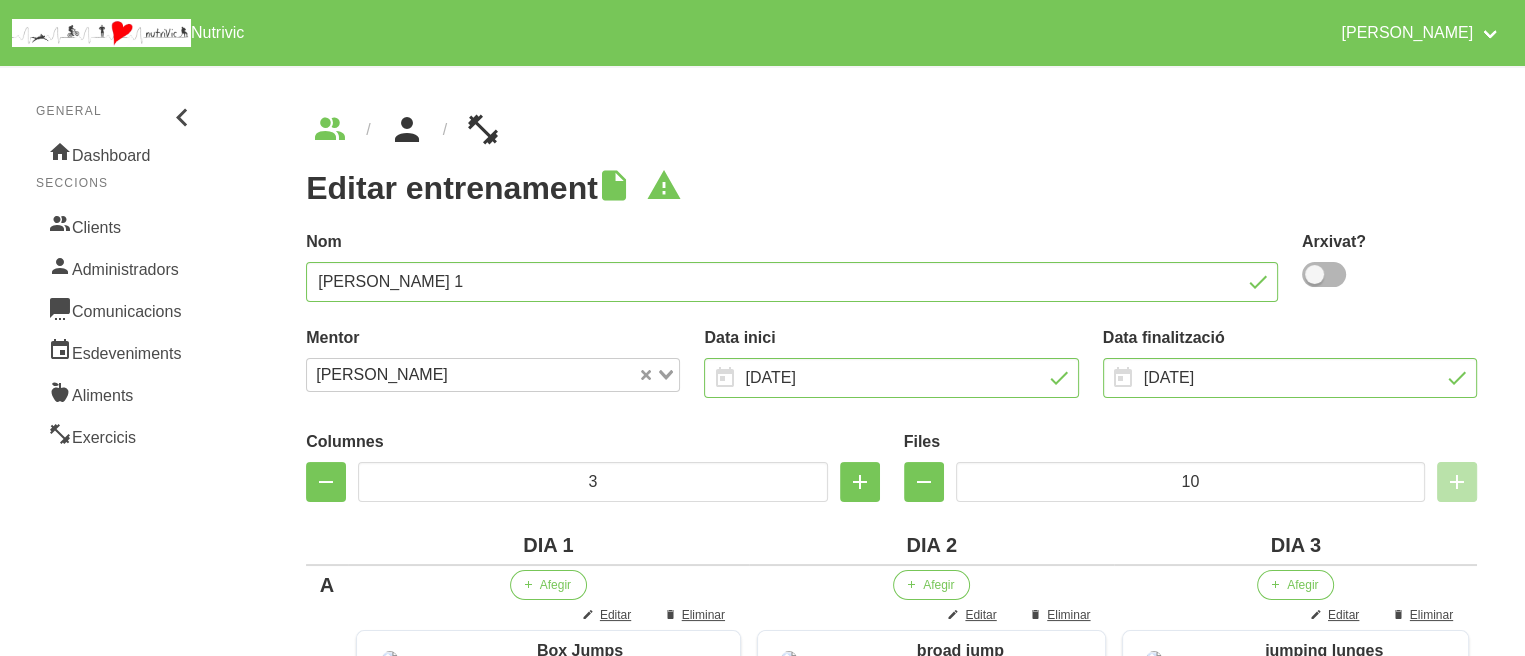 click at bounding box center [407, 130] 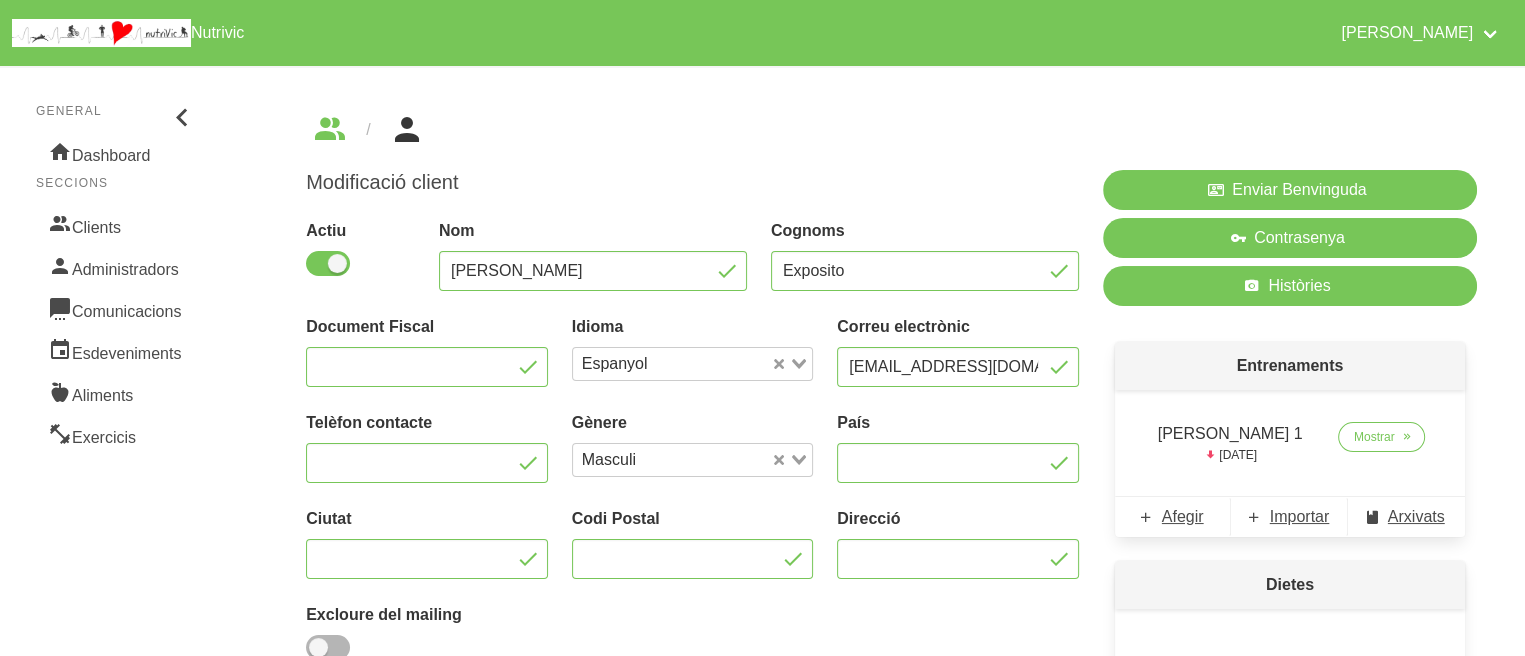 click on "Entrenaments
[PERSON_NAME] 1
[DATE]
Mostrar       Afegir       Importar       Arxivats" at bounding box center (1290, 439) 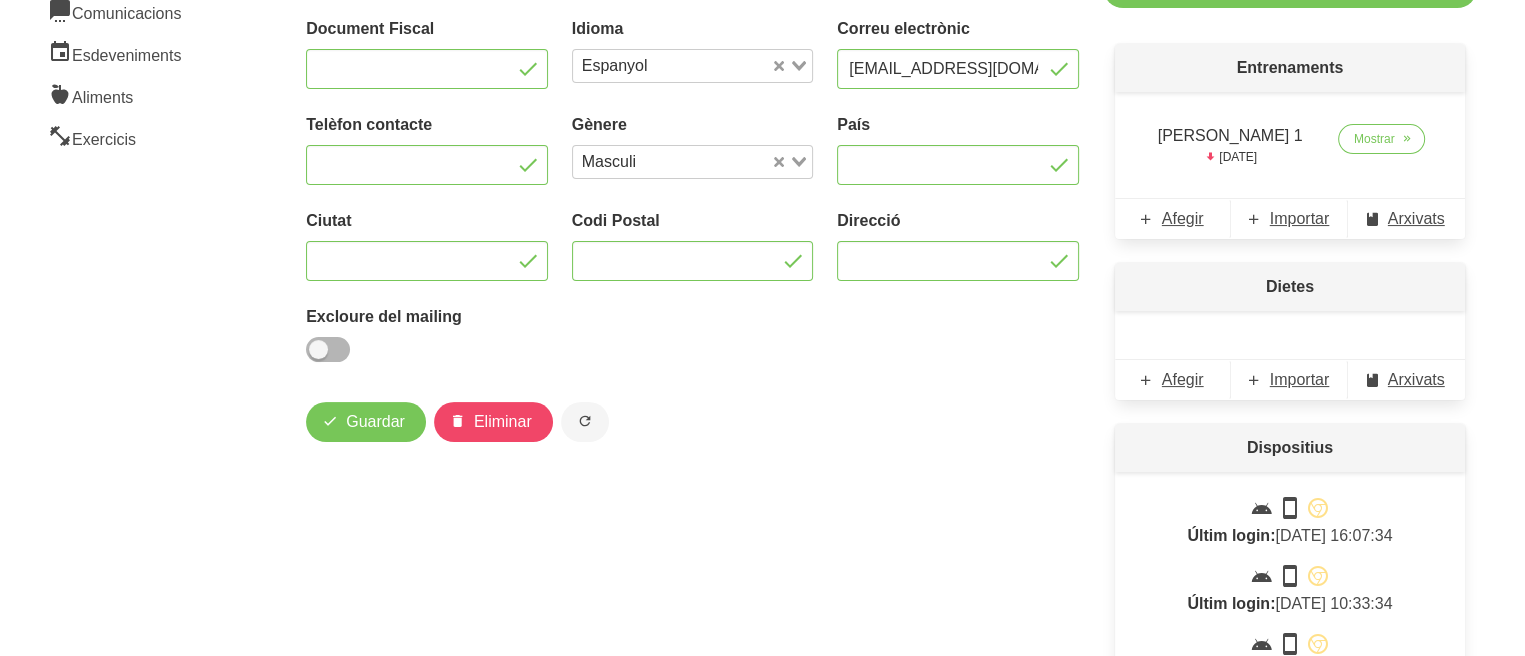 scroll, scrollTop: 320, scrollLeft: 0, axis: vertical 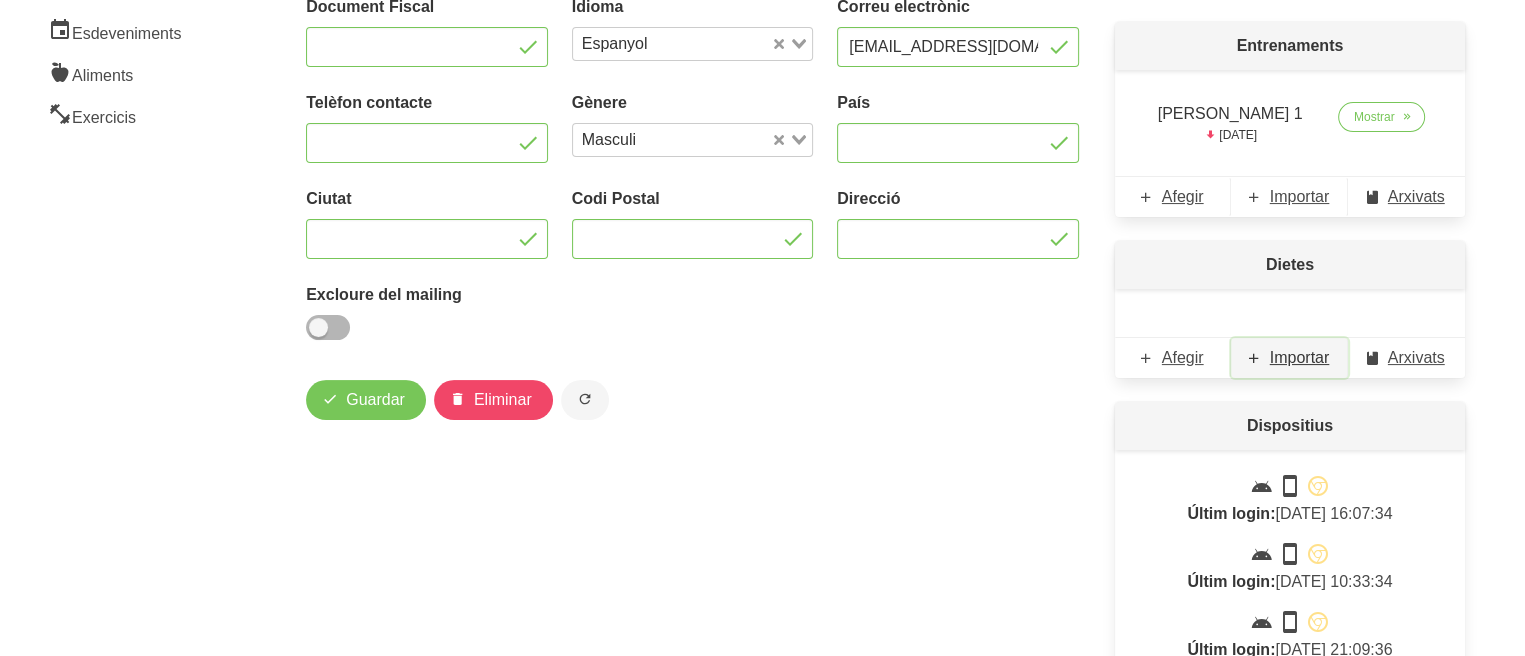 click on "Importar" at bounding box center [1300, 358] 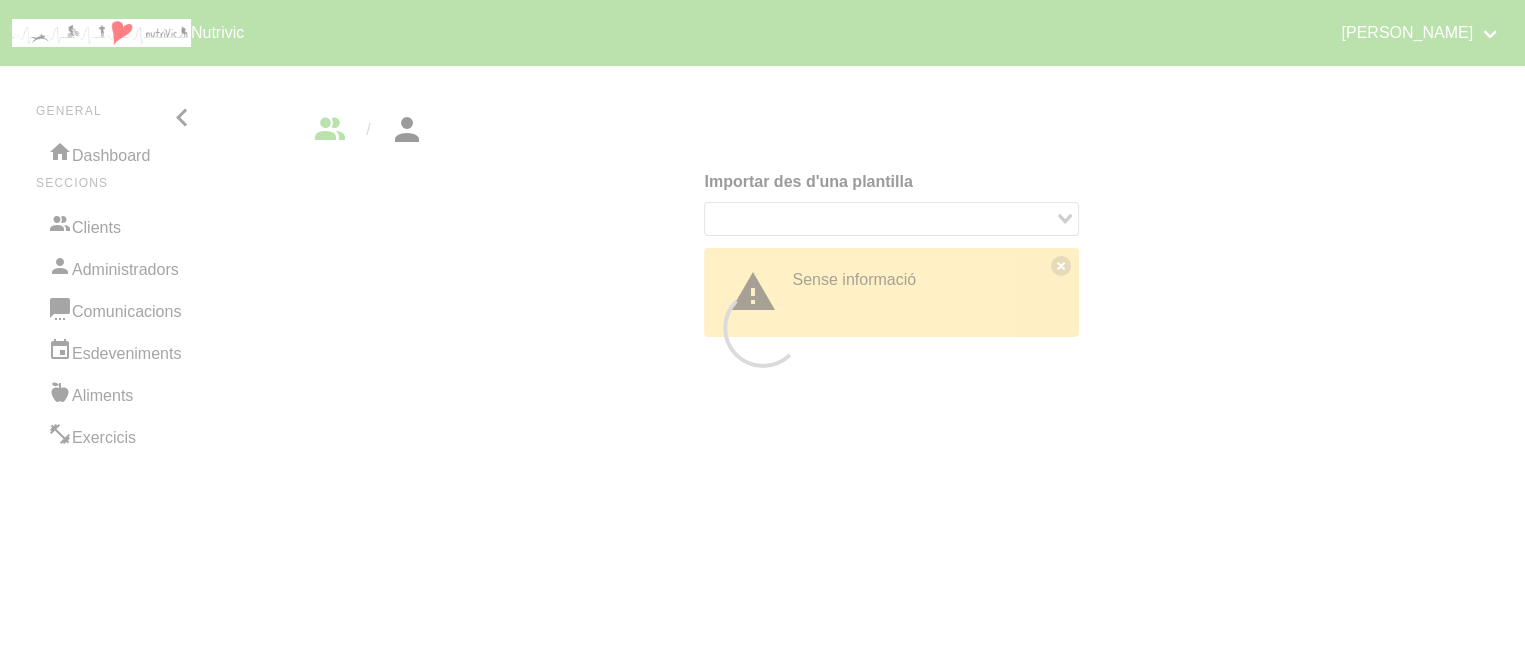 scroll, scrollTop: 0, scrollLeft: 0, axis: both 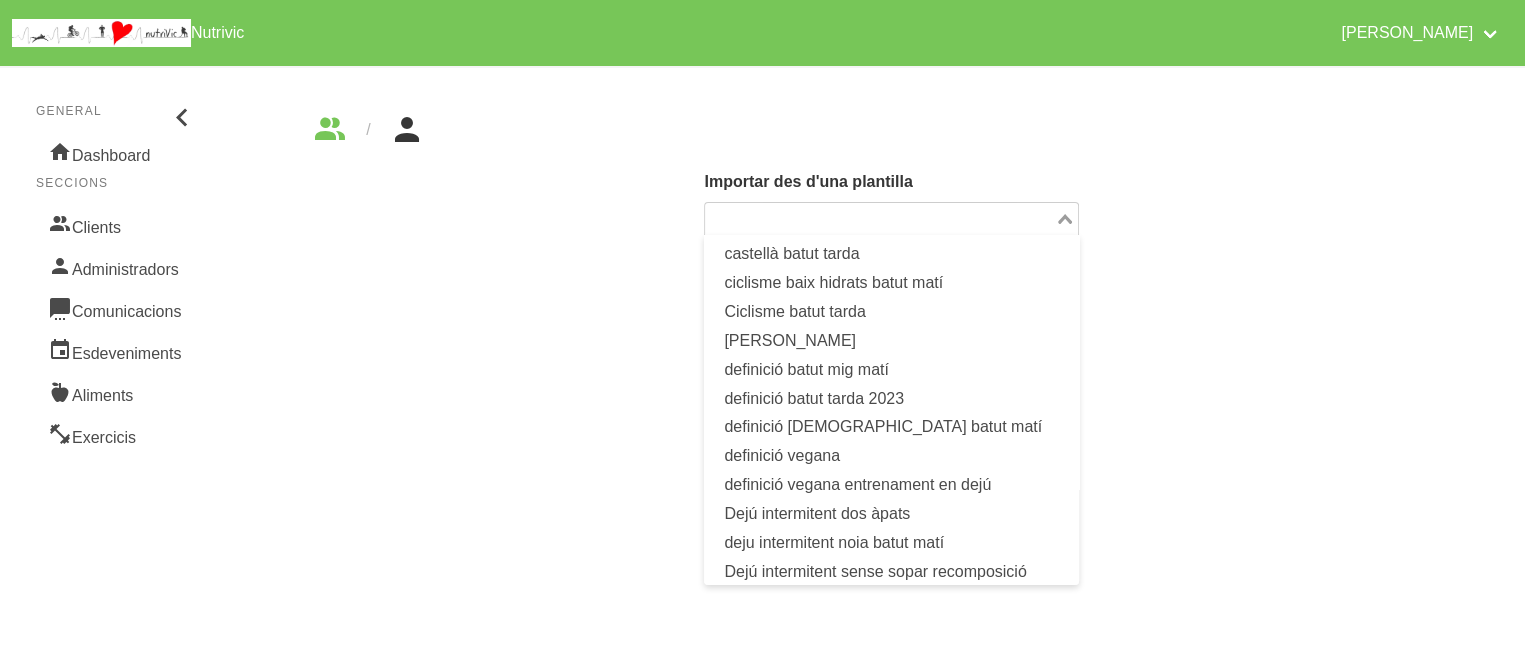 click at bounding box center (879, 219) 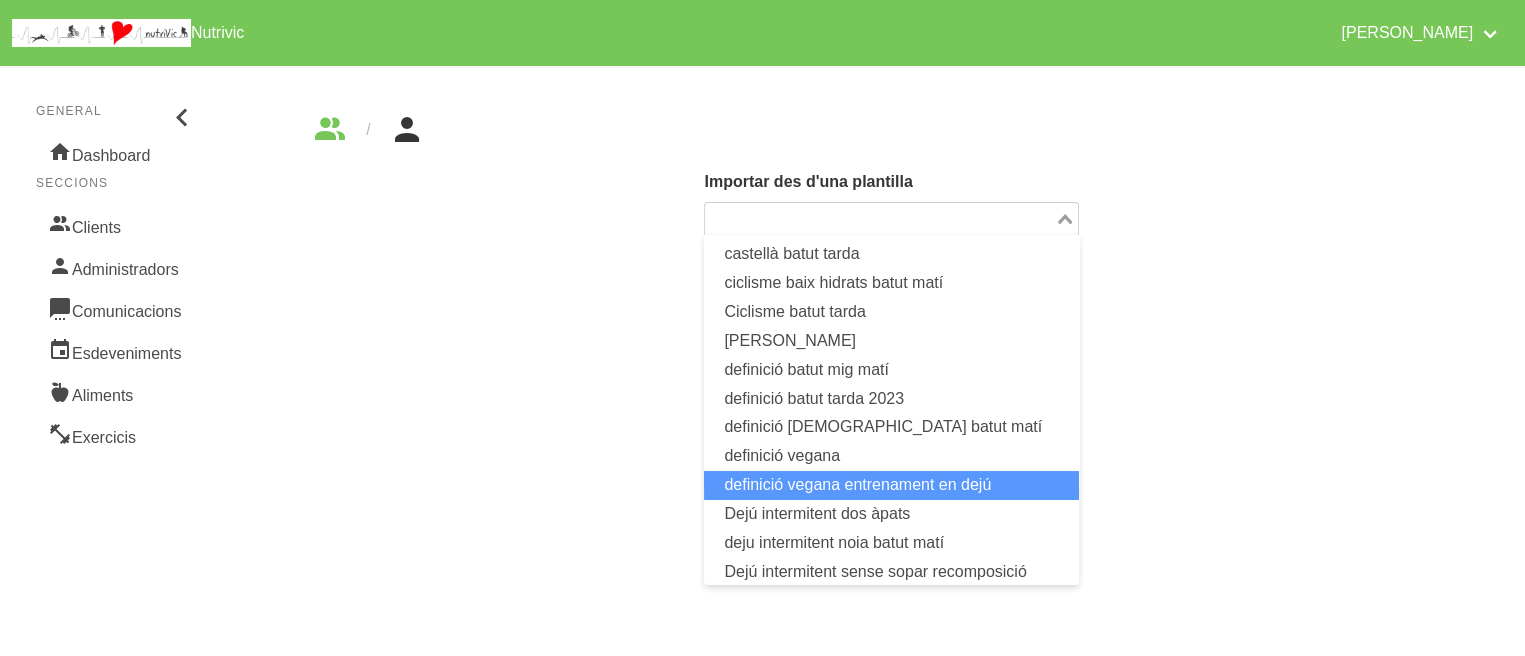 scroll, scrollTop: 305, scrollLeft: 0, axis: vertical 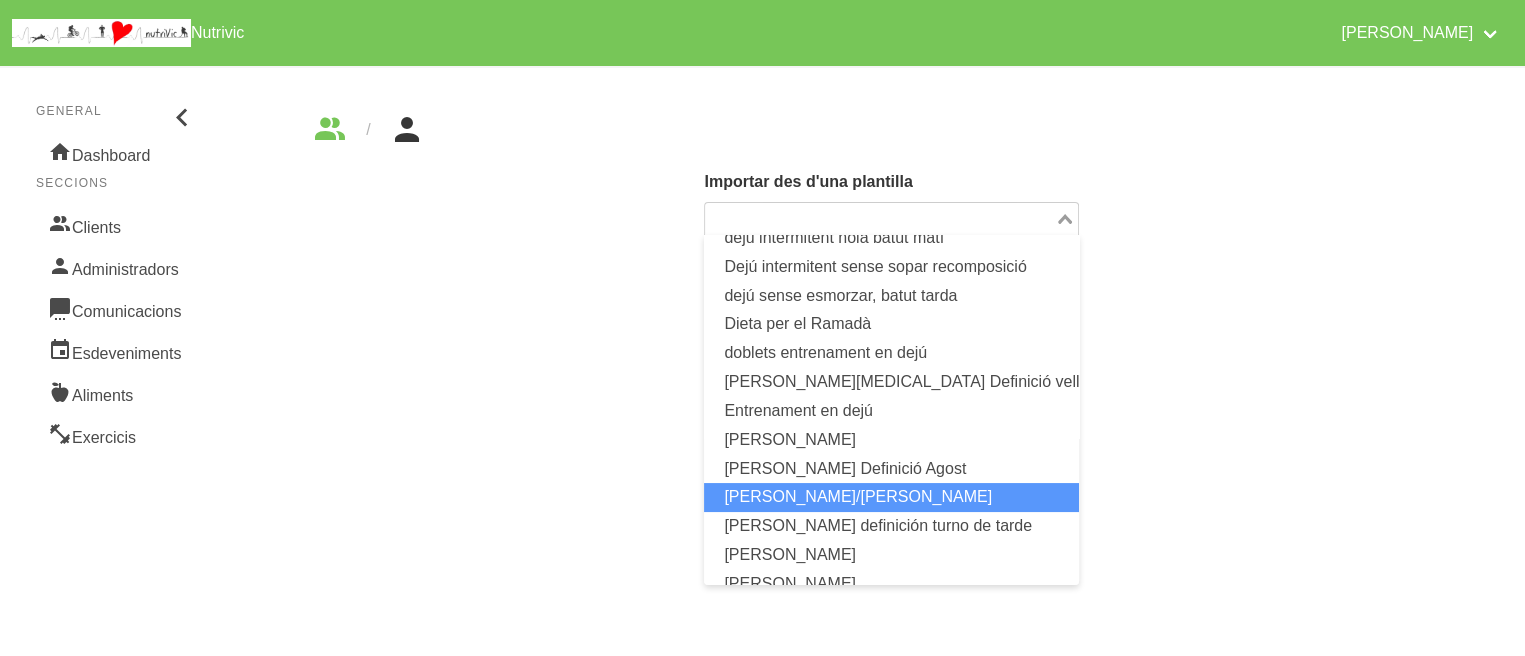 click on "[PERSON_NAME]/[PERSON_NAME]" at bounding box center (891, 497) 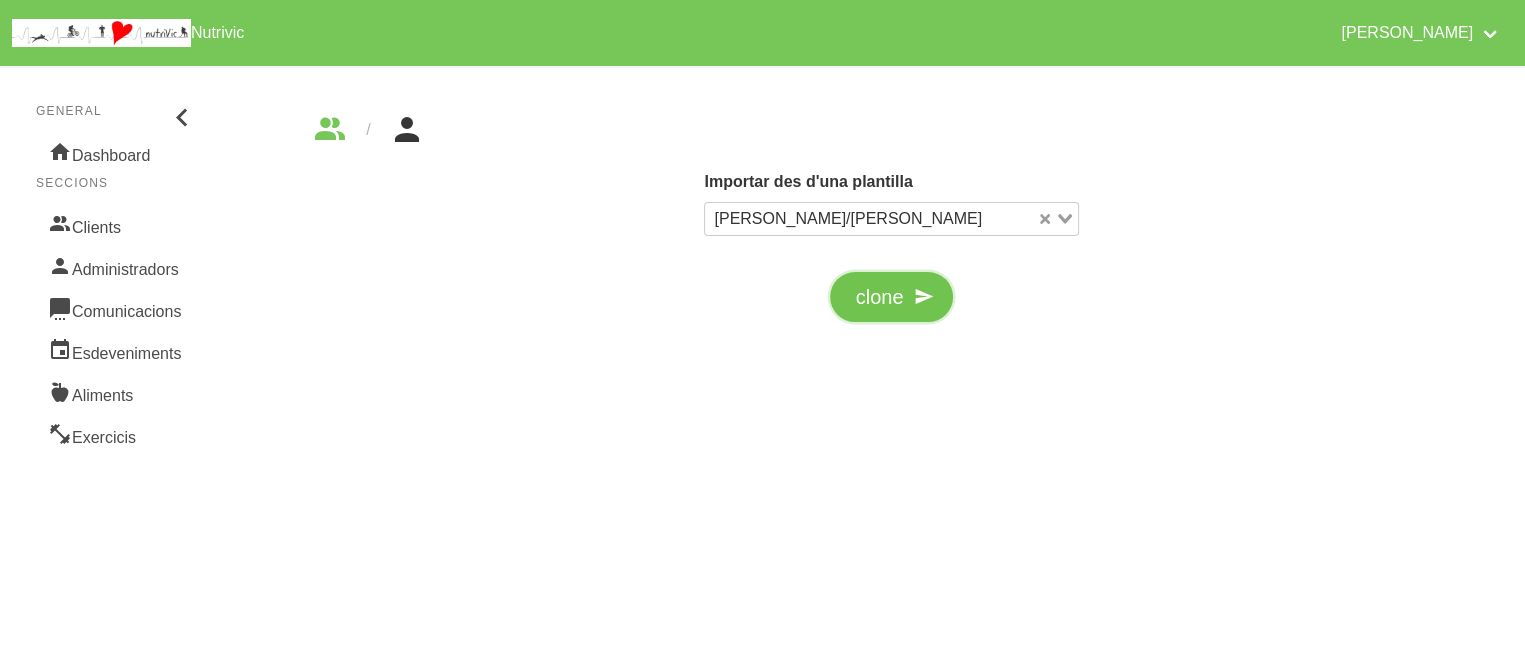 click on "clone" at bounding box center [880, 297] 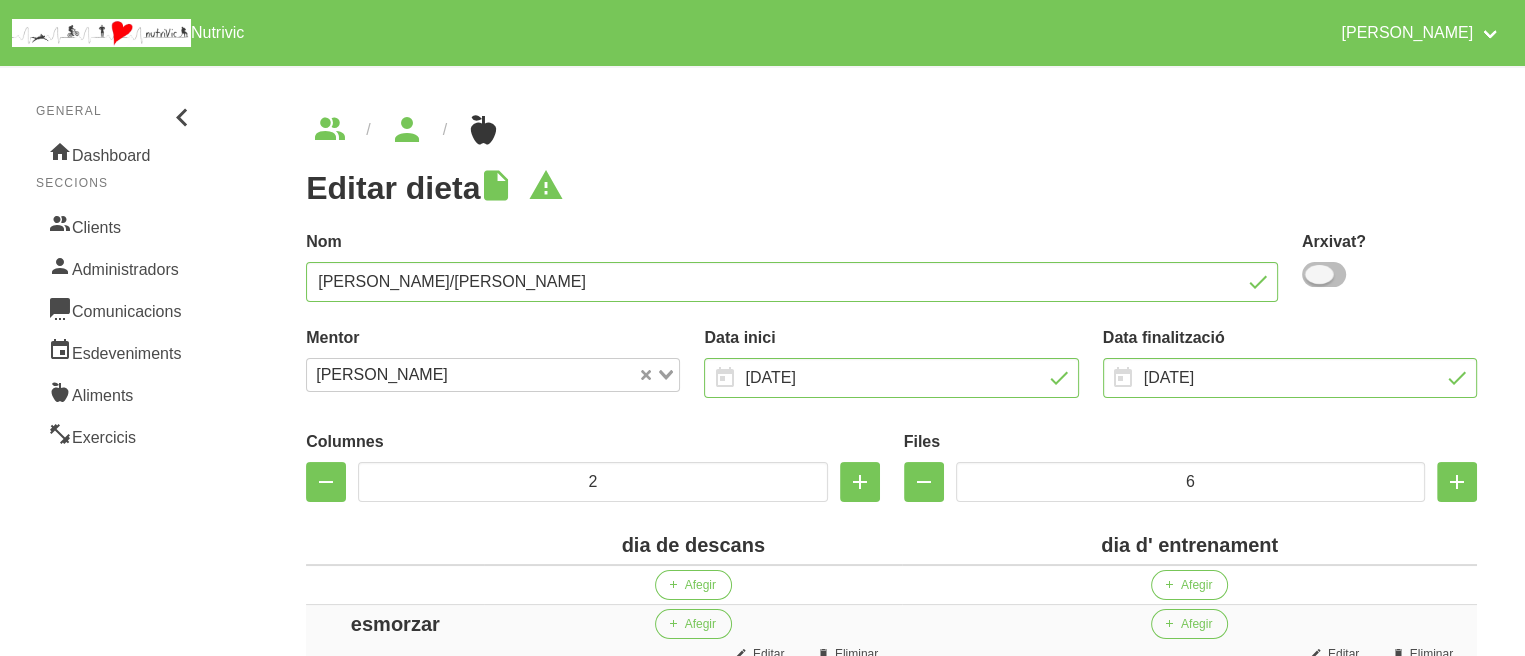 click at bounding box center (1324, 274) 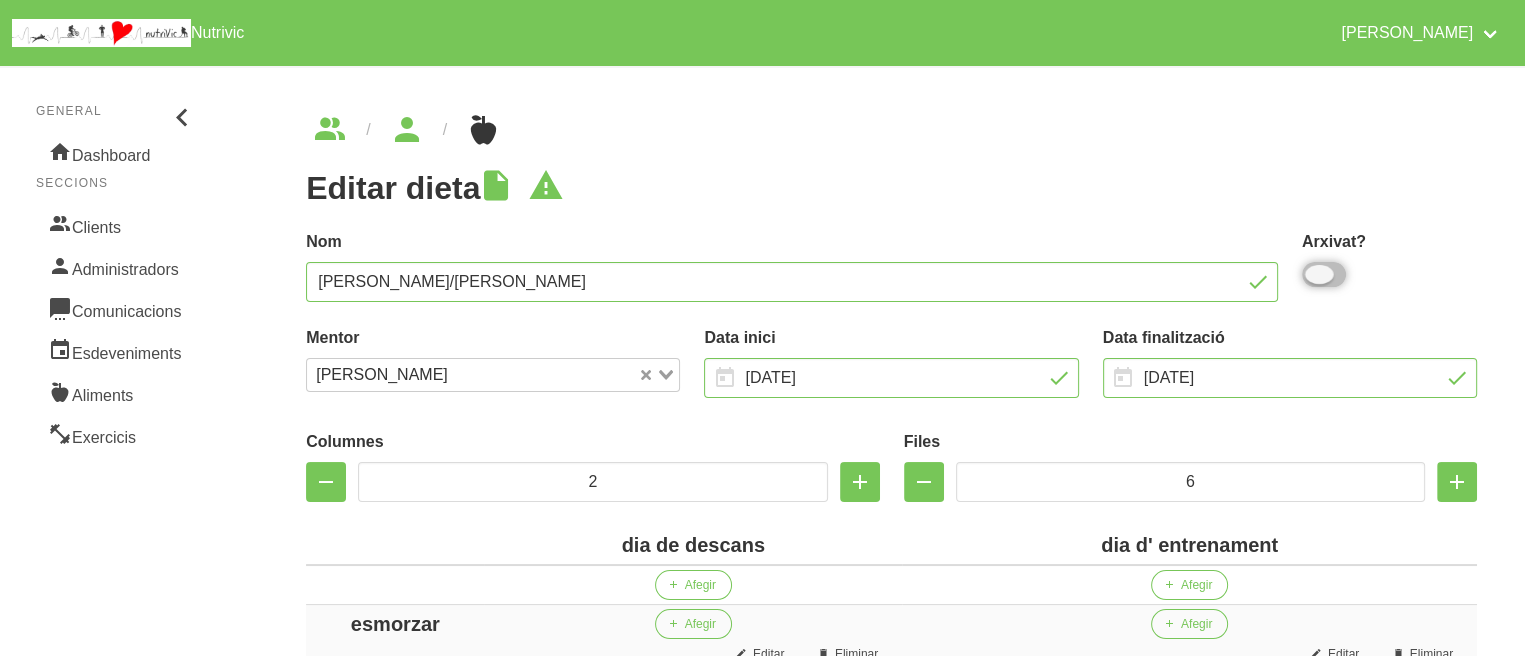 click at bounding box center (1308, 274) 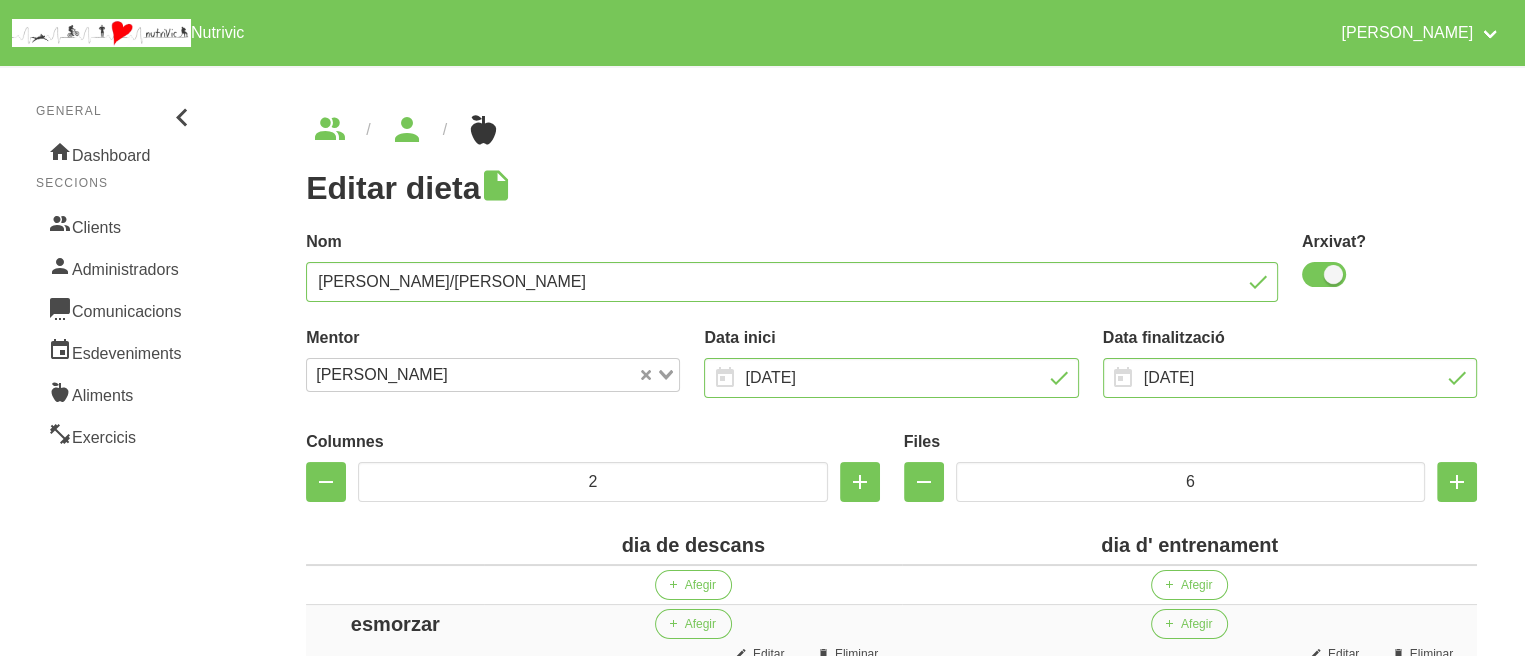 click on "Editar dieta" at bounding box center (891, 188) 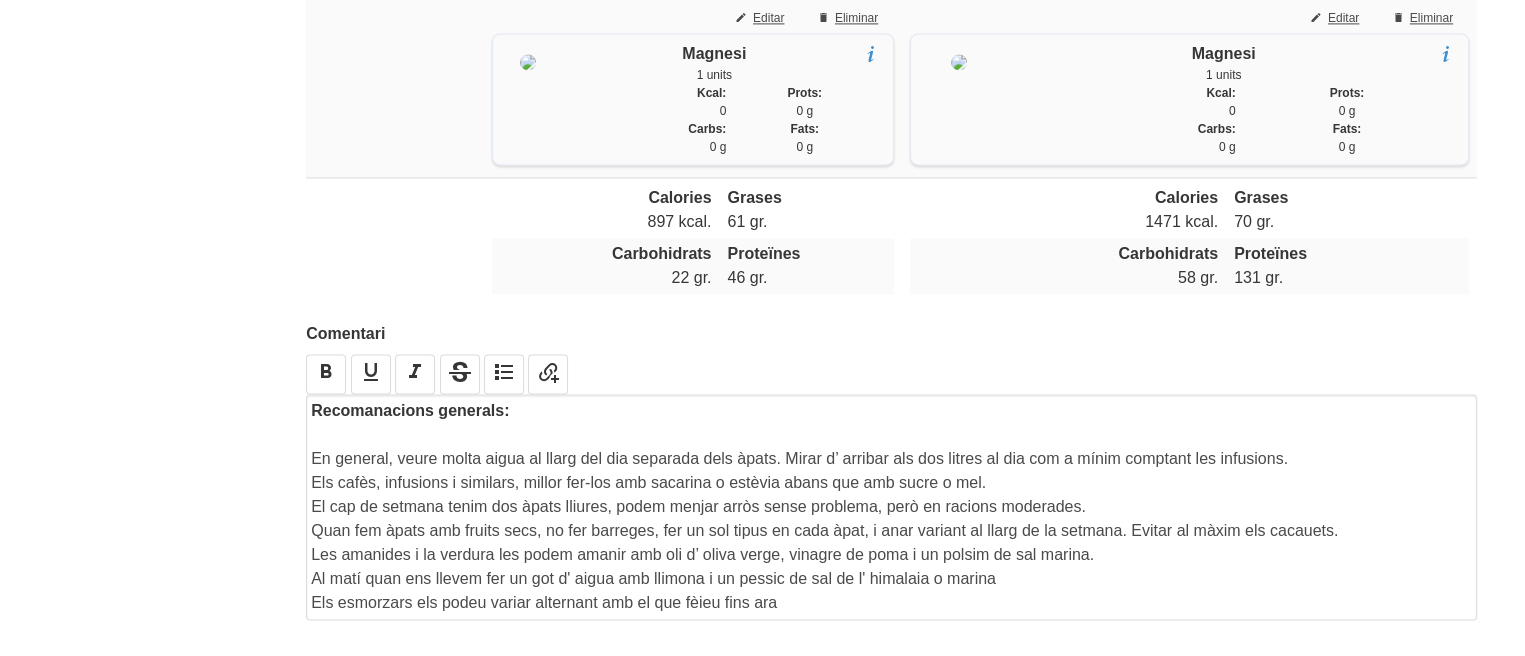 scroll, scrollTop: 3193, scrollLeft: 0, axis: vertical 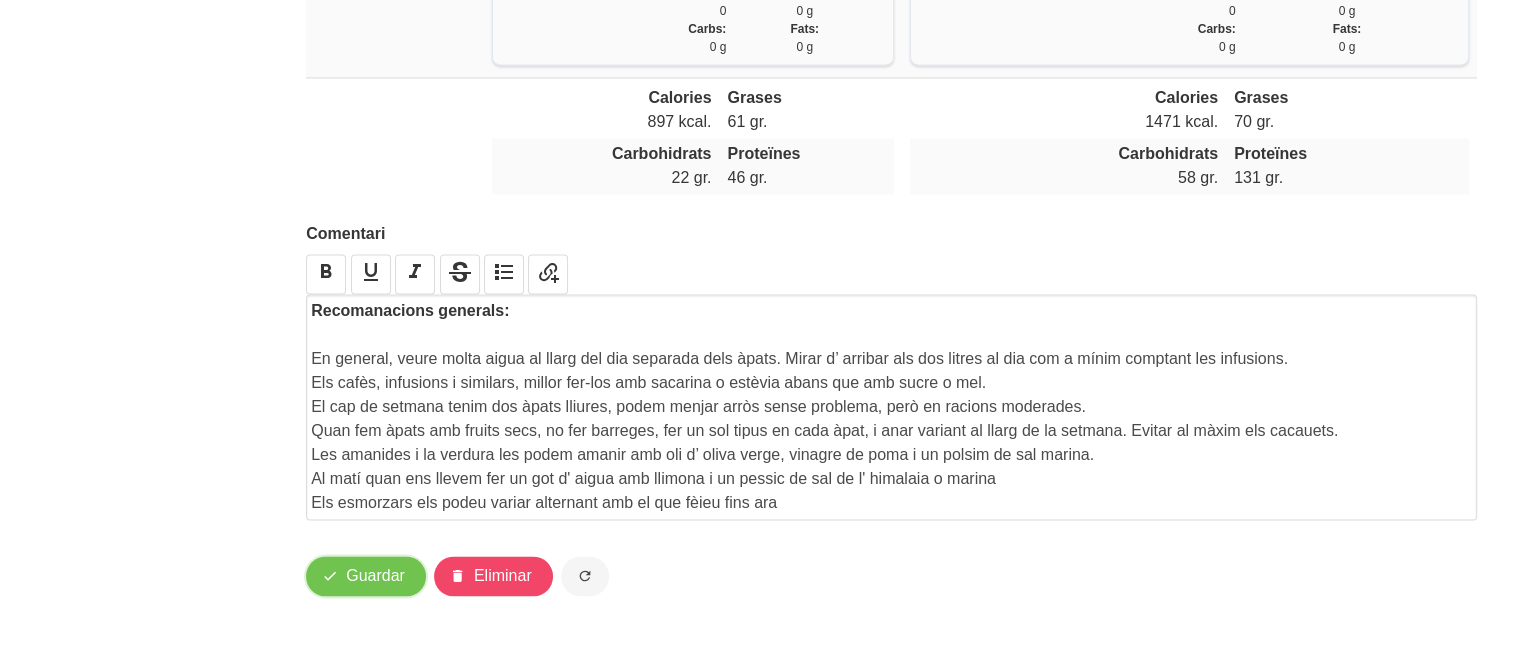 click on "Guardar" at bounding box center (375, 576) 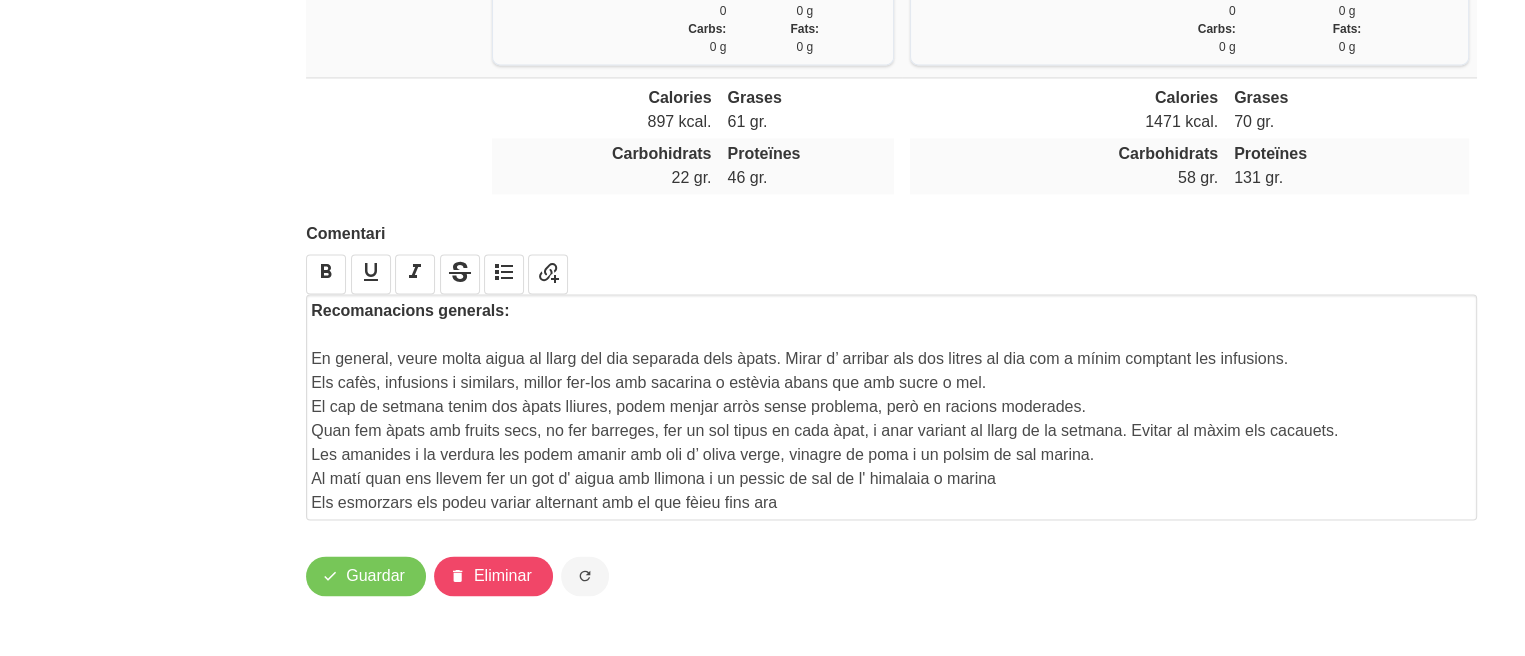 drag, startPoint x: 1128, startPoint y: 355, endPoint x: 1284, endPoint y: 374, distance: 157.15279 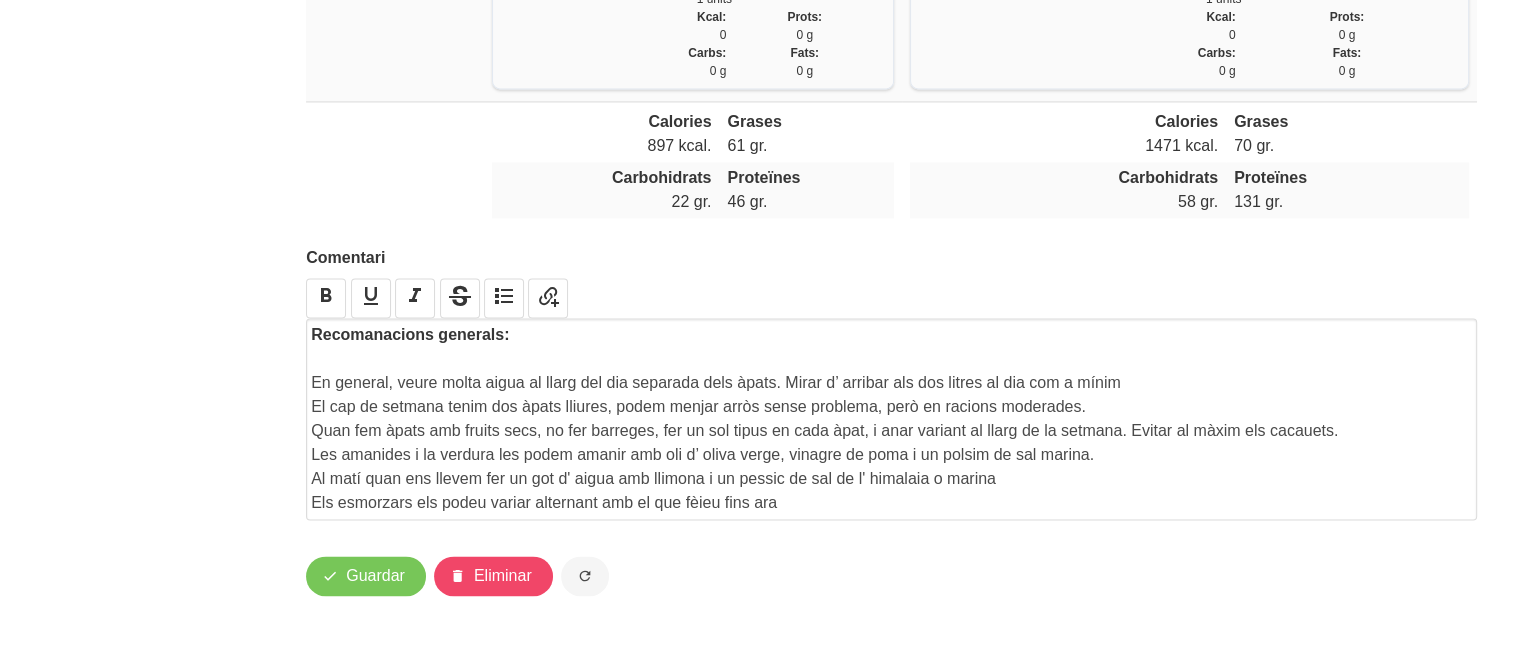 scroll, scrollTop: 3169, scrollLeft: 0, axis: vertical 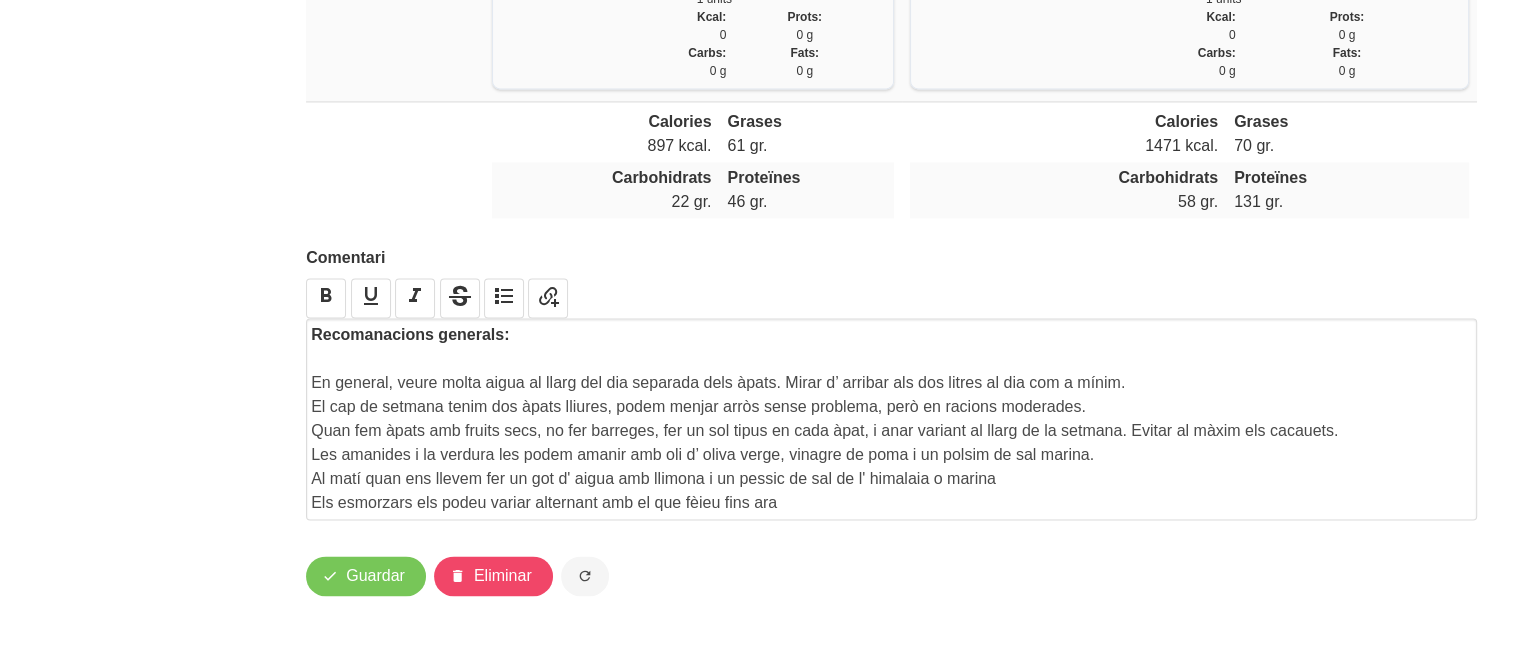 click on "Recomanacions generals:   En general, veure molta aigua al llarg del dia separada dels àpats. Mirar d’ arribar als dos litres al dia com a mínim. El cap de setmana tenim dos àpats lliures, podem menjar arròs sense problema, però en racions moderades.  Quan fem àpats amb fruits secs, no fer barreges, fer un sol tipus en cada àpat, i anar variant al llarg de la setmana. Evitar al màxim els cacauets.  Les amanides i la verdura les podem amanir amb oli d’ oliva verge, vinagre de poma i un polsim de sal marina." at bounding box center [891, 395] 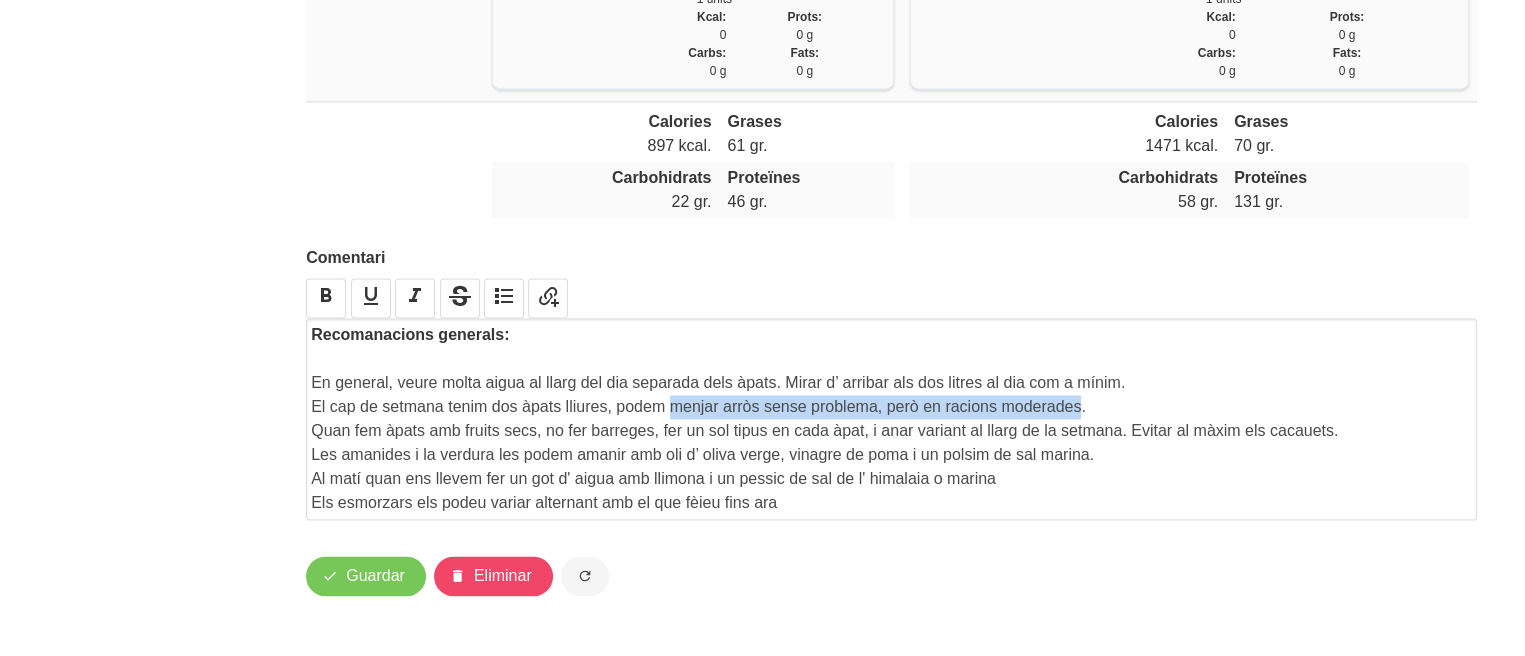 drag, startPoint x: 673, startPoint y: 405, endPoint x: 1082, endPoint y: 400, distance: 409.03055 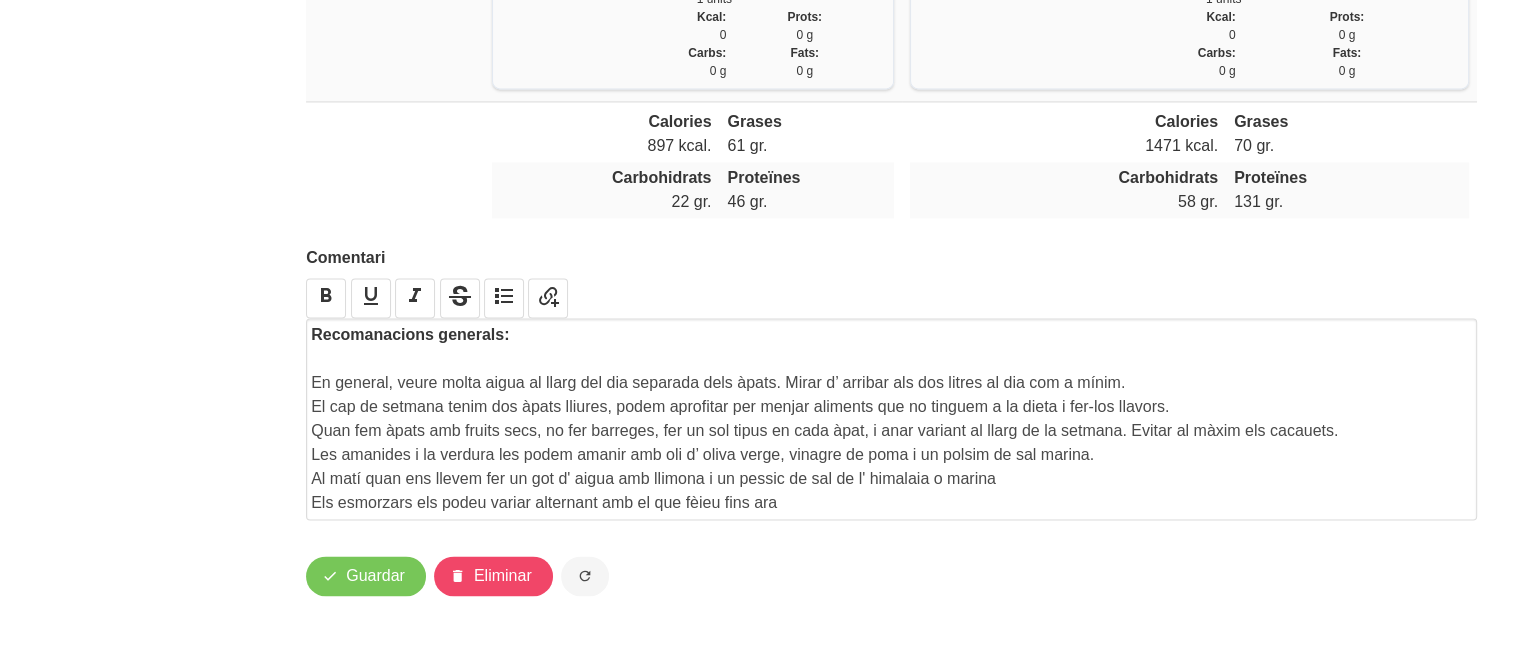 click on "Recomanacions generals:   En general, veure molta aigua al llarg del dia separada dels àpats. Mirar d’ arribar als dos litres al dia com a mínim. El cap de setmana tenim dos àpats lliures, podem aprofitar per menjar aliments que no tinguem a la dieta i fer-los llavors.  Quan fem àpats amb fruits secs, no fer barreges, fer un sol tipus en cada àpat, i anar variant al llarg de la setmana. Evitar al màxim els cacauets.  Les amanides i la verdura les podem amanir amb oli d’ oliva verge, vinagre de poma i un polsim de sal marina." at bounding box center [891, 395] 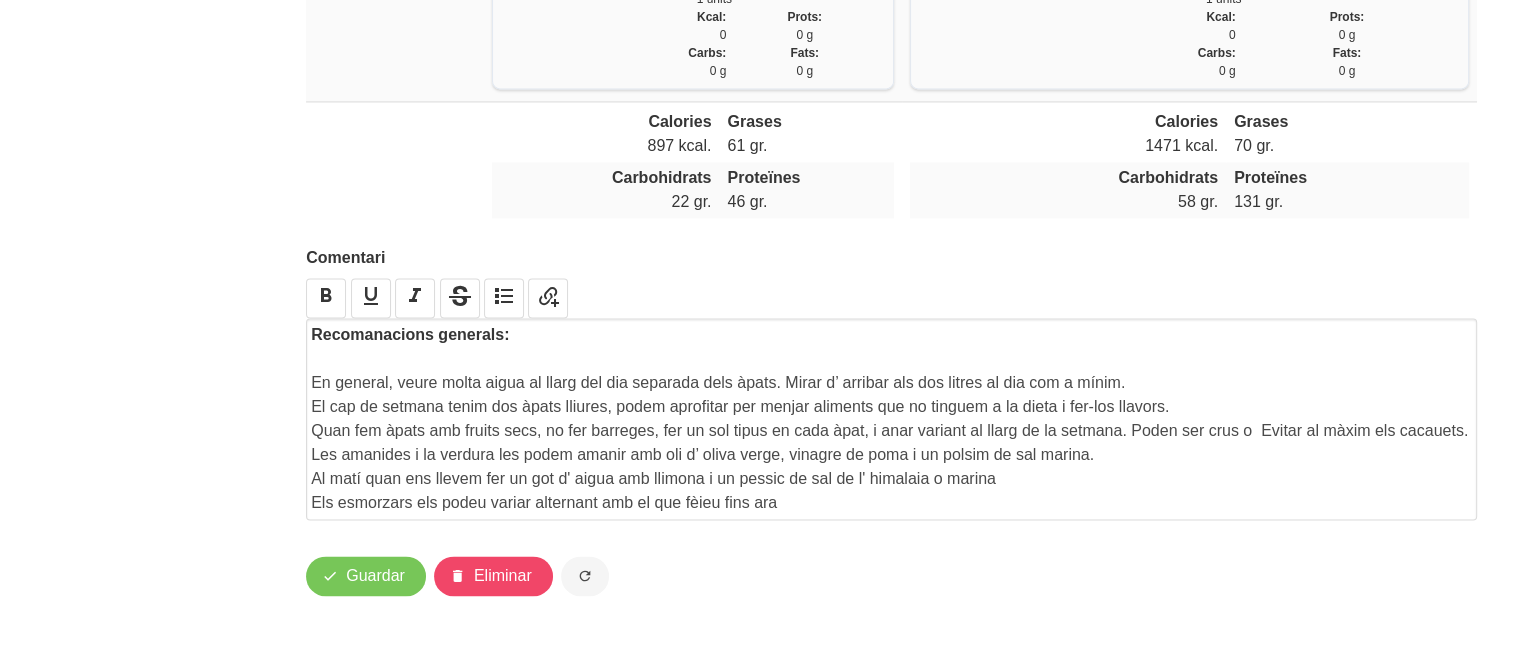 scroll, scrollTop: 3193, scrollLeft: 0, axis: vertical 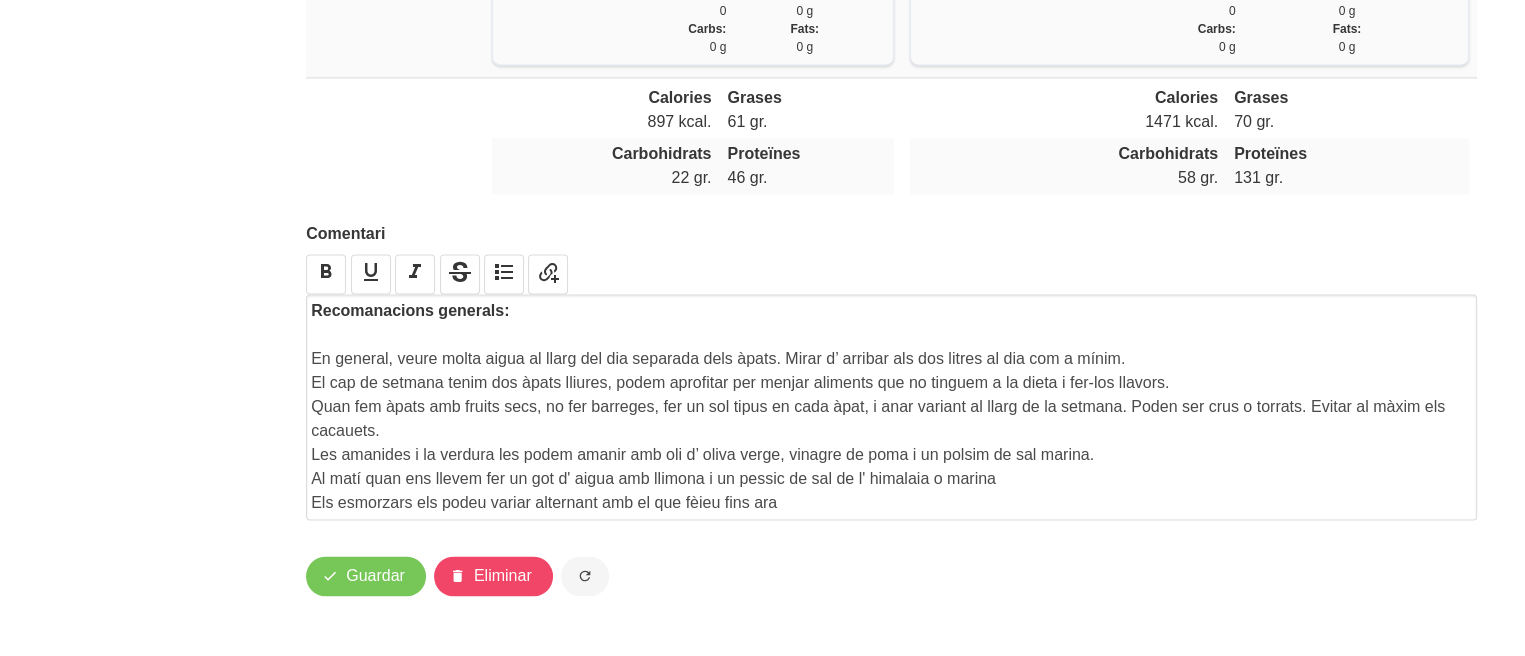 click on "Editar dieta
false
bf88c45b-d708-4231-a502-198dc1e352d6
Nom
[PERSON_NAME]/[PERSON_NAME]?
Mentor
[PERSON_NAME]
Loading...
Data inici
[DATE]
January
February
March
April
May" at bounding box center [891, -1196] 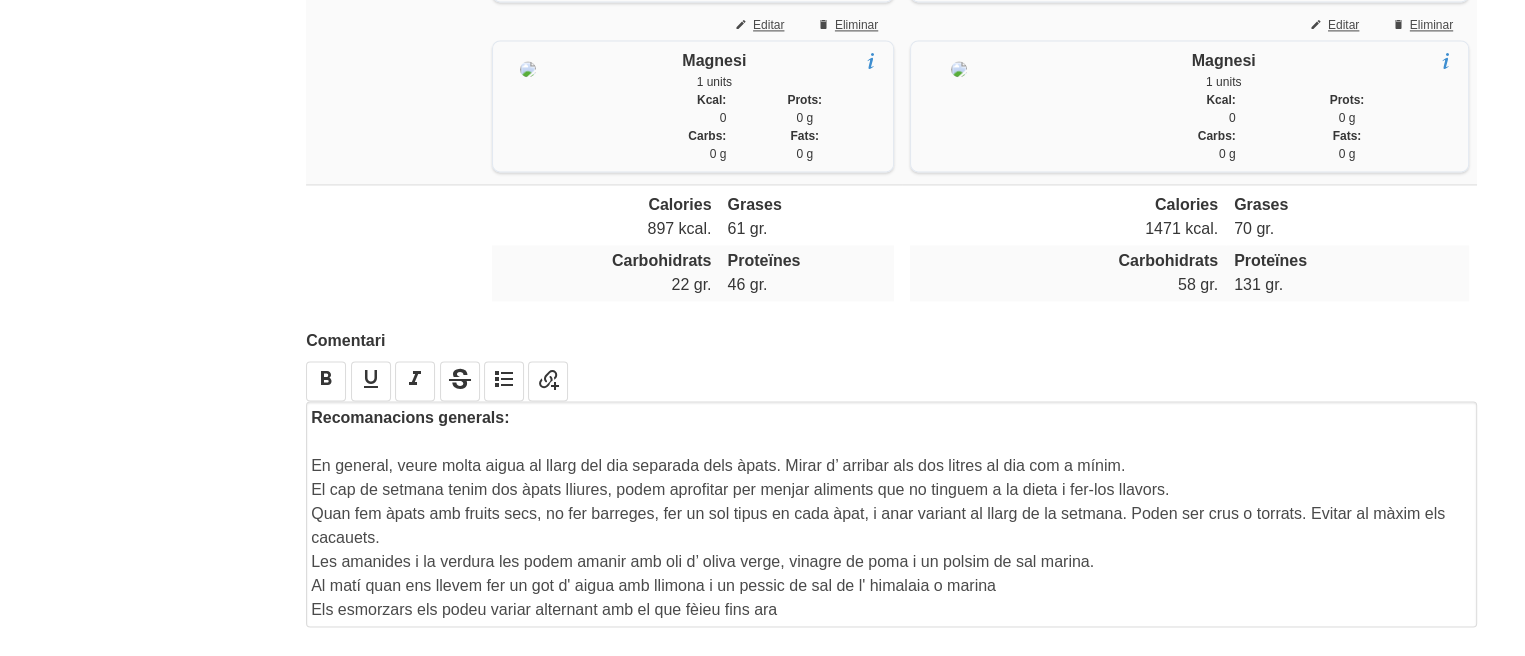 scroll, scrollTop: 3193, scrollLeft: 0, axis: vertical 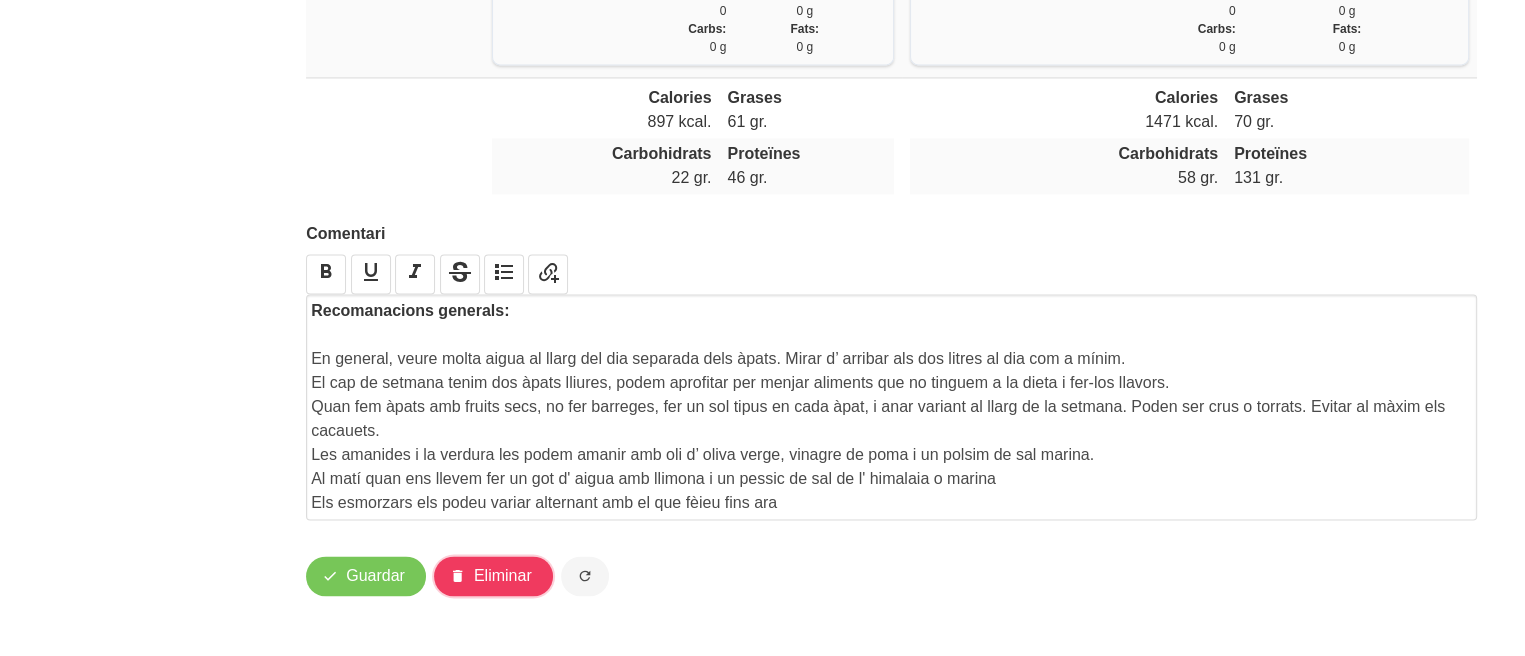click on "Eliminar" at bounding box center [503, 576] 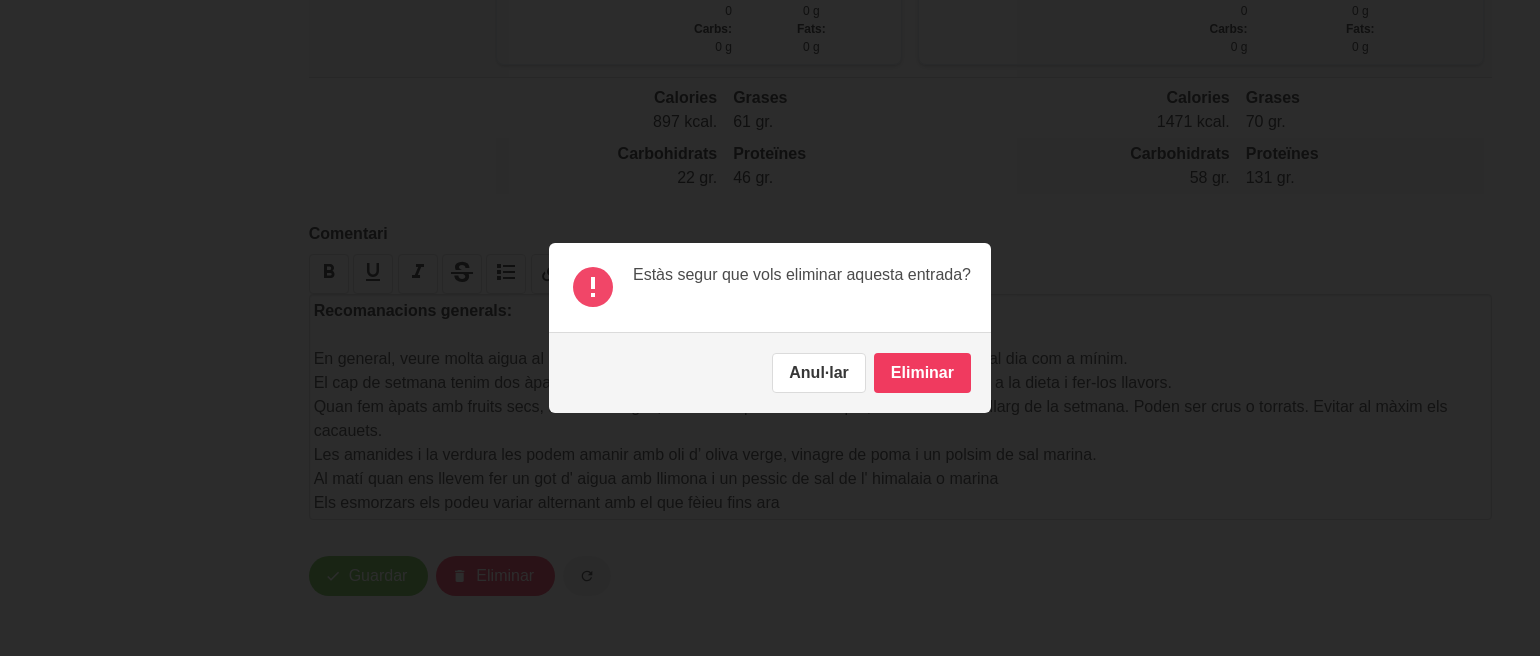 click on "Eliminar" at bounding box center (922, 373) 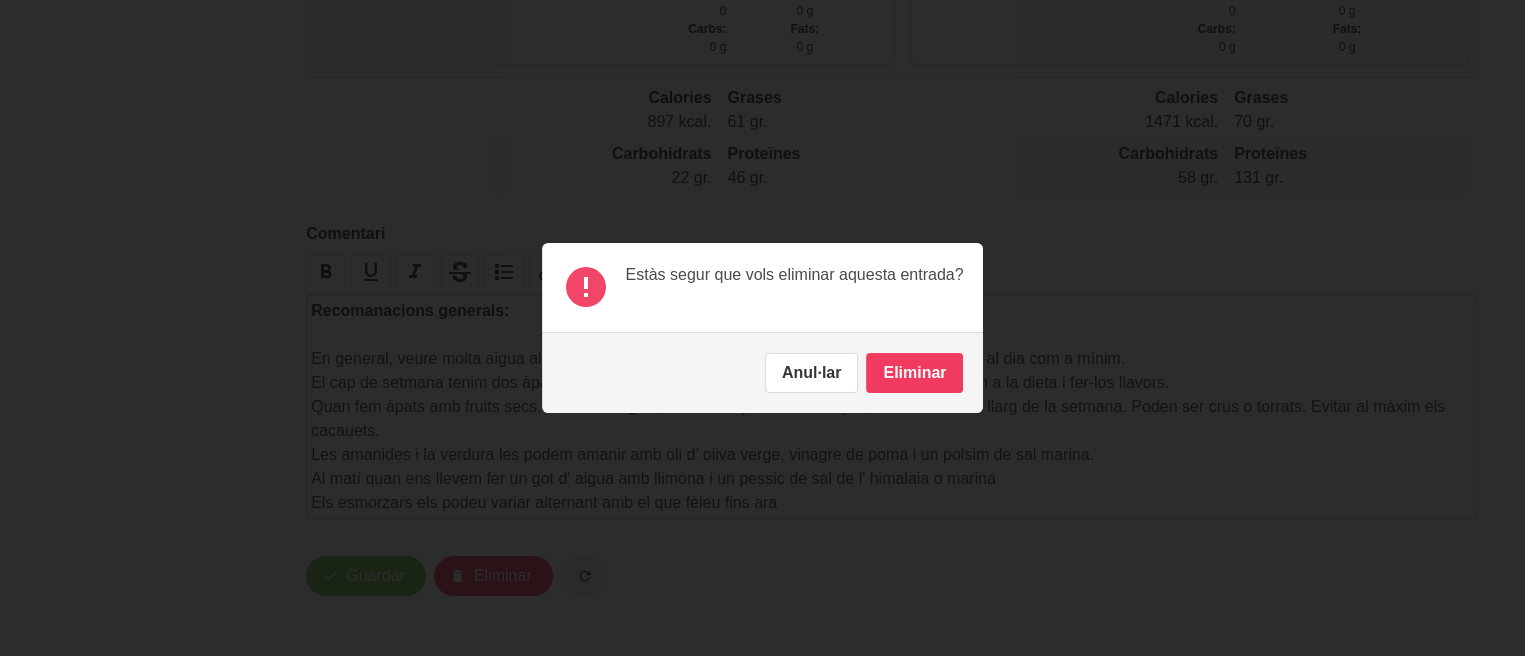 type 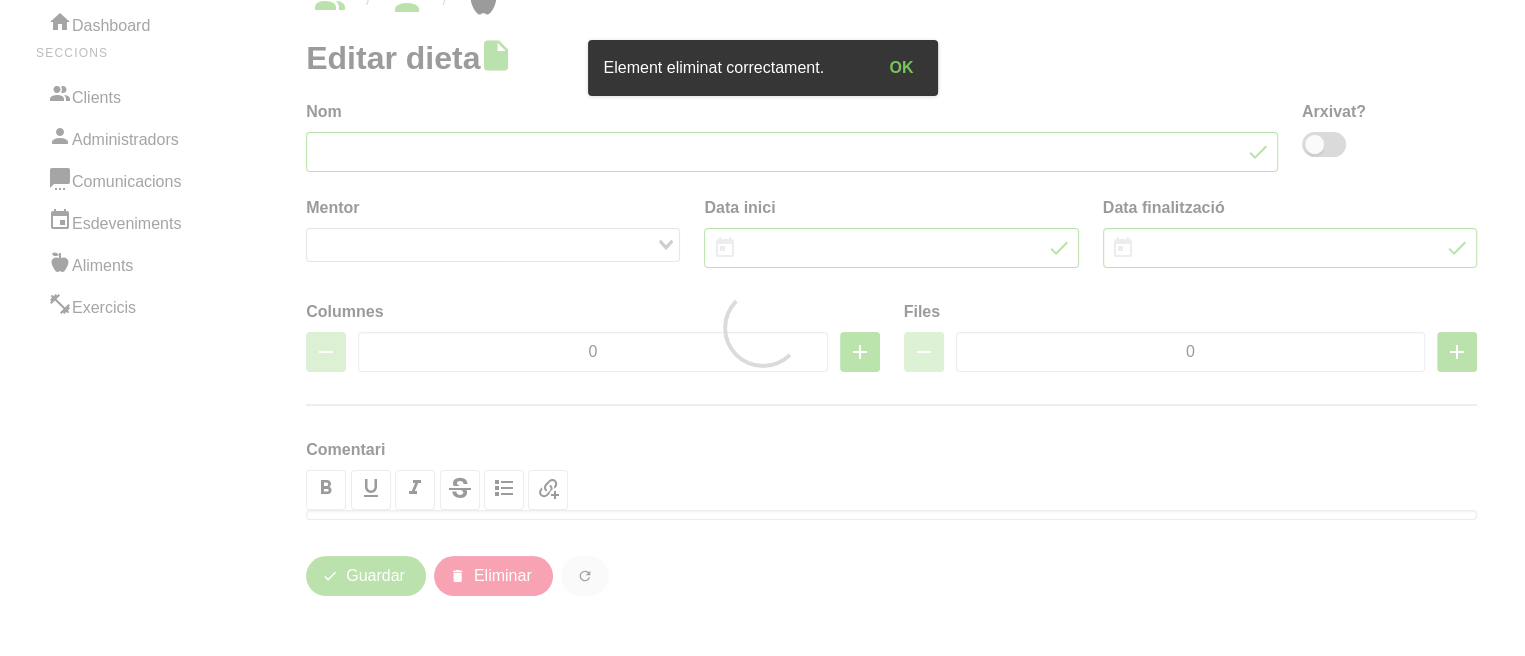 scroll, scrollTop: 0, scrollLeft: 0, axis: both 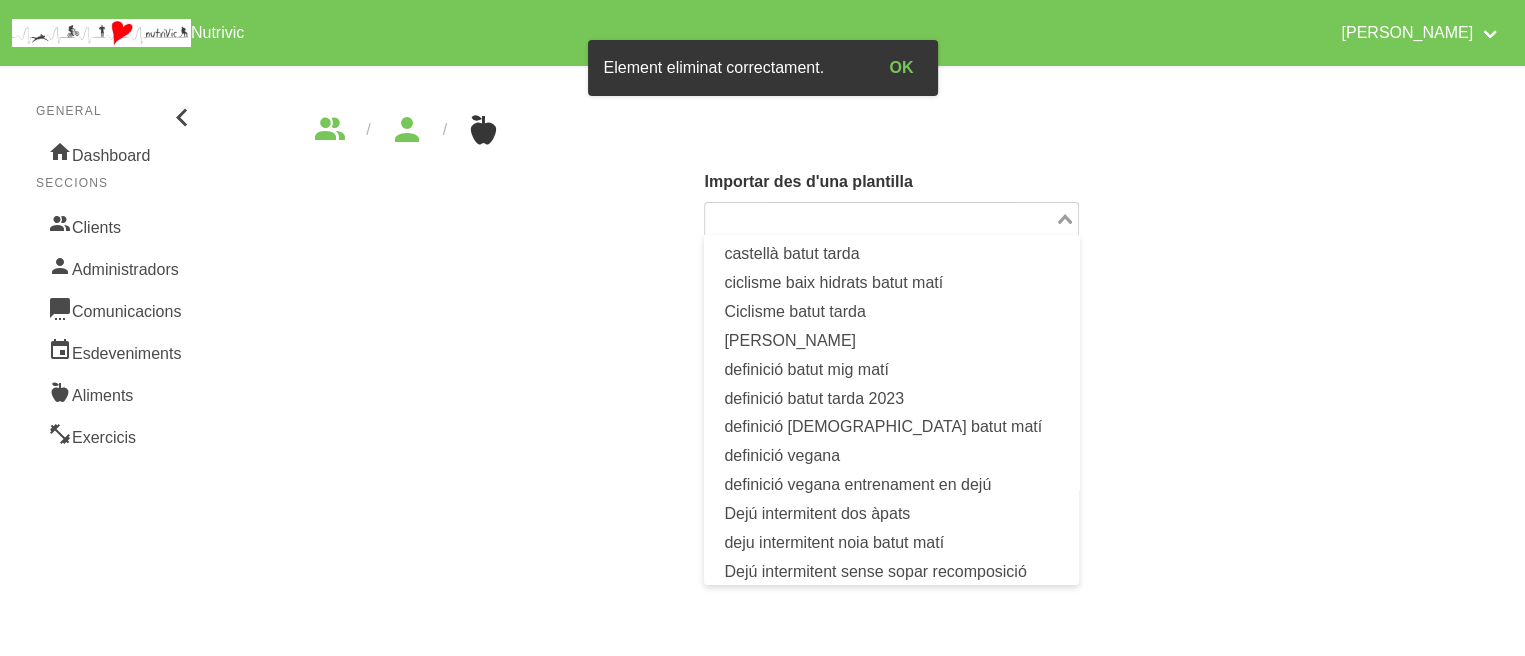 click at bounding box center (879, 219) 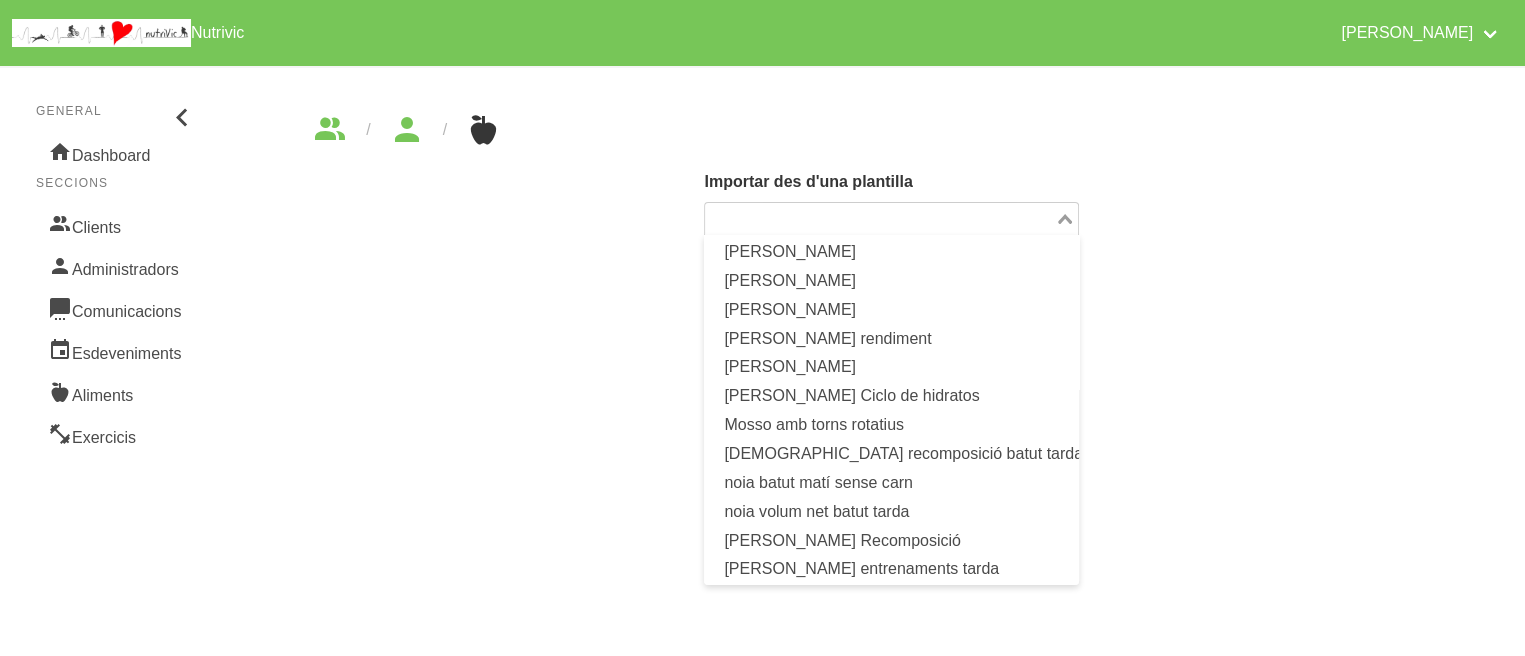 scroll, scrollTop: 612, scrollLeft: 0, axis: vertical 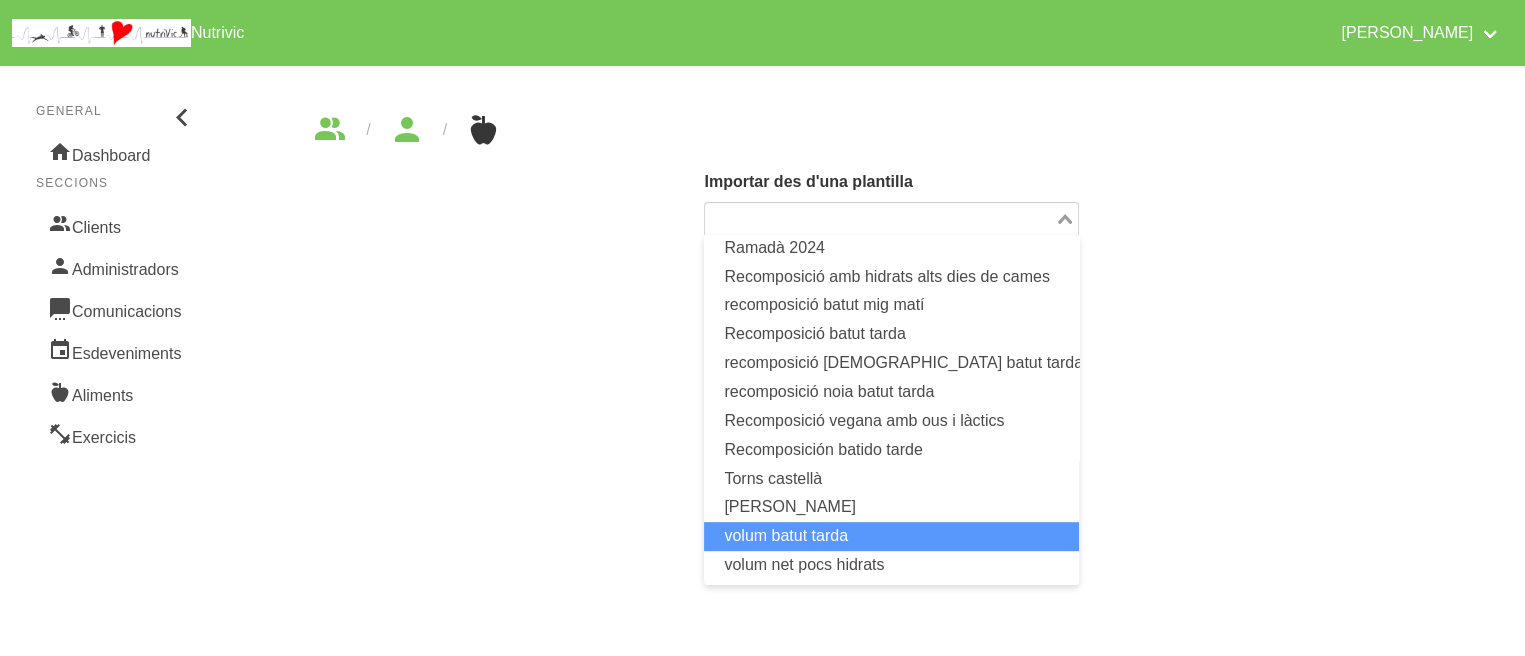 click on "volum batut tarda" at bounding box center [891, 536] 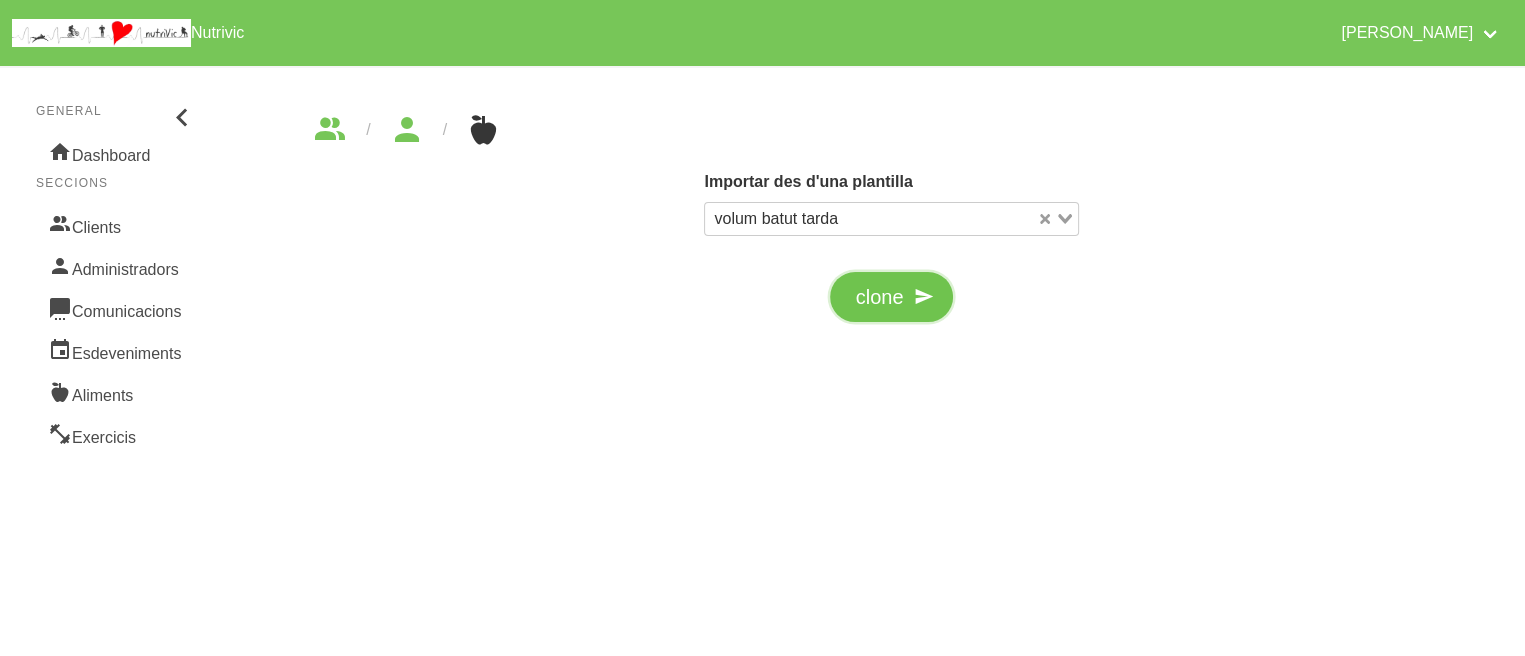 click on "clone" at bounding box center (880, 297) 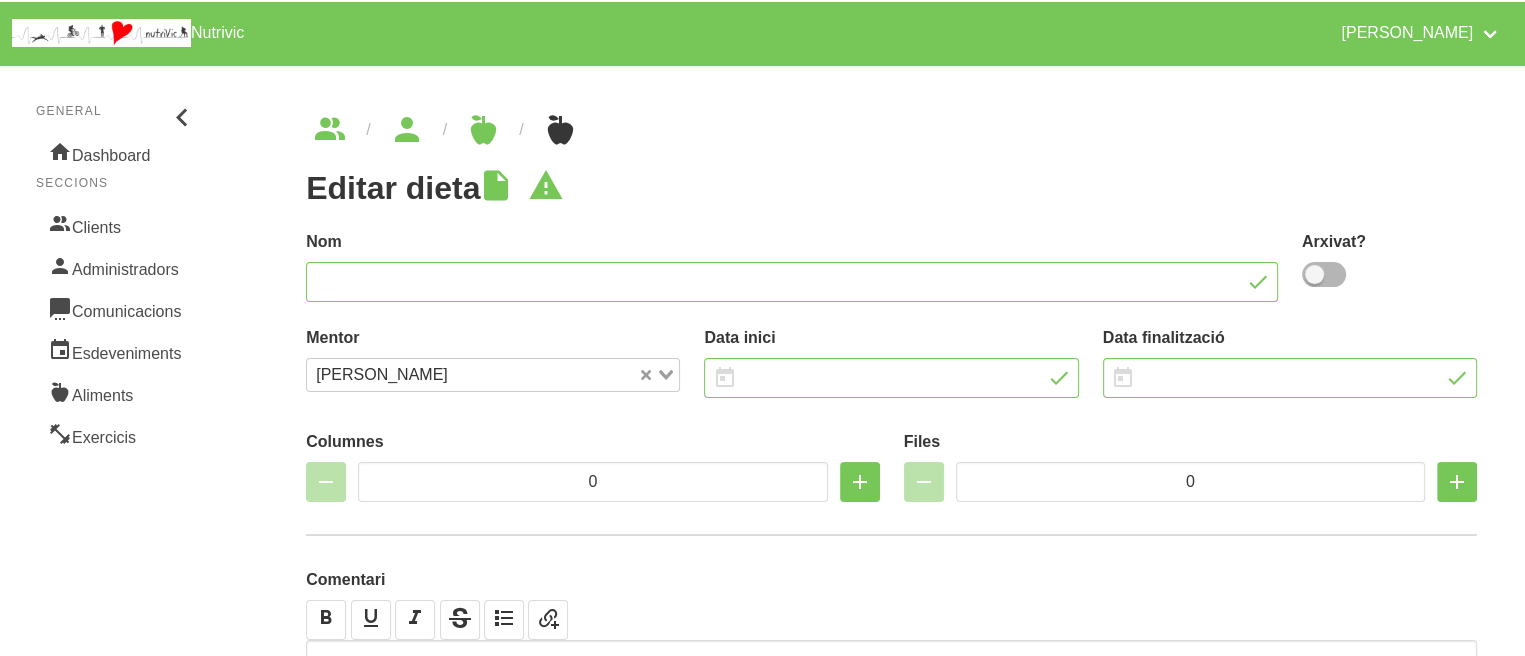 type on "volum batut tarda" 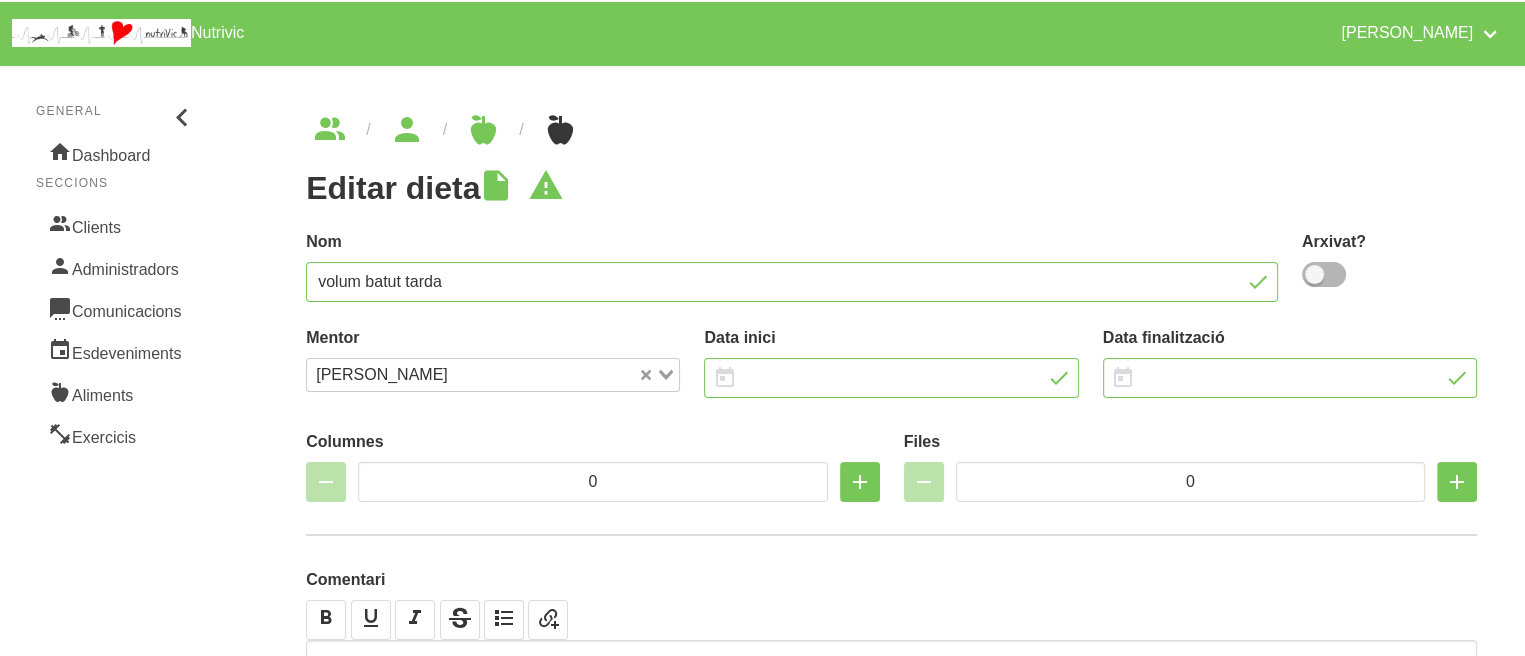 type on "[DATE]" 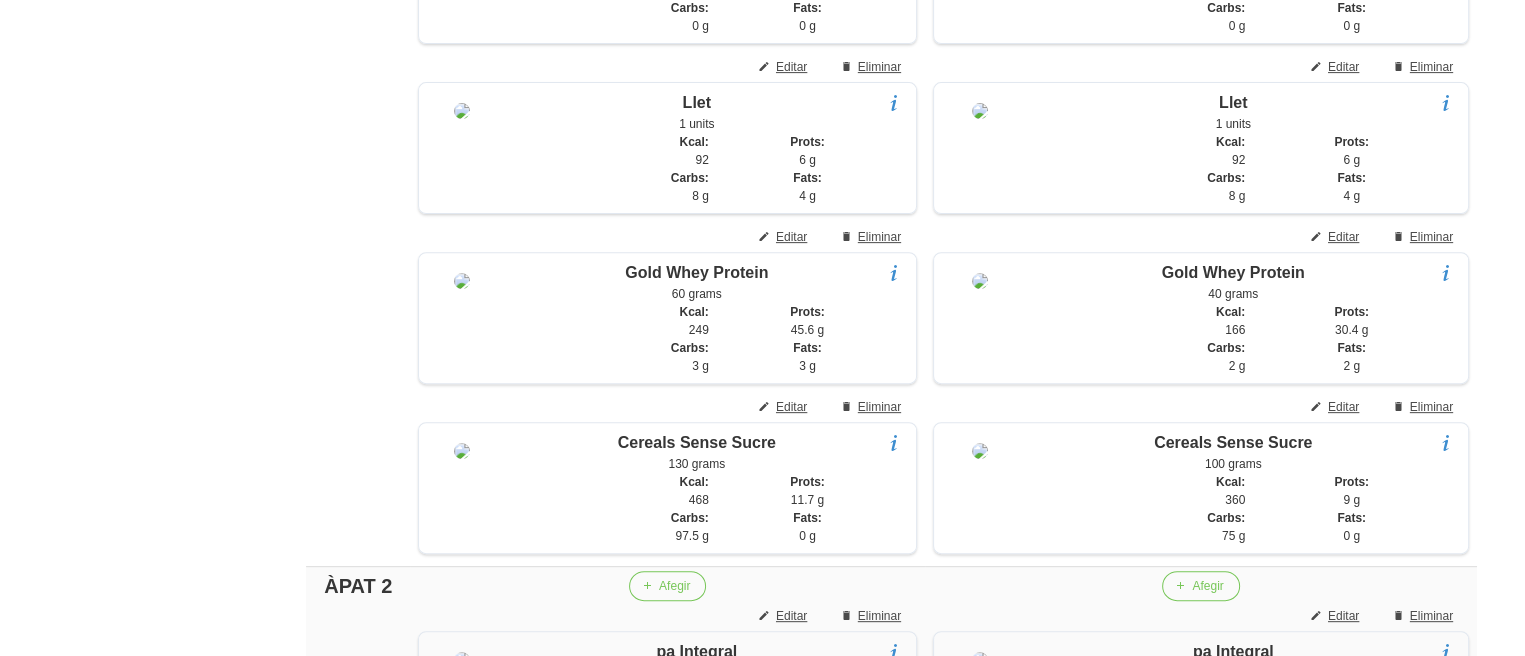scroll, scrollTop: 0, scrollLeft: 0, axis: both 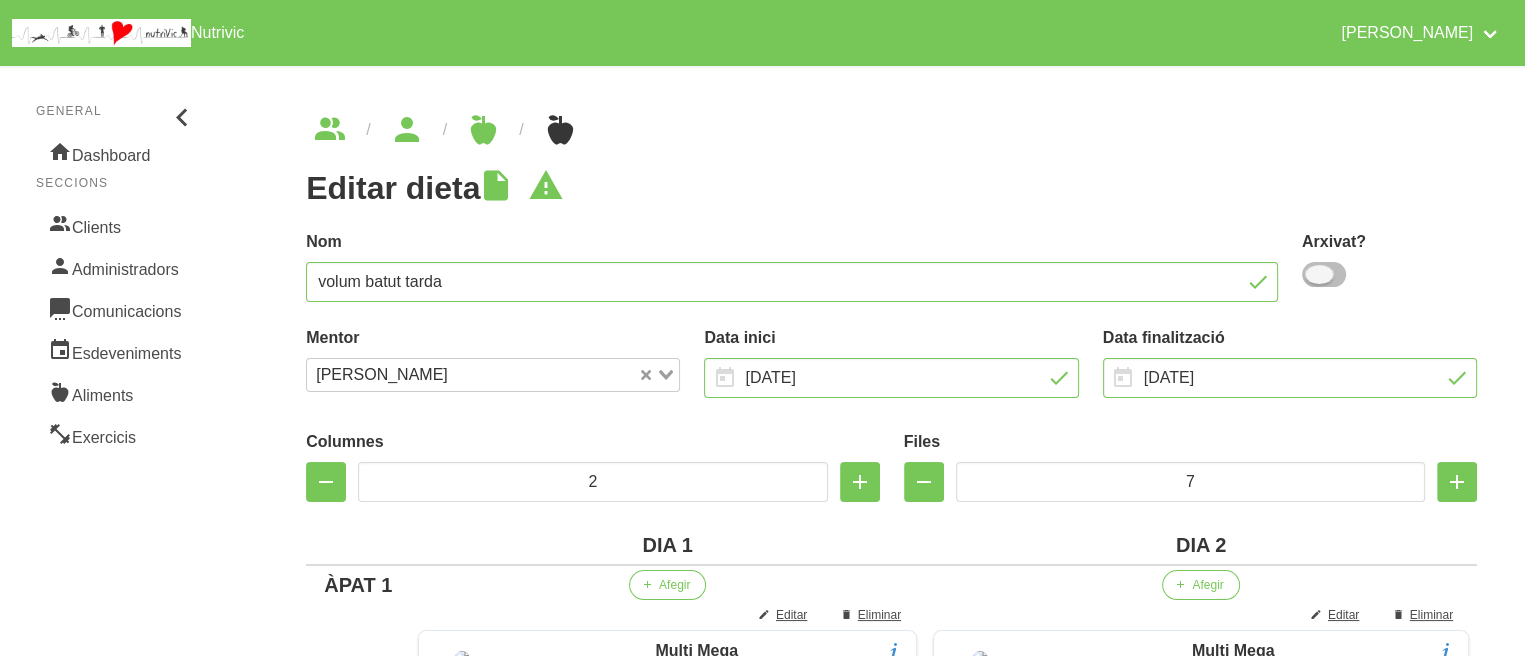 click at bounding box center [1324, 274] 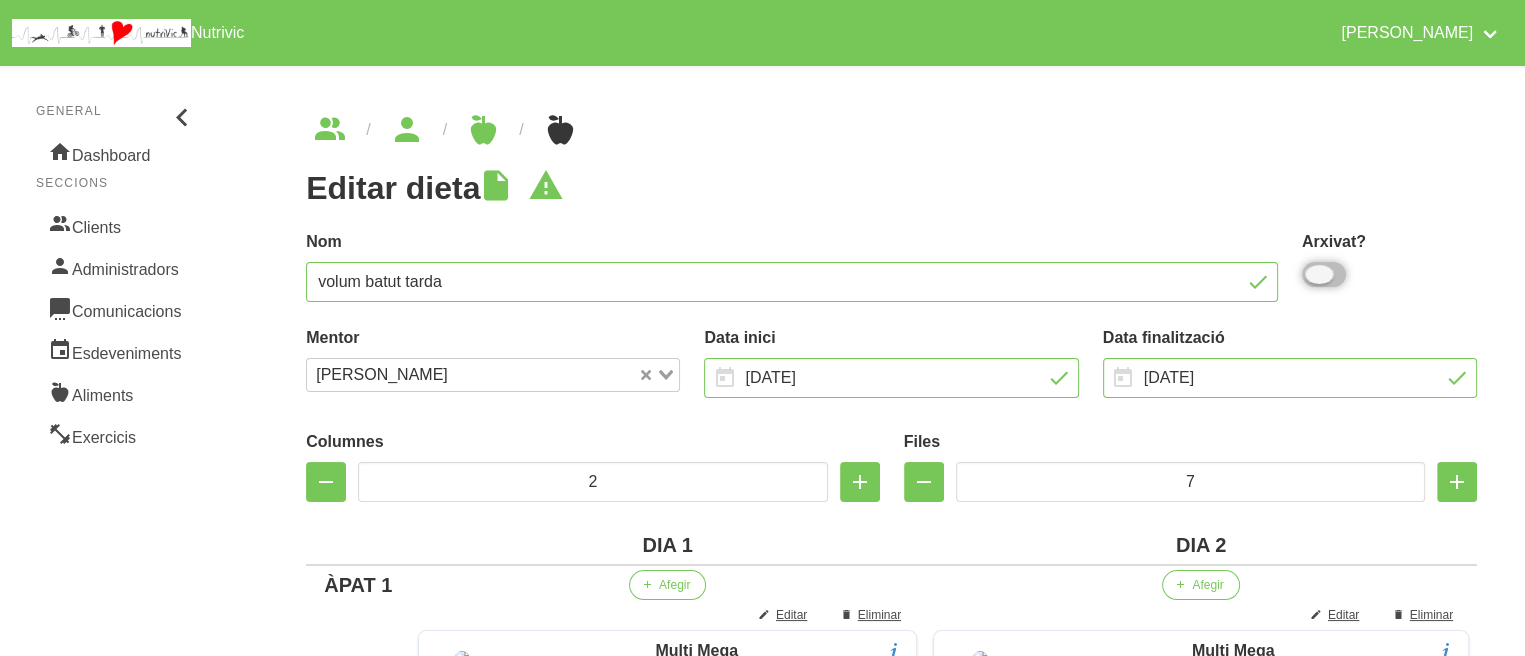 click at bounding box center (1308, 274) 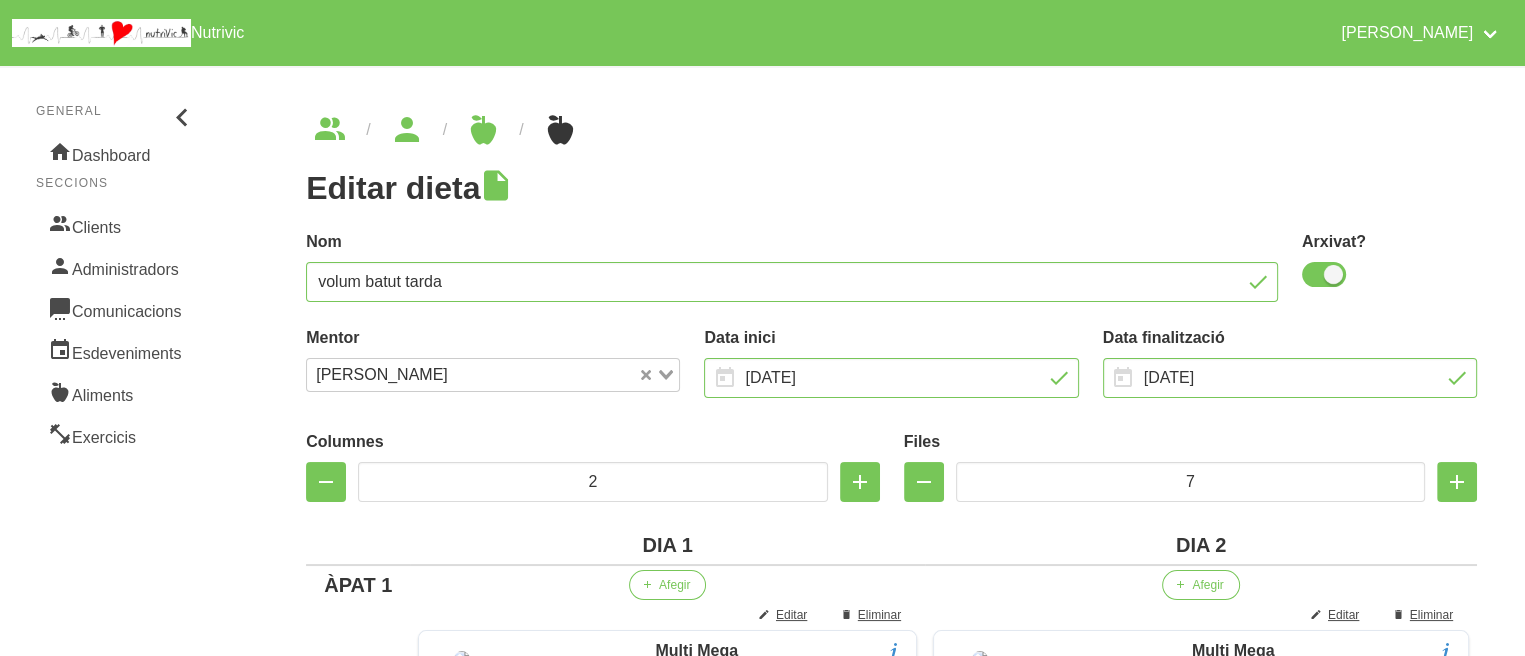 click on "Nom
volum batut tarda" at bounding box center (792, 266) 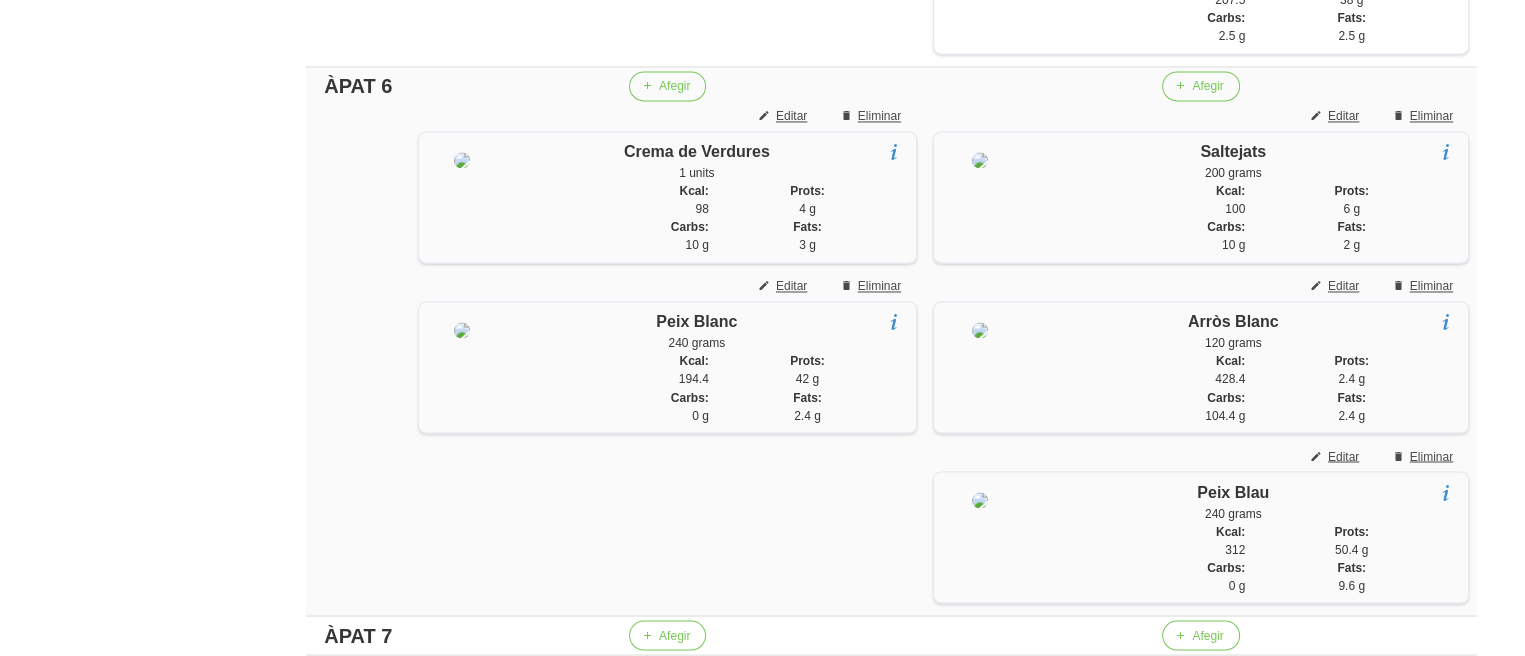 scroll, scrollTop: 3927, scrollLeft: 0, axis: vertical 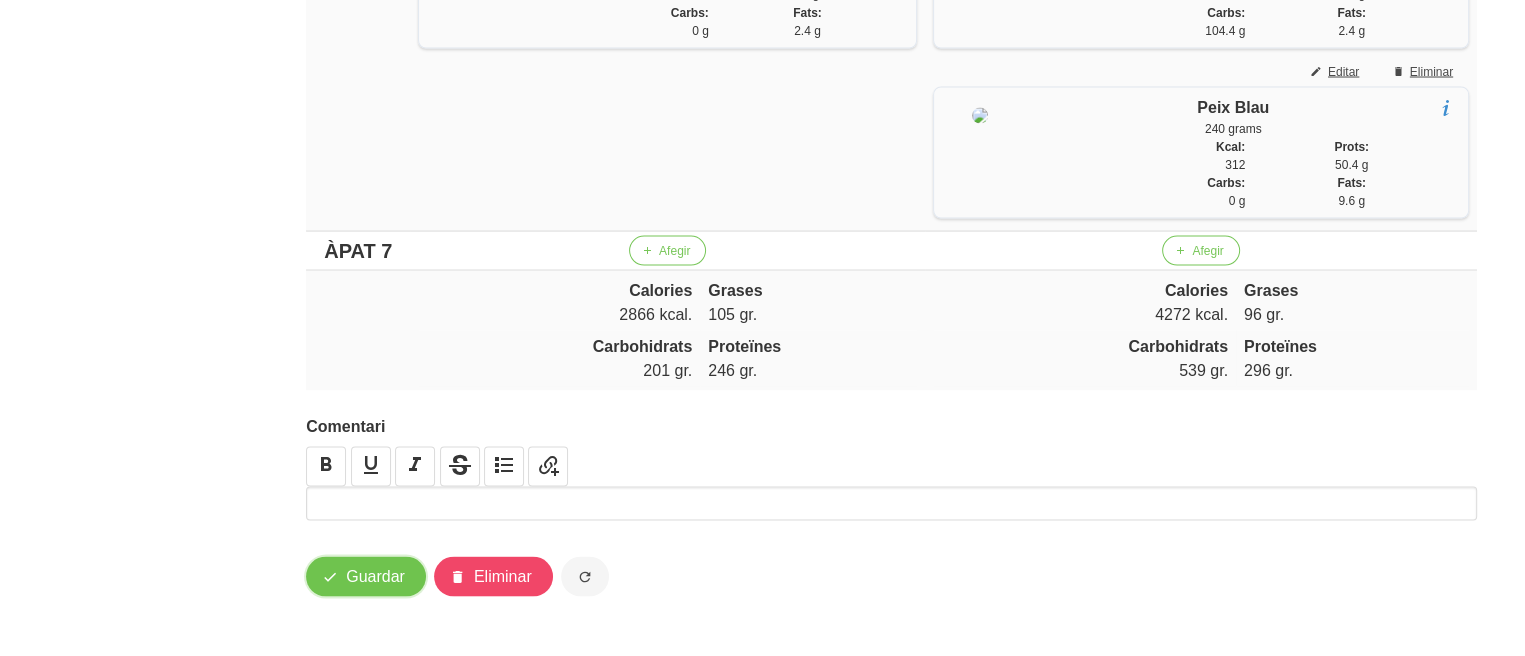 click on "Guardar" at bounding box center (375, 576) 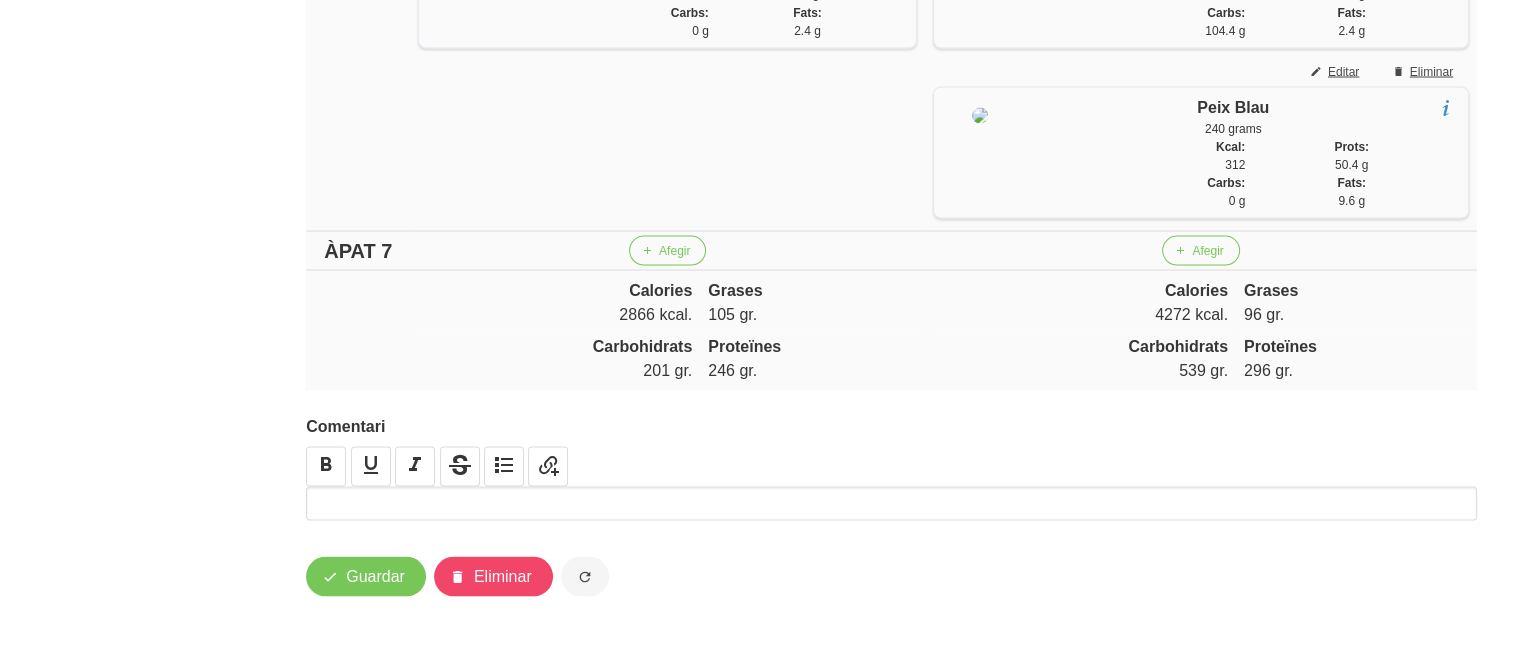 click on "ÀPAT 7" at bounding box center (358, 250) 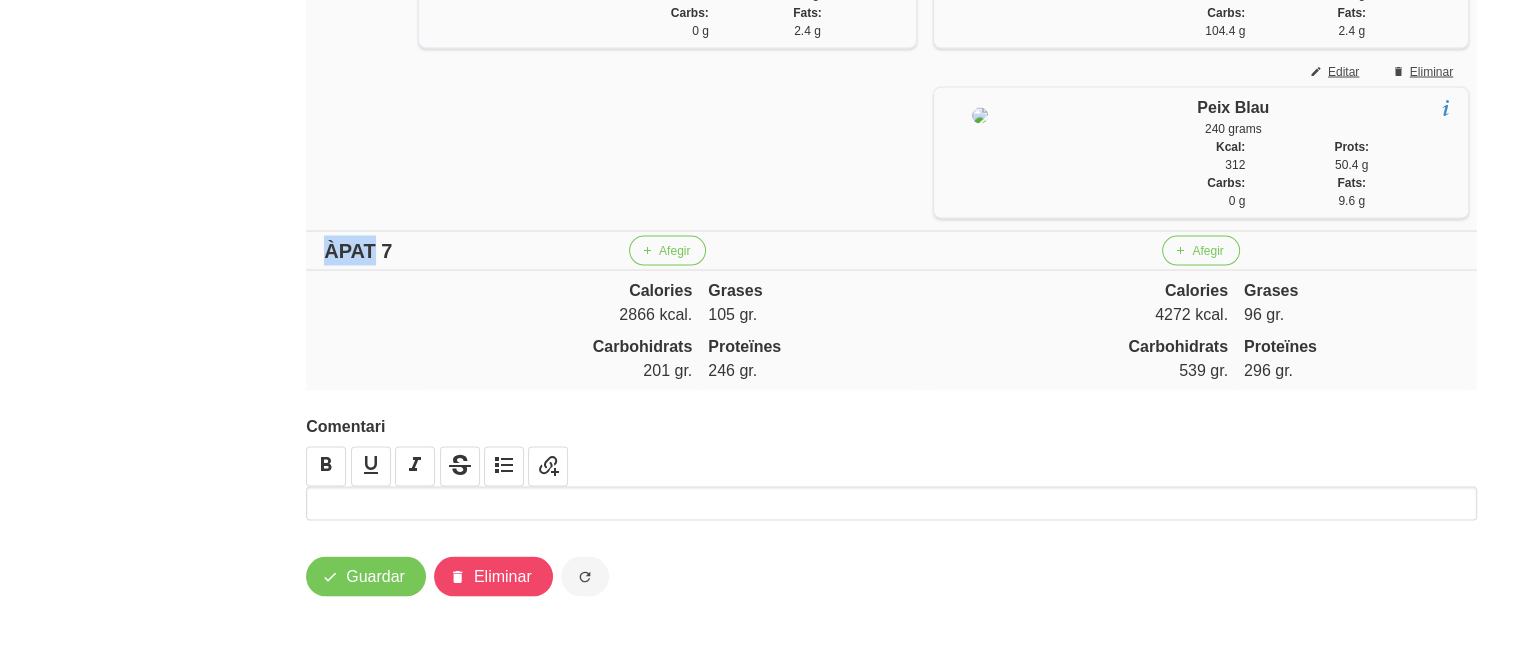 click on "ÀPAT 7" at bounding box center [358, 250] 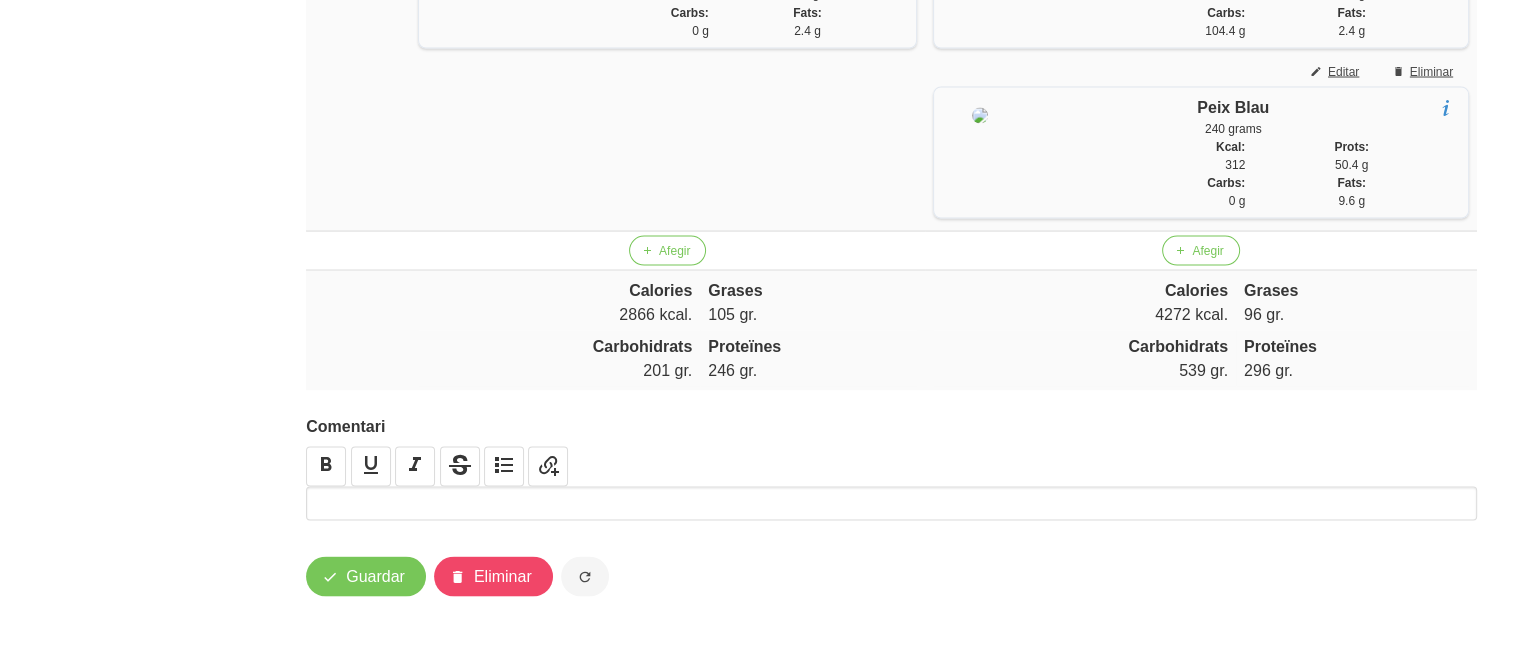 click on "Editar dieta
false
bf88c45b-d708-4231-a502-198dc1e352d6
Nom
volum batut tarda
Arxivat?
Mentor
[PERSON_NAME]
Loading...
Data inici
[DATE]
January
February
March
April
May" at bounding box center [891, -1545] 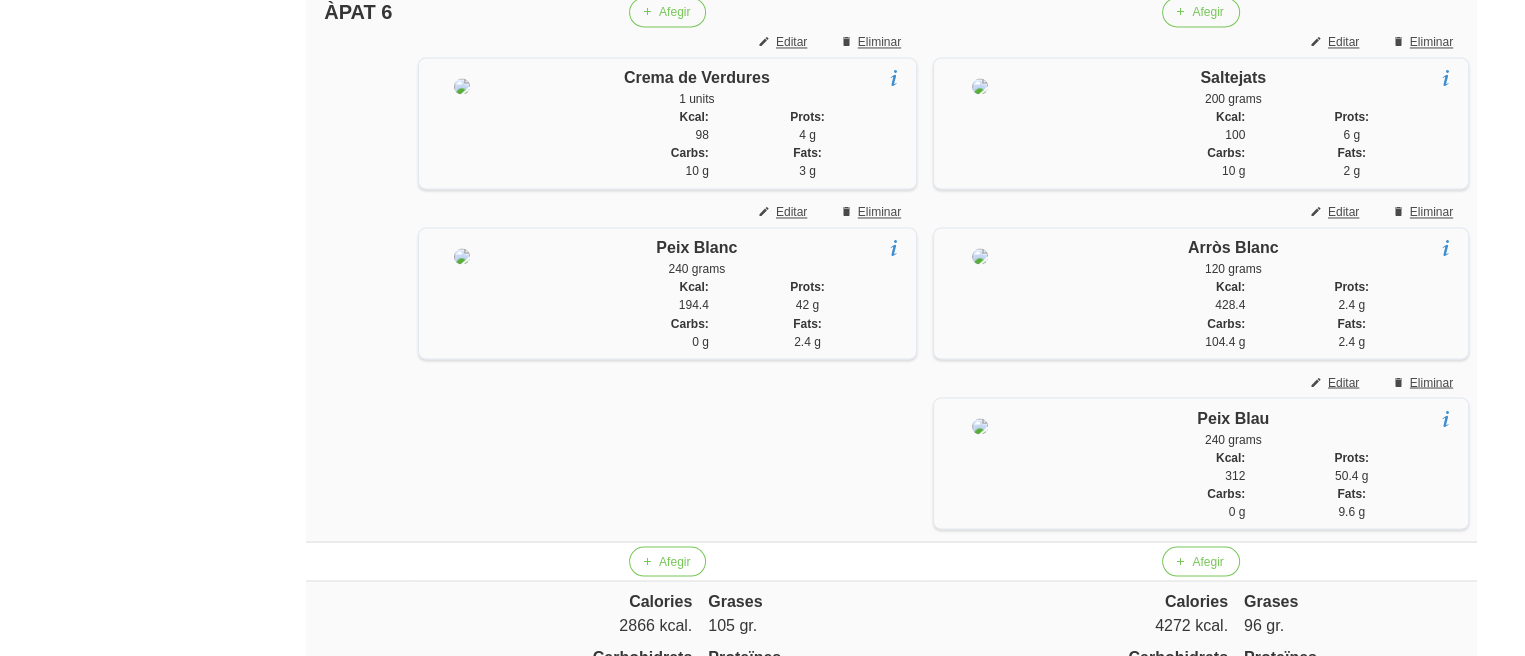 scroll, scrollTop: 3487, scrollLeft: 0, axis: vertical 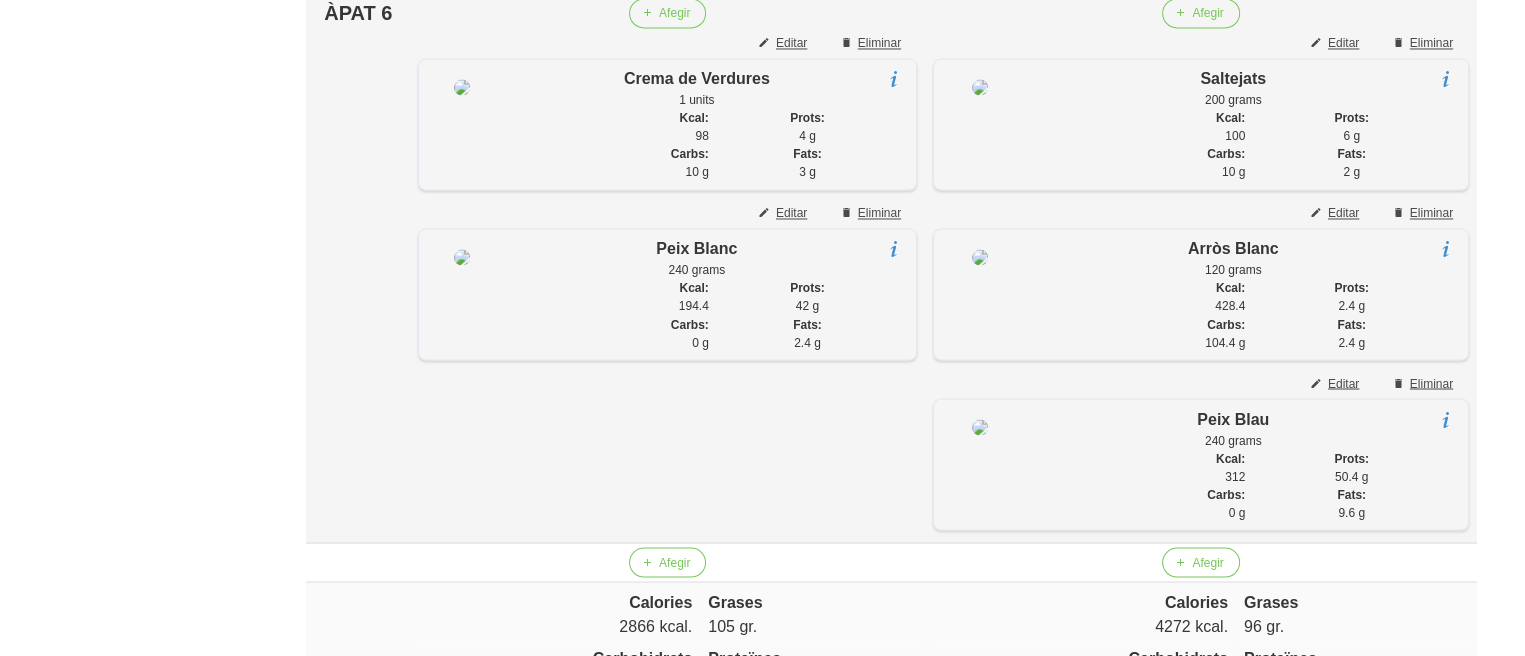 click on "ÀPAT 6" at bounding box center [358, 13] 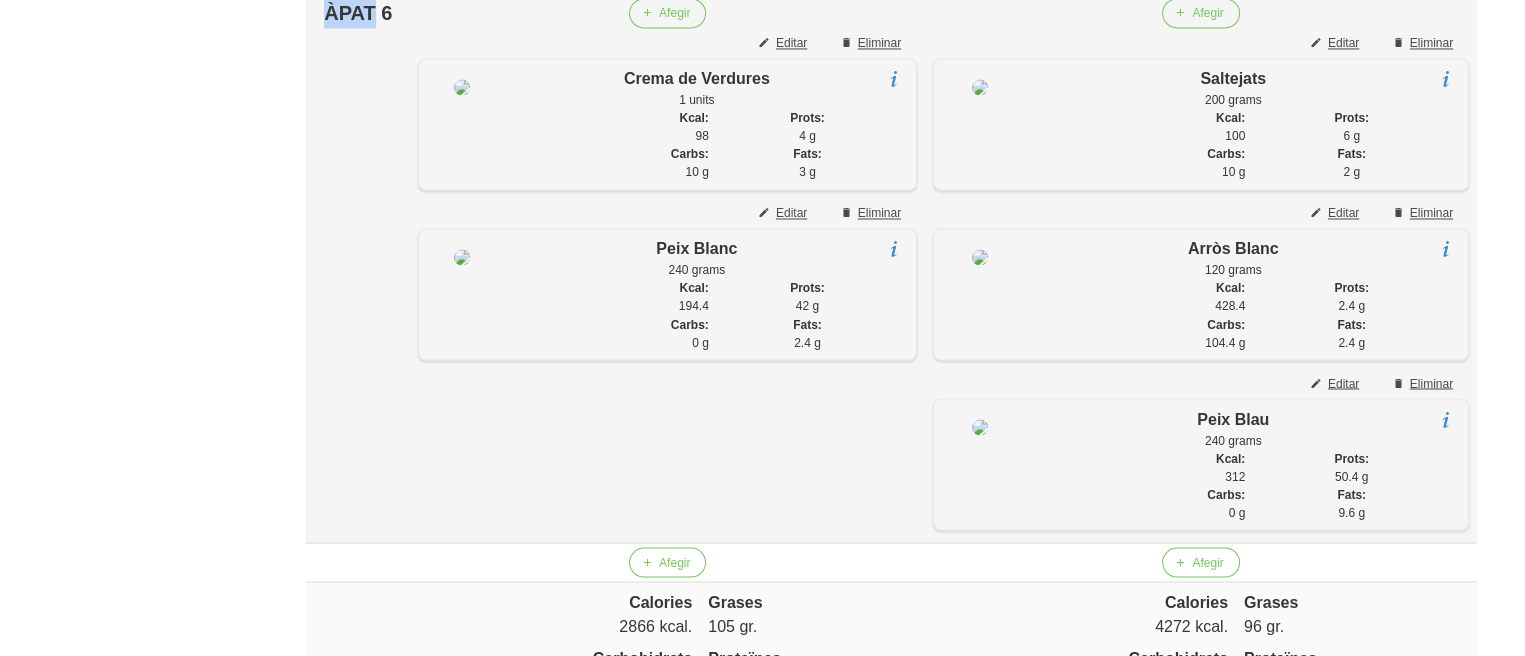 click on "ÀPAT 6" at bounding box center [358, 13] 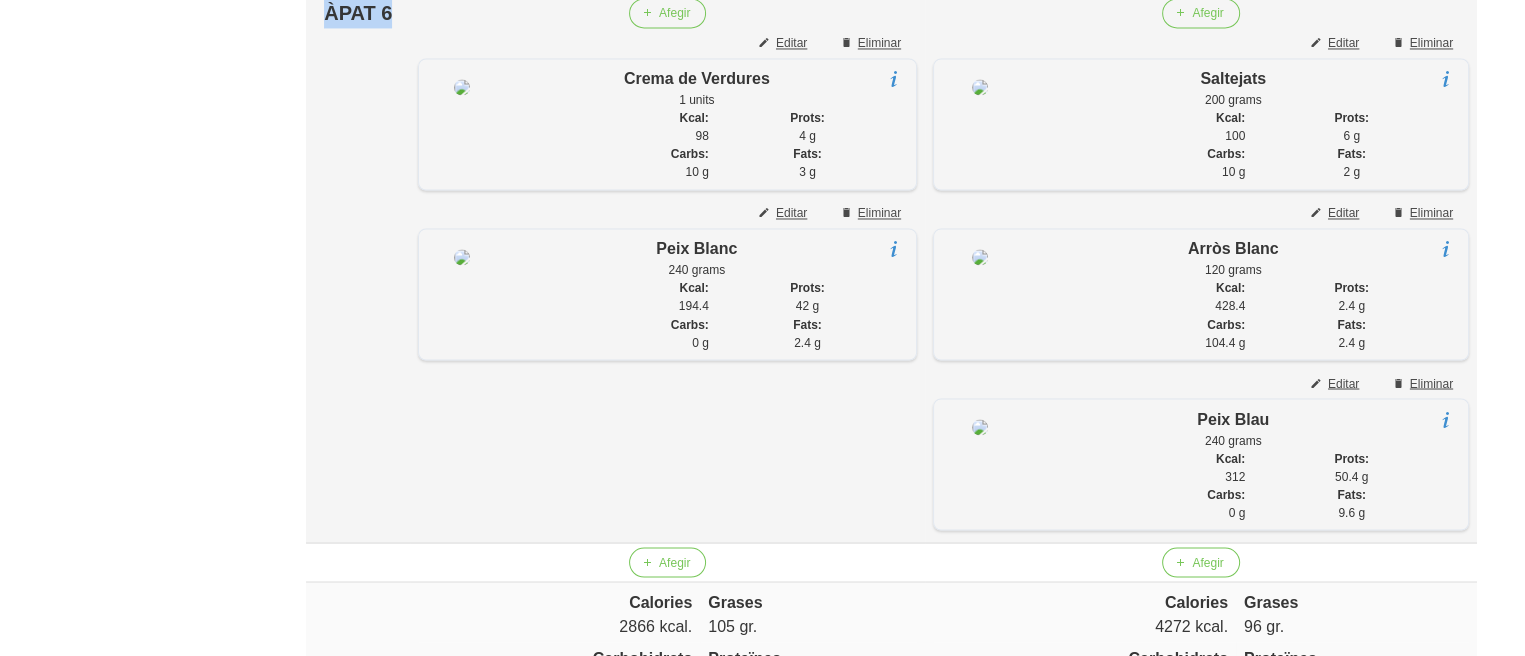 click on "ÀPAT 6" at bounding box center [358, 13] 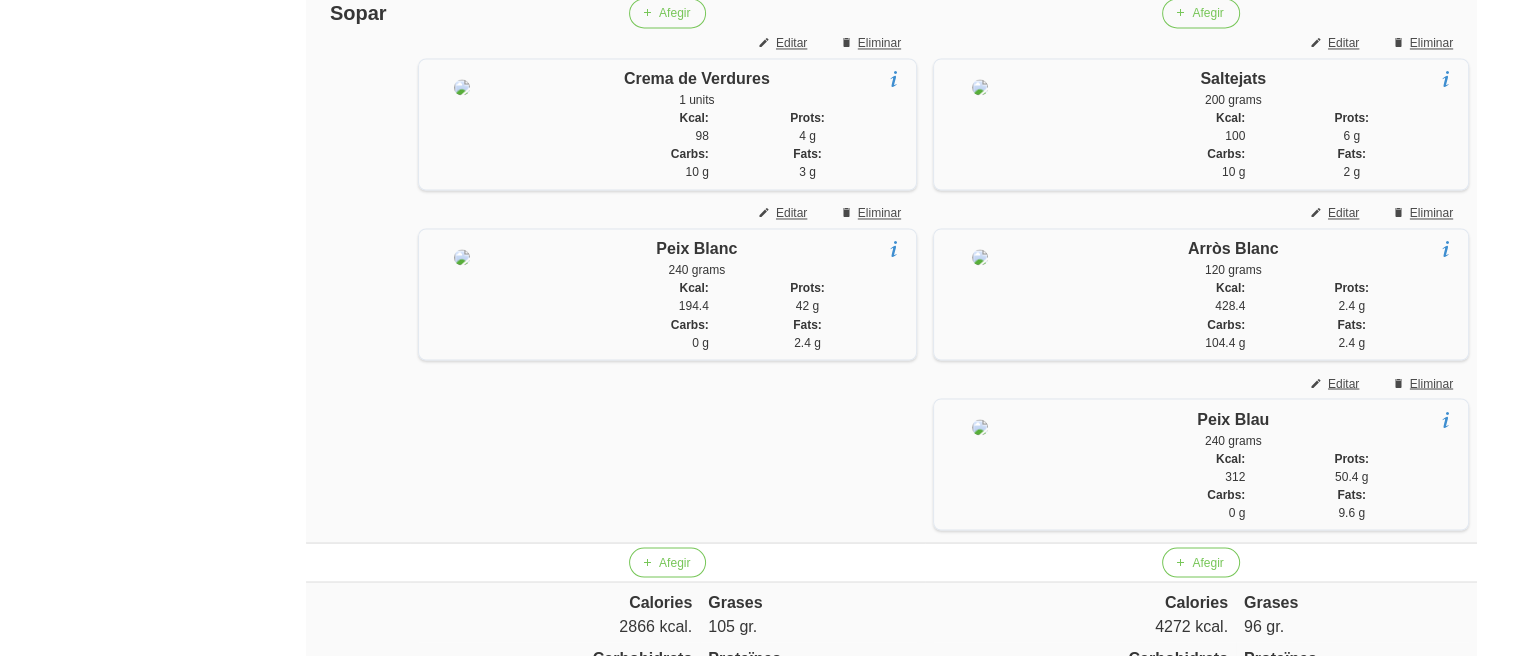 click on "General
Dashboard
Seccions
Clients
Administradors
Comunicacions
Esdeveniments
Aliments
Exercicis" at bounding box center [117, -1233] 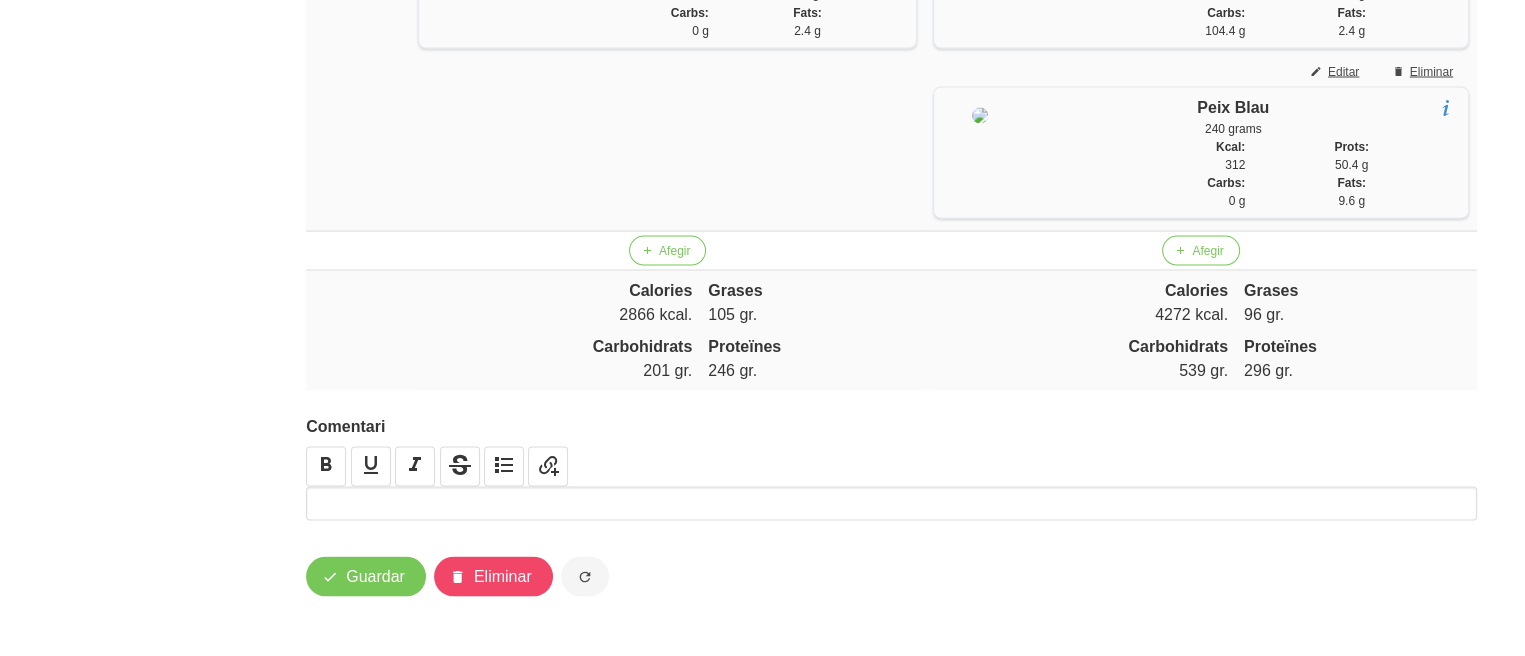 scroll, scrollTop: 3847, scrollLeft: 0, axis: vertical 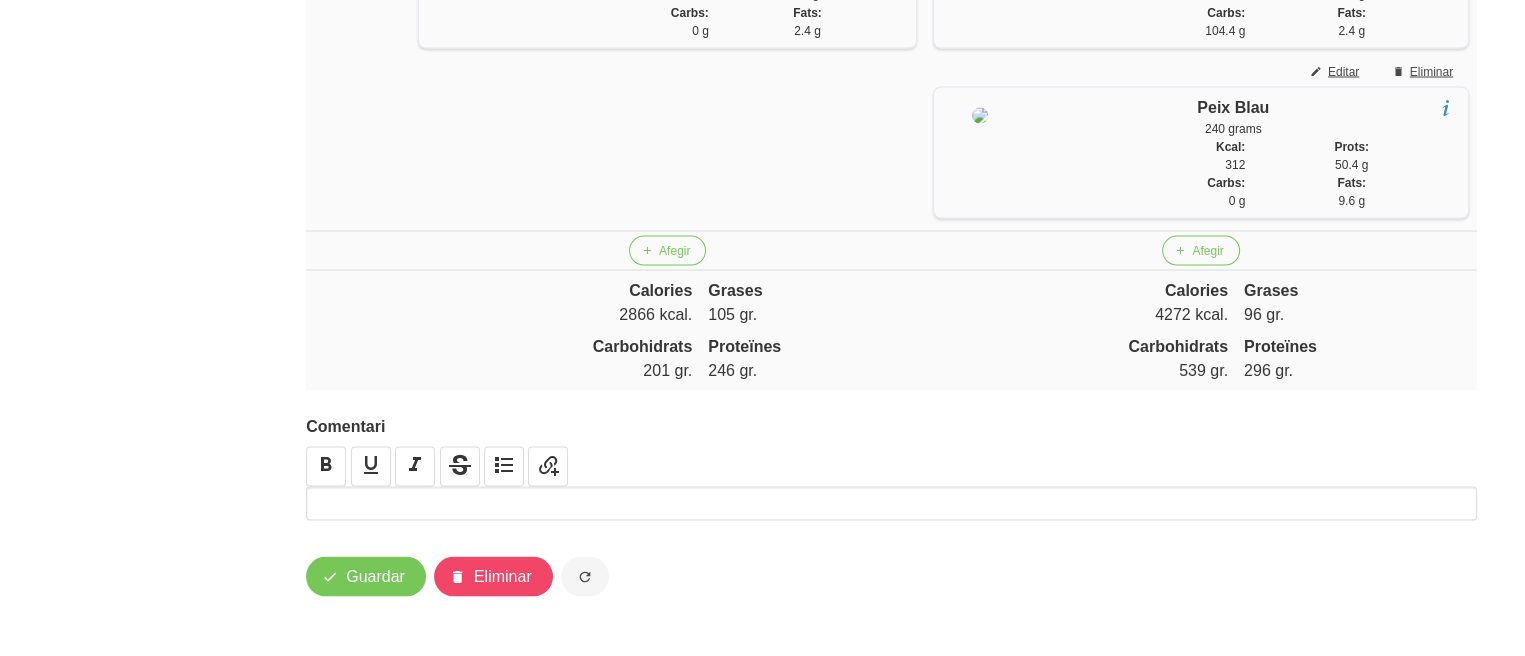 click at bounding box center [358, 250] 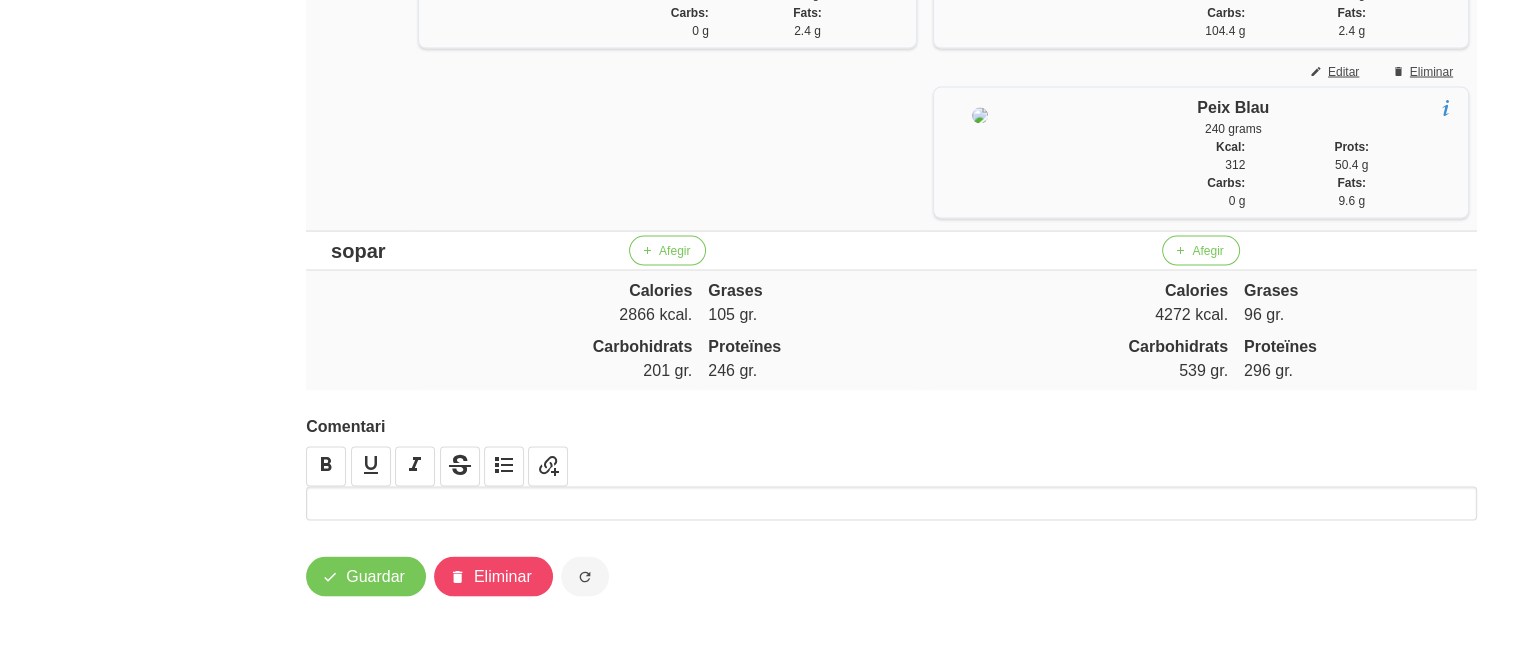 click on "General
Dashboard
Seccions
Clients
Administradors
Comunicacions
Esdeveniments
Aliments
Exercicis" at bounding box center (117, -1545) 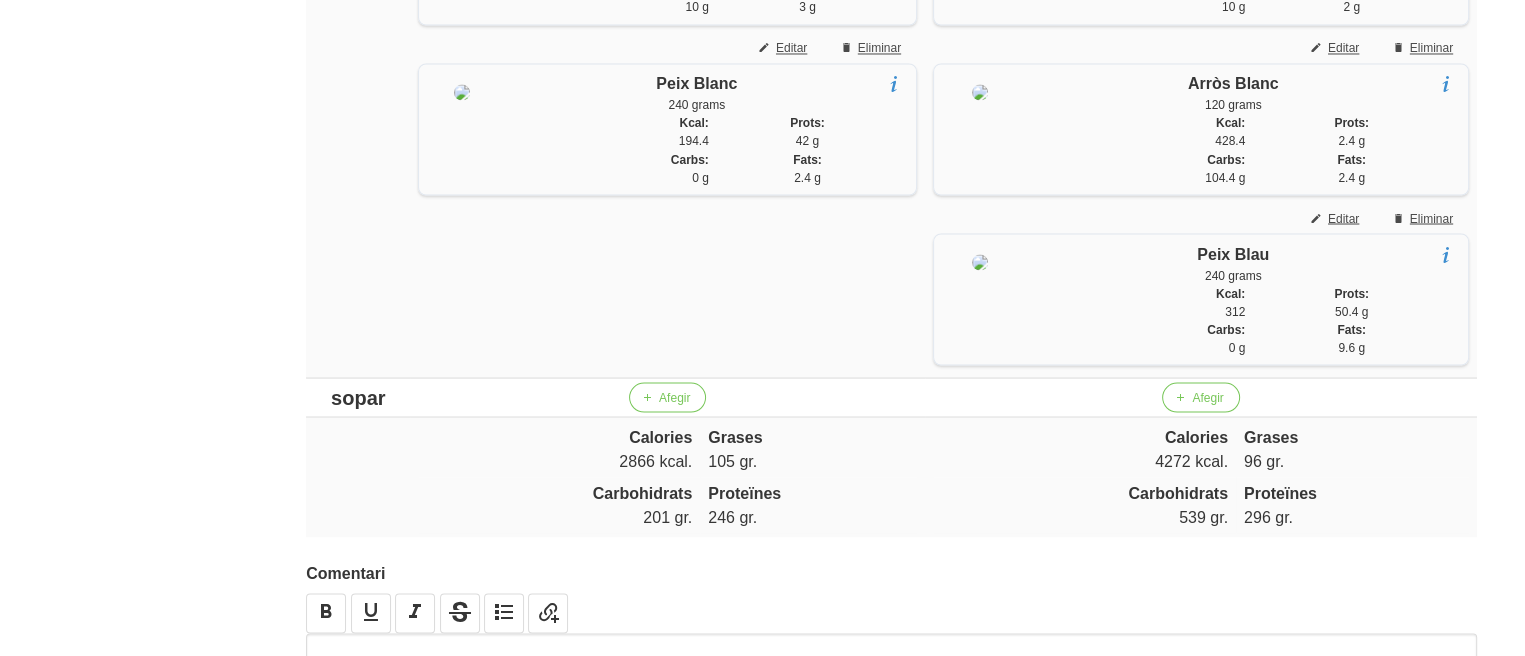 scroll, scrollTop: 3567, scrollLeft: 0, axis: vertical 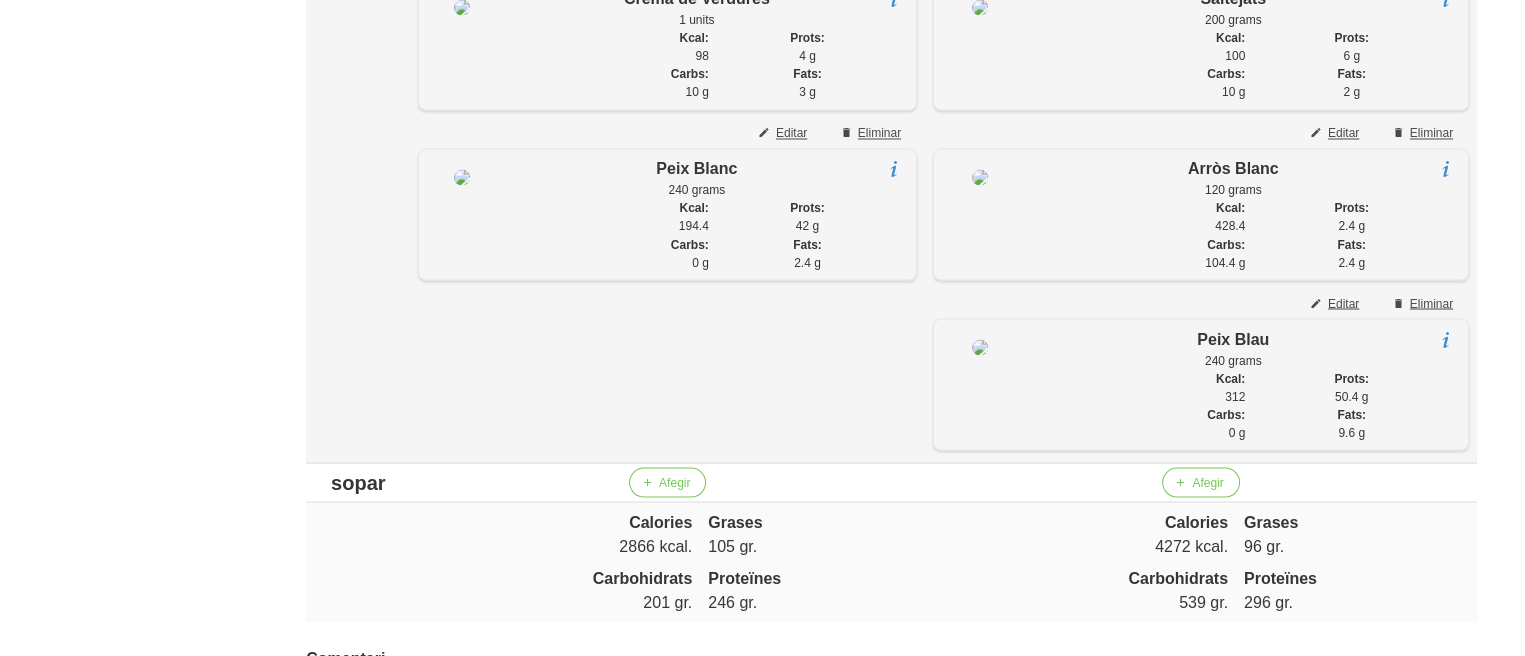 click on "Editar" at bounding box center [791, -37] 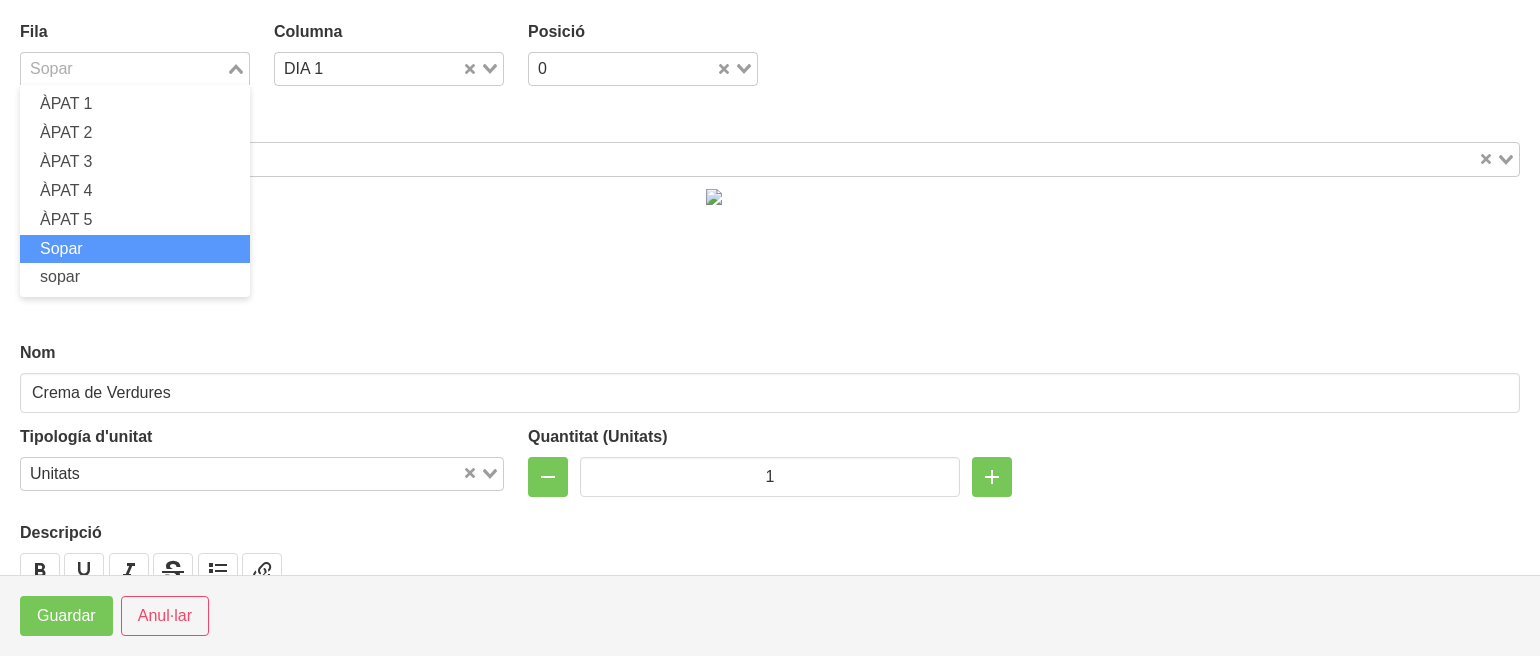 click at bounding box center [123, 69] 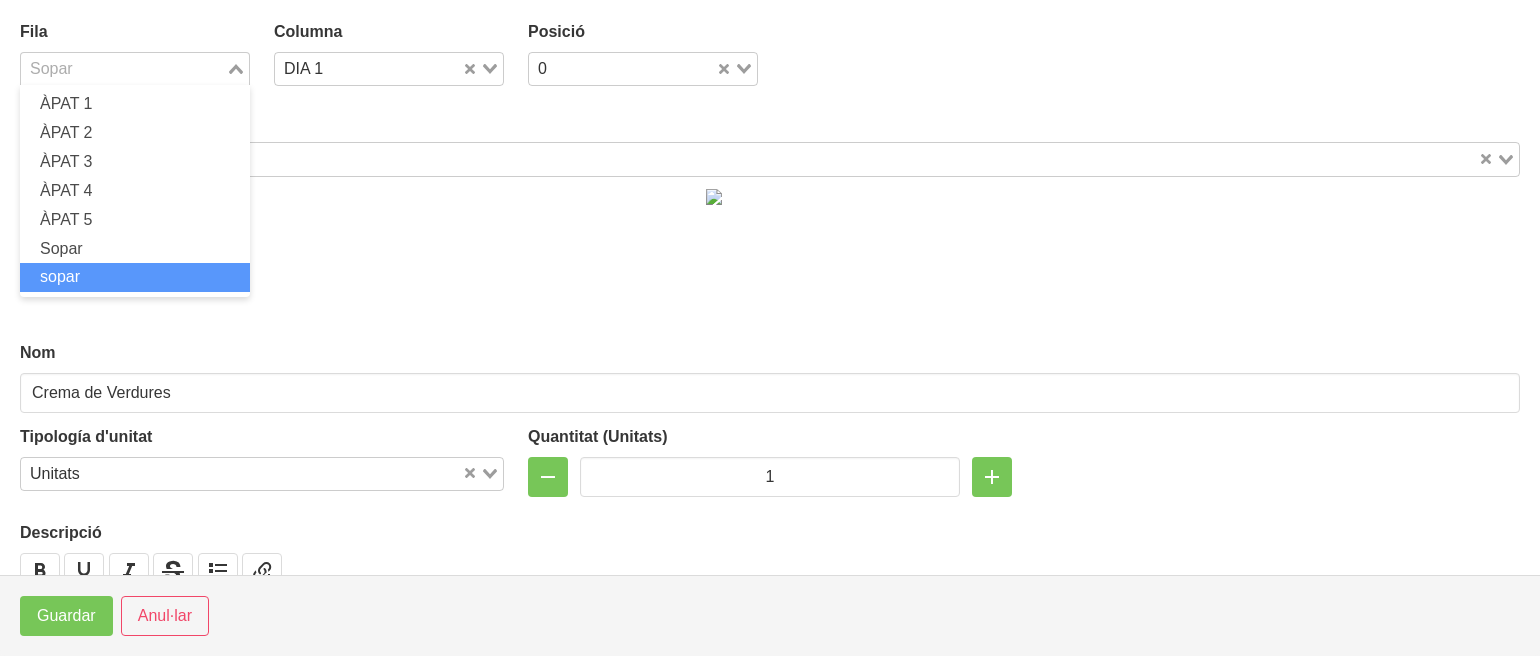 click on "sopar" at bounding box center [135, 277] 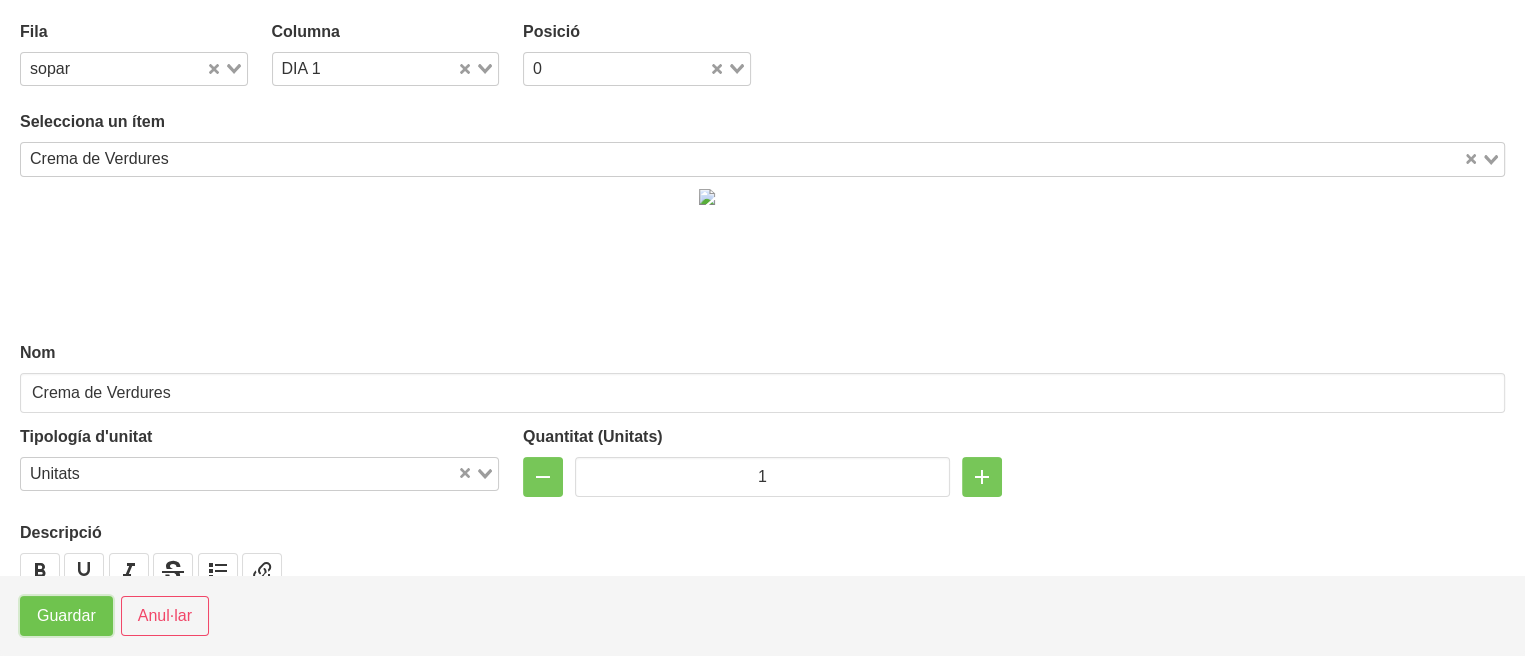 click on "Guardar" at bounding box center (66, 616) 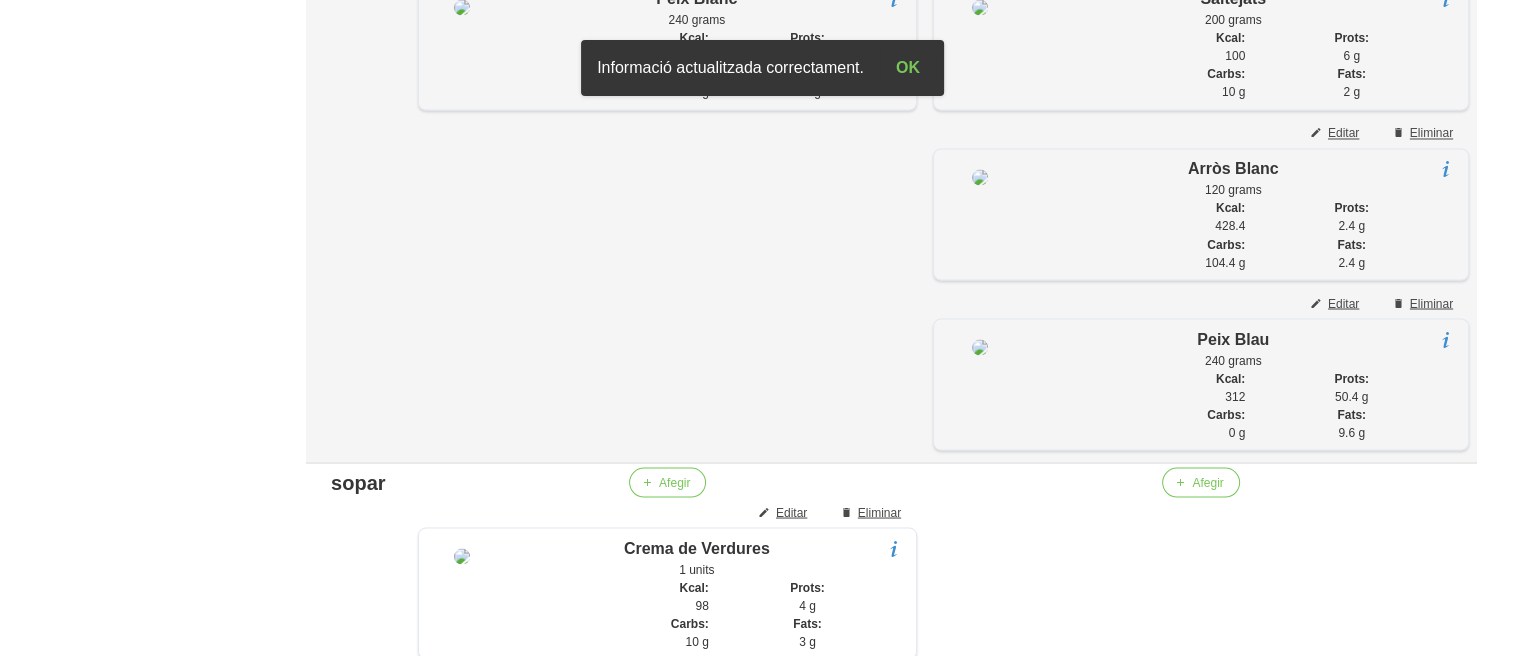 click on "Editar" at bounding box center [1343, -37] 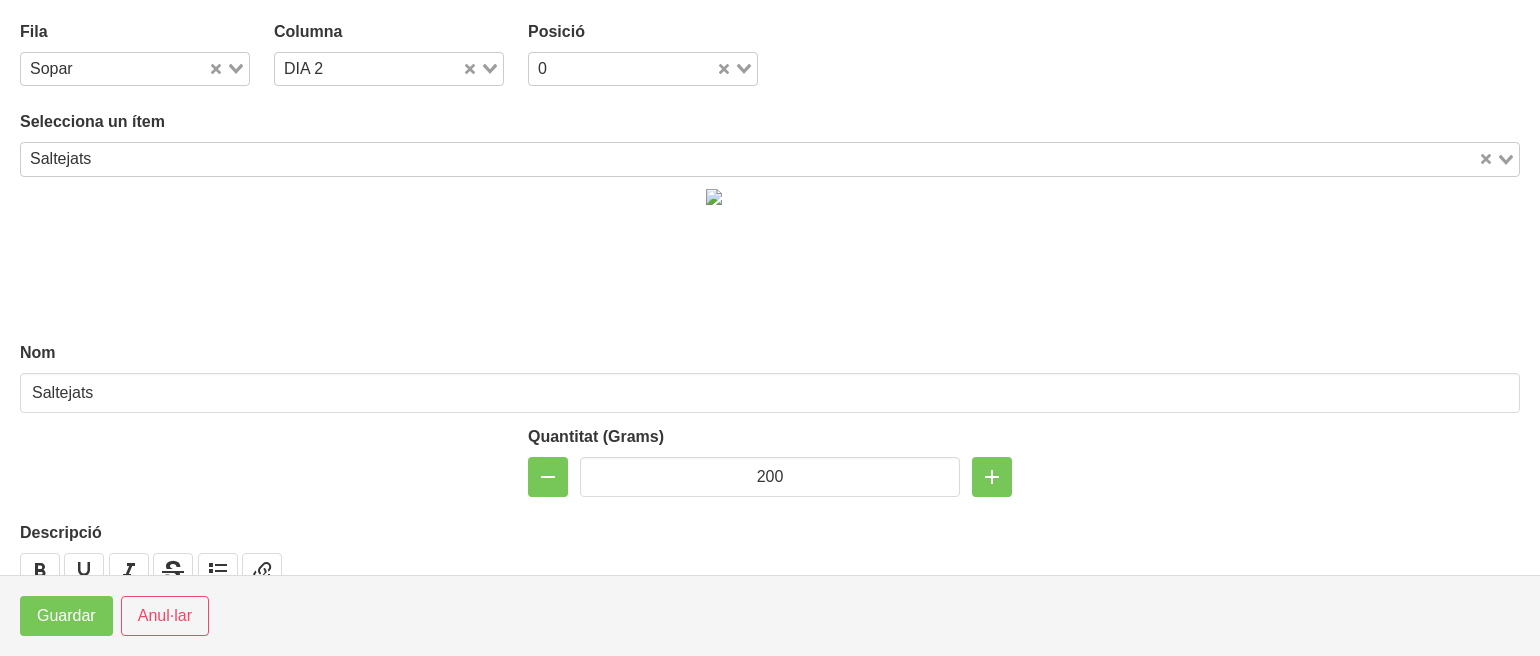 click on "Sopar" at bounding box center [114, 67] 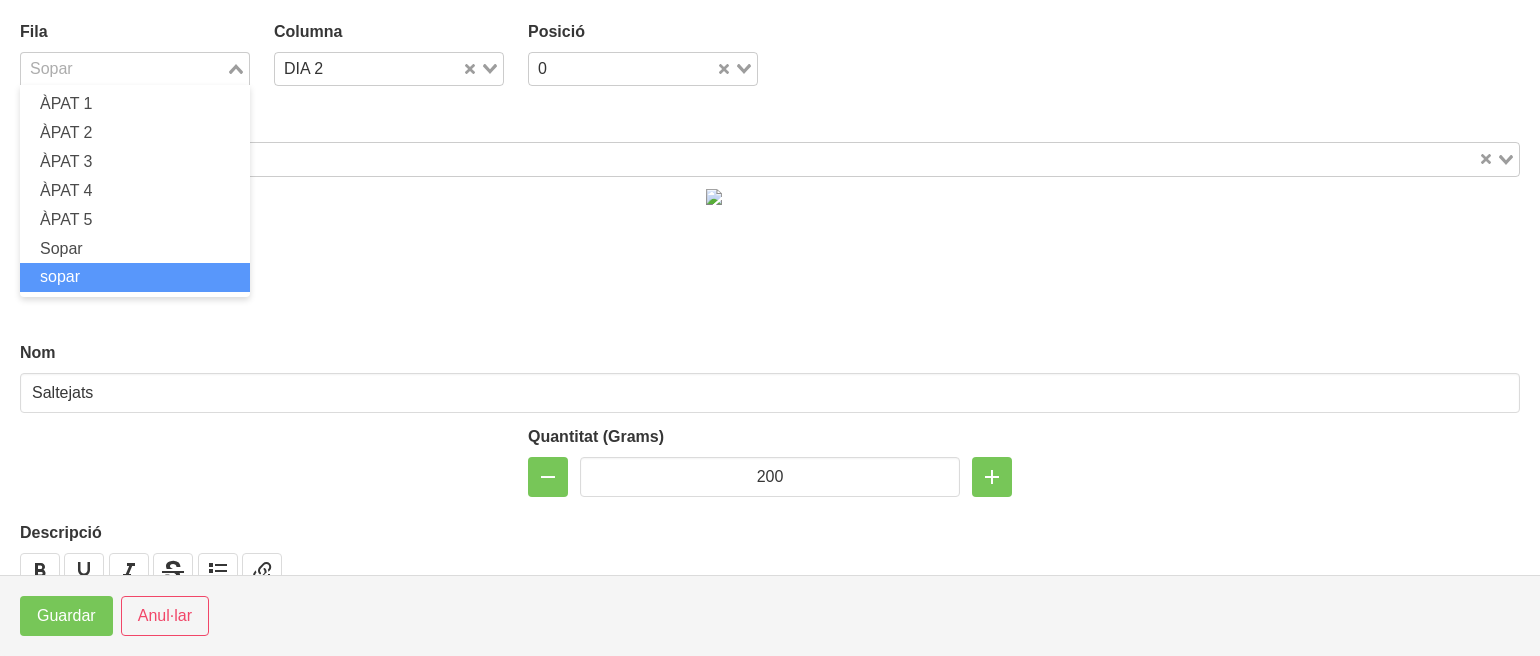 click on "sopar" at bounding box center (60, 276) 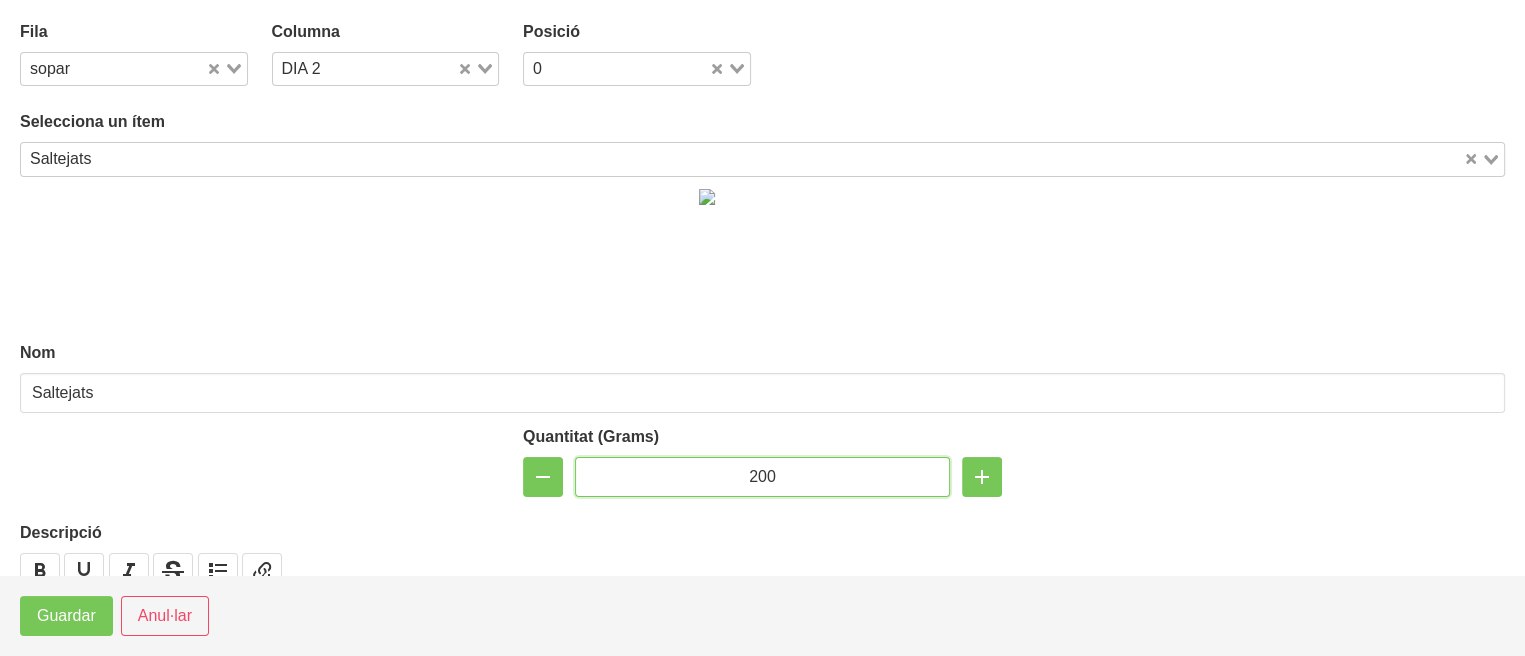 click on "200" at bounding box center [762, 477] 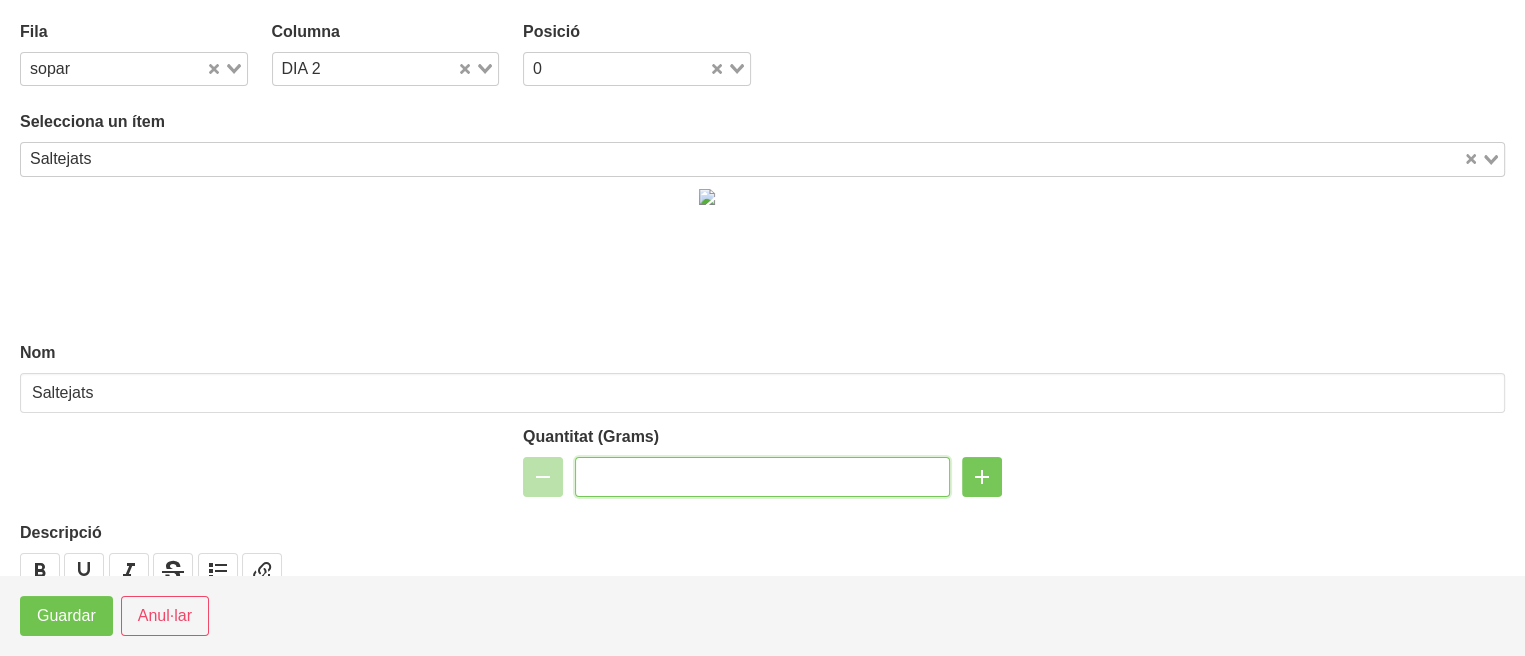 type 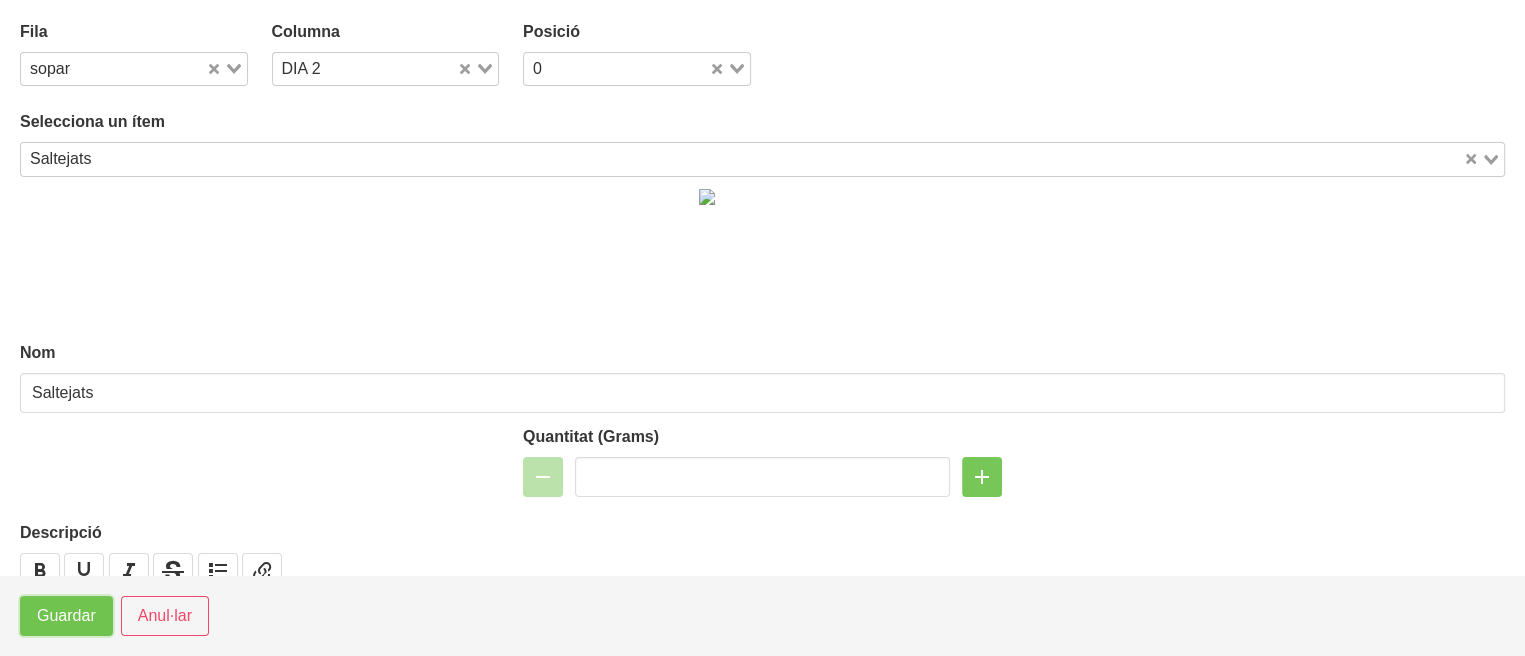 click on "Guardar" at bounding box center (66, 616) 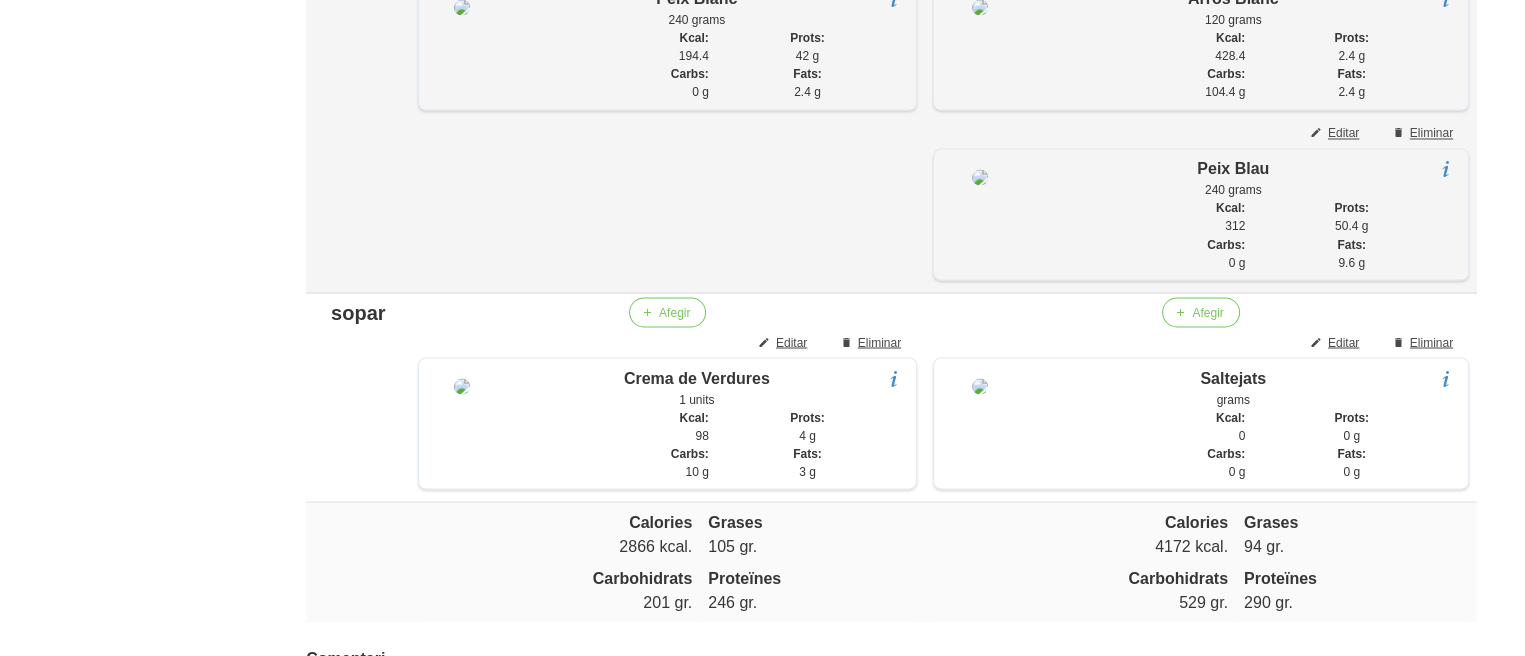 click on "Editar" at bounding box center [1343, -37] 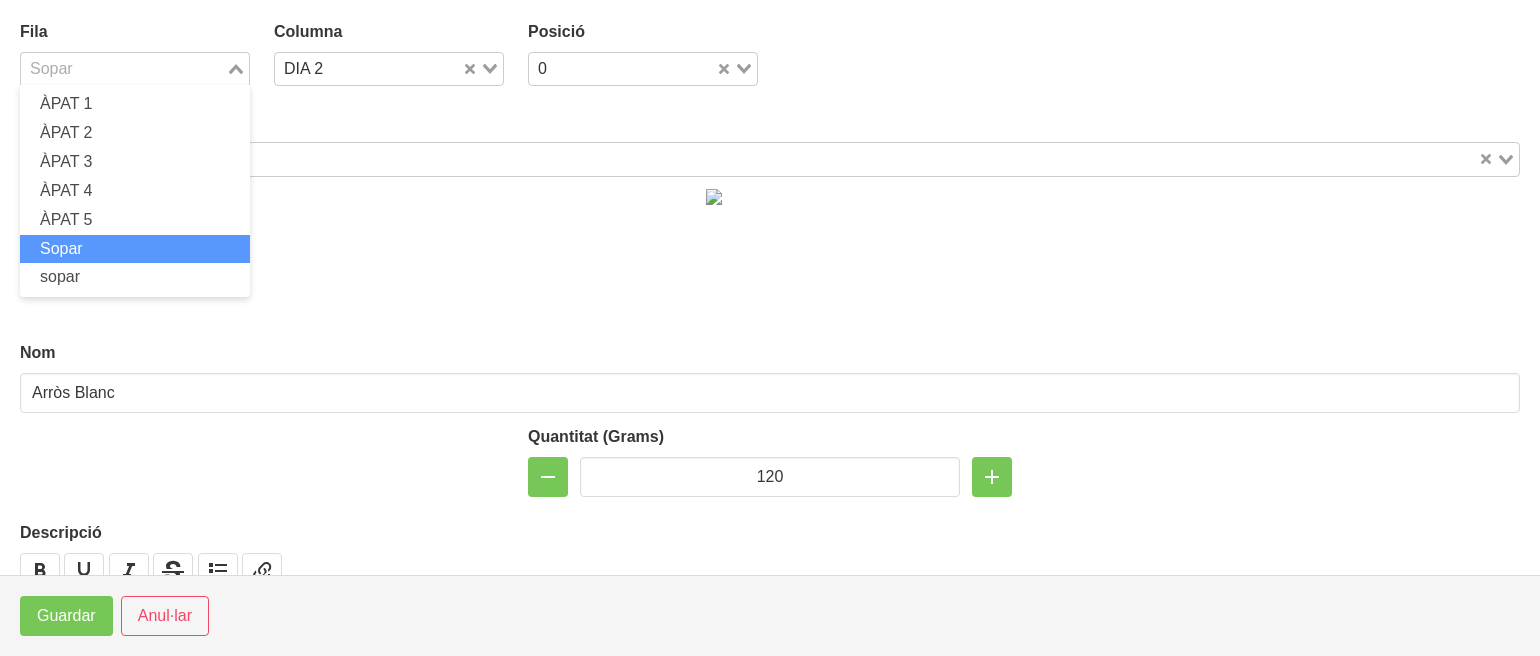 click at bounding box center (123, 69) 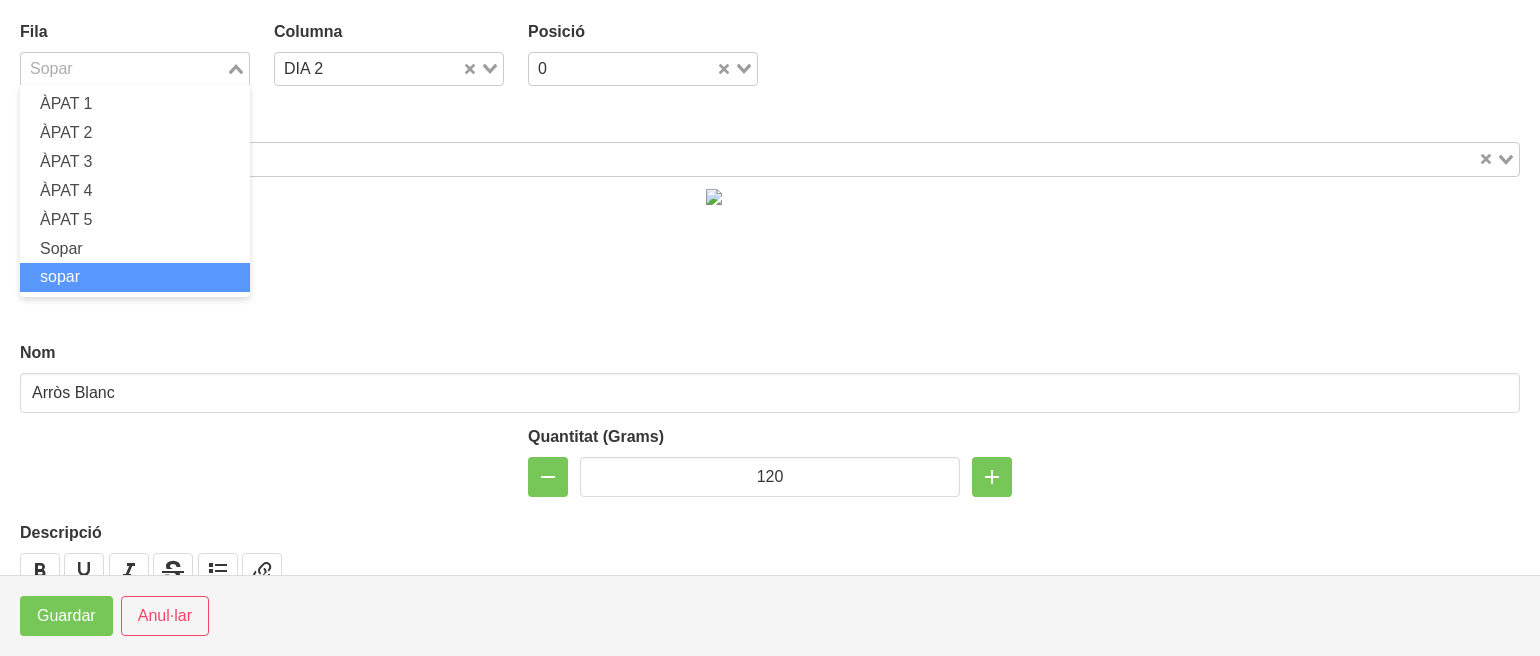 click on "sopar" at bounding box center [60, 276] 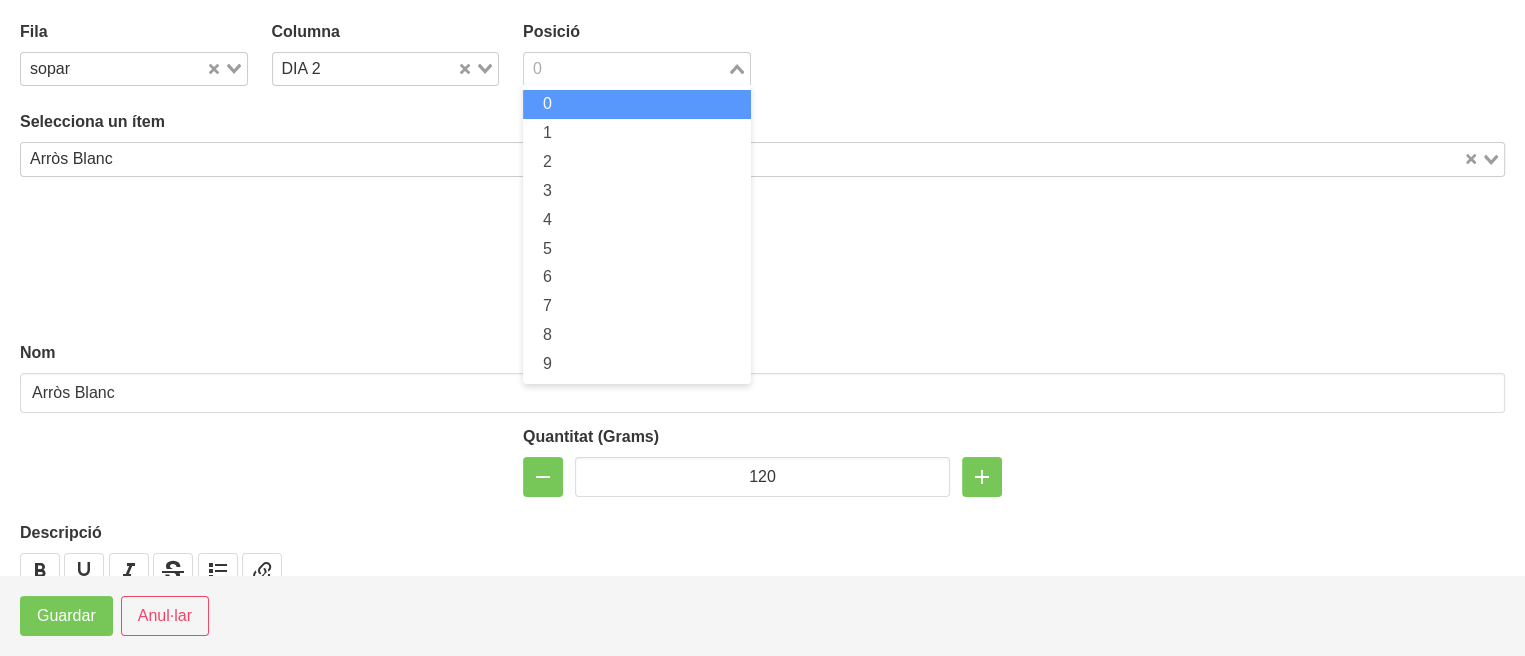 click at bounding box center (625, 69) 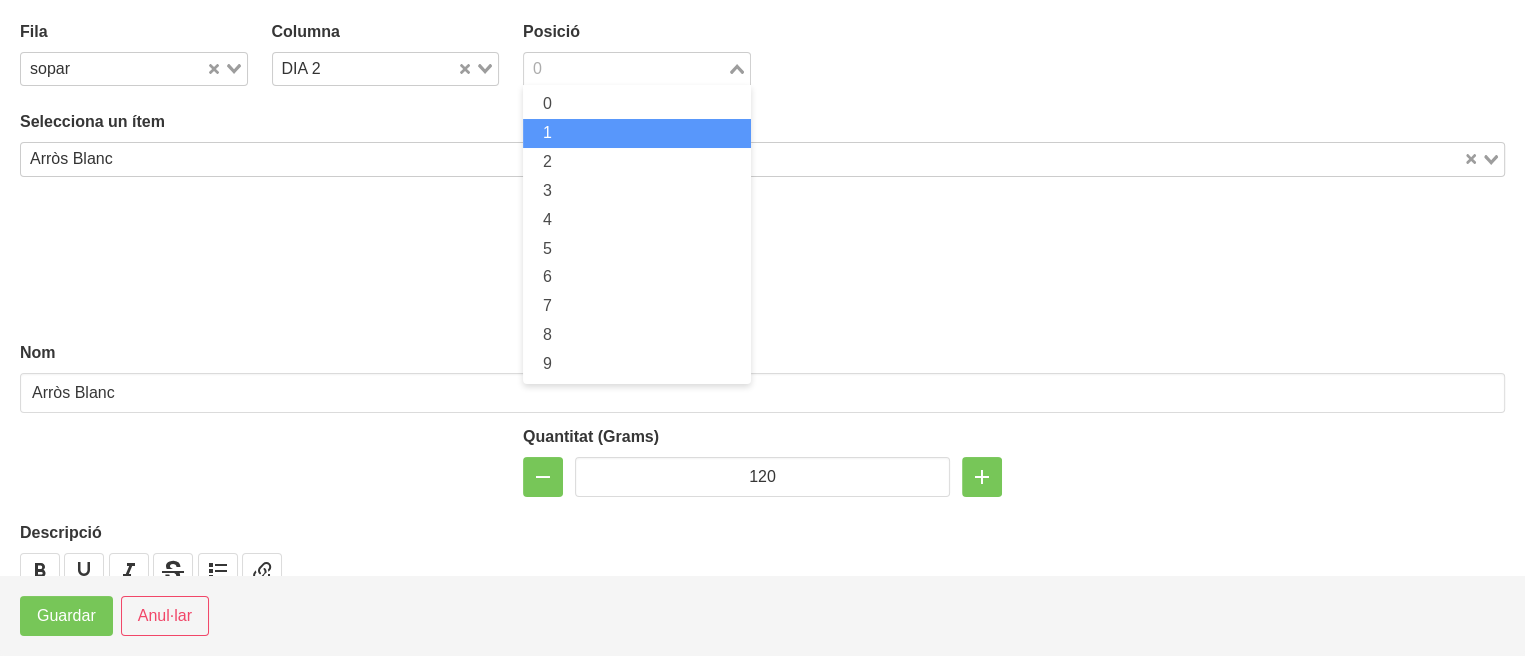 click on "1" at bounding box center (637, 133) 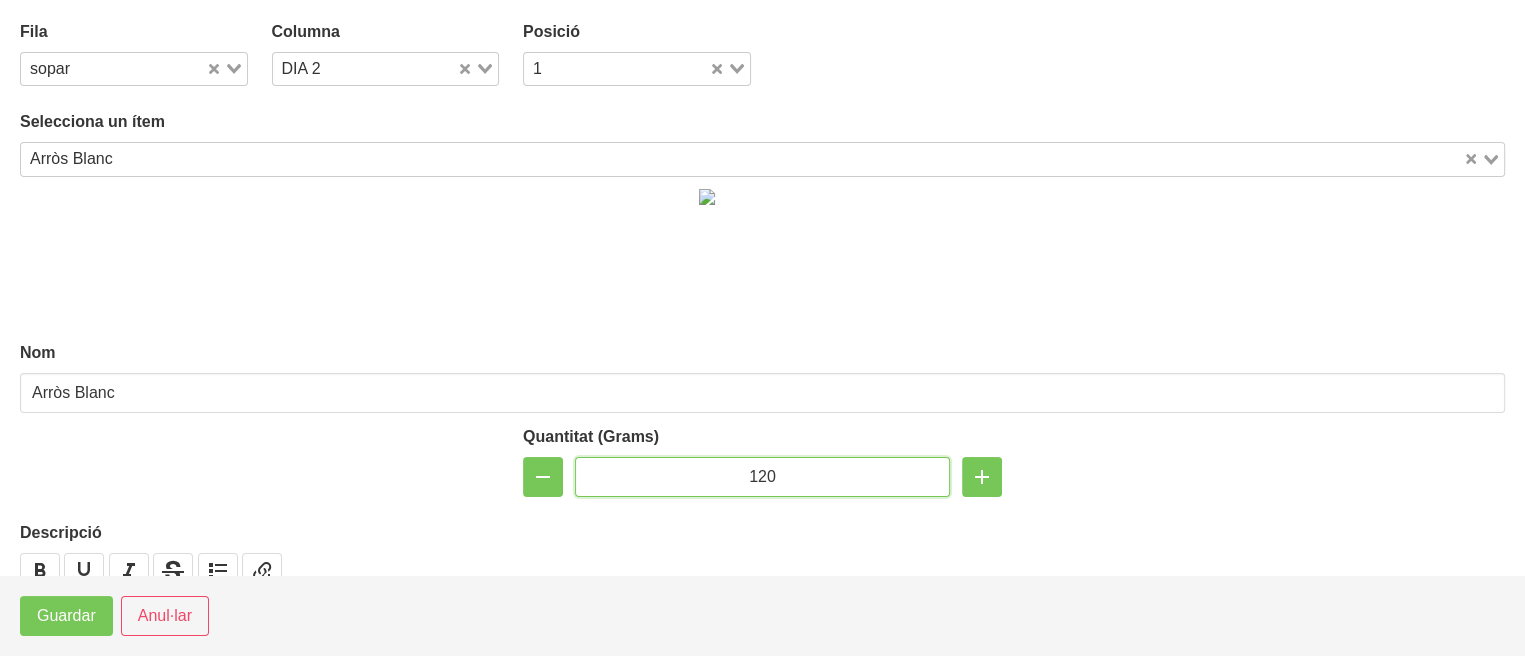 click on "120" at bounding box center (762, 477) 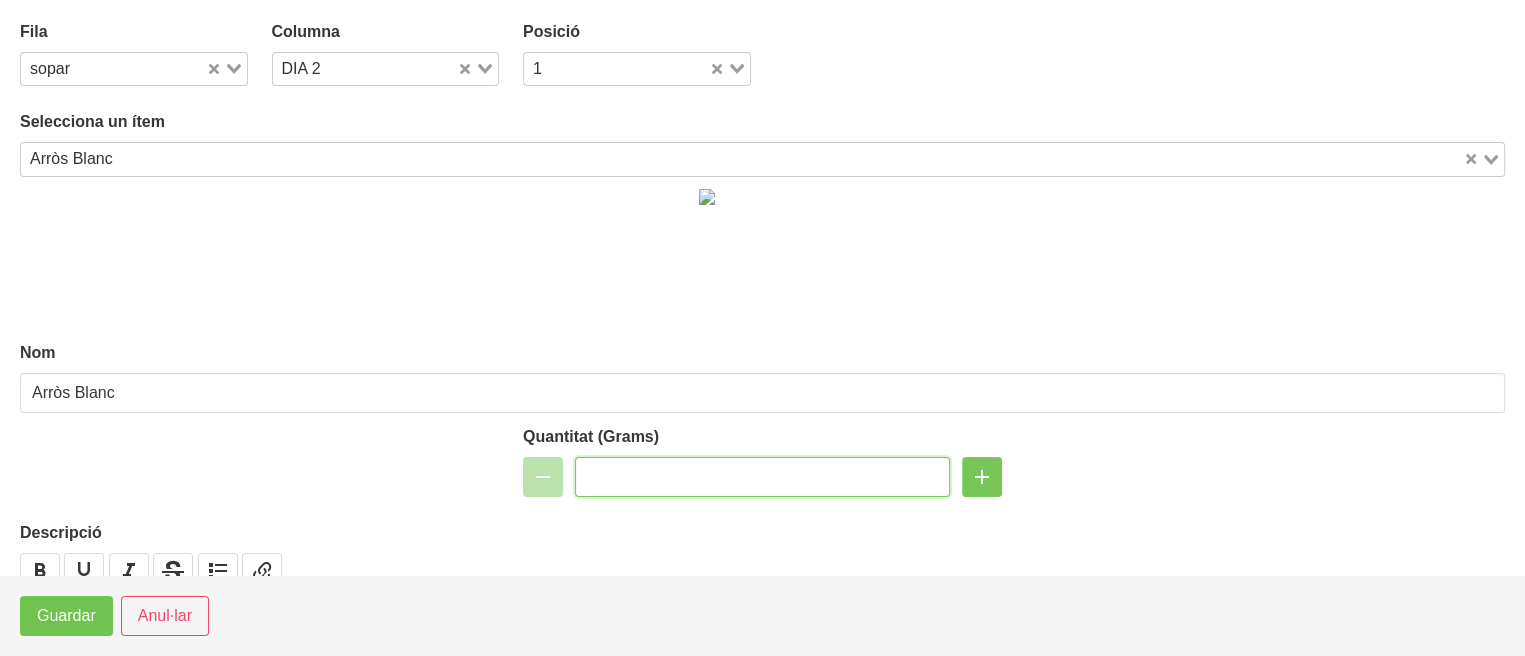 type 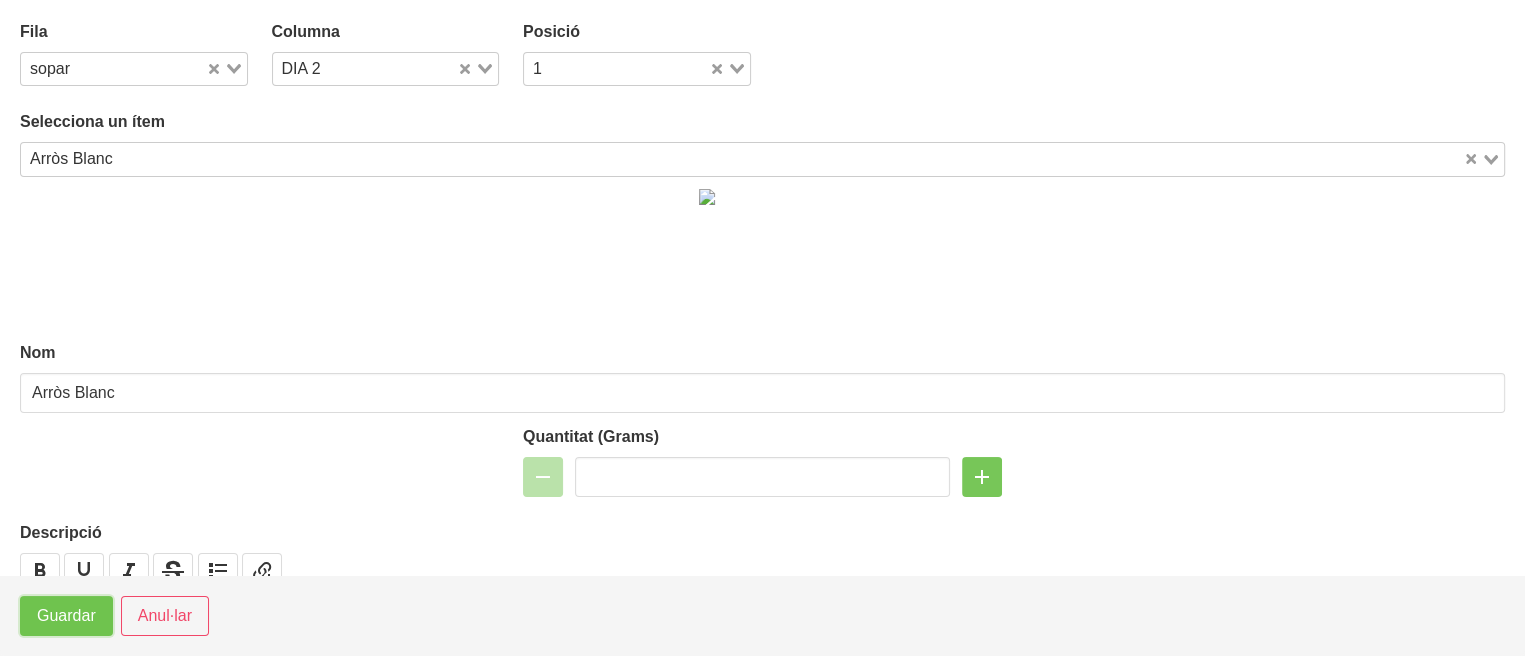 click on "Guardar" at bounding box center (66, 616) 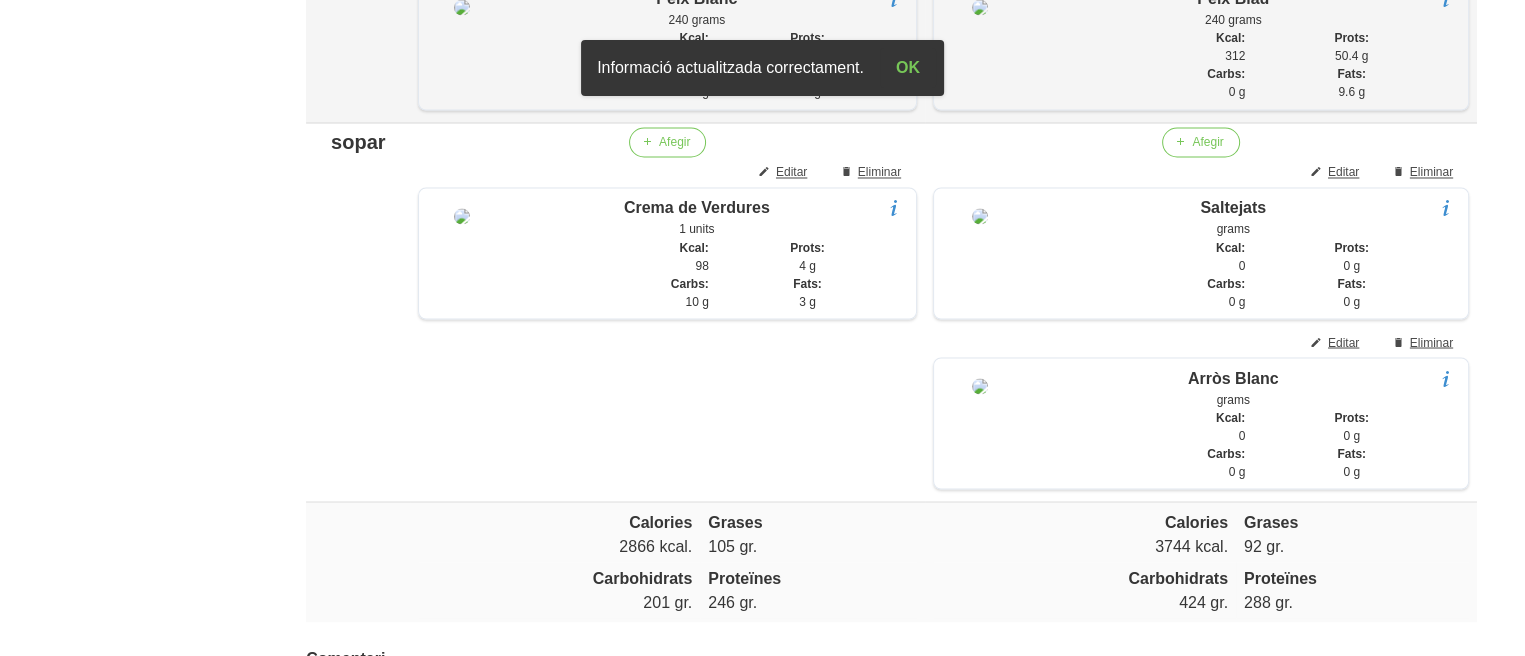 click on "Editar" at bounding box center (1343, -37) 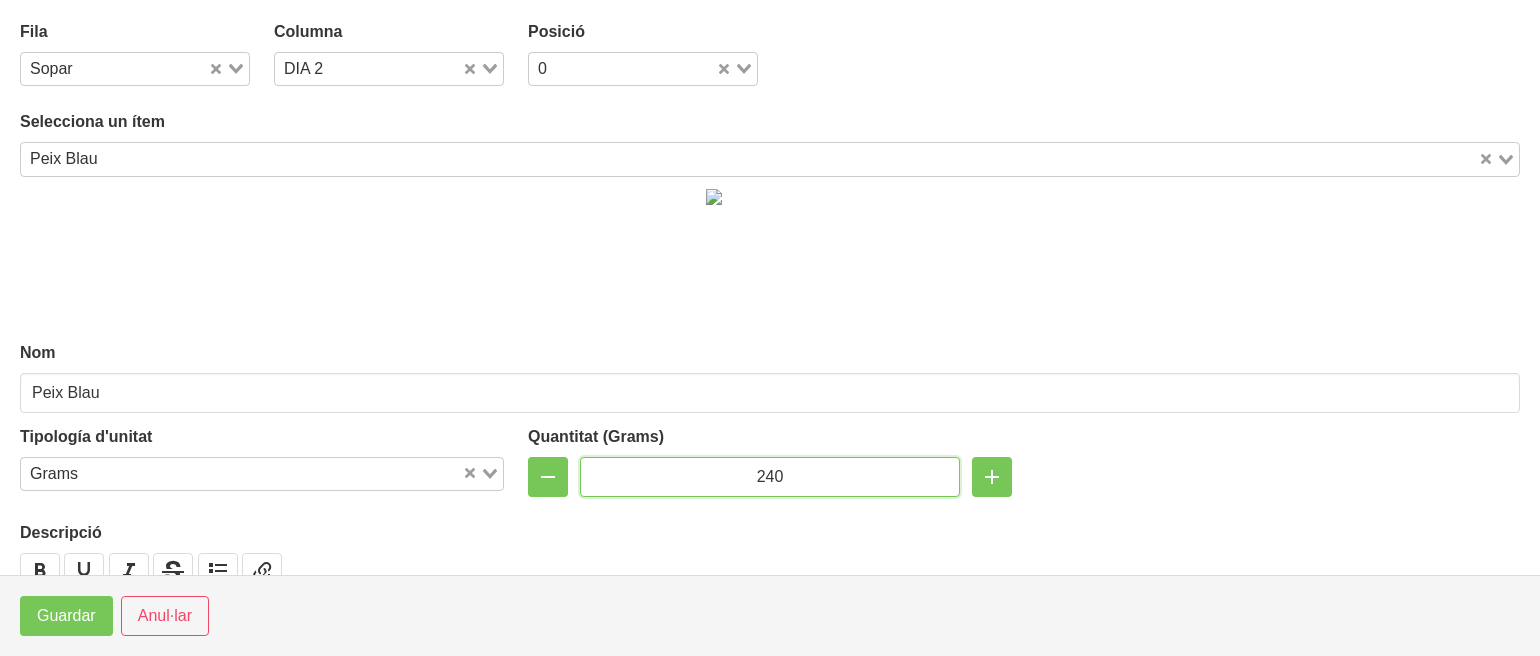 click on "240" at bounding box center [770, 477] 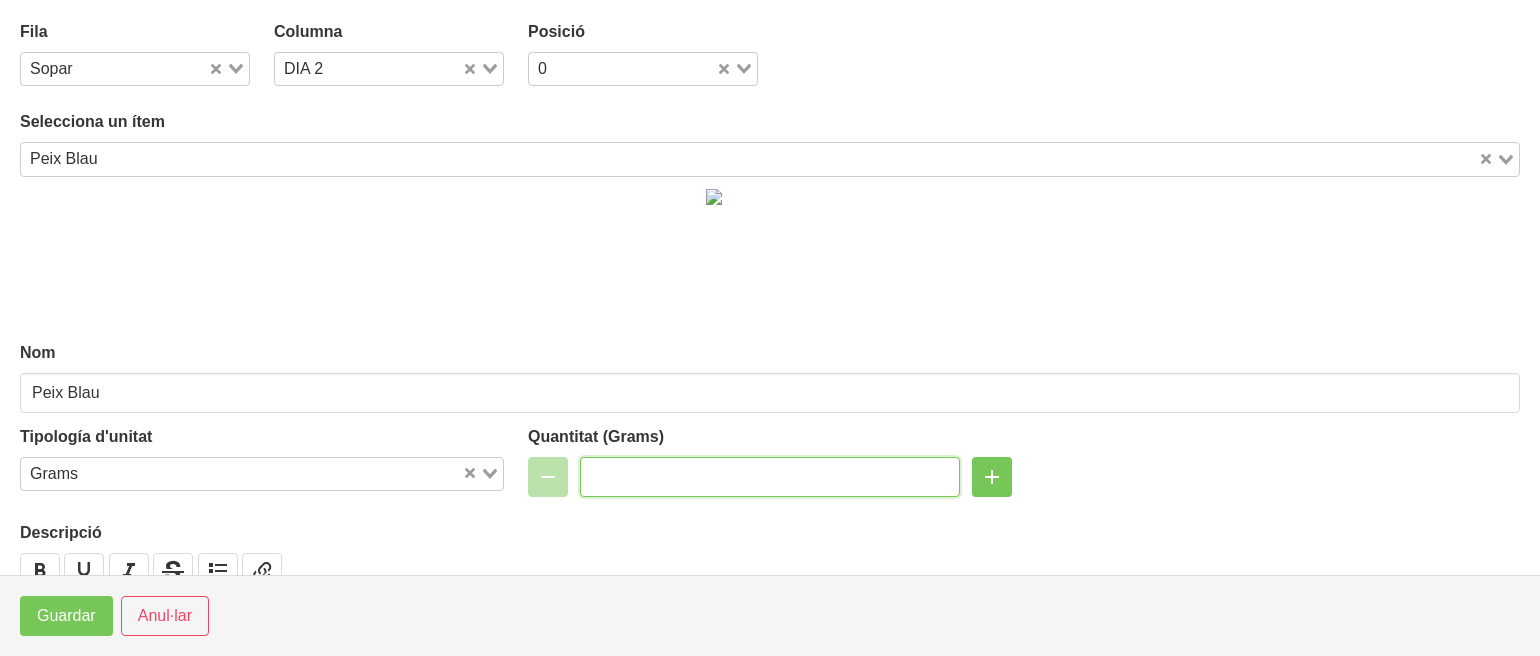 type 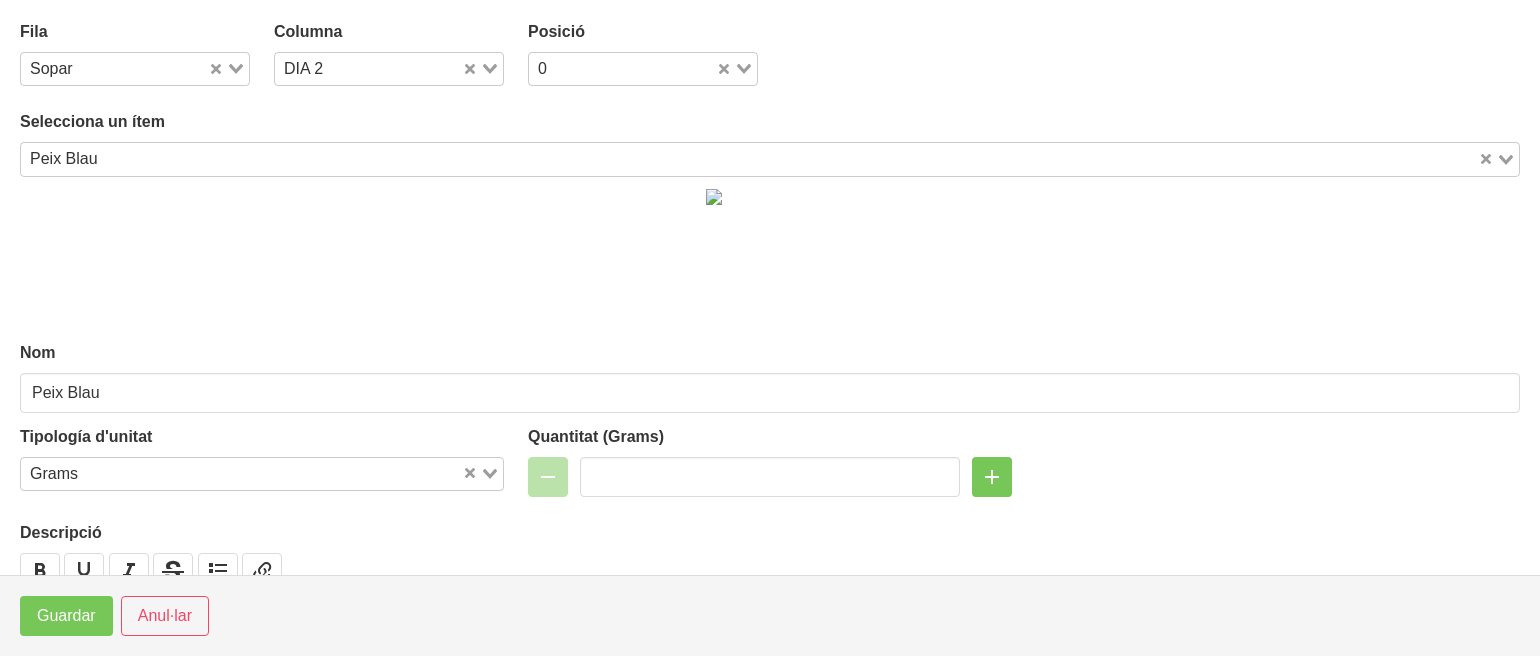 click at bounding box center (634, 69) 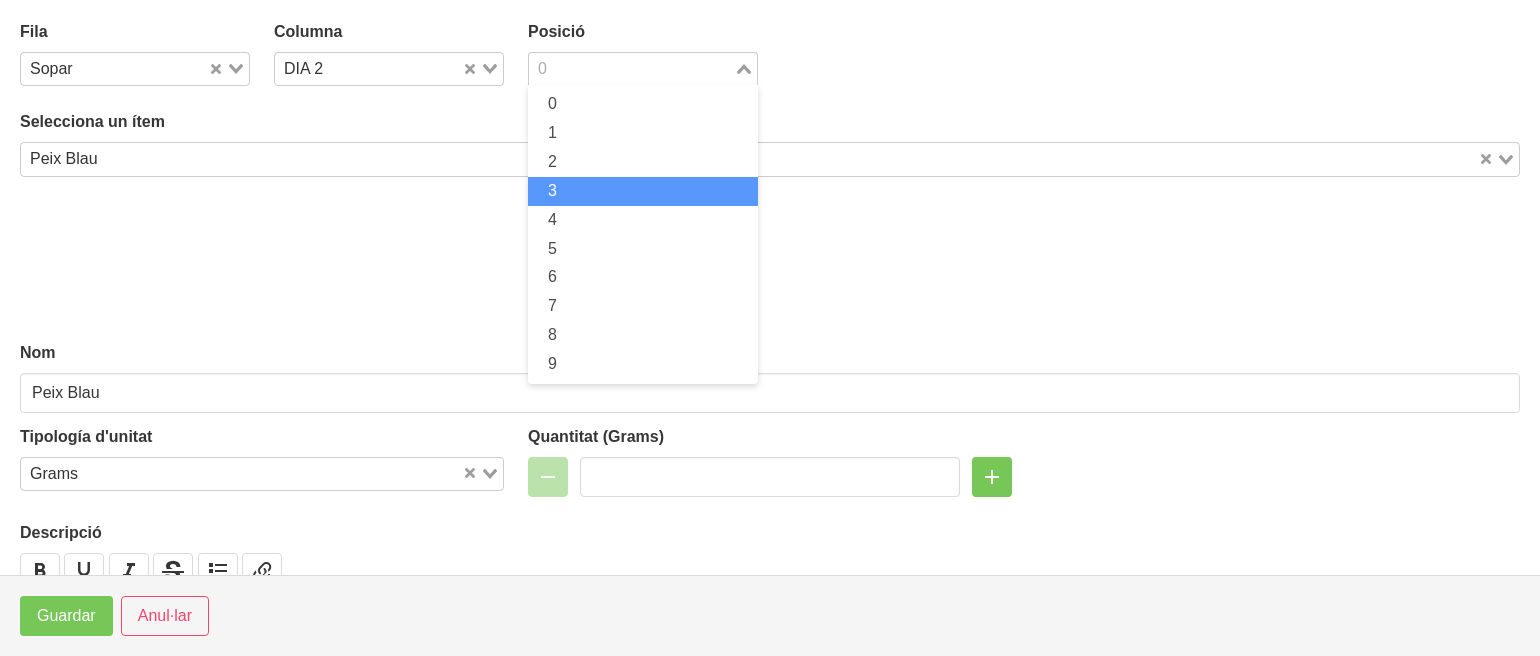 click on "3" at bounding box center [643, 191] 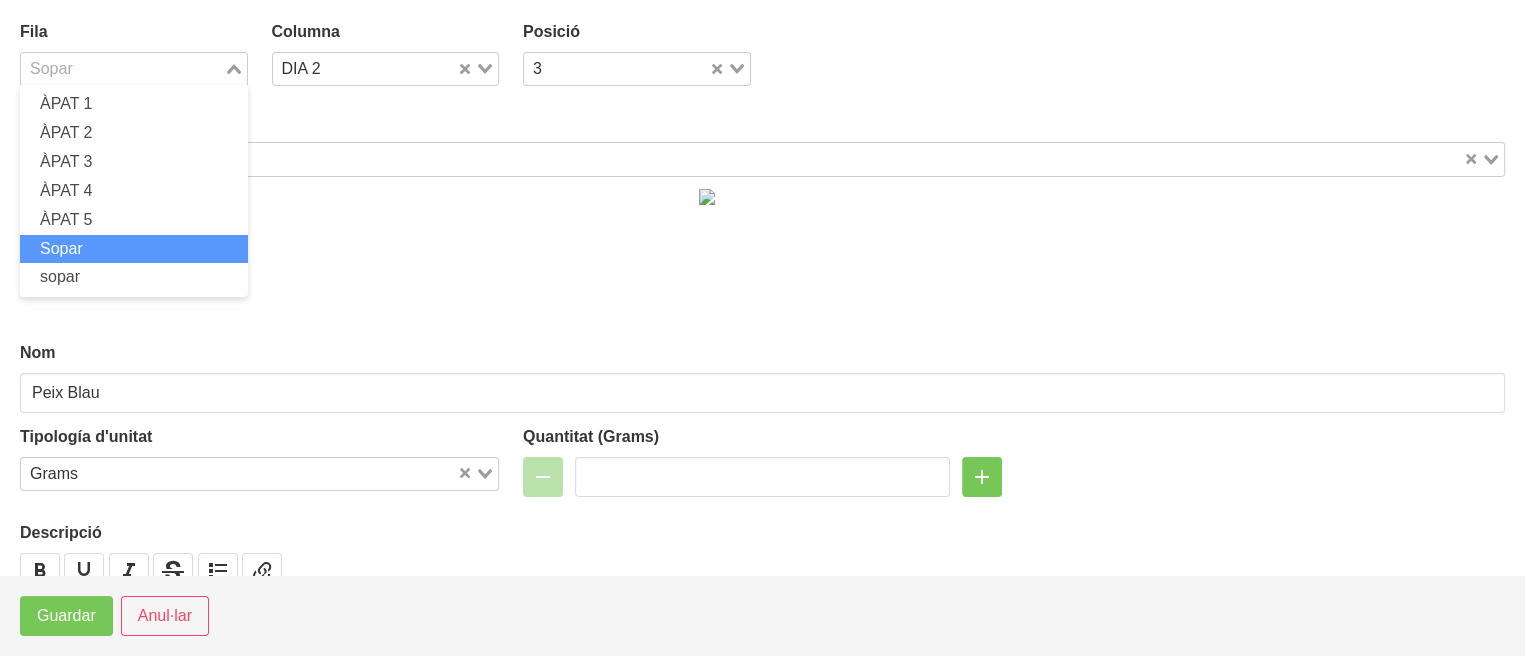 click on "Sopar" at bounding box center (122, 67) 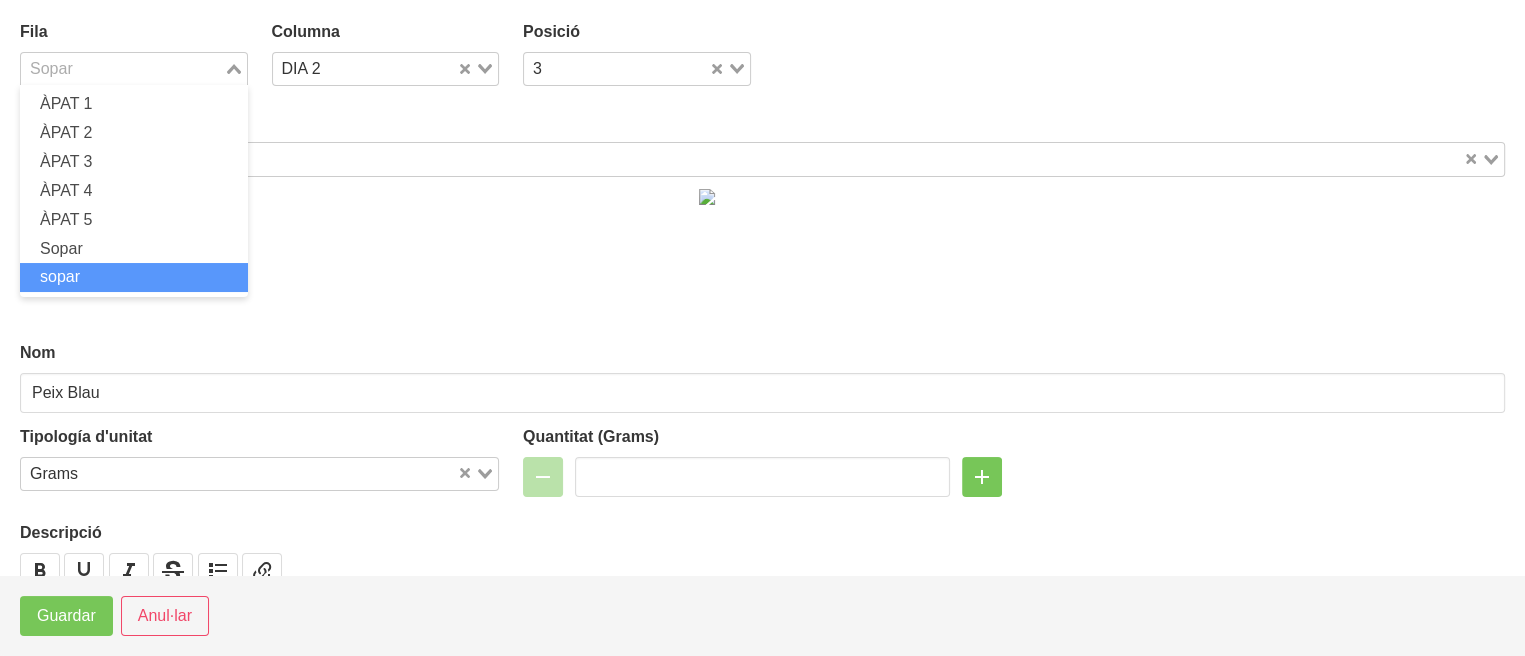 click on "sopar" at bounding box center (60, 276) 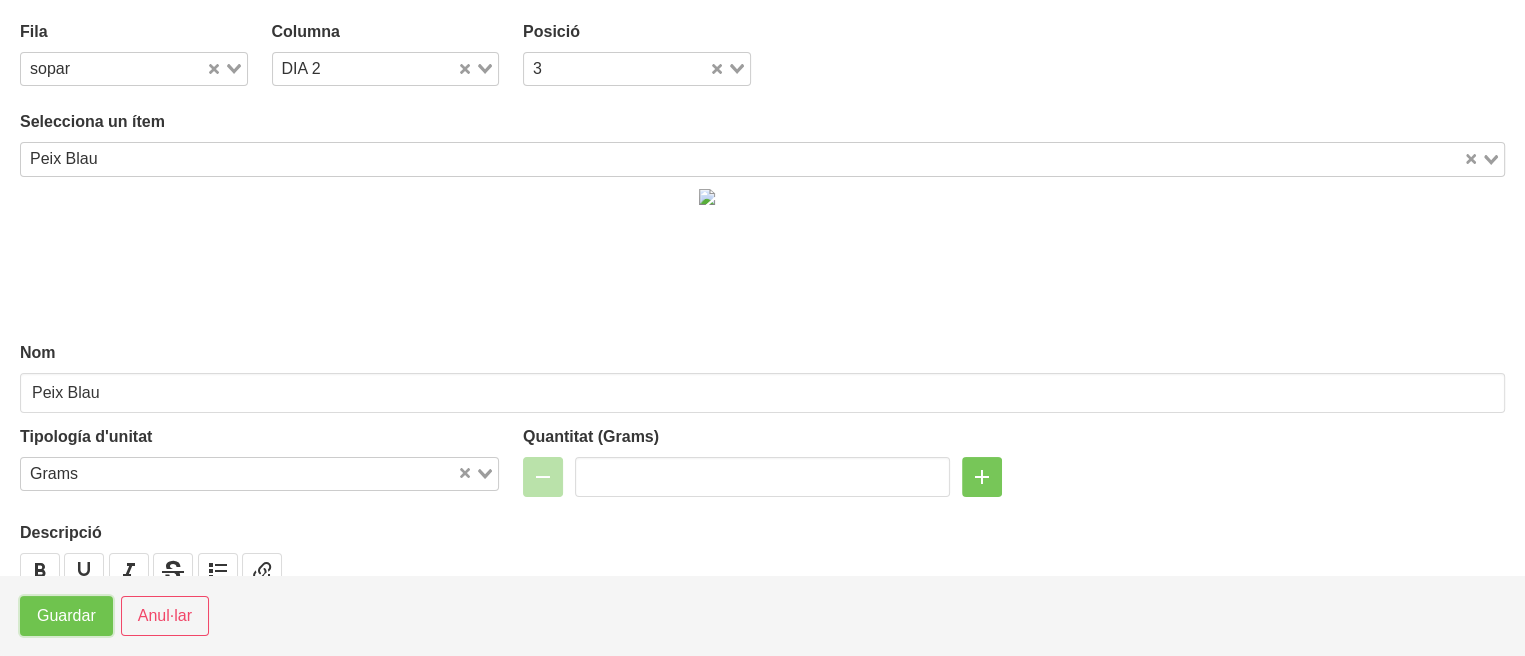 click on "Guardar" at bounding box center (66, 616) 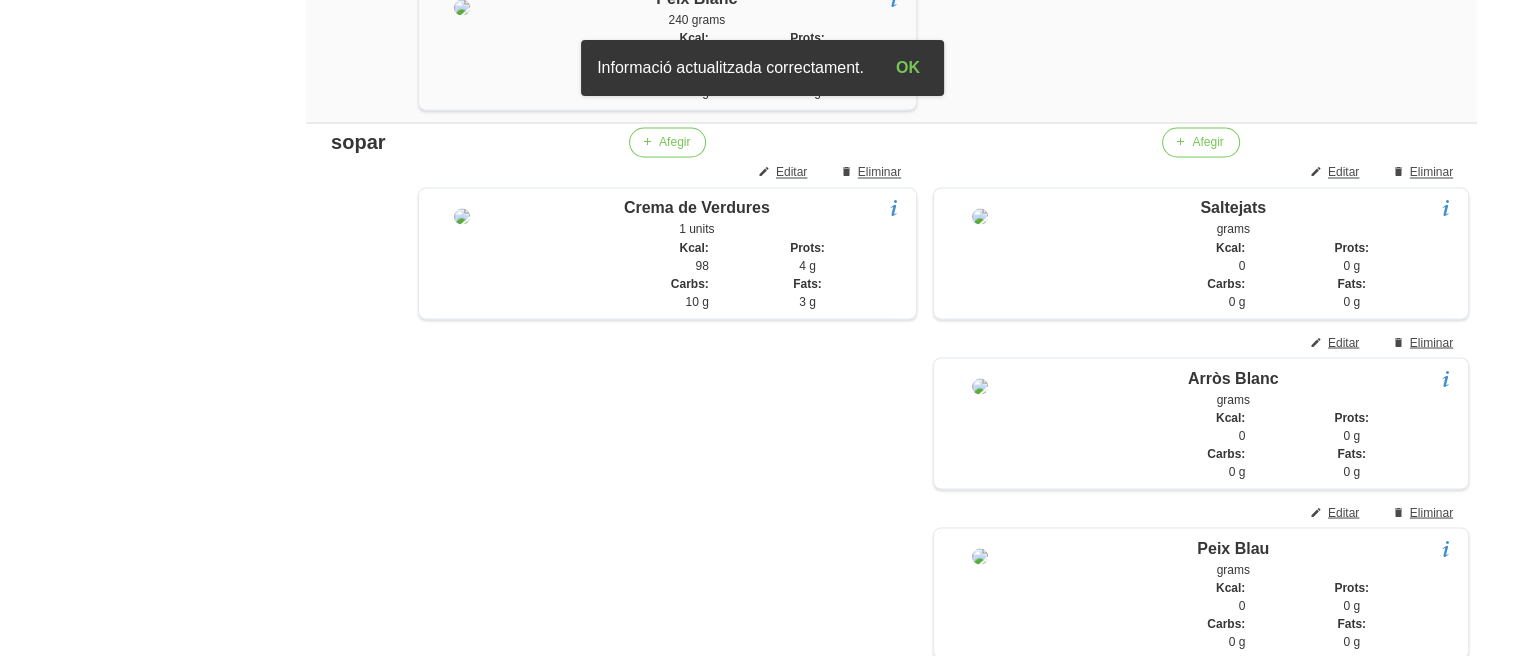 click on "General
Dashboard
Seccions
Clients
Administradors
Comunicacions
Esdeveniments
Aliments
Exercicis" at bounding box center [117, -1228] 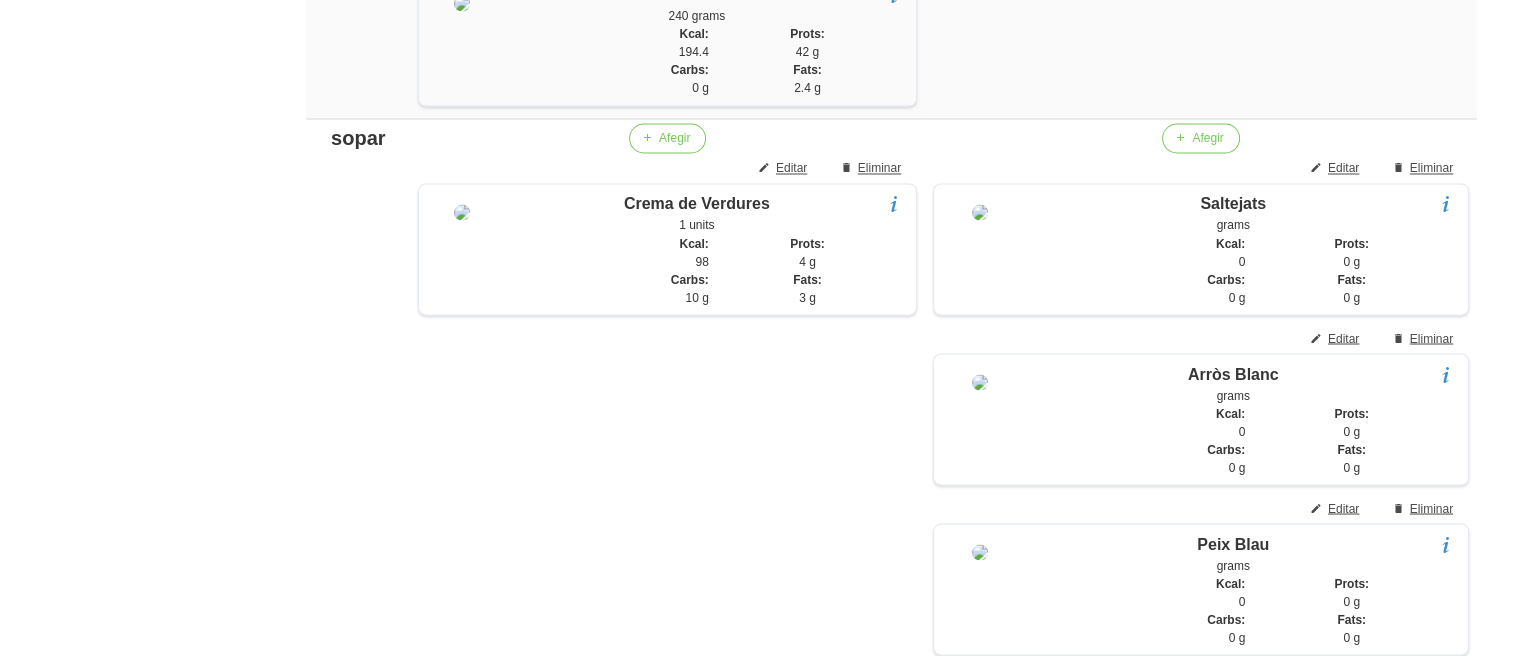 scroll, scrollTop: 3487, scrollLeft: 0, axis: vertical 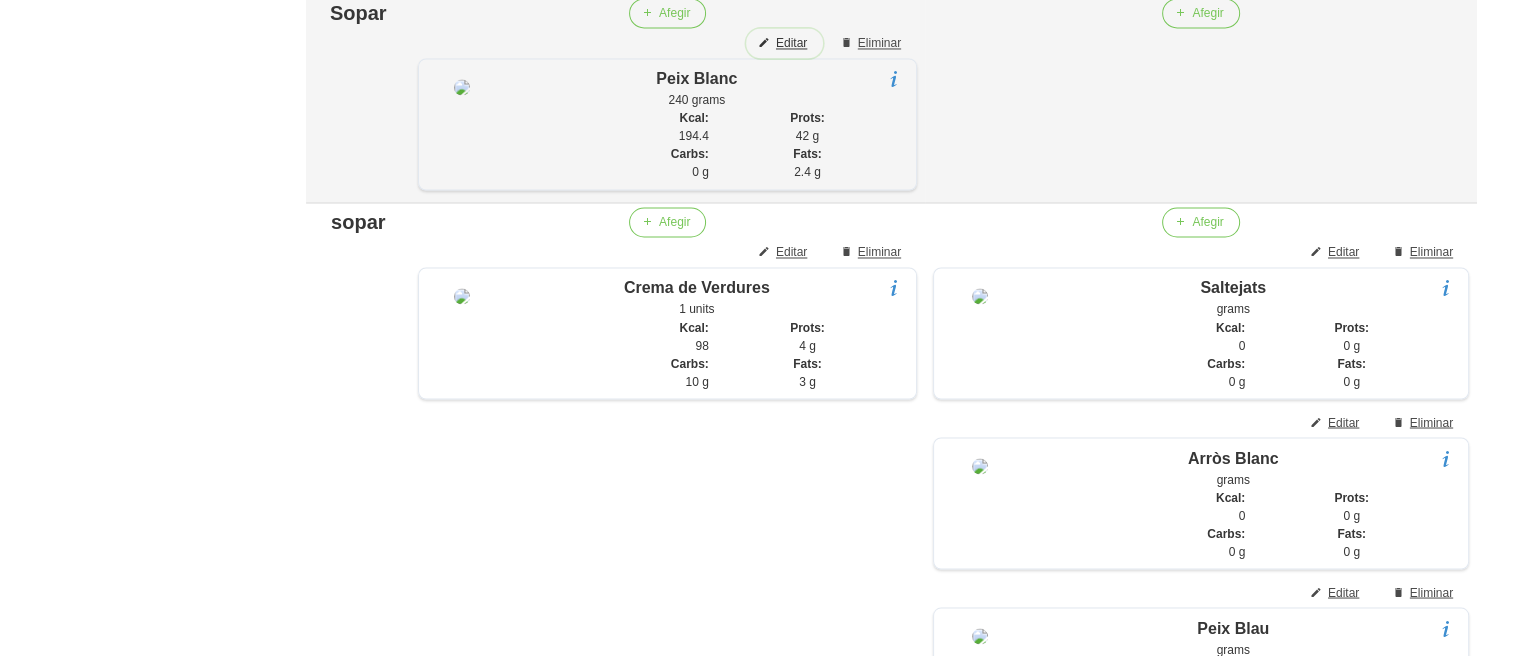 click at bounding box center [764, 43] 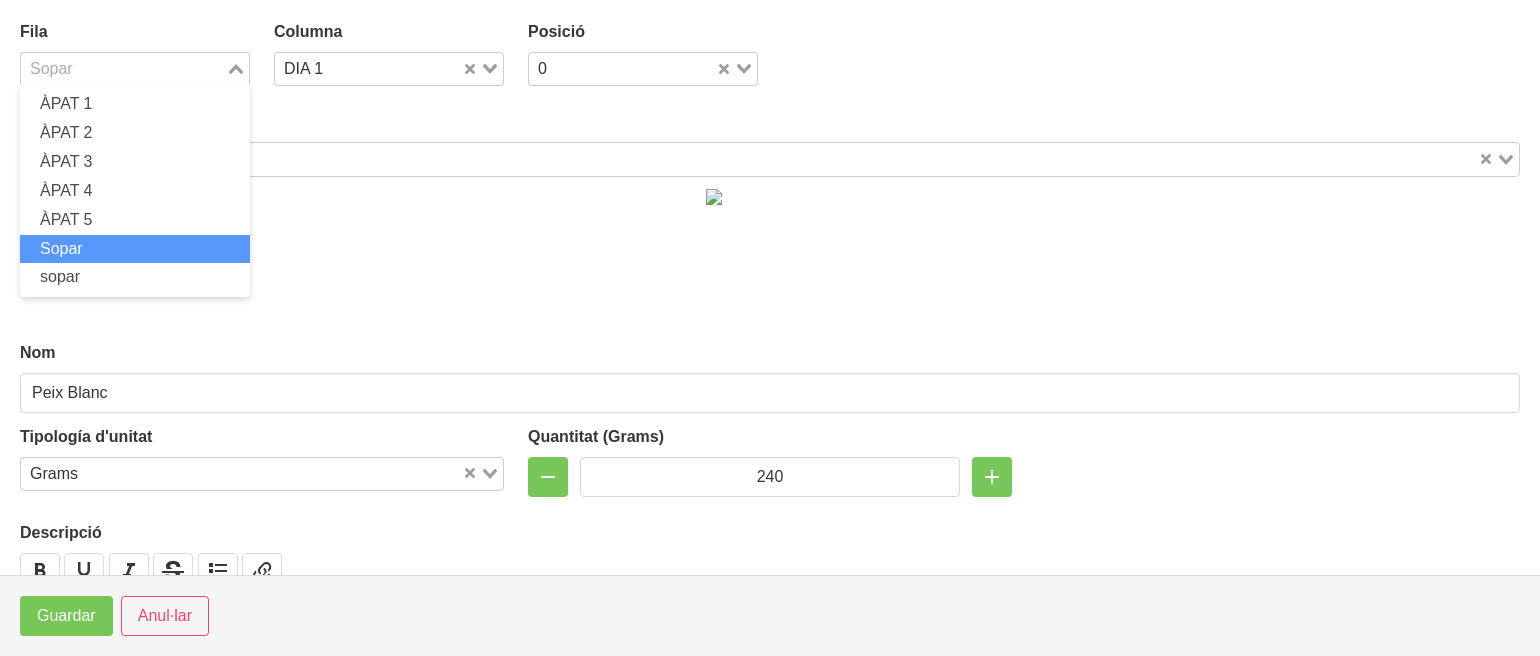 click at bounding box center (123, 69) 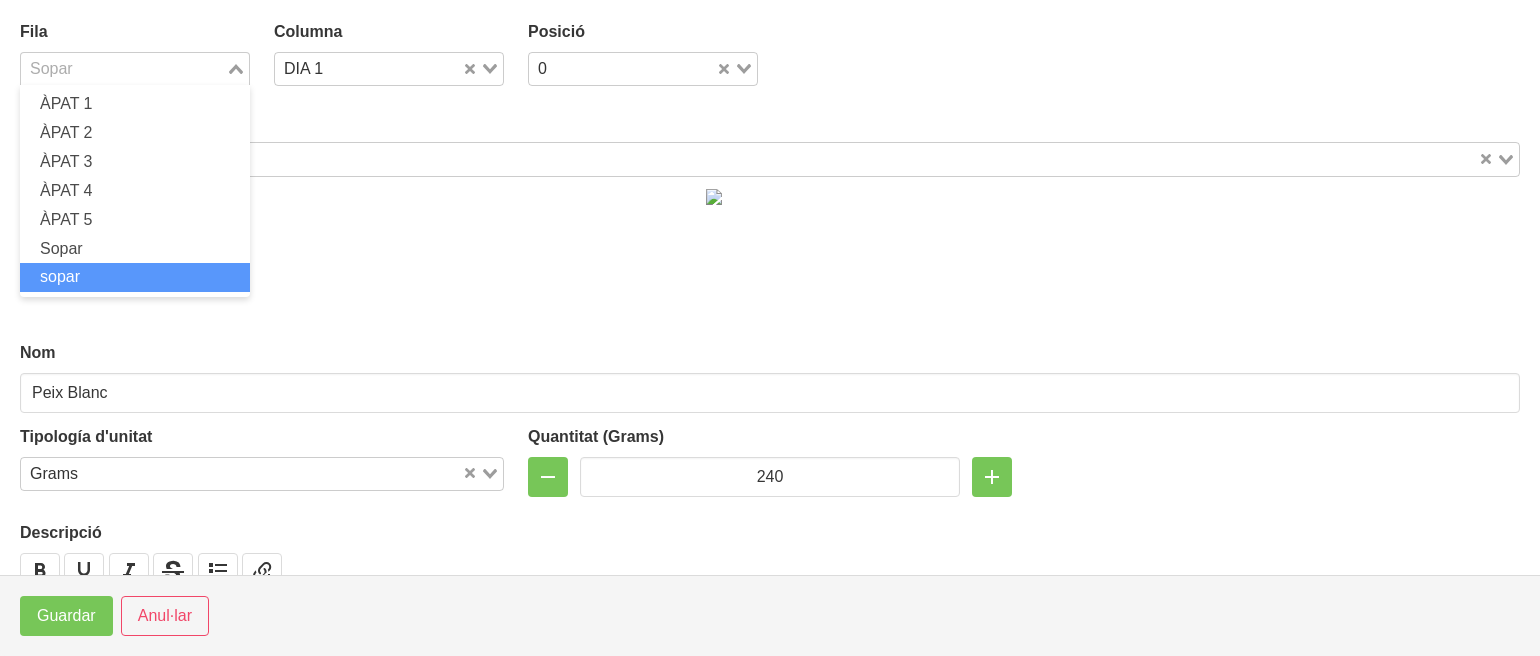 click on "sopar" at bounding box center [60, 276] 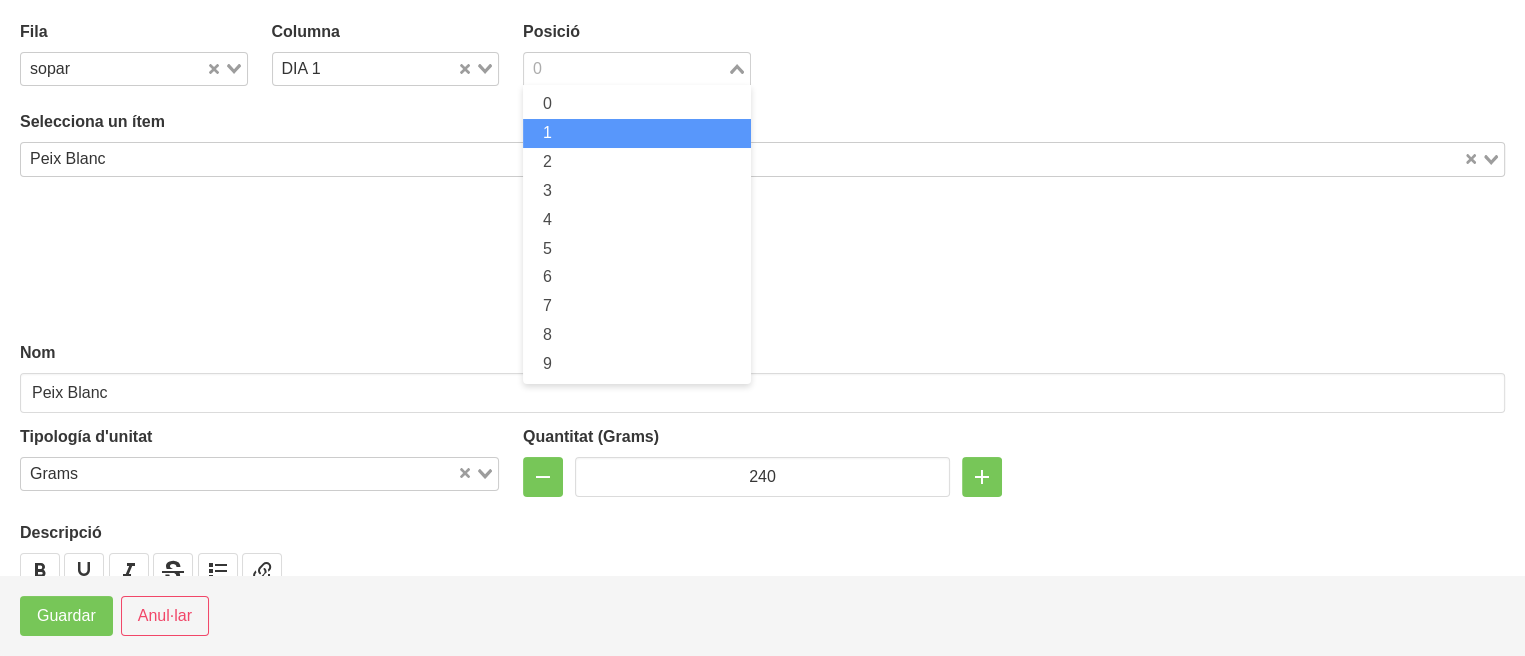 drag, startPoint x: 580, startPoint y: 63, endPoint x: 556, endPoint y: 124, distance: 65.551506 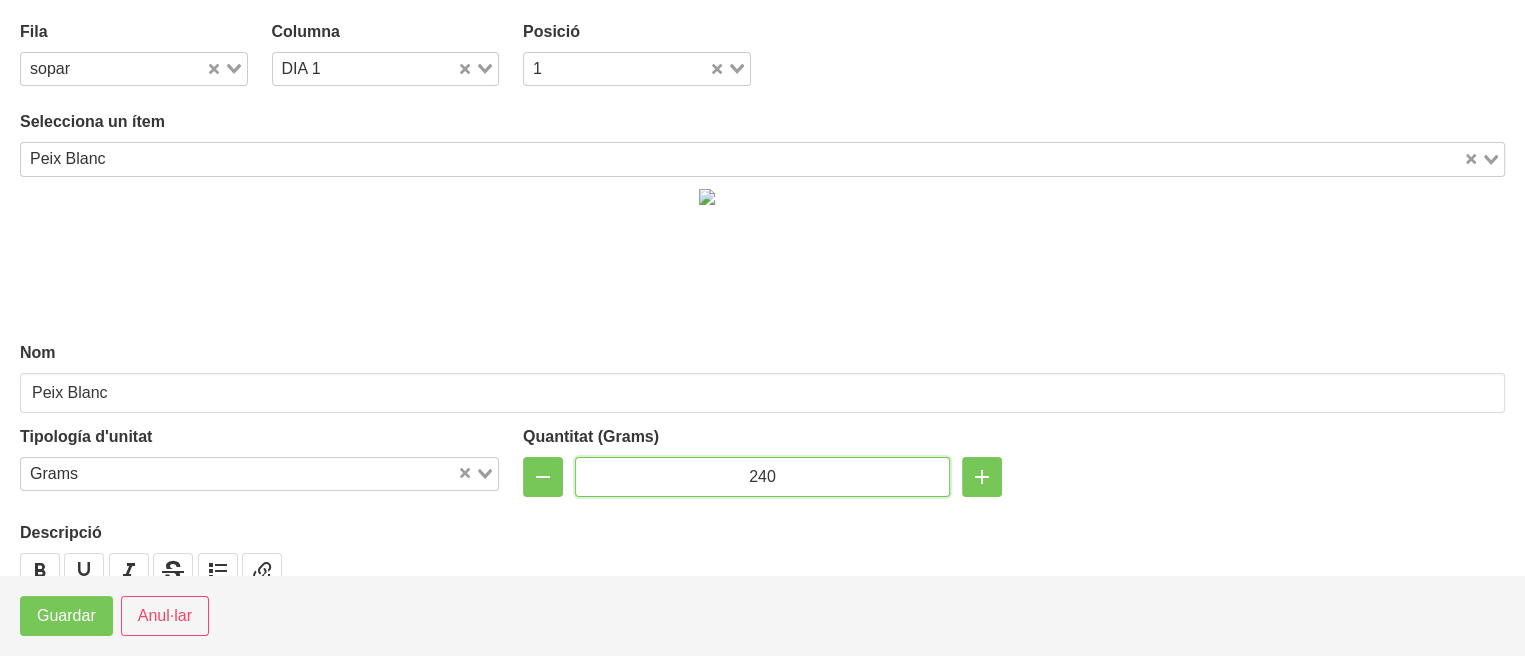 click on "240" at bounding box center [762, 477] 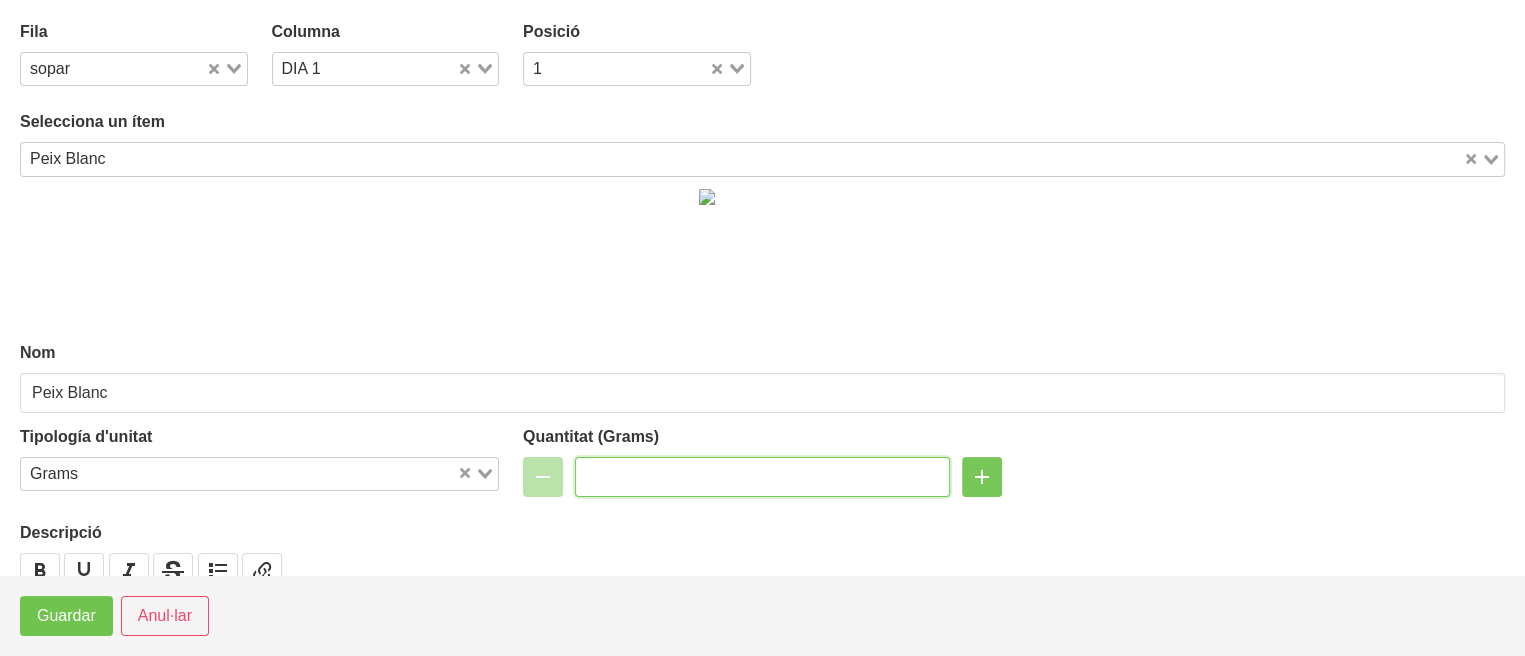 type 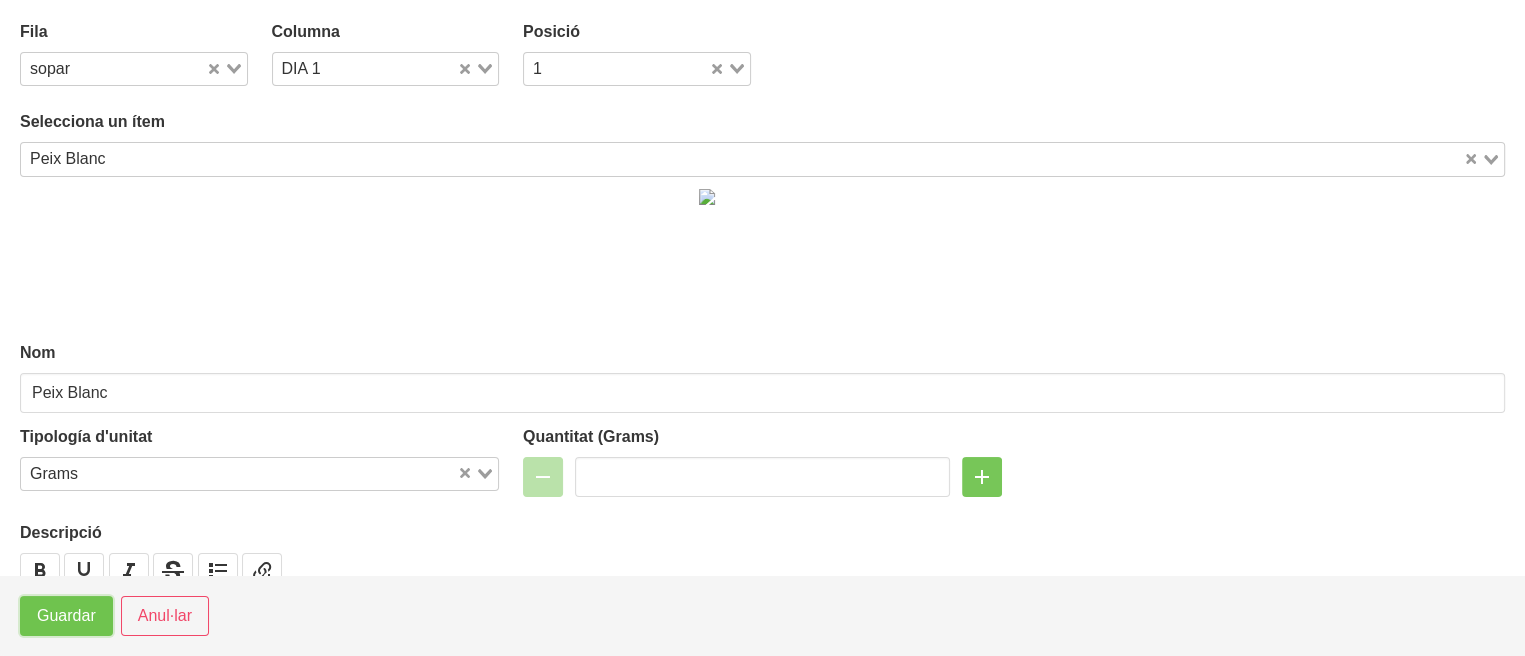 click on "Guardar" at bounding box center (66, 616) 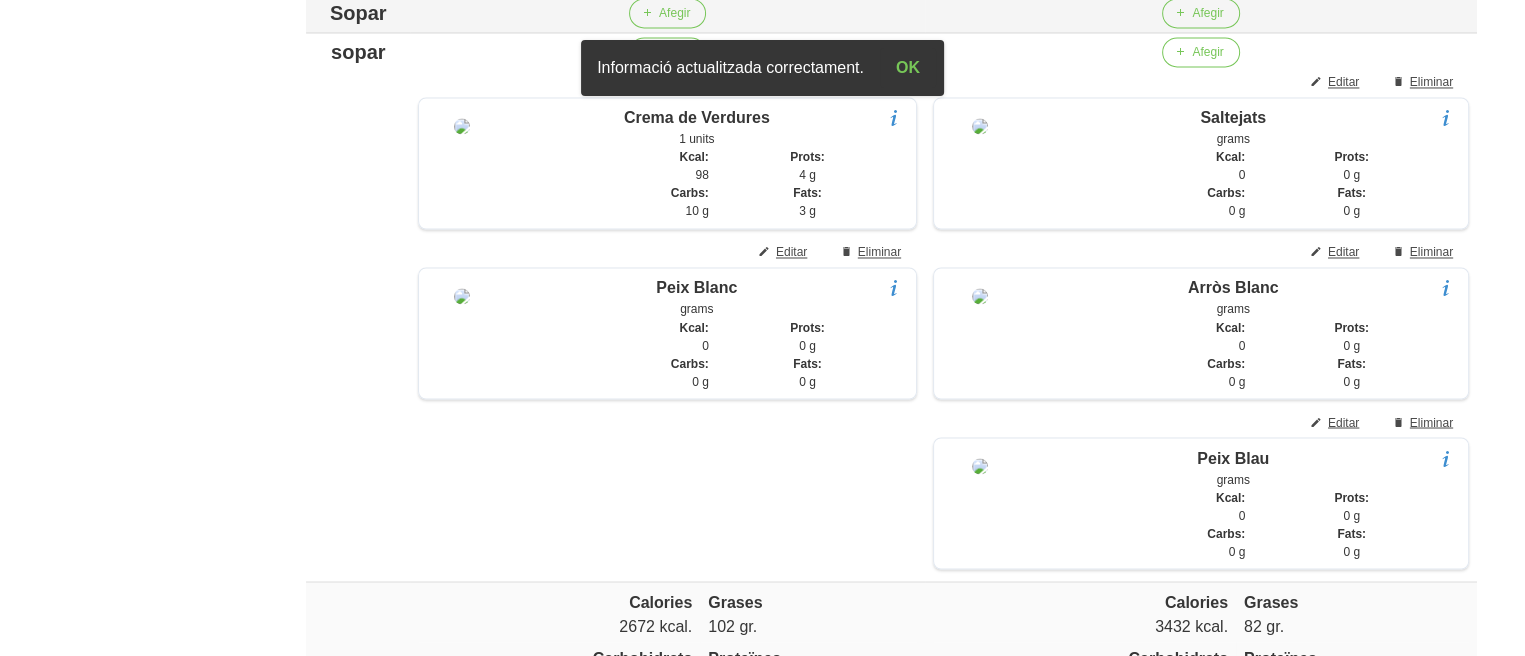 click on "Sopar" at bounding box center (358, 13) 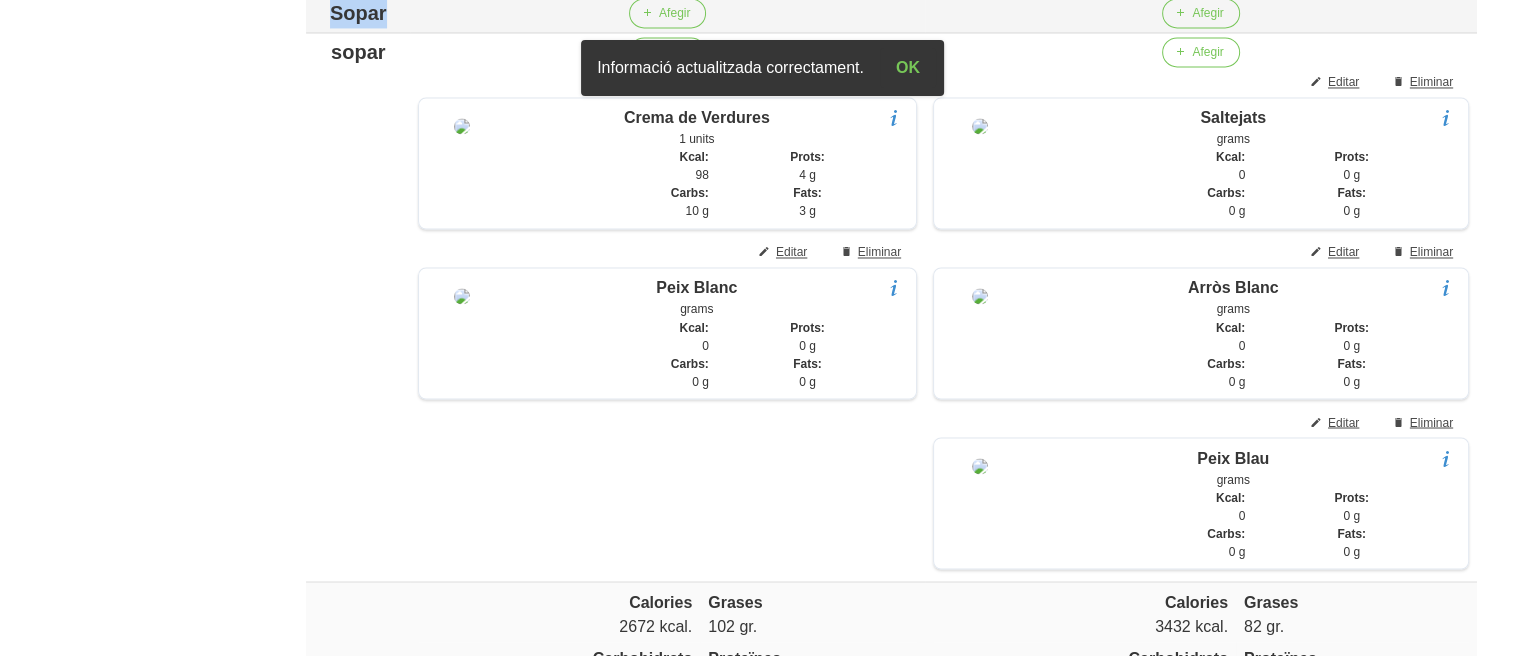 click on "Sopar" at bounding box center (358, 13) 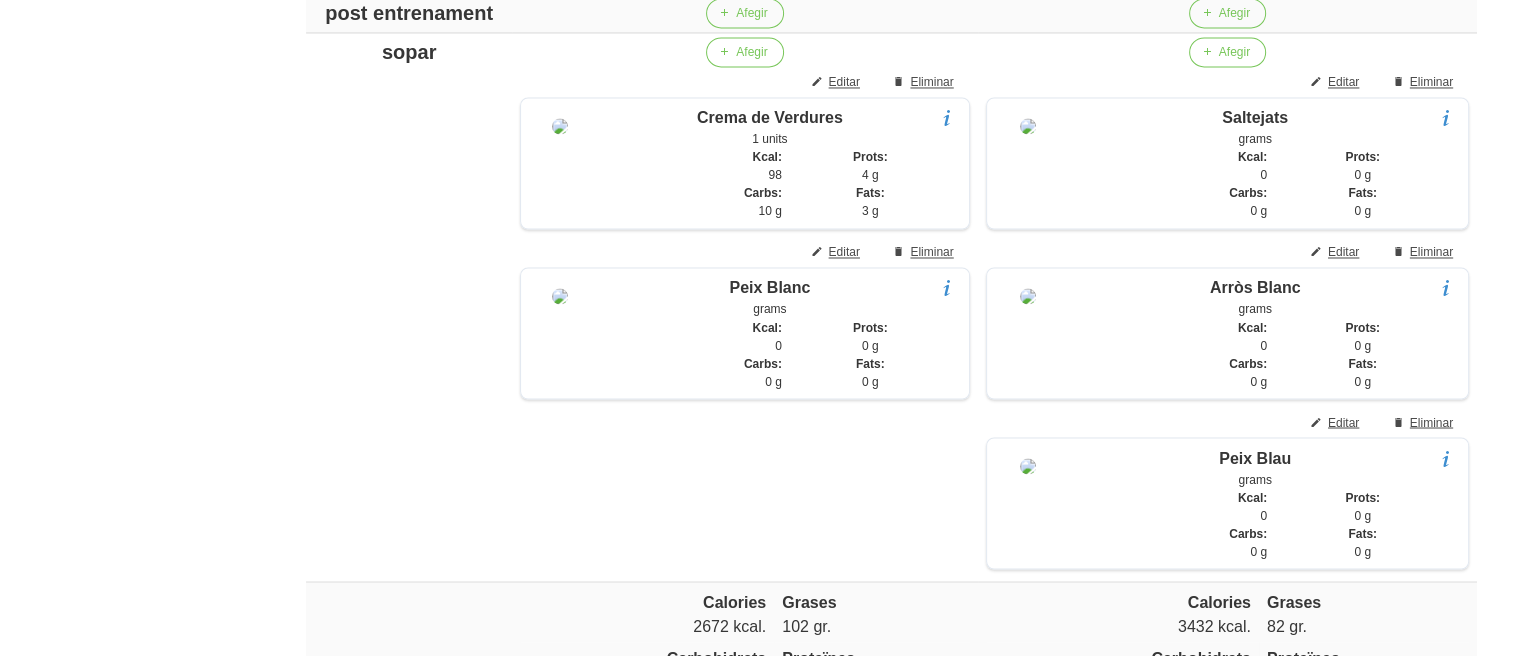 click on "Editar dieta
false
bf88c45b-d708-4231-a502-198dc1e352d6
Nom
volum batut tarda
Arxivat?
Mentor
[PERSON_NAME]
Loading...
Data inici
[DATE]
January
February
March
April
May" at bounding box center (891, -1233) 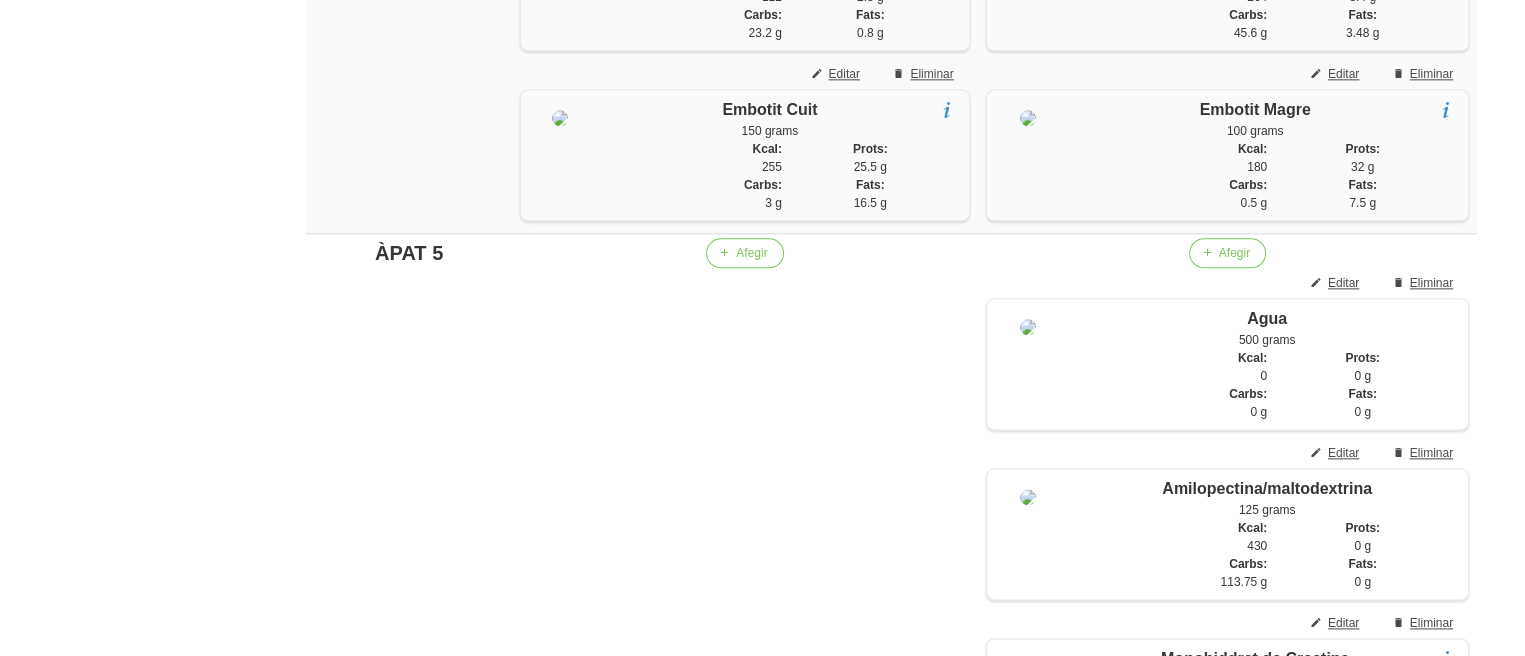 scroll, scrollTop: 2527, scrollLeft: 0, axis: vertical 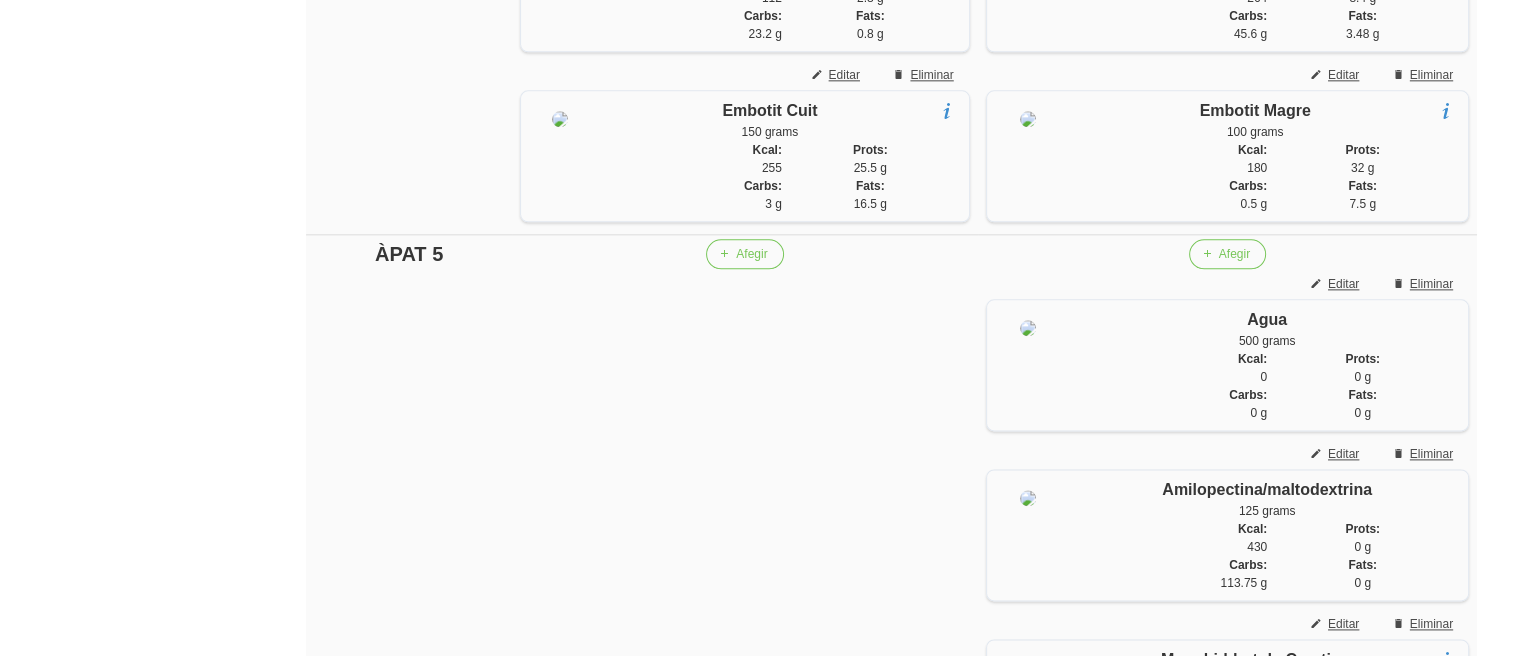 click on "ÀPAT 5" at bounding box center [409, 254] 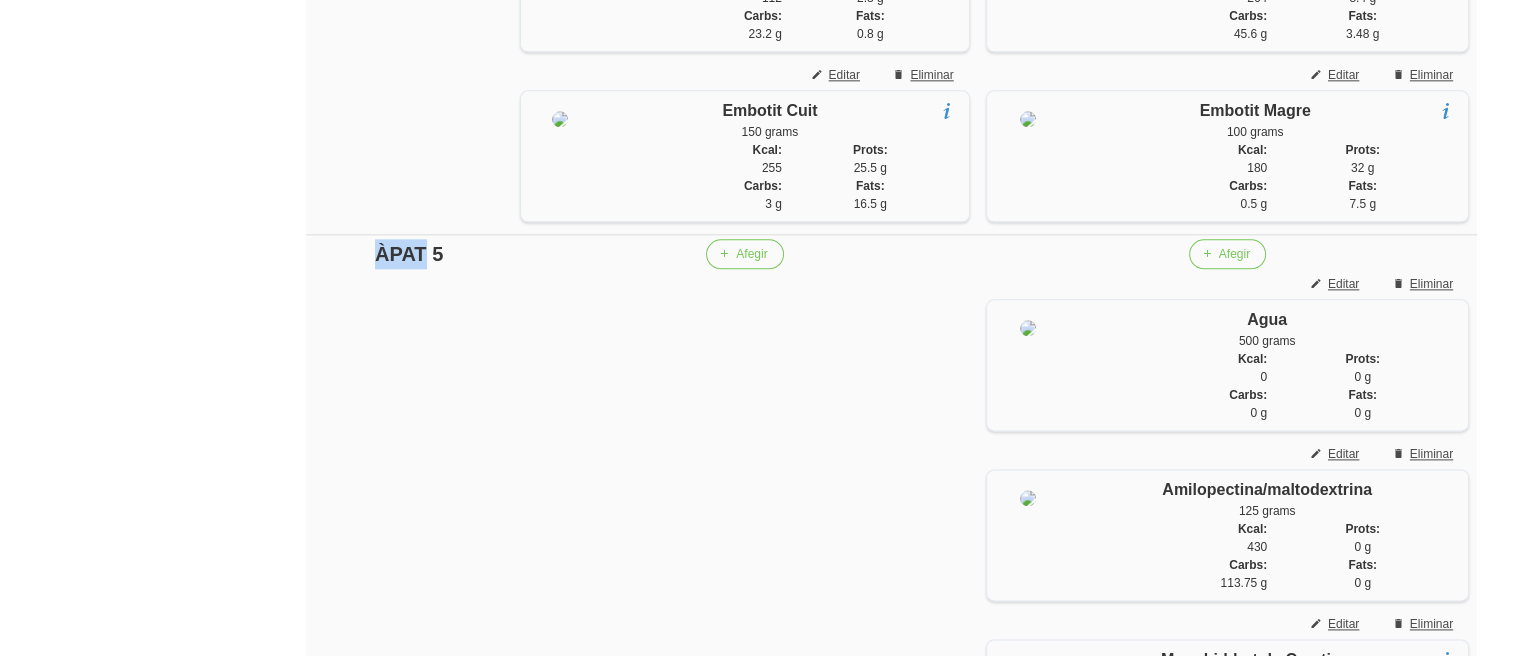 click on "ÀPAT 5" at bounding box center [409, 254] 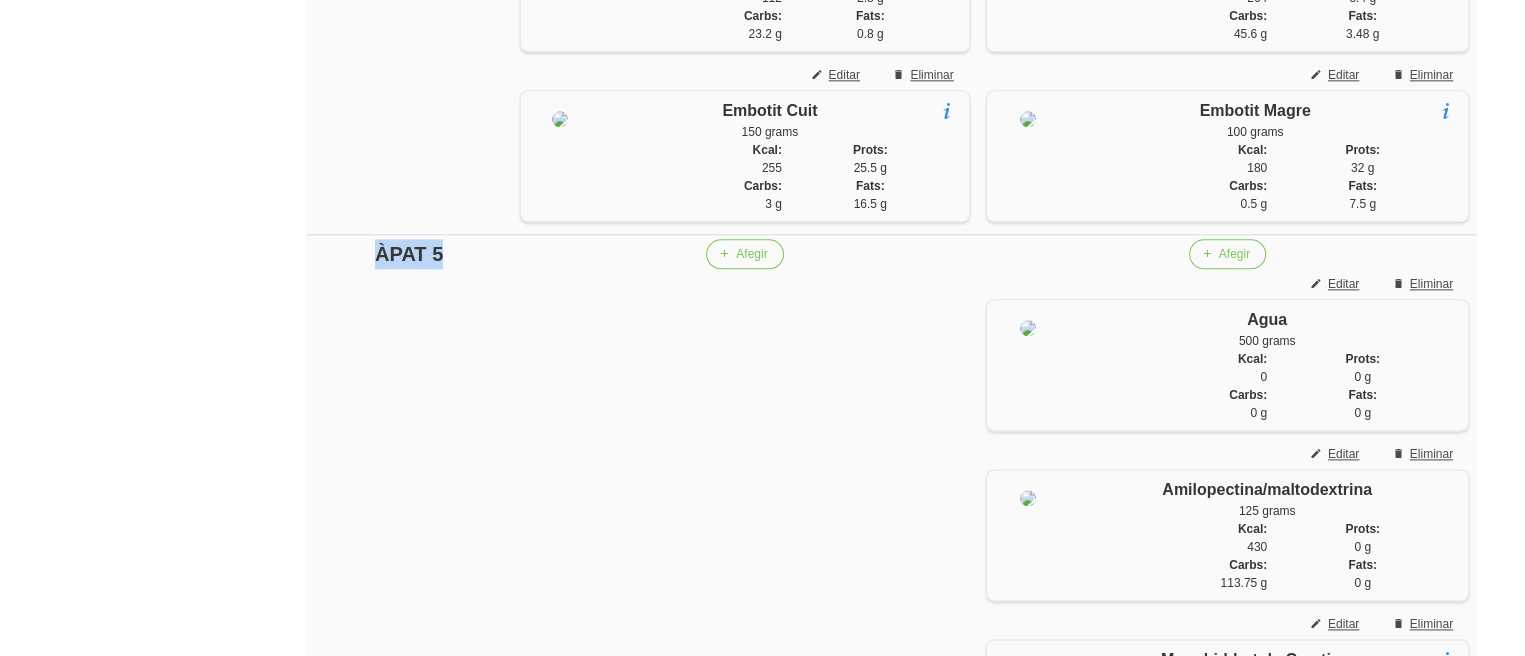 click on "ÀPAT 5" at bounding box center (409, 254) 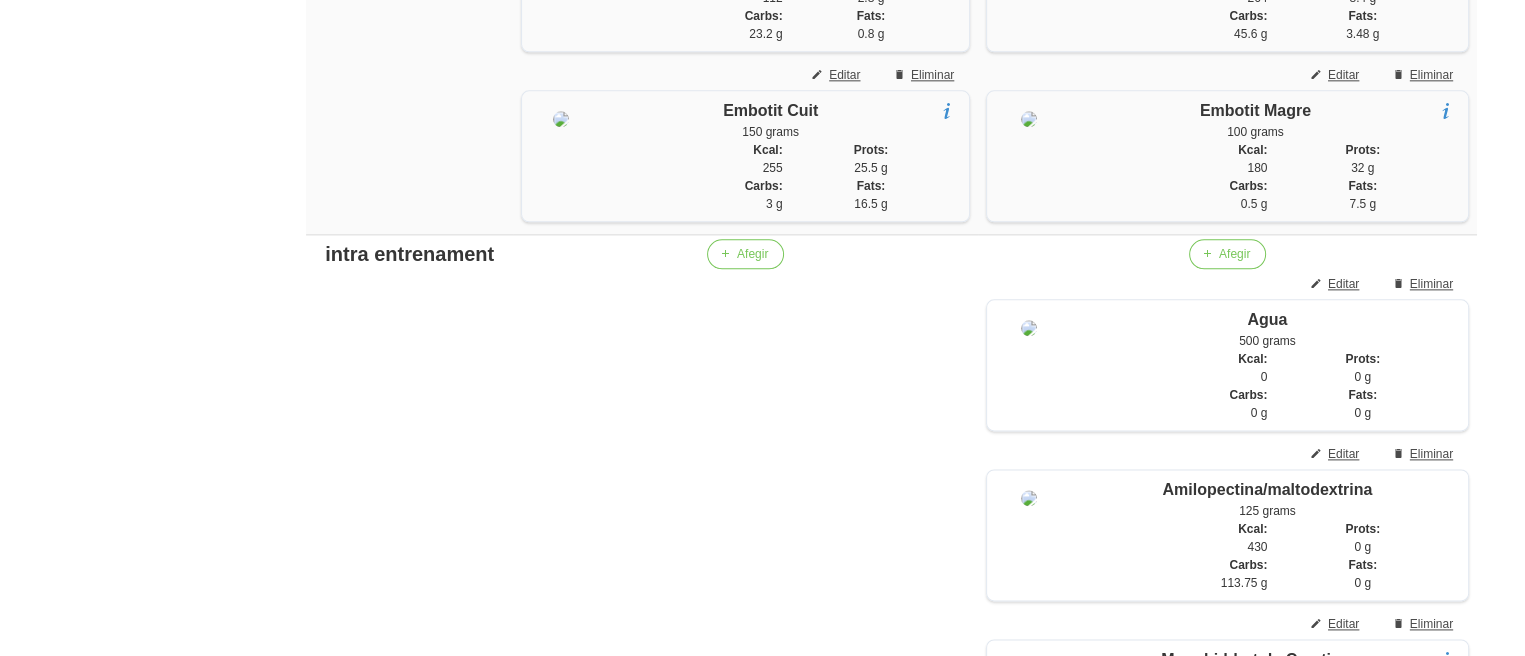click on "General
Dashboard
Seccions
Clients
Administradors
Comunicacions
Esdeveniments
Aliments
Exercicis" at bounding box center [117, -273] 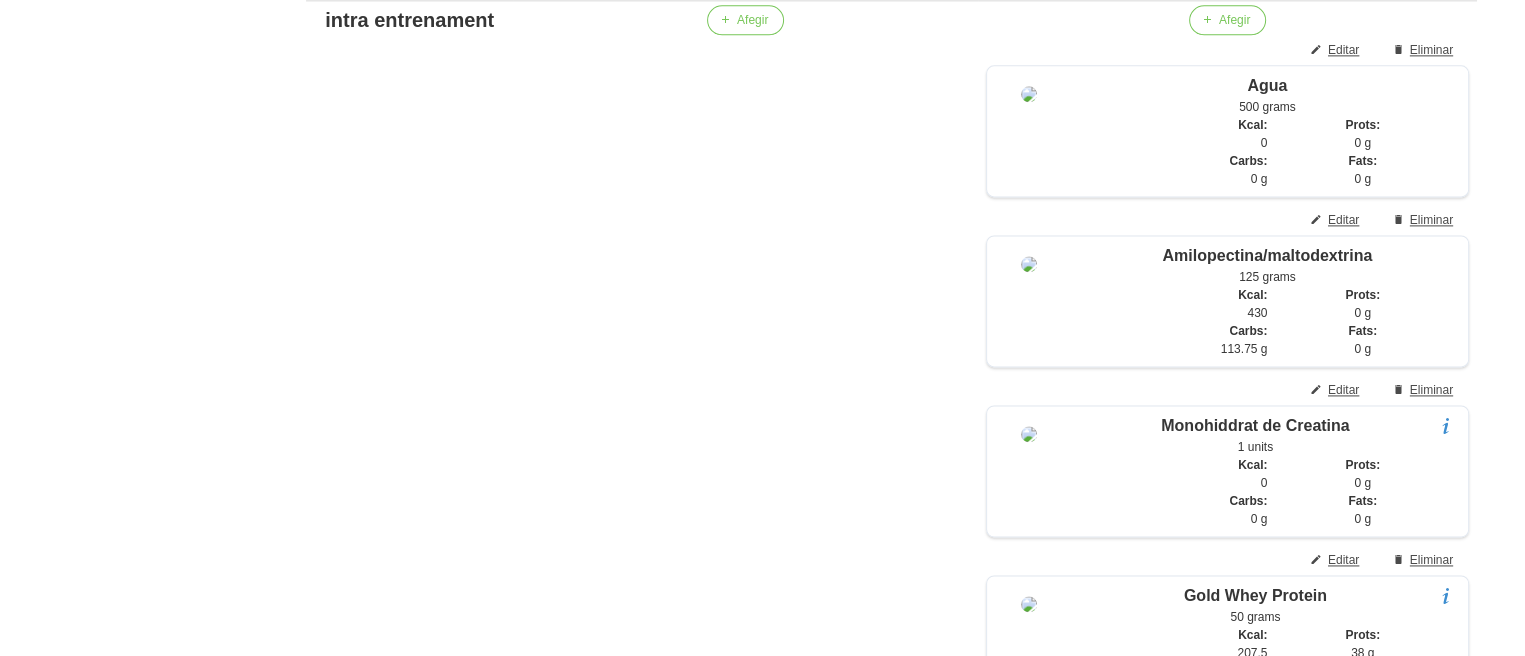 scroll, scrollTop: 2807, scrollLeft: 0, axis: vertical 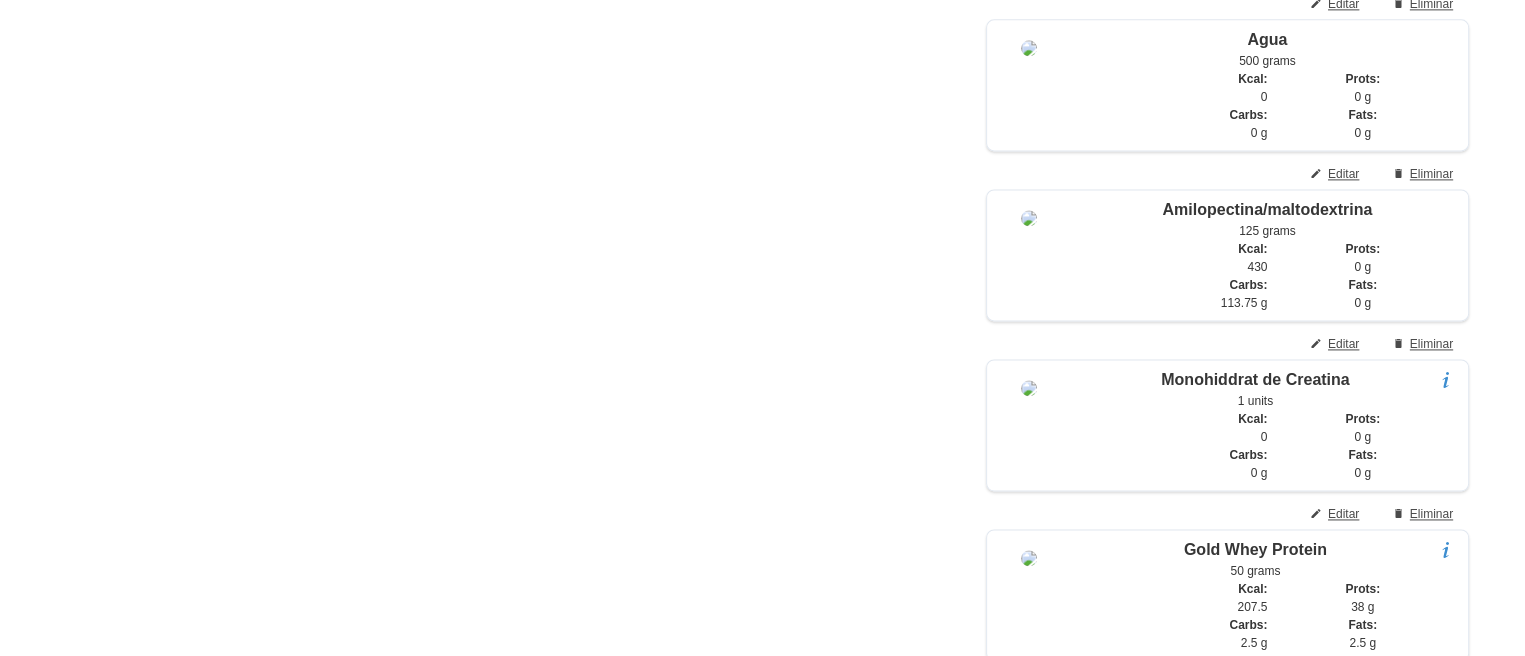 click on "Columnes     2             Files     7               DIA 1 DIA 2   ÀPAT 1     Afegir       Editar       Eliminar           Multi Mega     1 units
Multi vitamínic  Prendre sempre abans dels àpats   Kcal:     0   Prots:     0 g   Carbs:     0 g   Fats:     0 g     Editar       Eliminar           Llet     1 units
llet sencera o semi-desnatada   Kcal:     92   Prots:     6 g   Carbs:     8 g   Fats:     4 g     Editar       Eliminar           Gold Whey Protein     60 grams
Concentrat de proteïna de suero de 75%   Kcal:     249   Prots:     45.6 g   Carbs:     3 g   Fats:     3 g     Editar       Eliminar           Cereals Sense Sucre     130 grams
Barreja de cereals integrals sense sucre   Kcal:     468   Prots:     11.7 g   Carbs:     97.5 g   Fats:     0 g     Afegir       Editar       Eliminar           Multi Mega     1 units
Multi vitamínic  Prendre sempre abans dels àpats   Kcal:     0   Prots:     0 g" at bounding box center [891, -502] 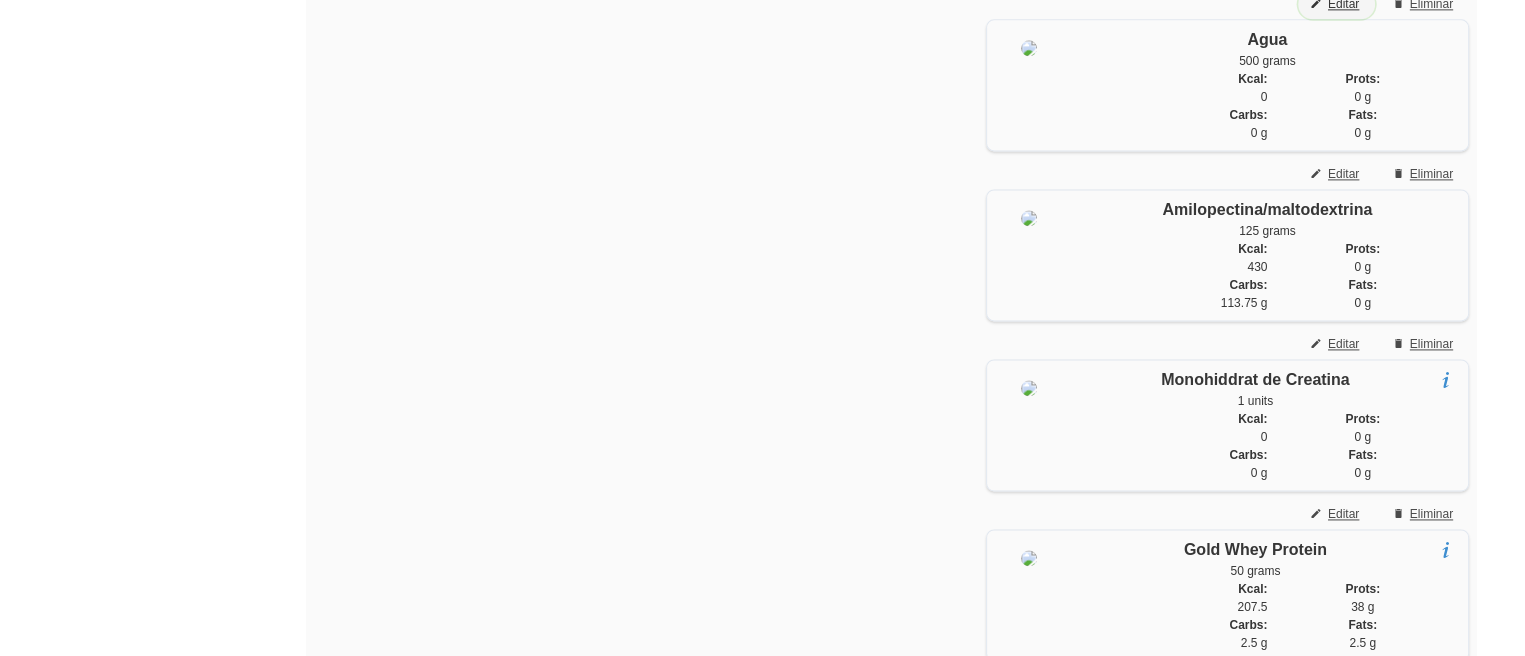 click on "Editar" at bounding box center [1343, 4] 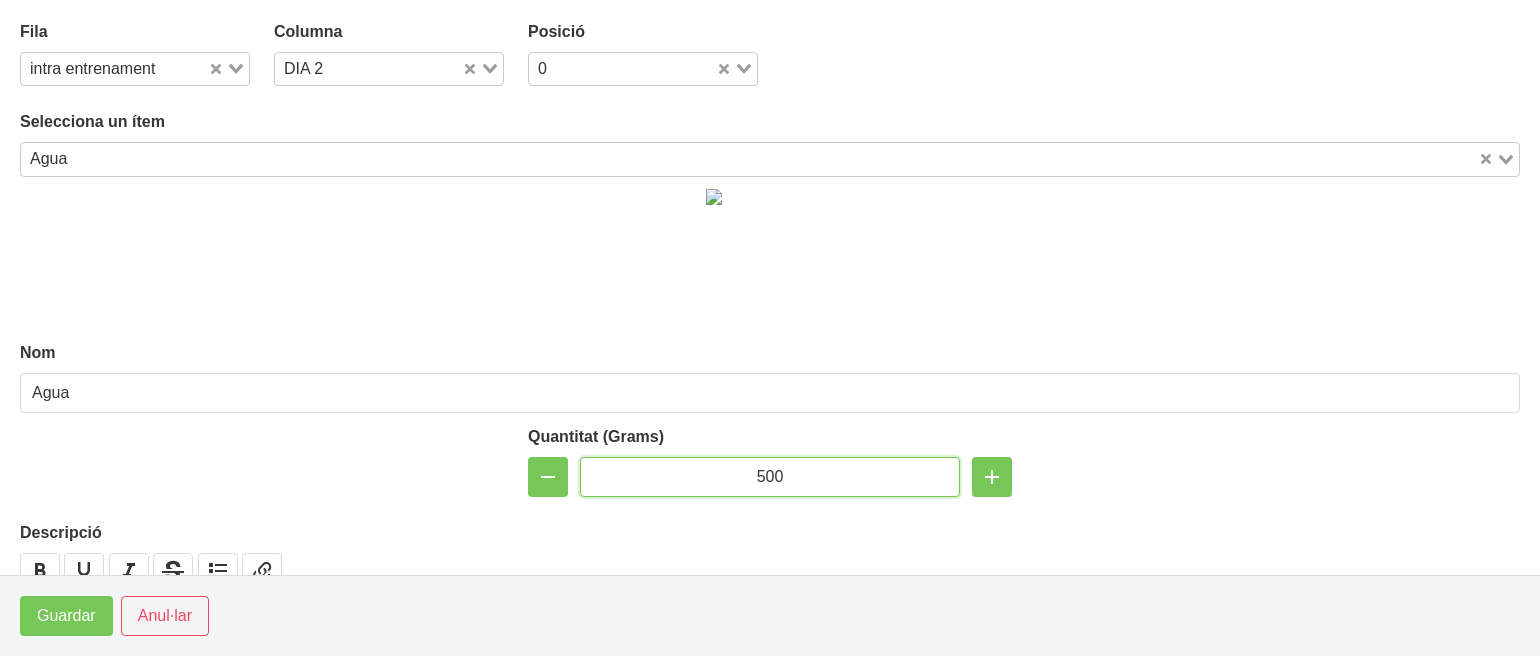 click on "500" at bounding box center [770, 477] 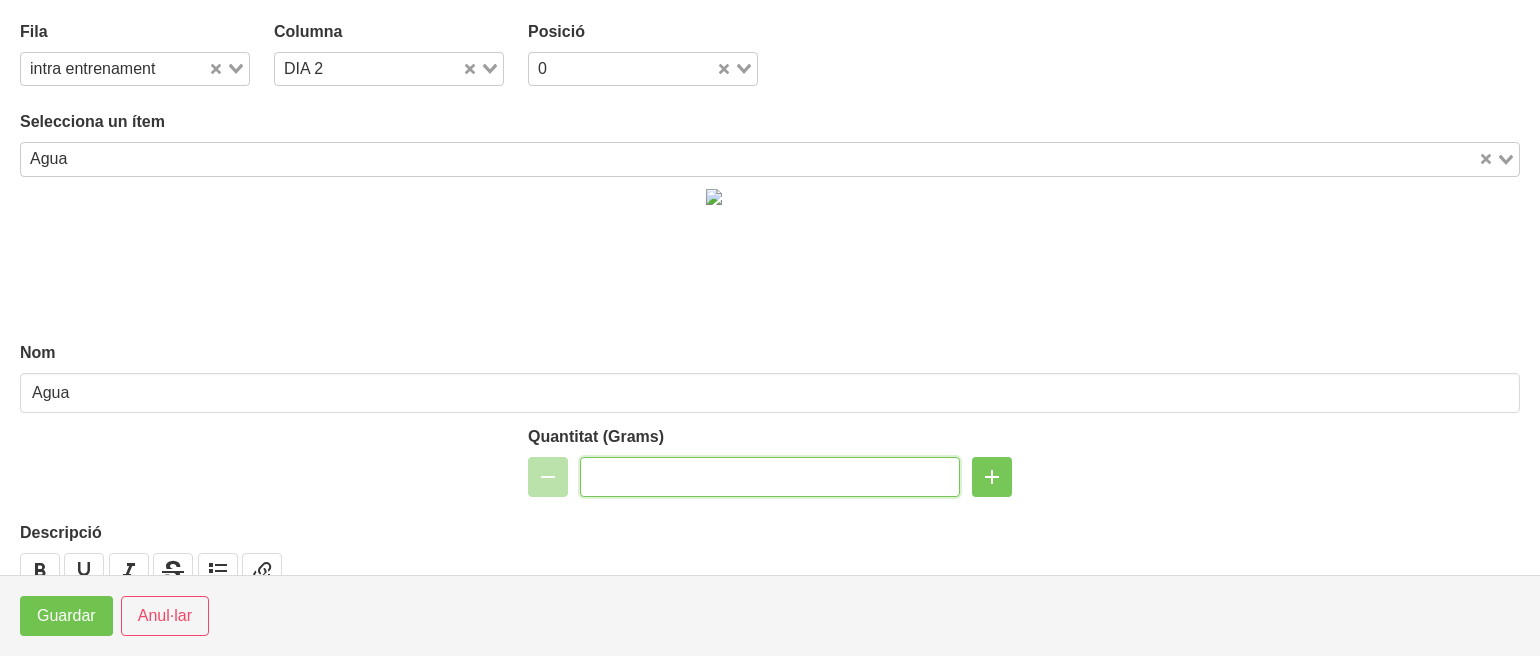 type 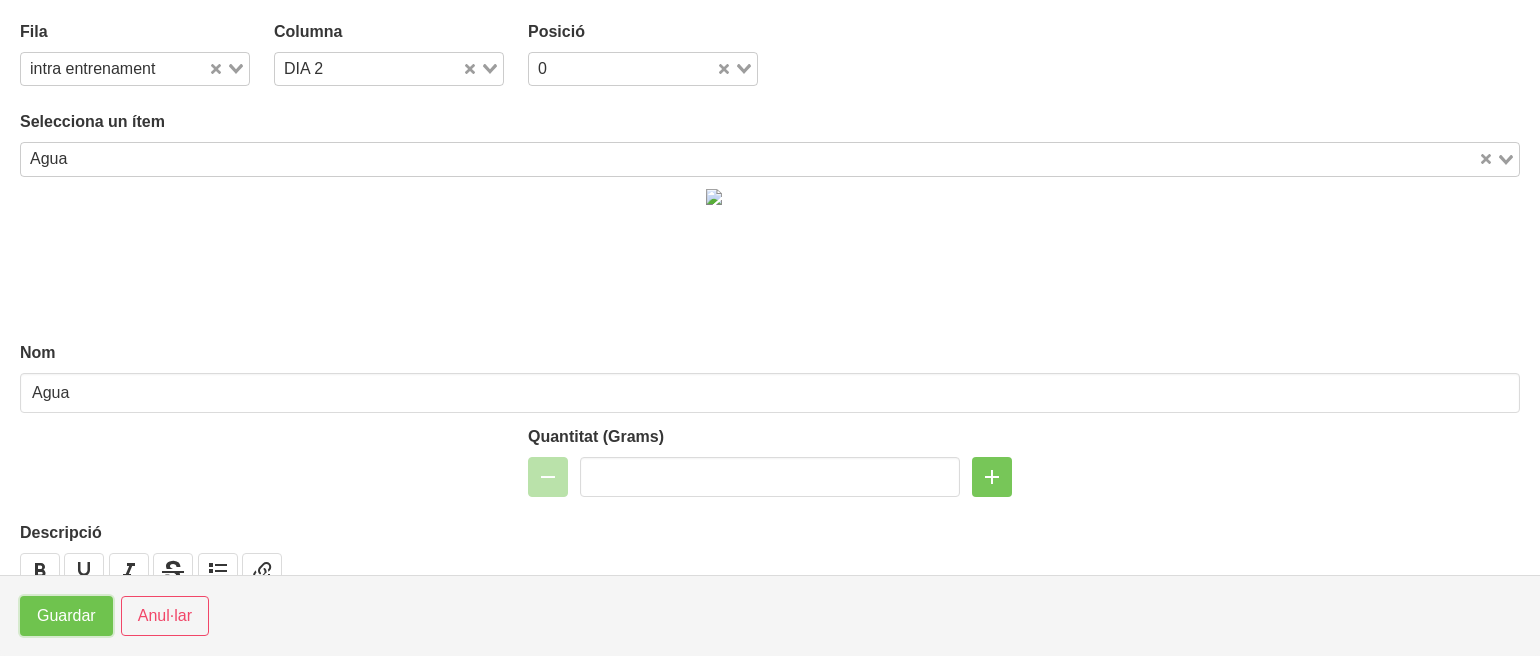 click on "Guardar" at bounding box center (66, 616) 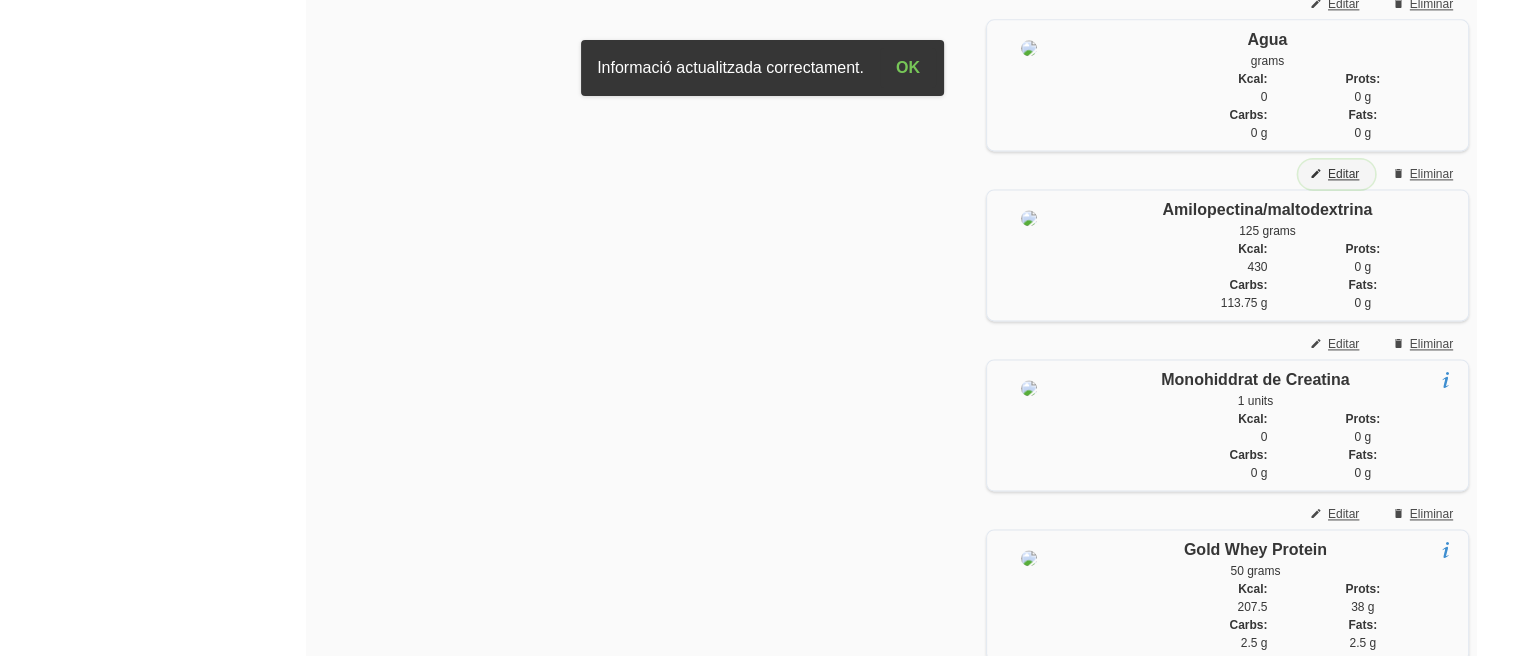 click on "Editar" at bounding box center (1343, 174) 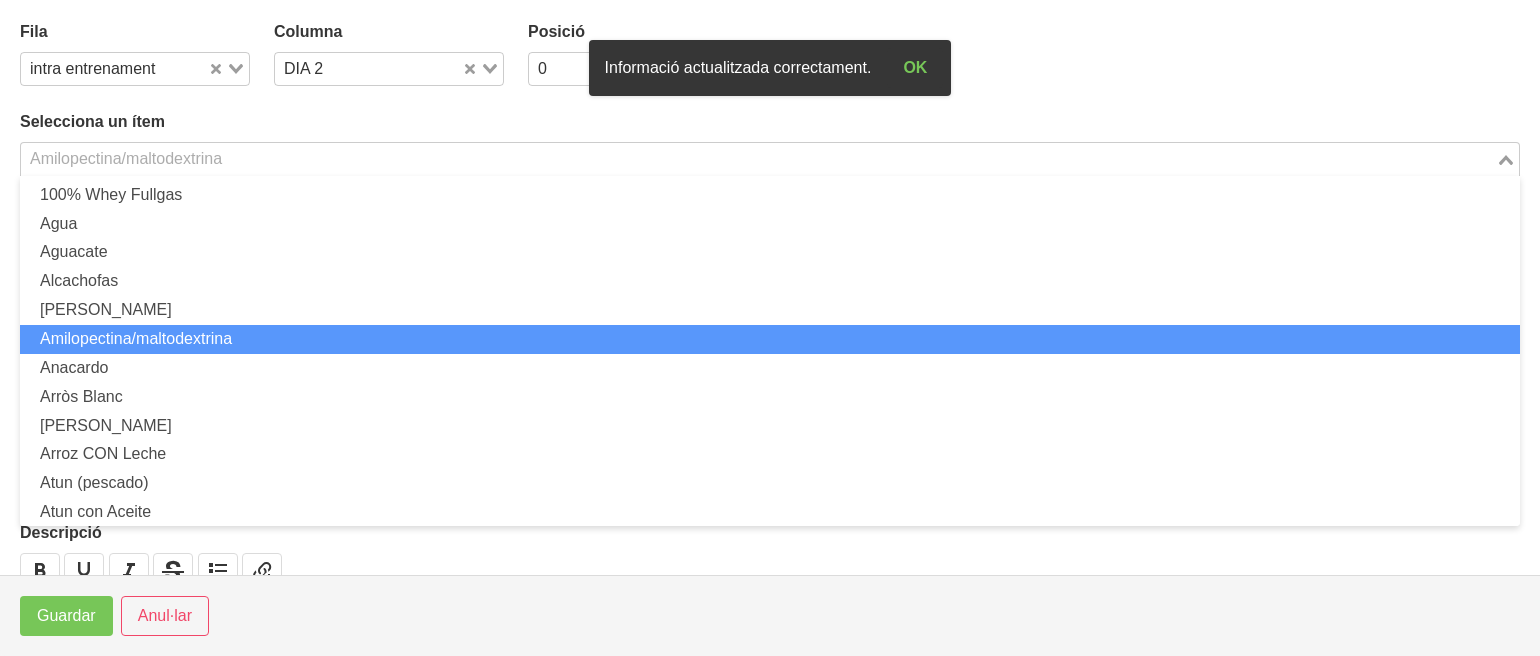 click at bounding box center [758, 159] 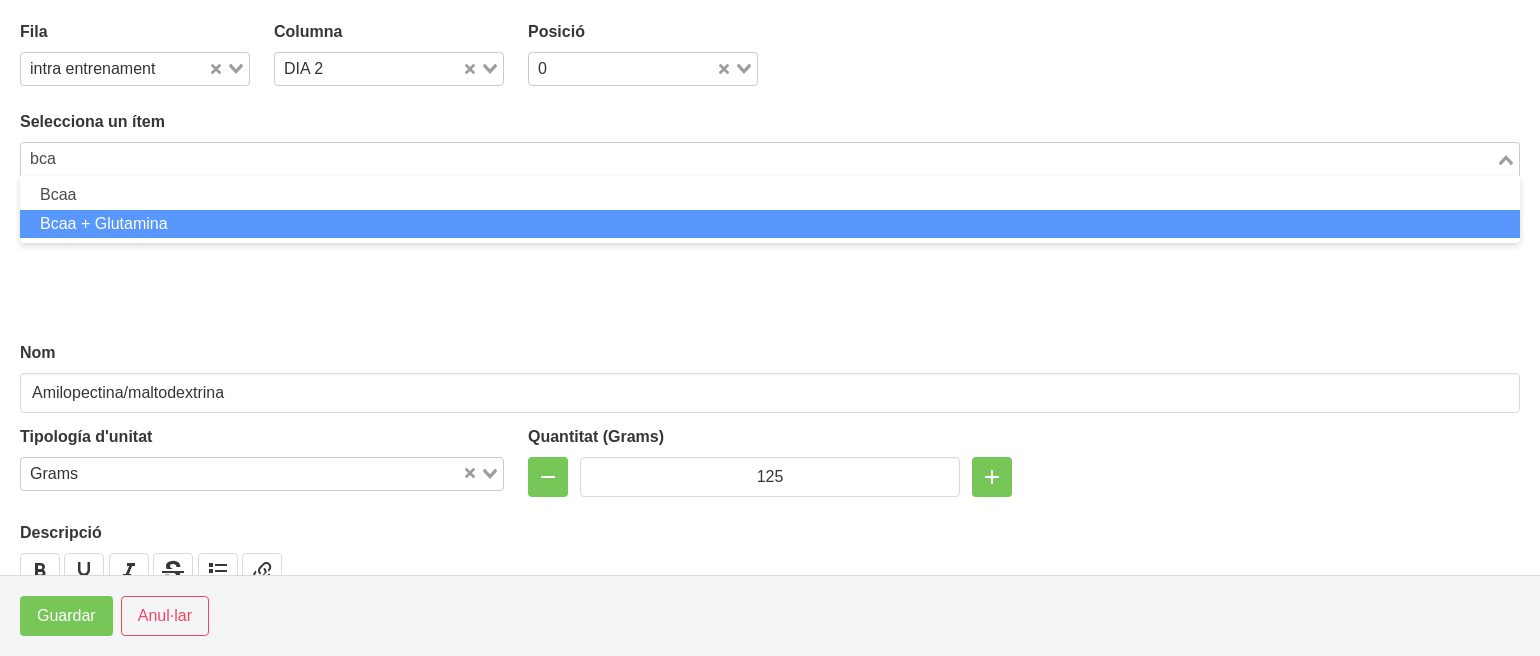 click on "Bcaa + Glutamina" at bounding box center (770, 224) 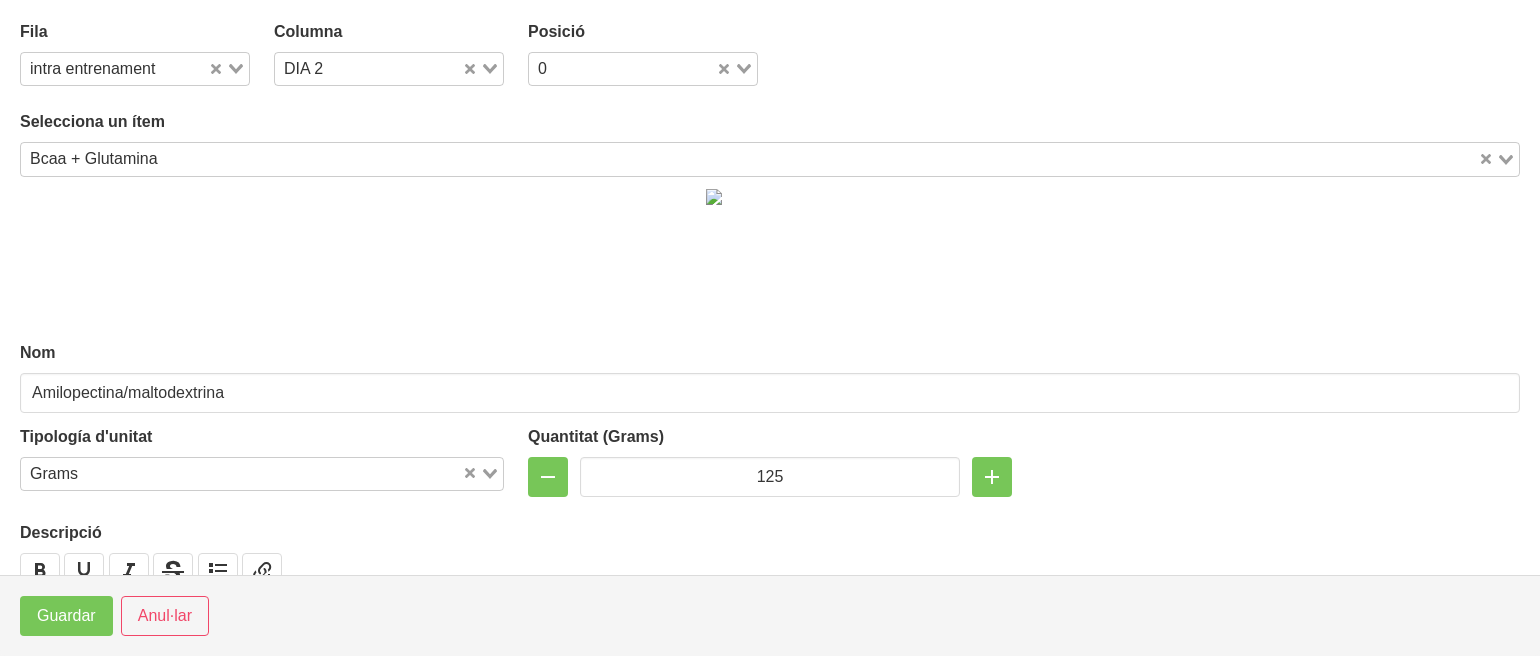 type on "Bcaa + Glutamina" 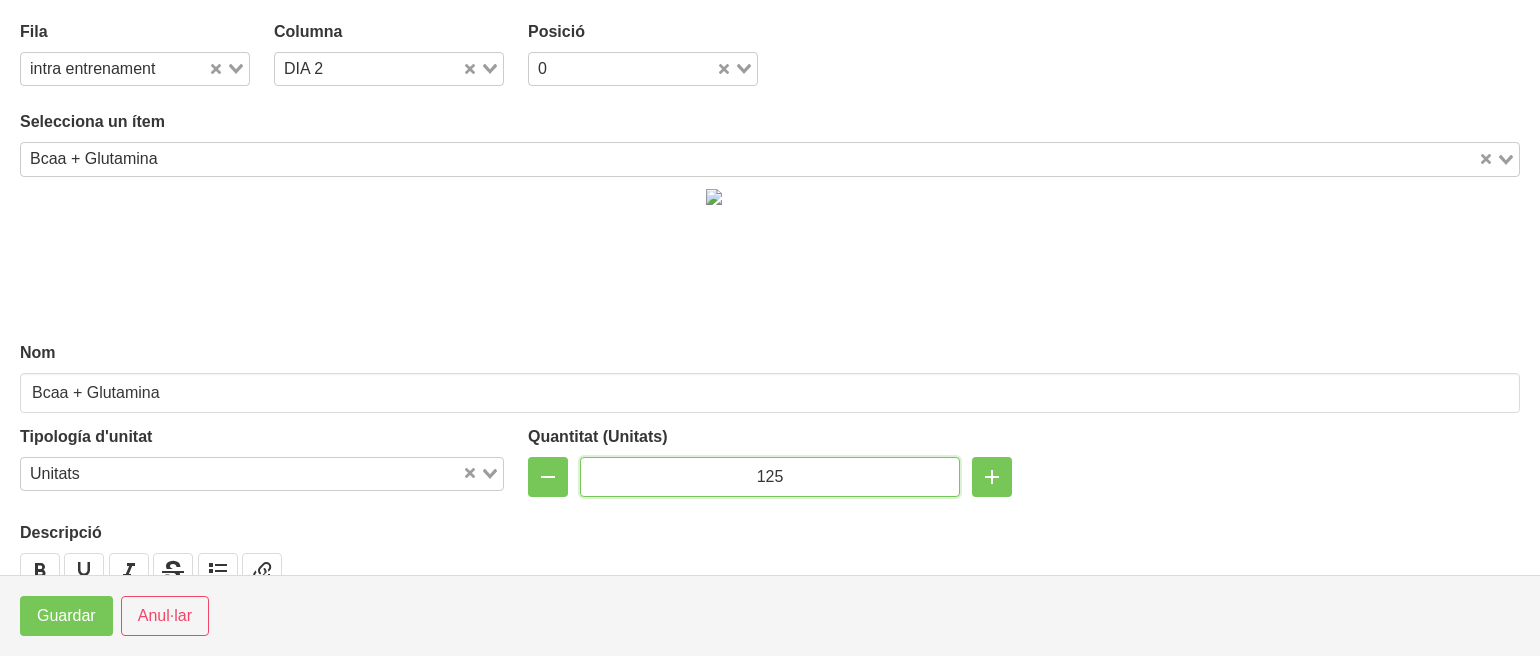 click on "125" at bounding box center (770, 477) 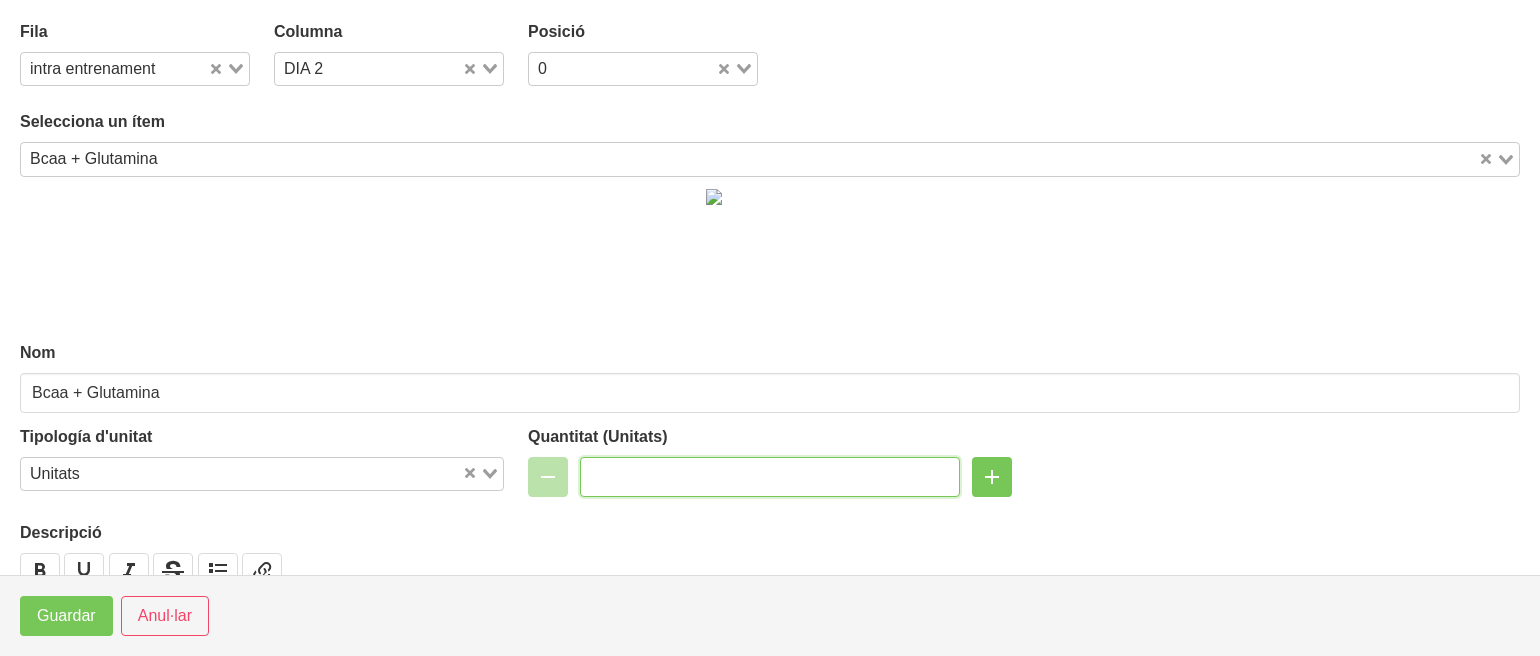 type 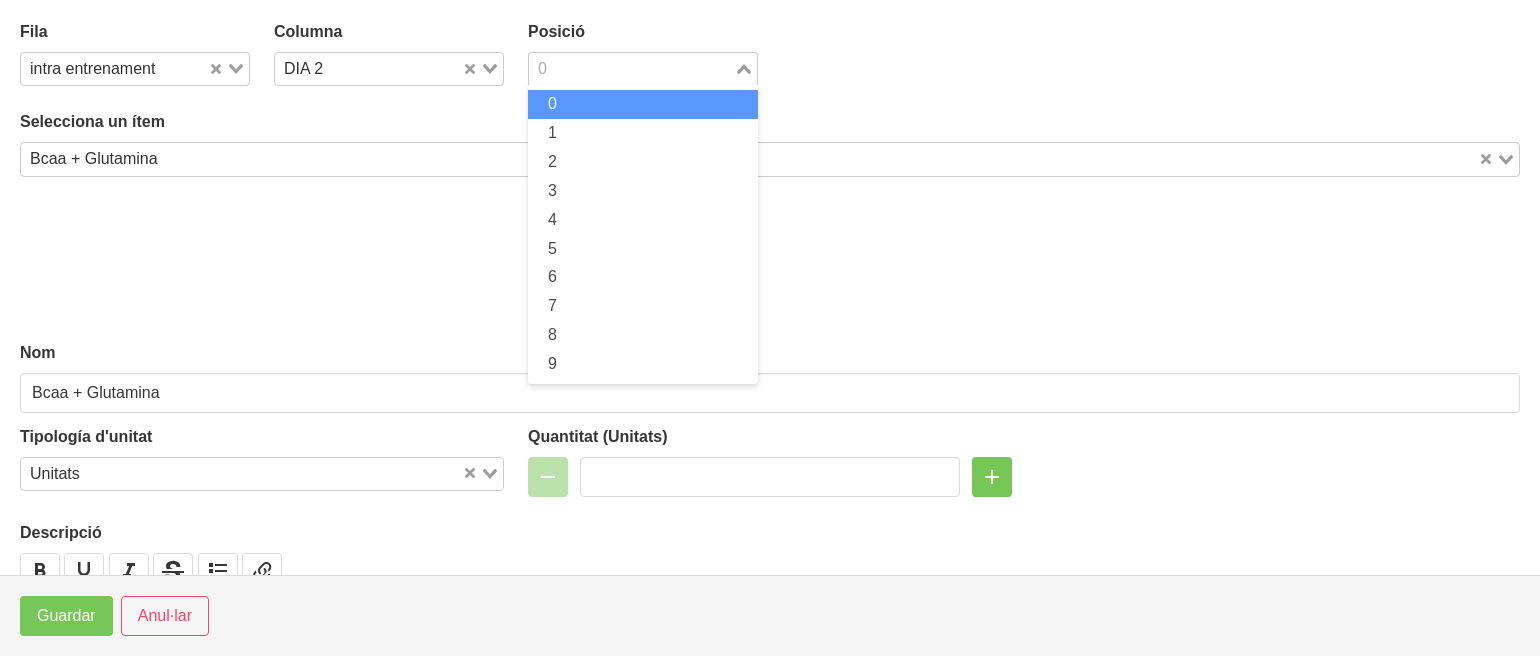 click at bounding box center (631, 69) 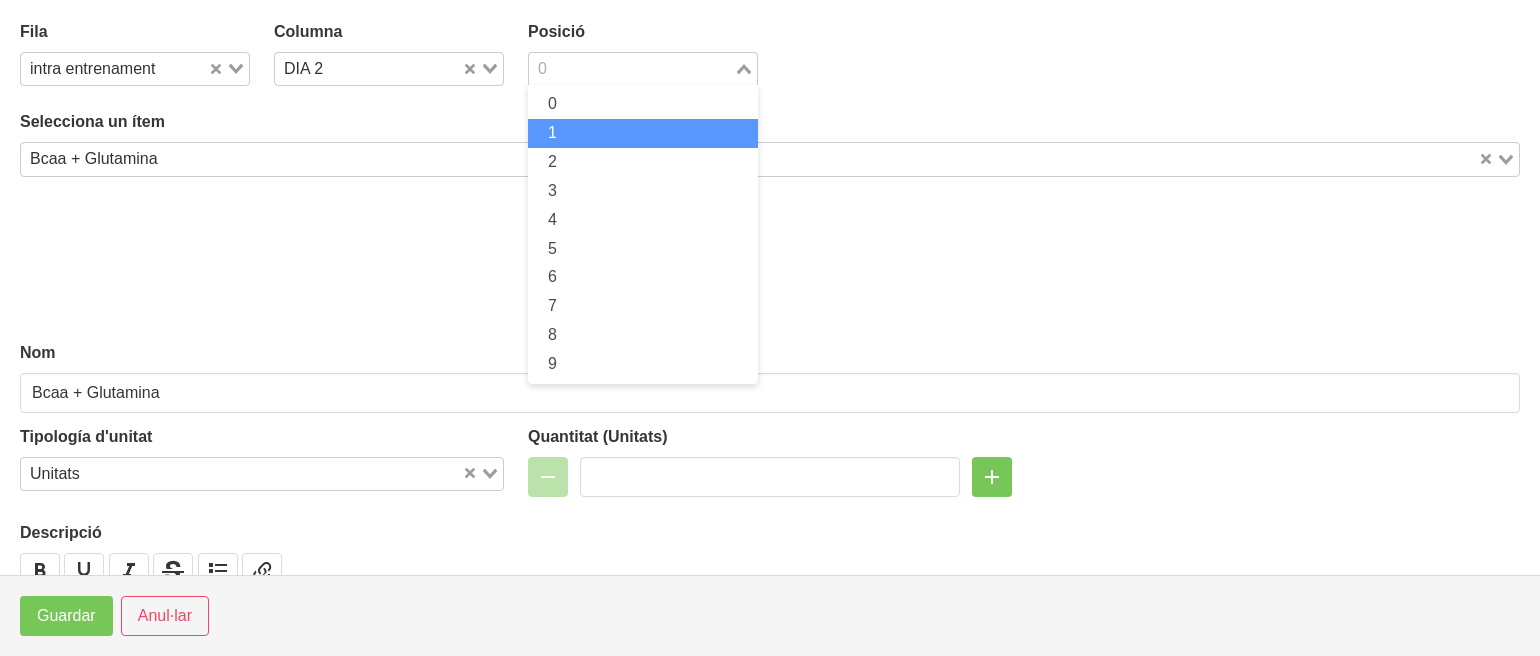 click on "1" at bounding box center (643, 133) 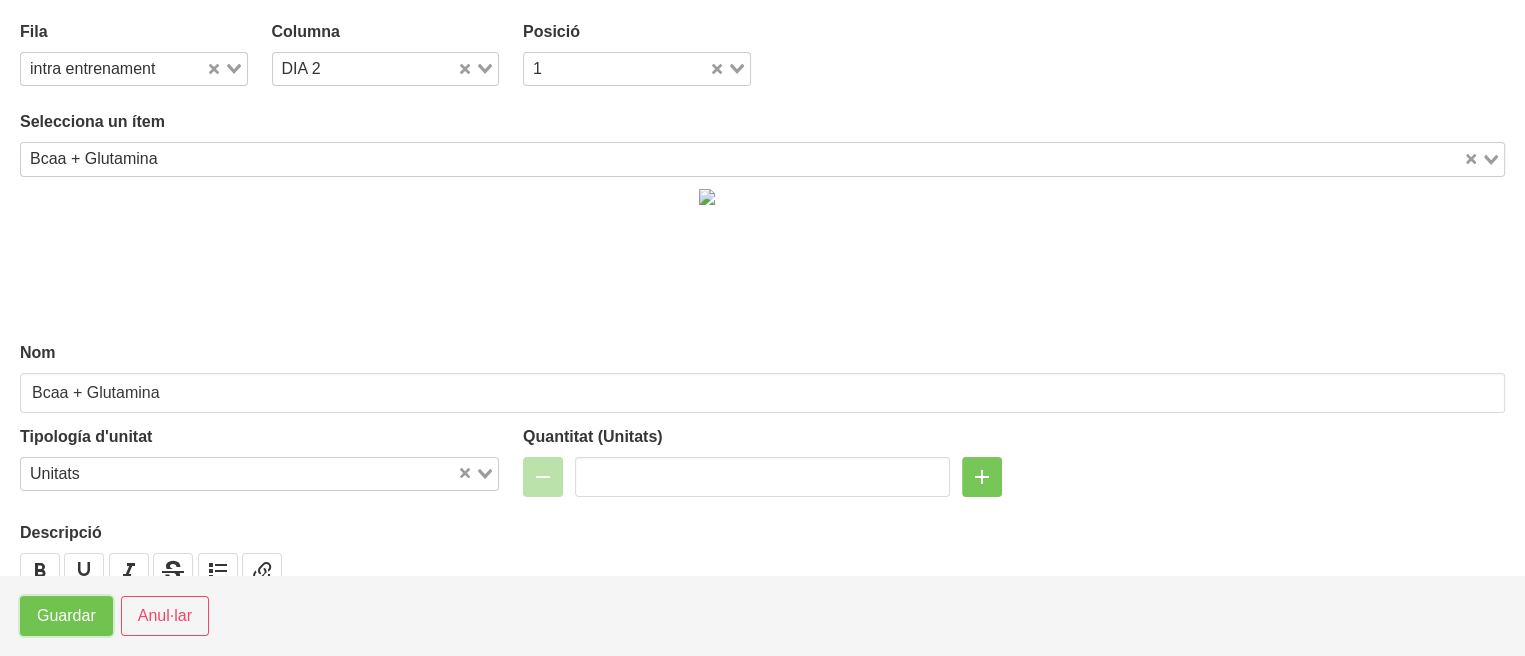 click on "Guardar" at bounding box center [66, 616] 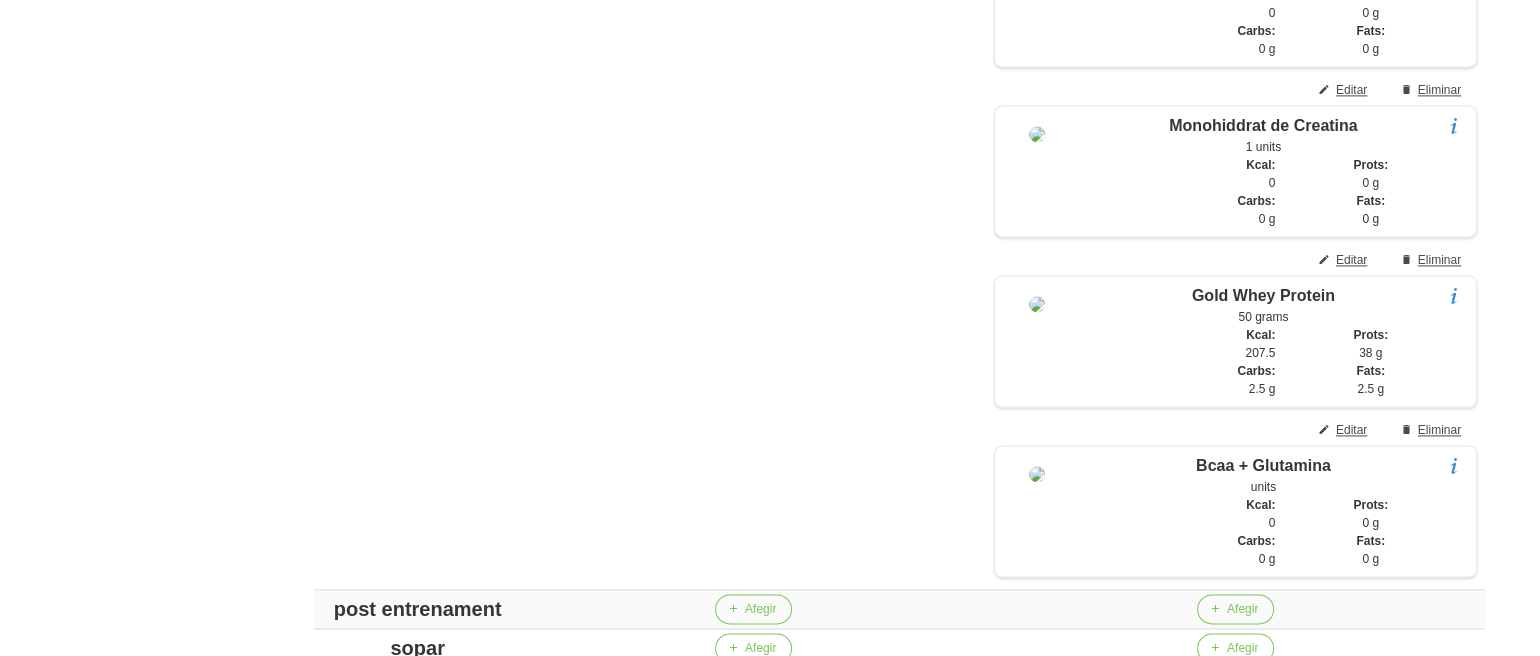 scroll, scrollTop: 2807, scrollLeft: 0, axis: vertical 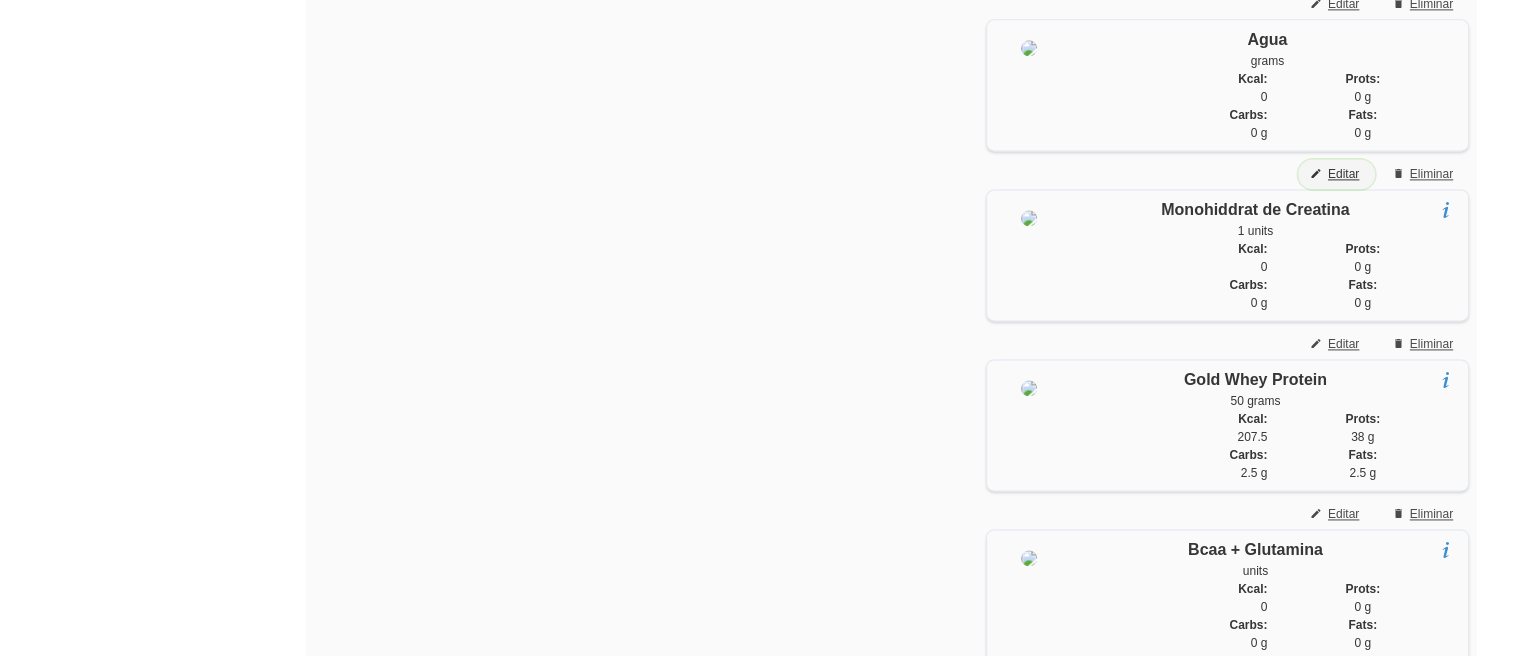 click on "Editar" at bounding box center (1343, 174) 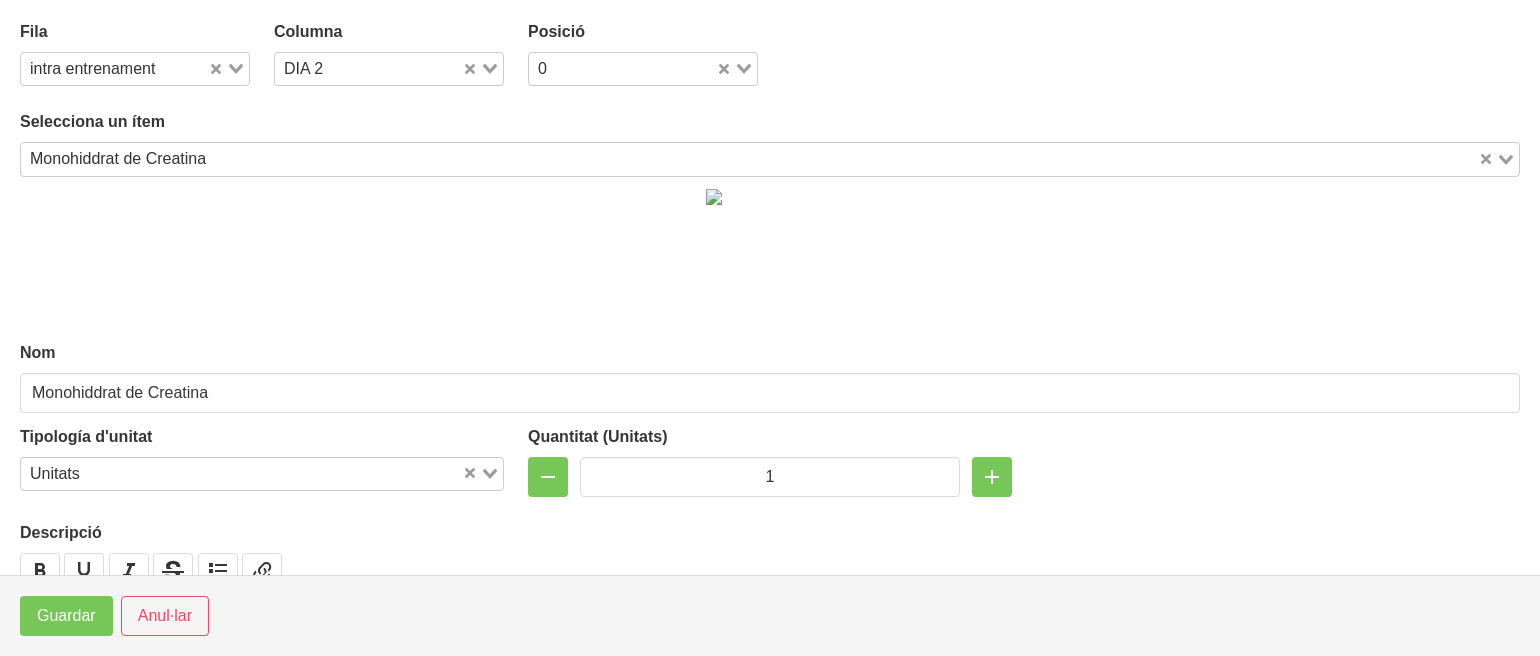 click at bounding box center (844, 159) 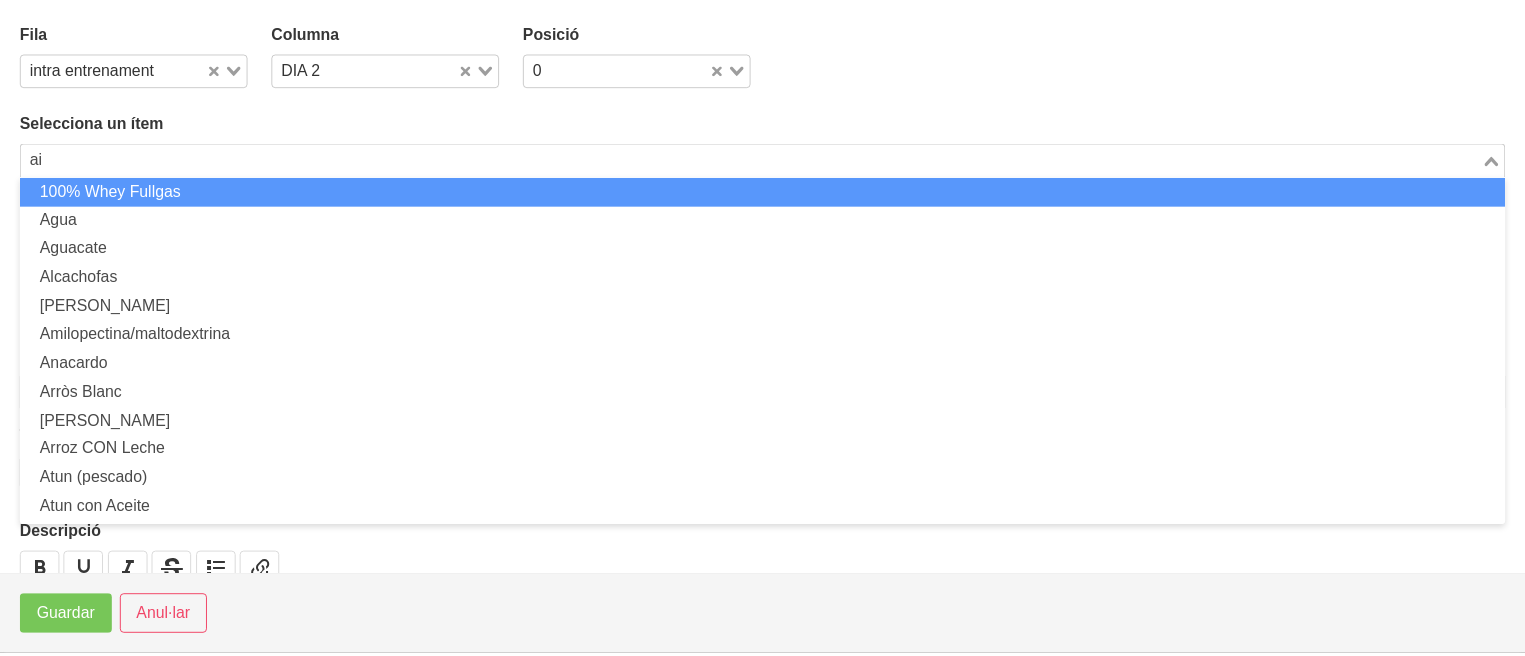 scroll, scrollTop: 0, scrollLeft: 0, axis: both 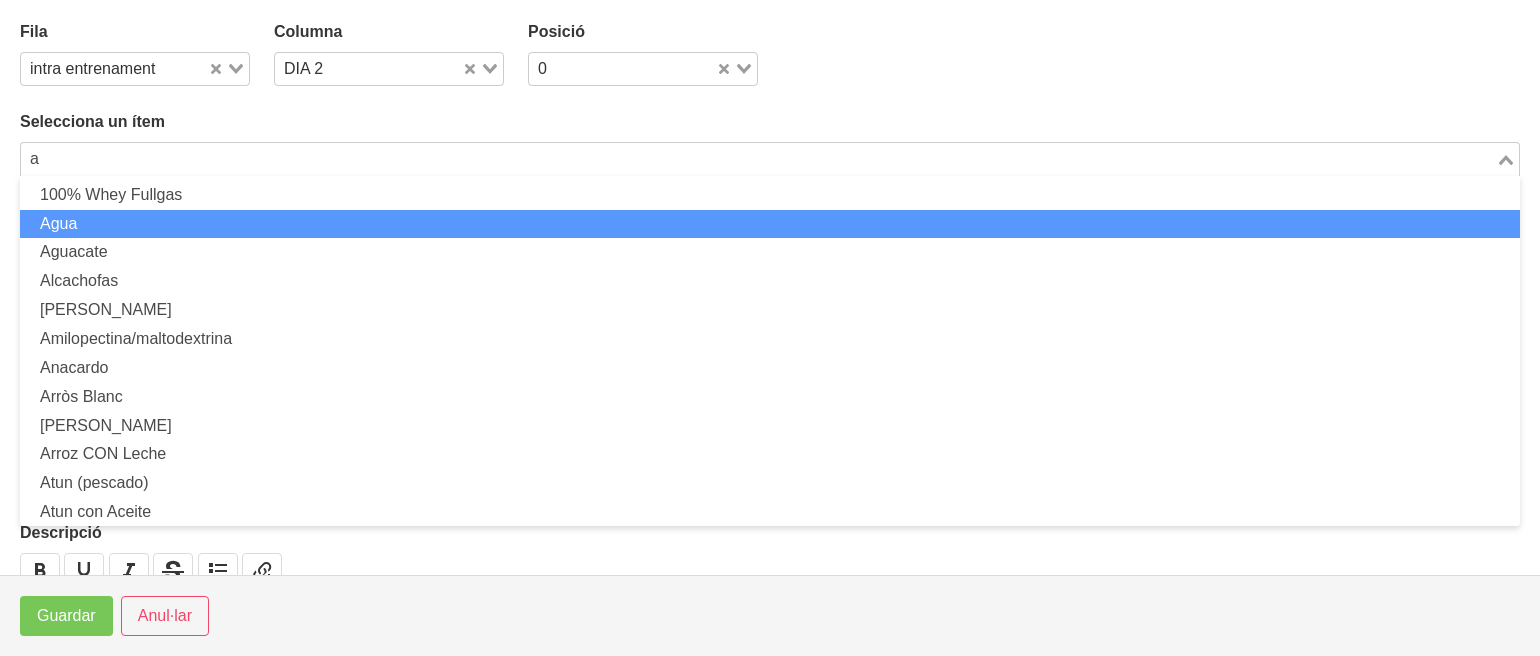 click on "Agua" at bounding box center [770, 224] 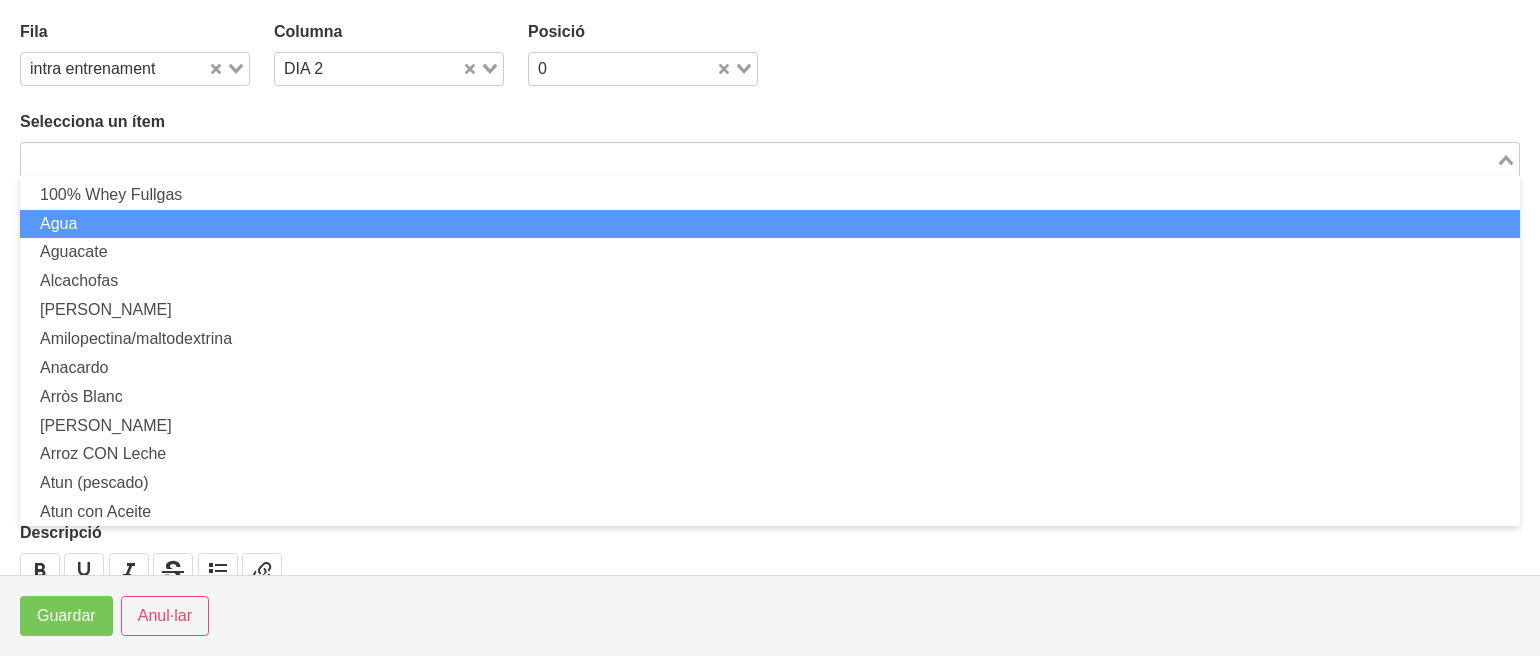 type on "Agua" 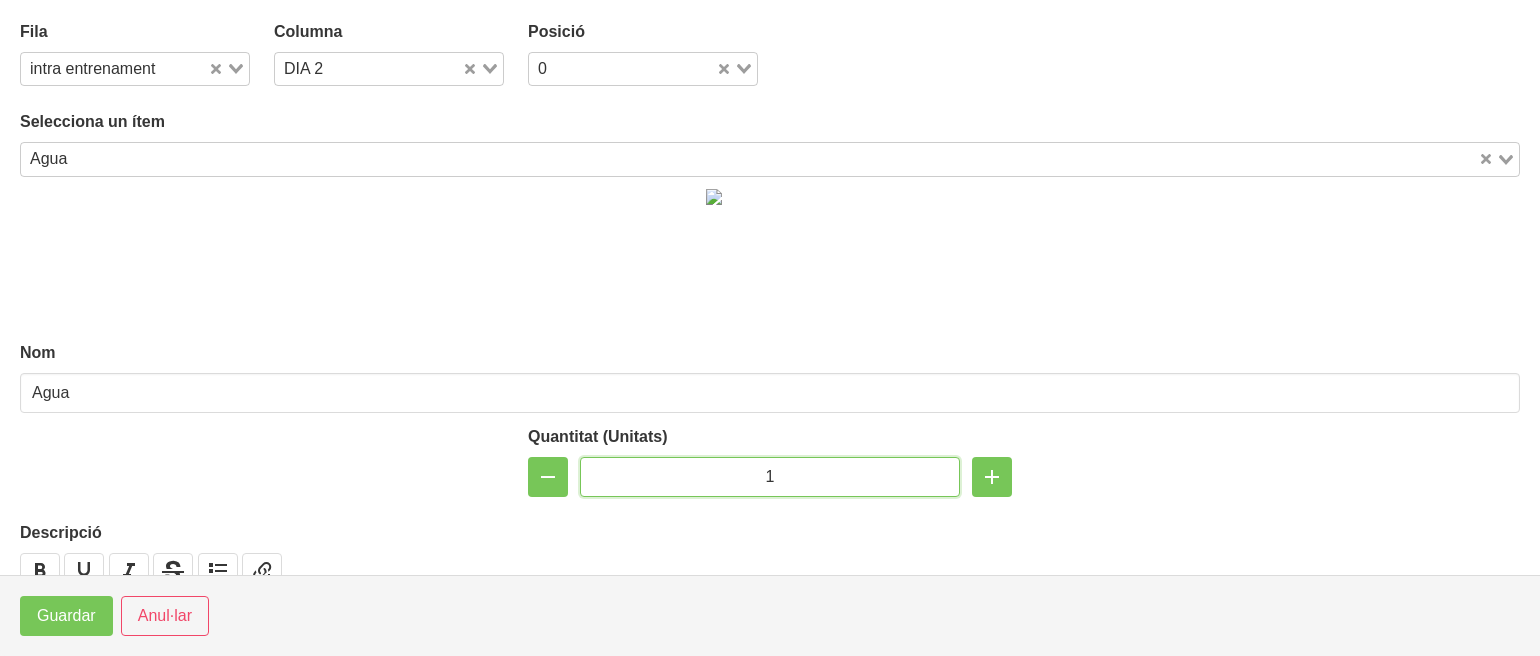 drag, startPoint x: 783, startPoint y: 469, endPoint x: 719, endPoint y: 465, distance: 64.12488 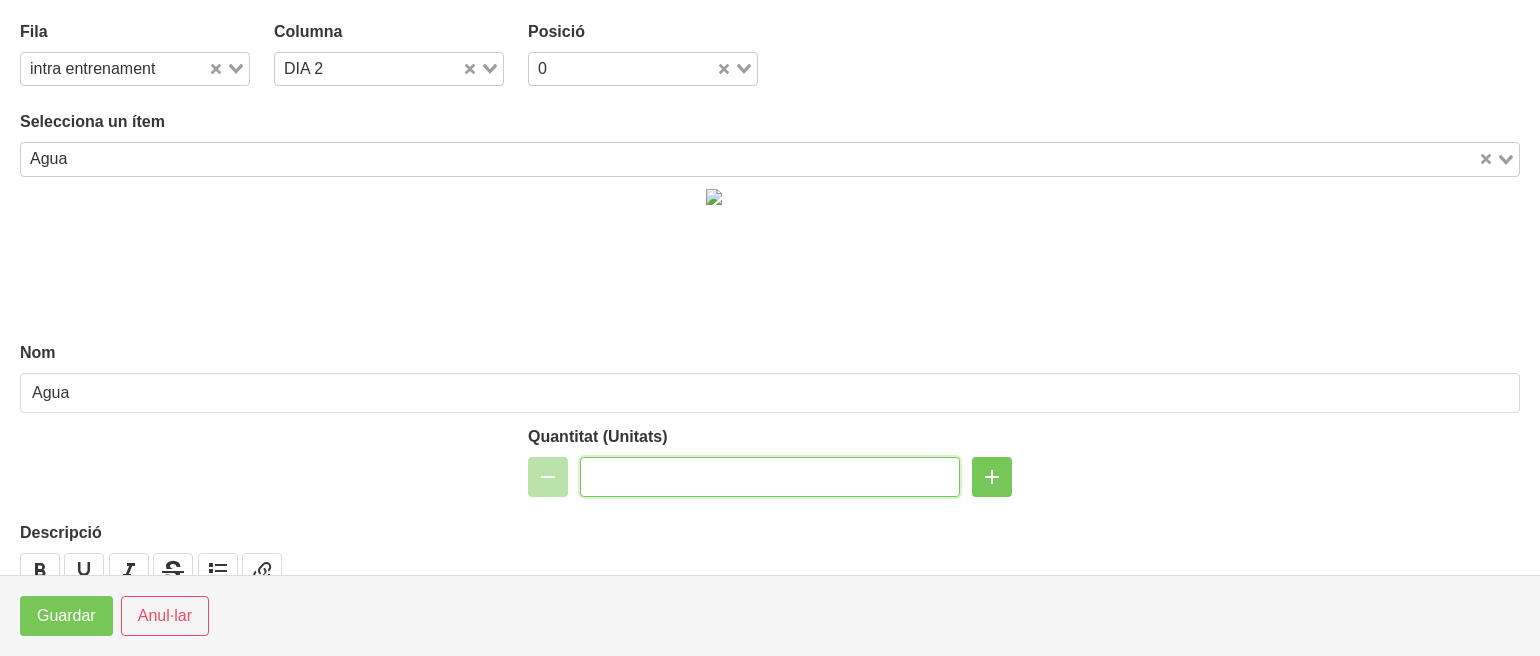 type 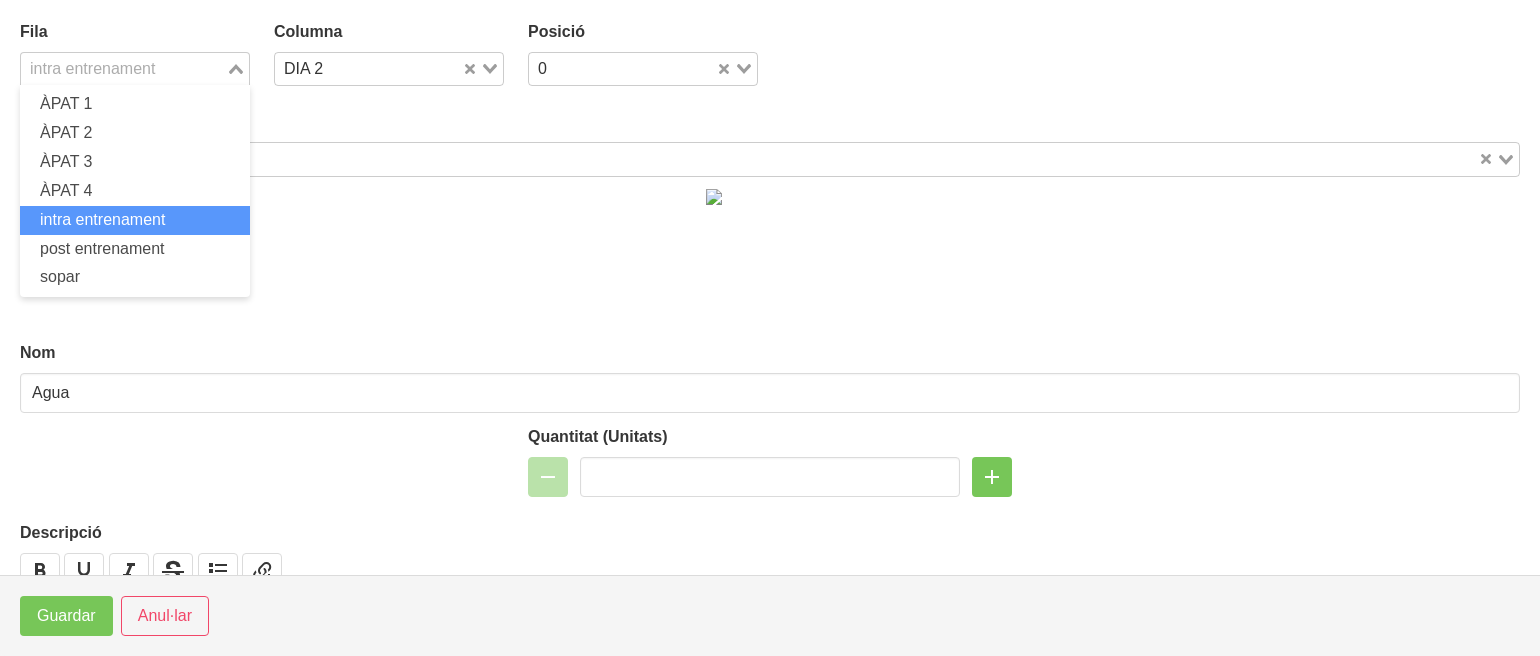 click on "intra entrenament" at bounding box center (123, 67) 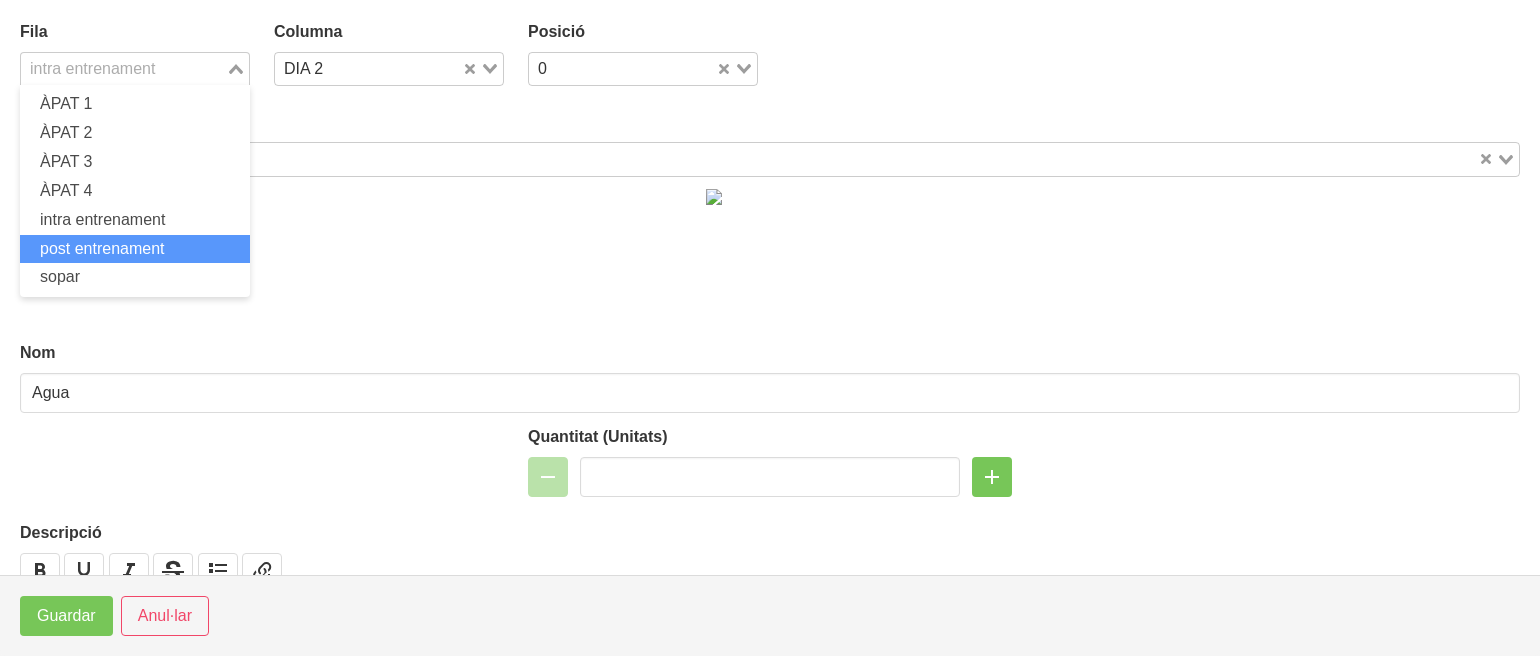 click on "post entrenament" at bounding box center [102, 248] 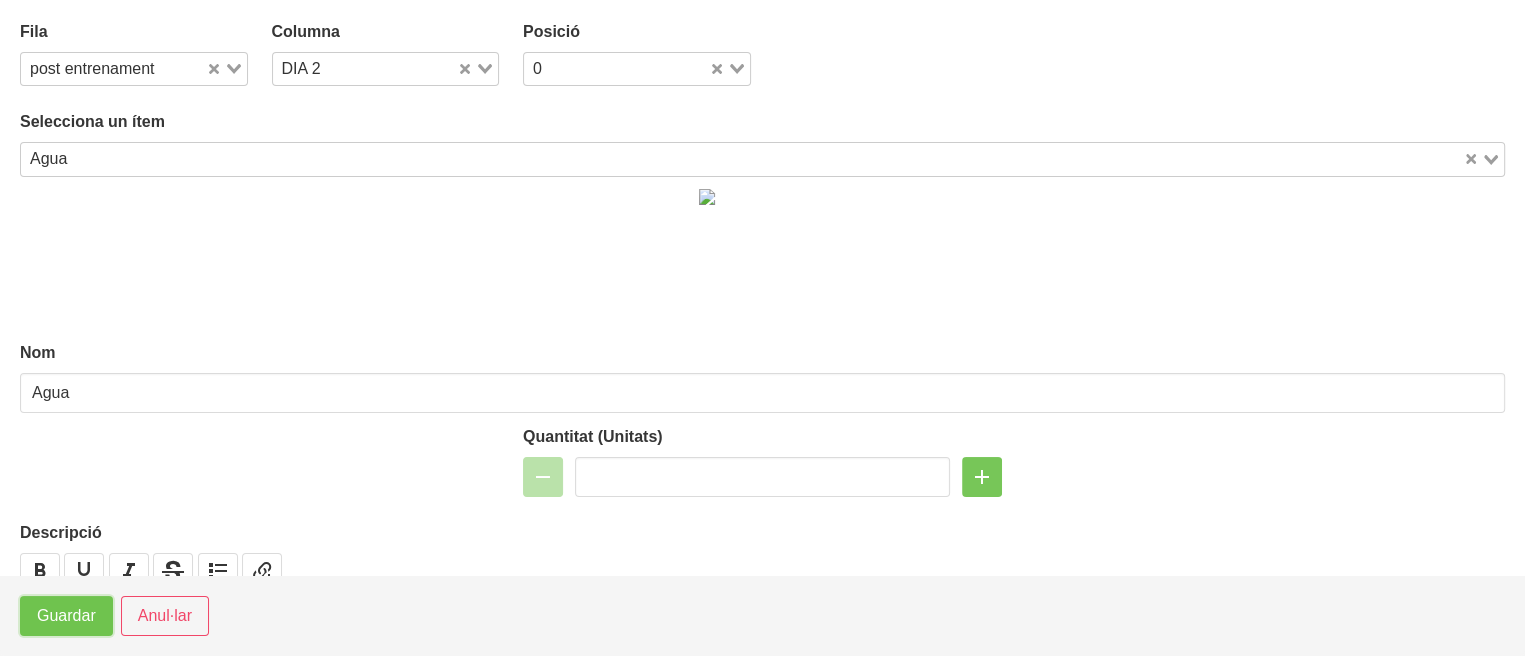 click on "Guardar" at bounding box center [66, 616] 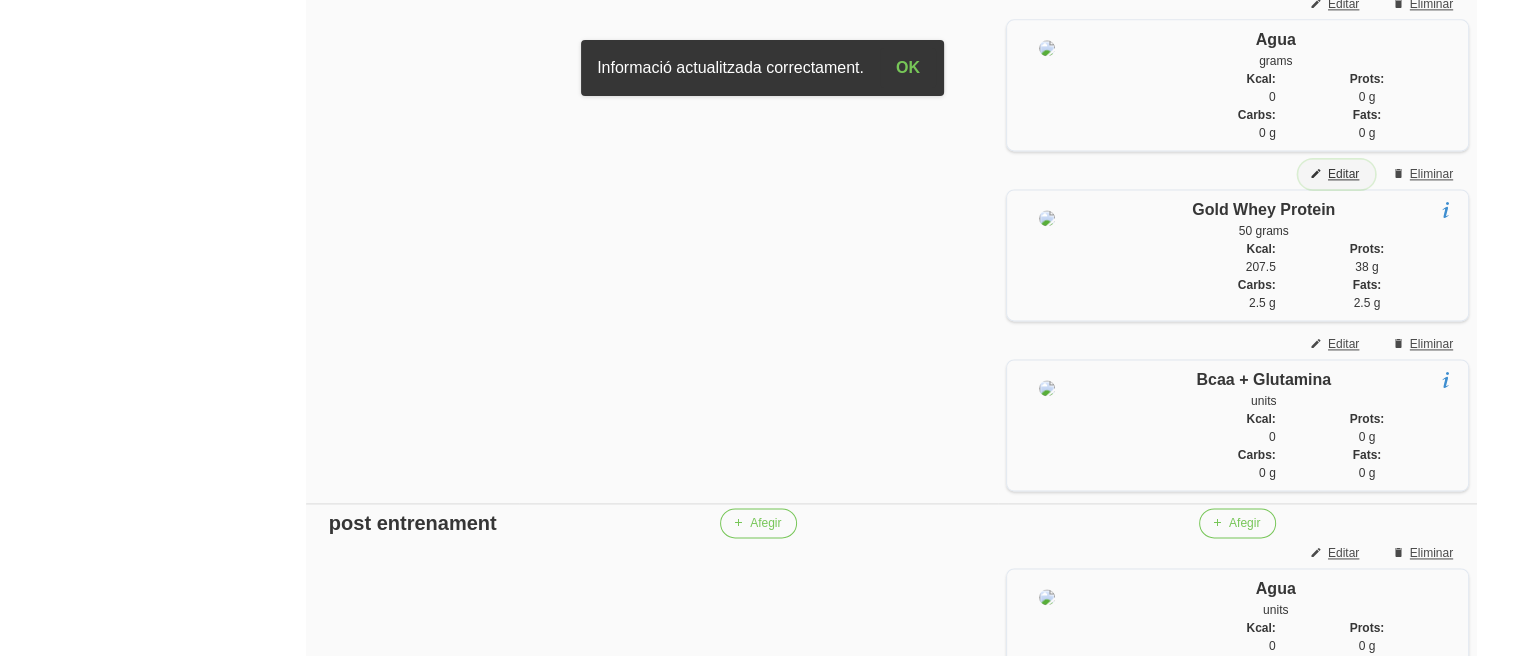 click on "Editar" at bounding box center (1343, 174) 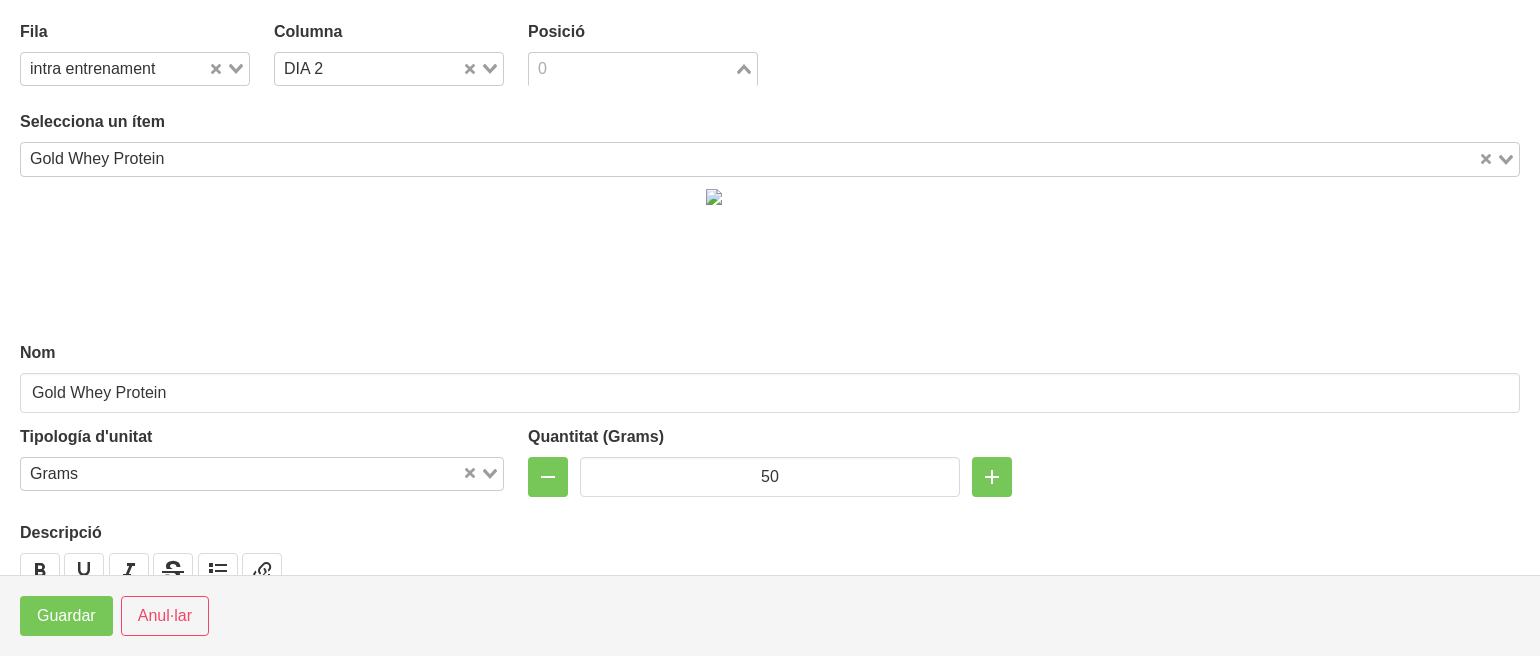 click on "0" at bounding box center [631, 67] 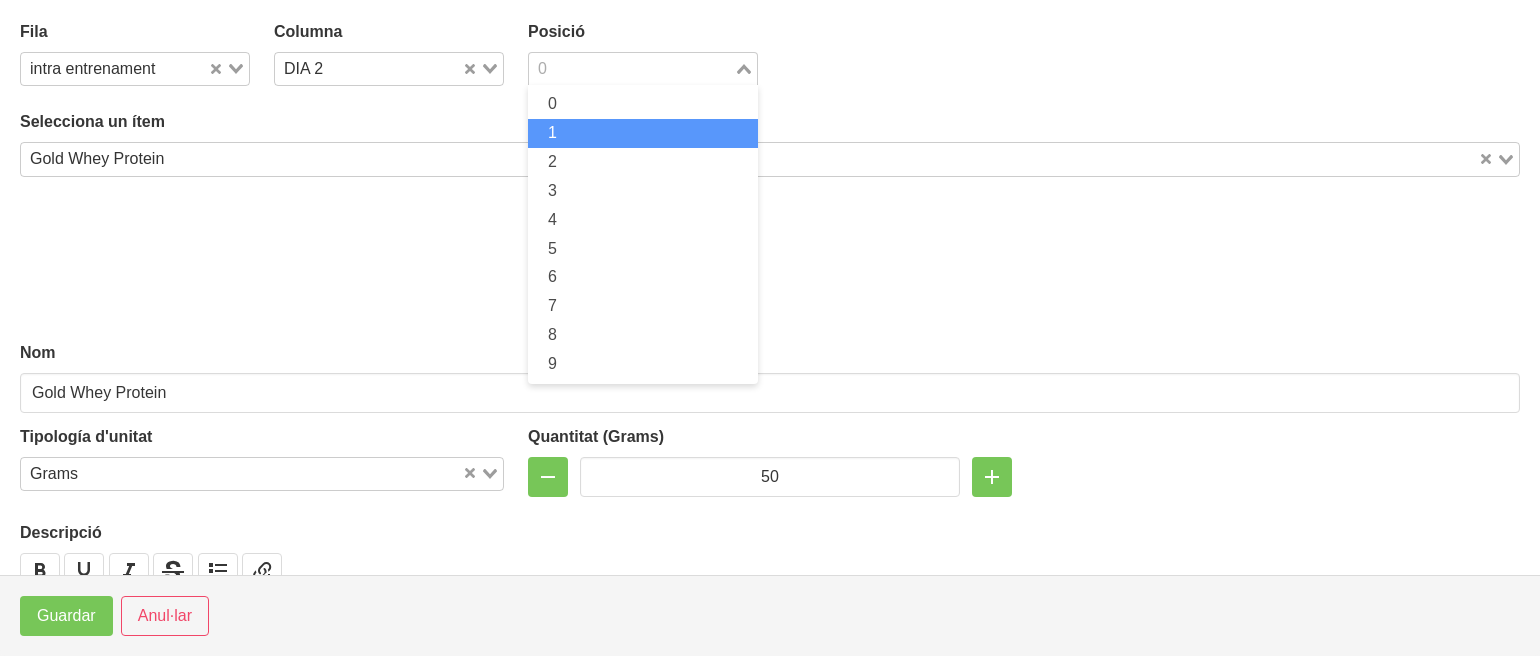 click on "1" at bounding box center [643, 133] 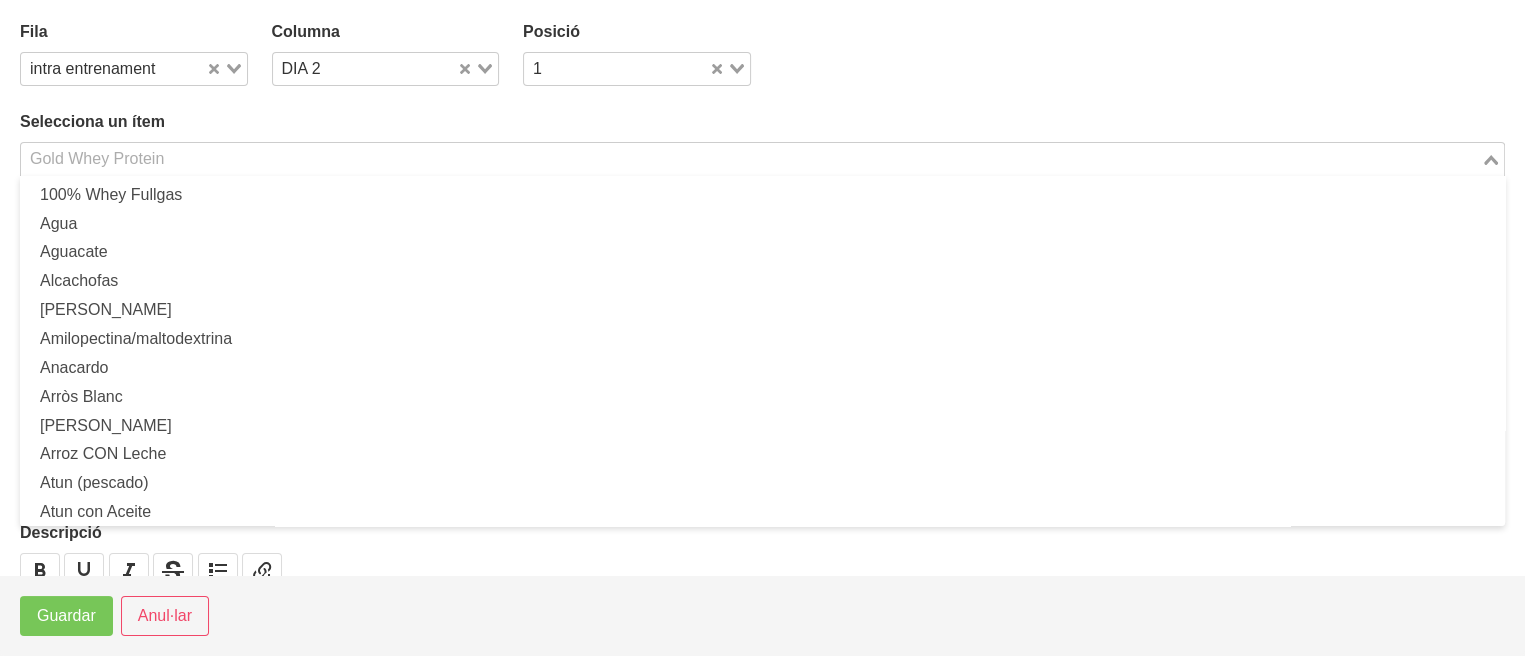 click at bounding box center [751, 159] 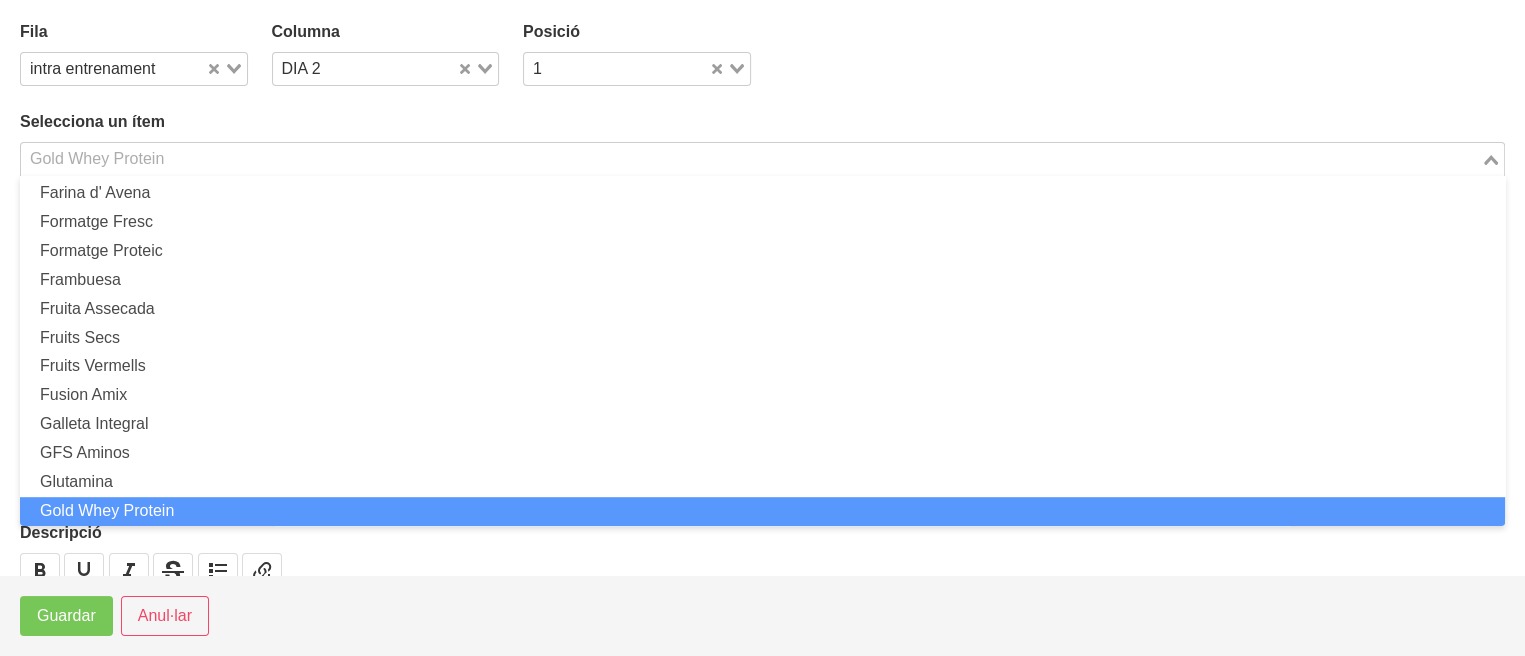type on "f" 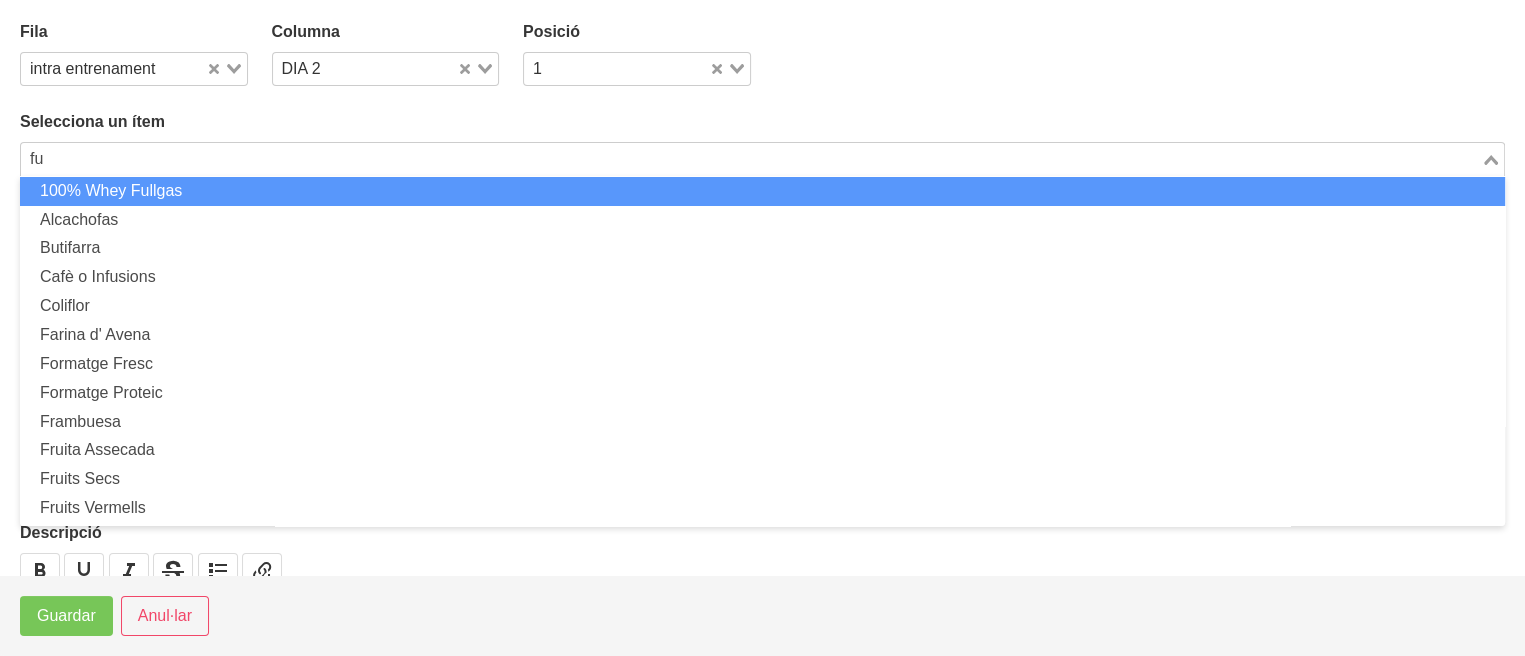 scroll, scrollTop: 0, scrollLeft: 0, axis: both 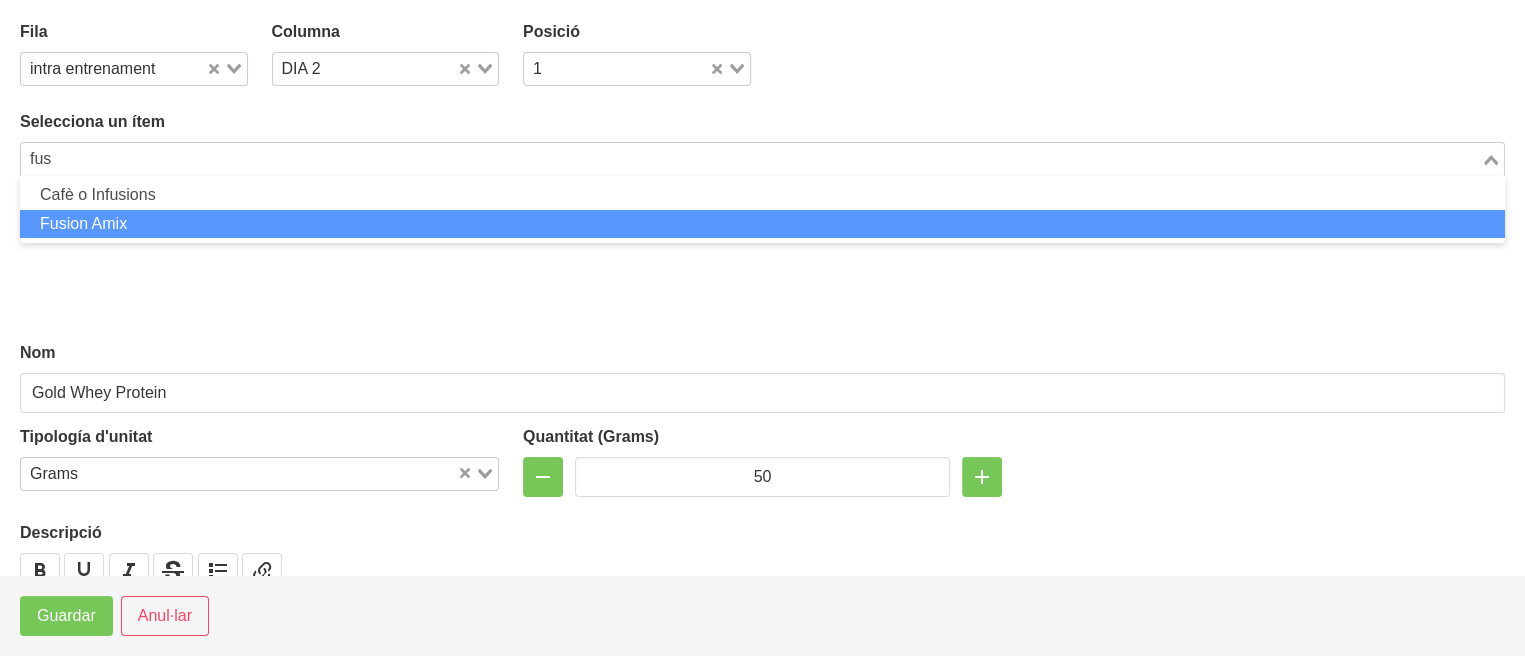 click on "Fusion Amix" at bounding box center [762, 224] 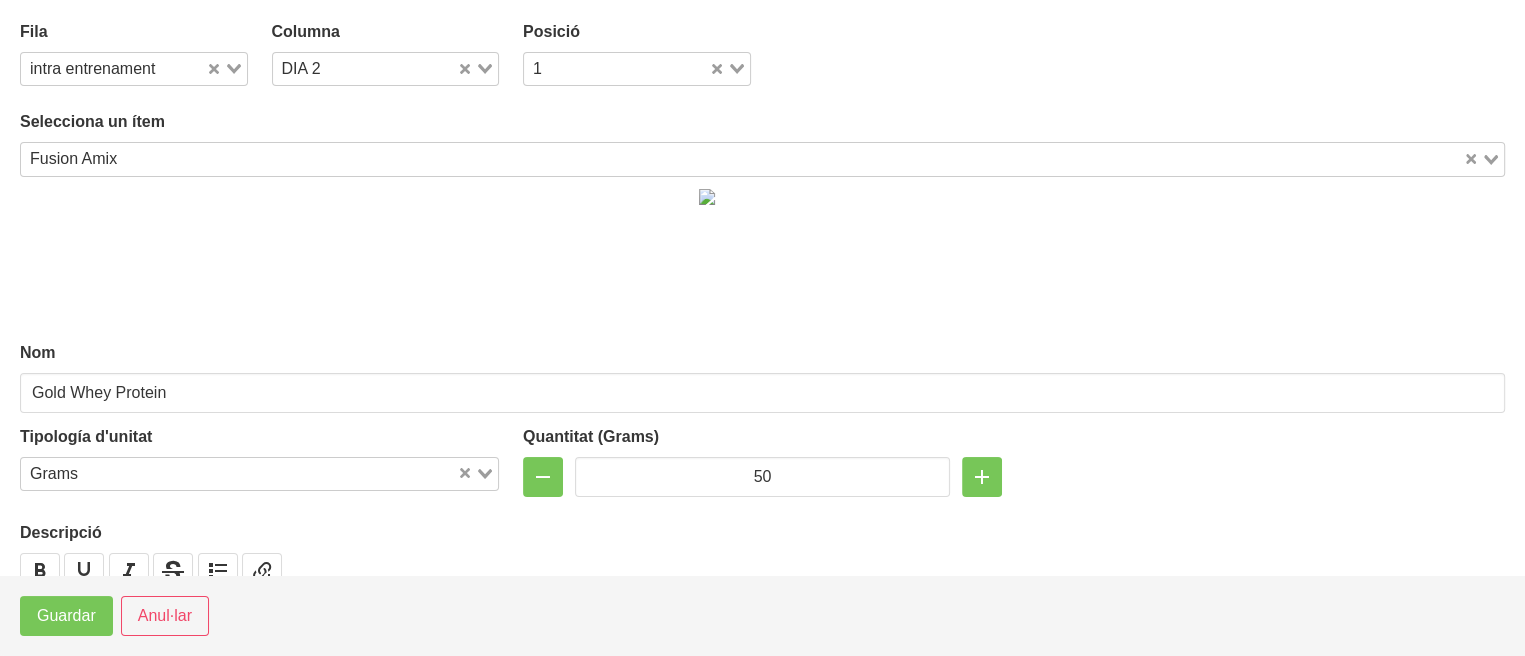type on "Fusion Amix" 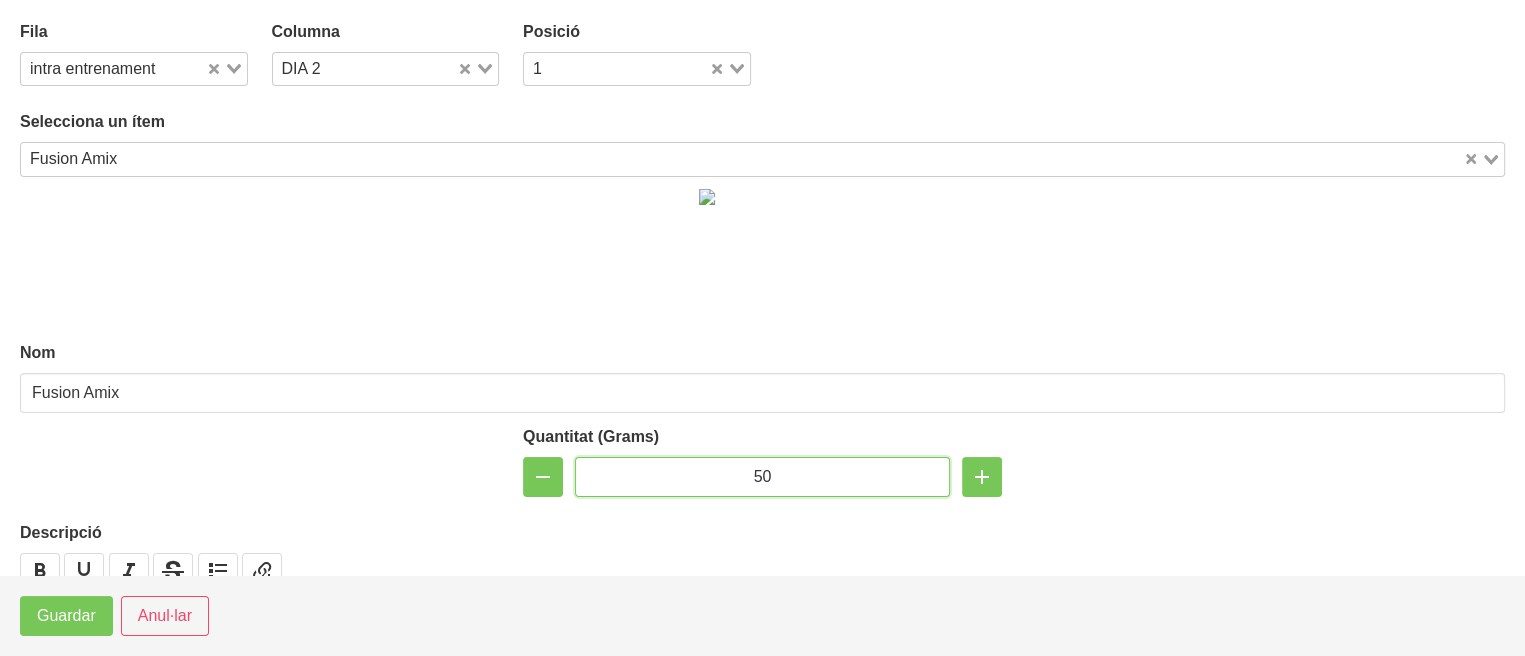 click on "50" at bounding box center [762, 477] 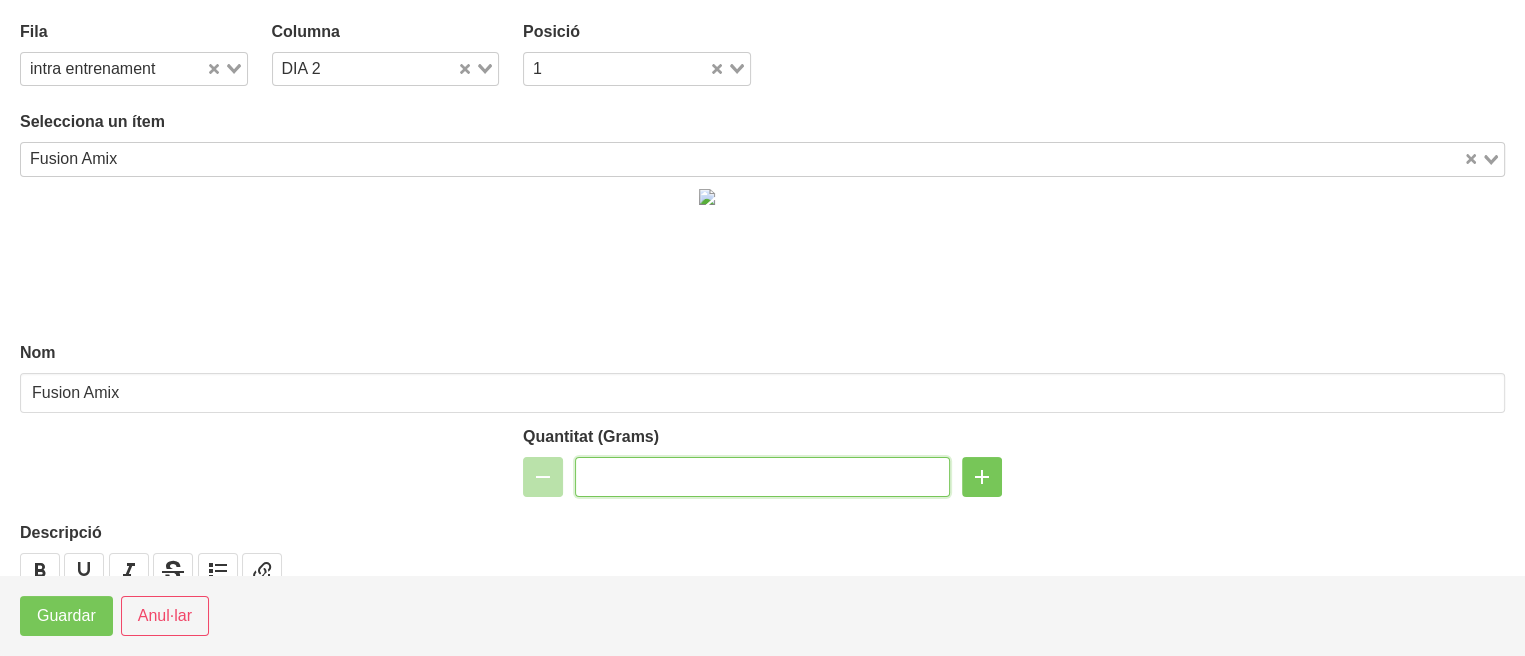 type 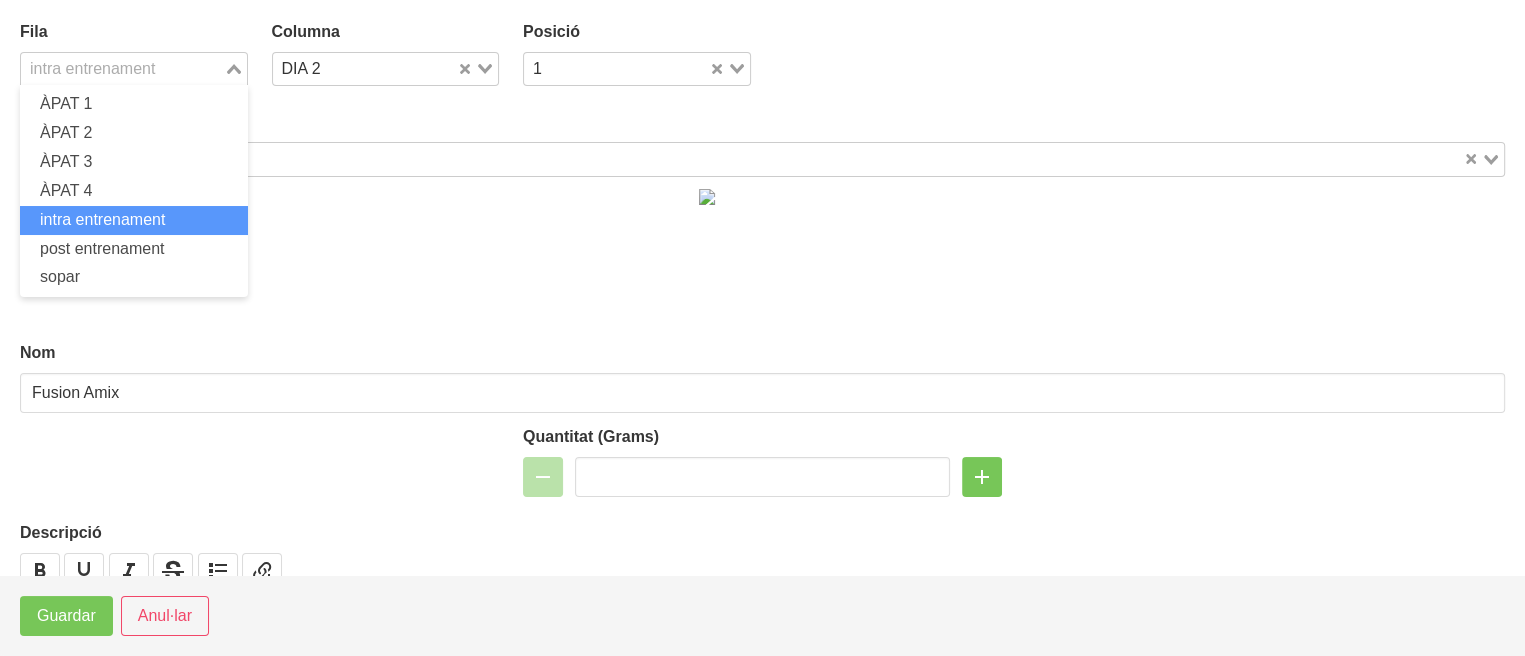 click on "intra entrenament" at bounding box center (122, 67) 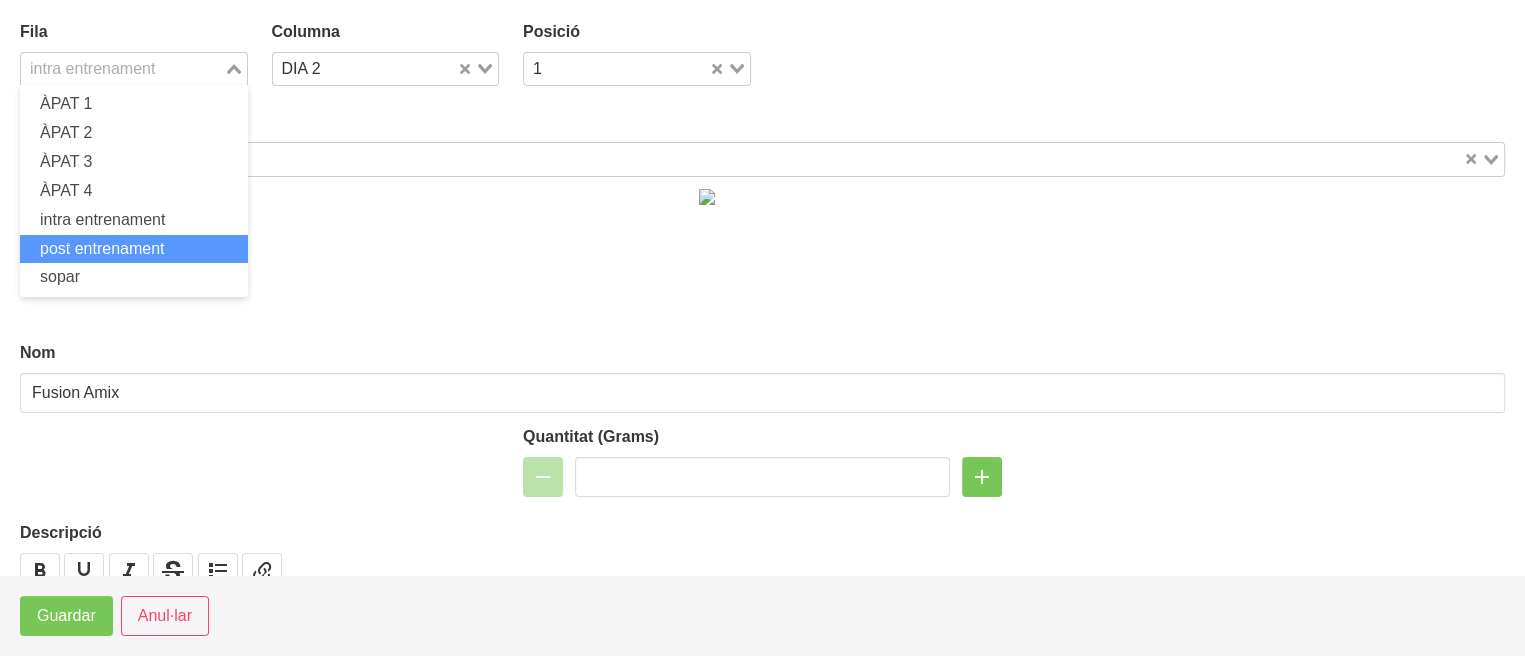 click on "post entrenament" at bounding box center [102, 248] 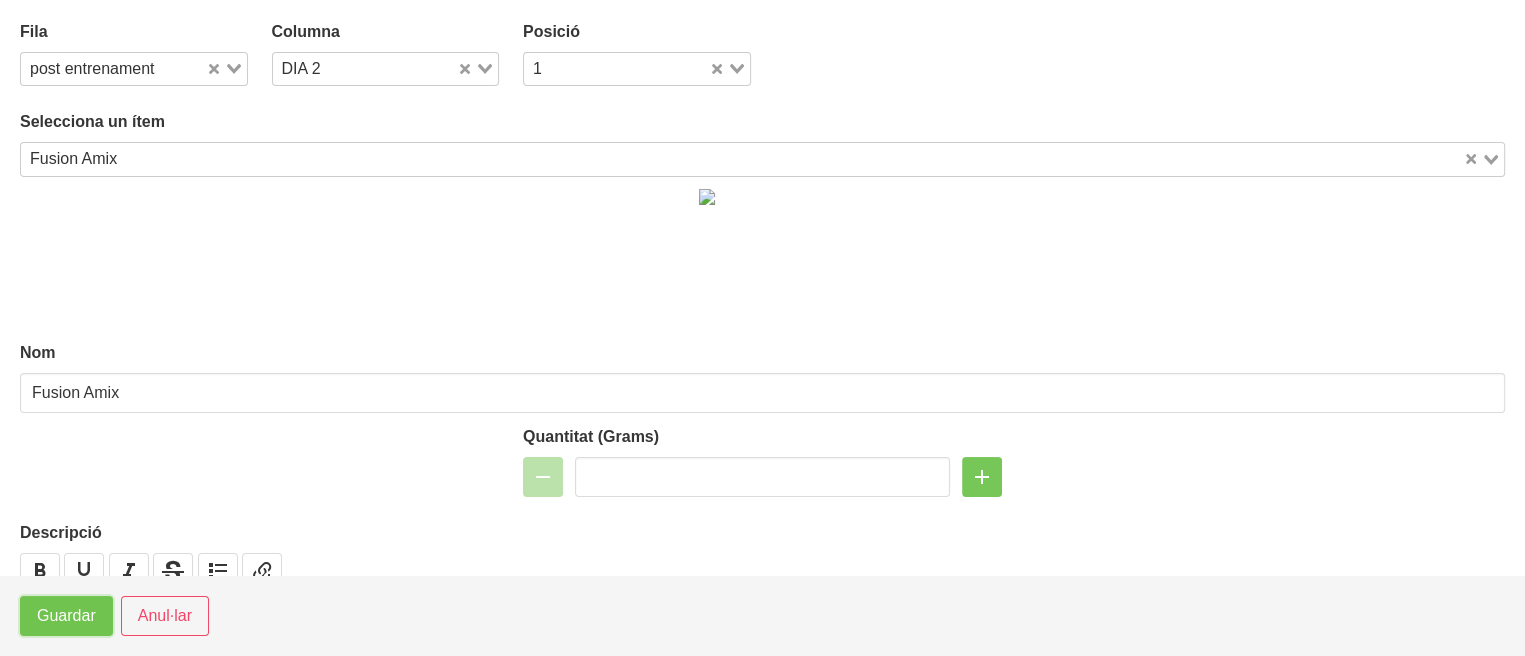 click on "Guardar" at bounding box center (66, 616) 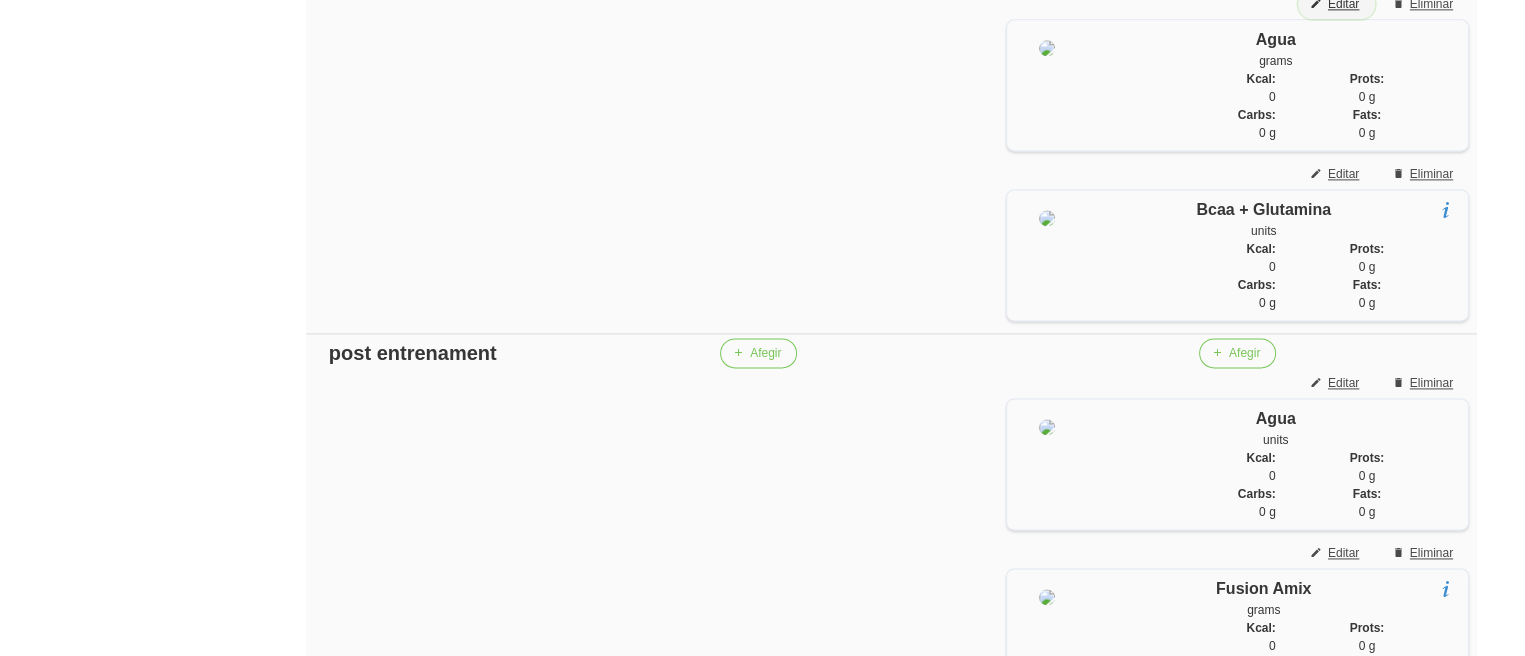 click on "Editar" at bounding box center [1343, 4] 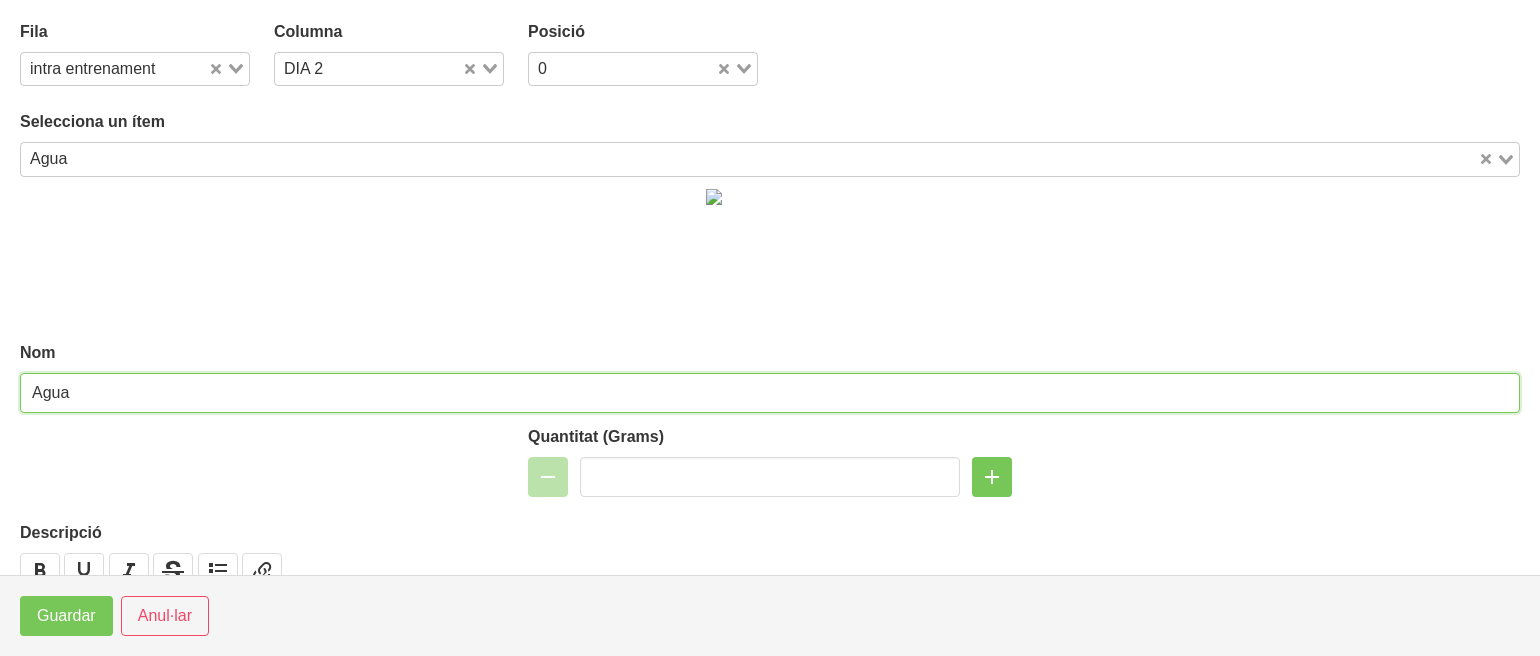 click on "Agua" at bounding box center (770, 393) 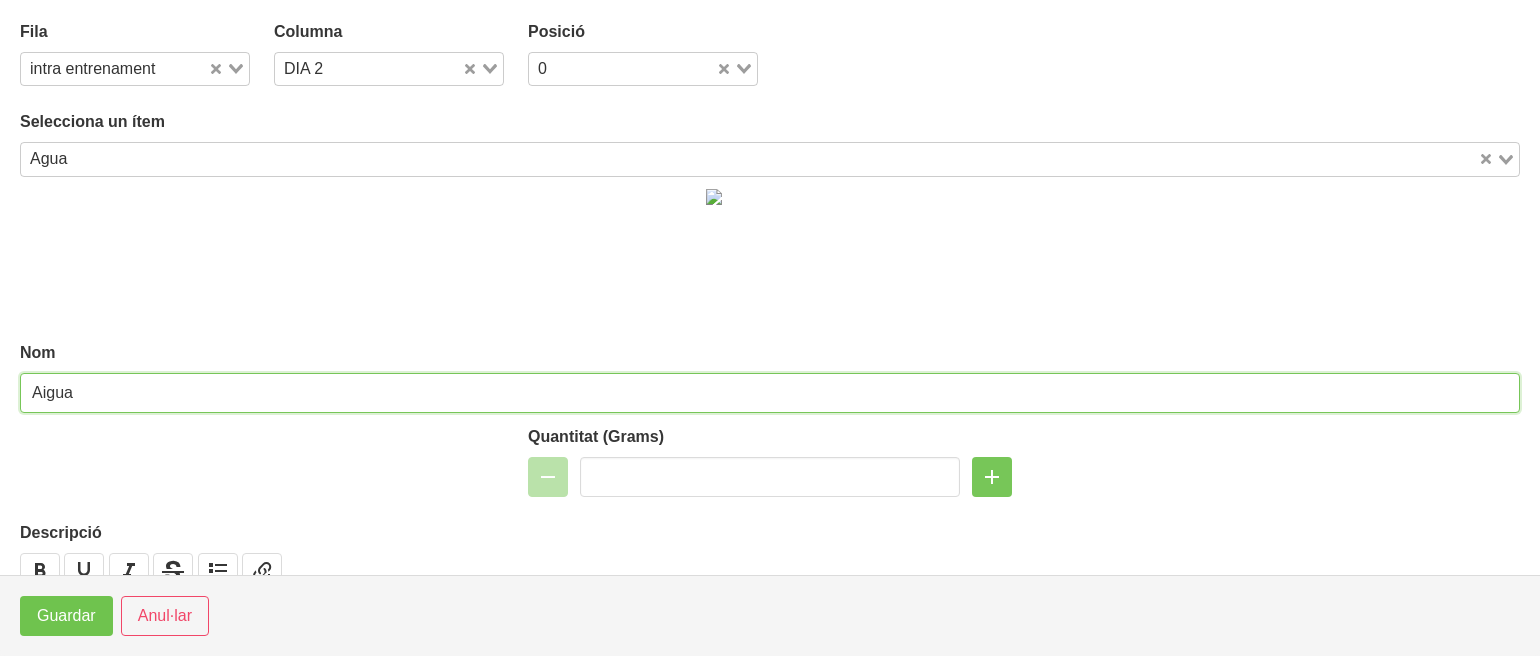 type on "Aigua" 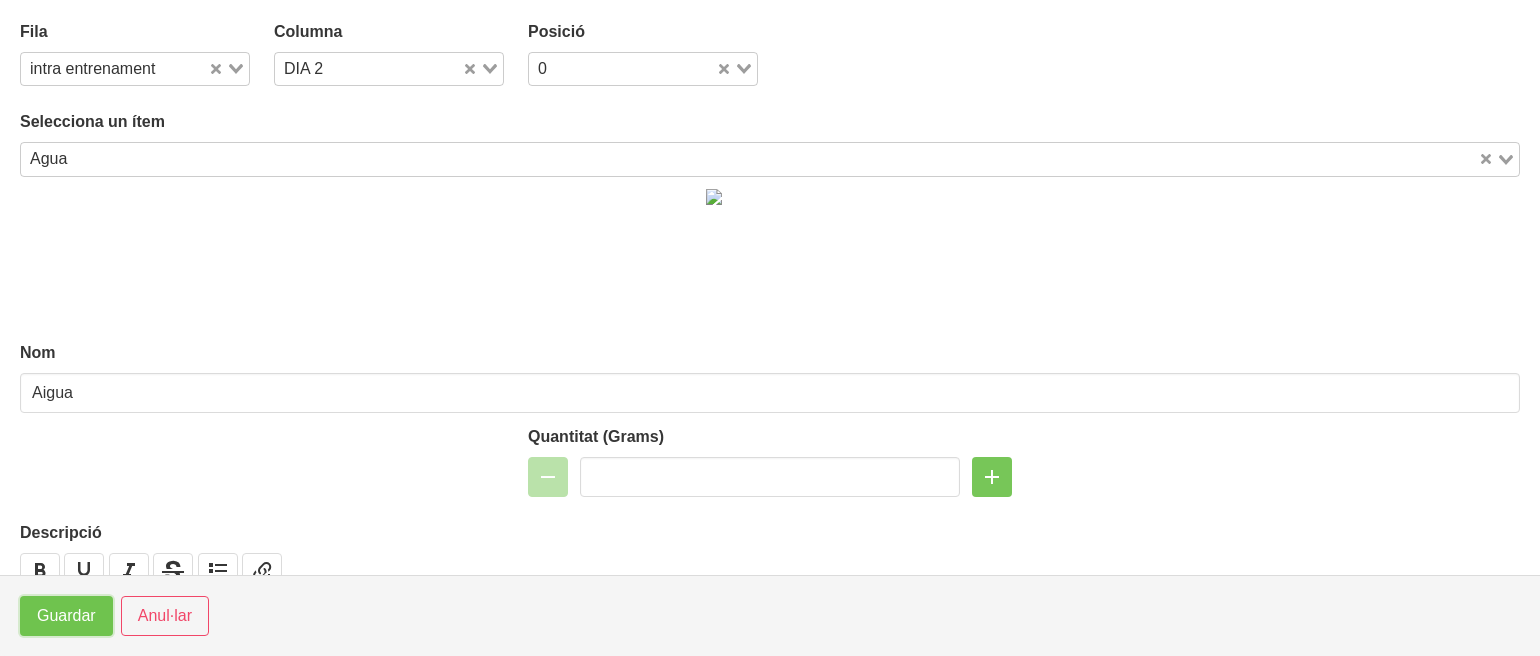 click on "Guardar" at bounding box center (66, 616) 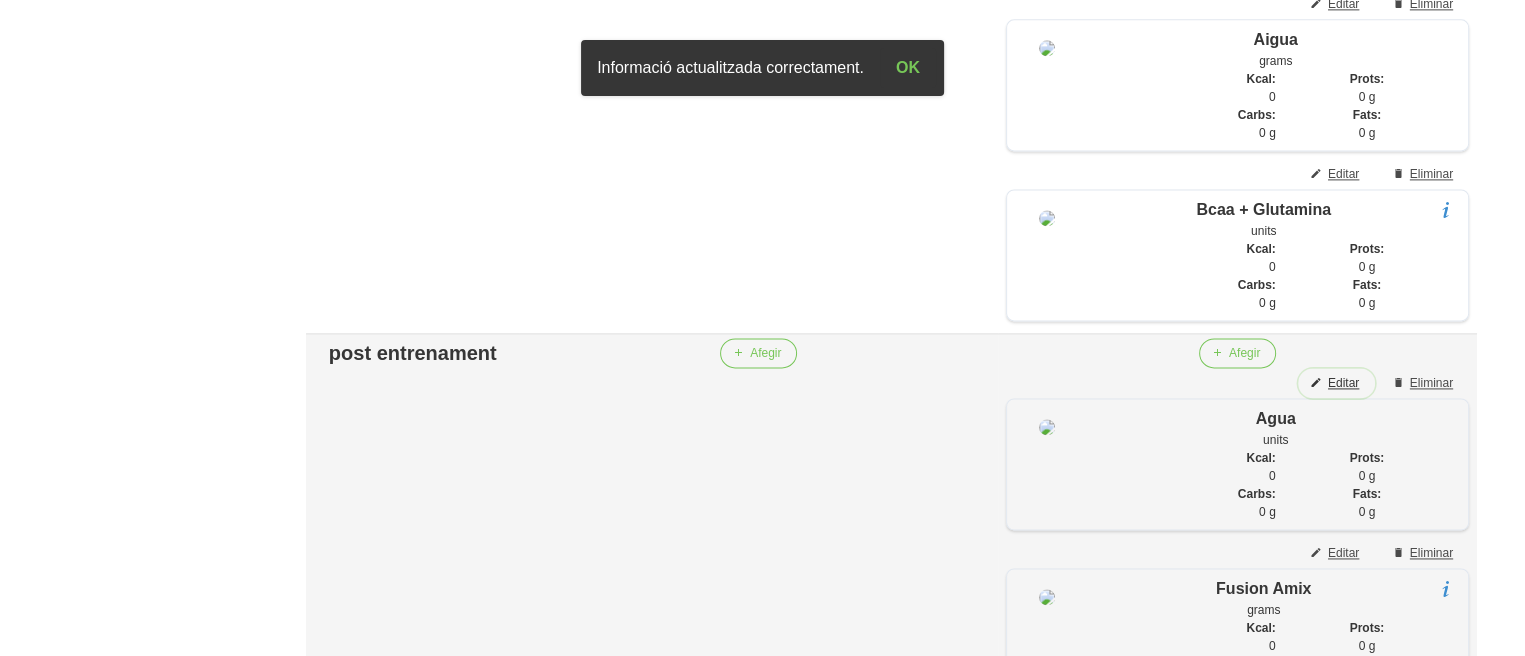 click on "Editar" at bounding box center [1343, 383] 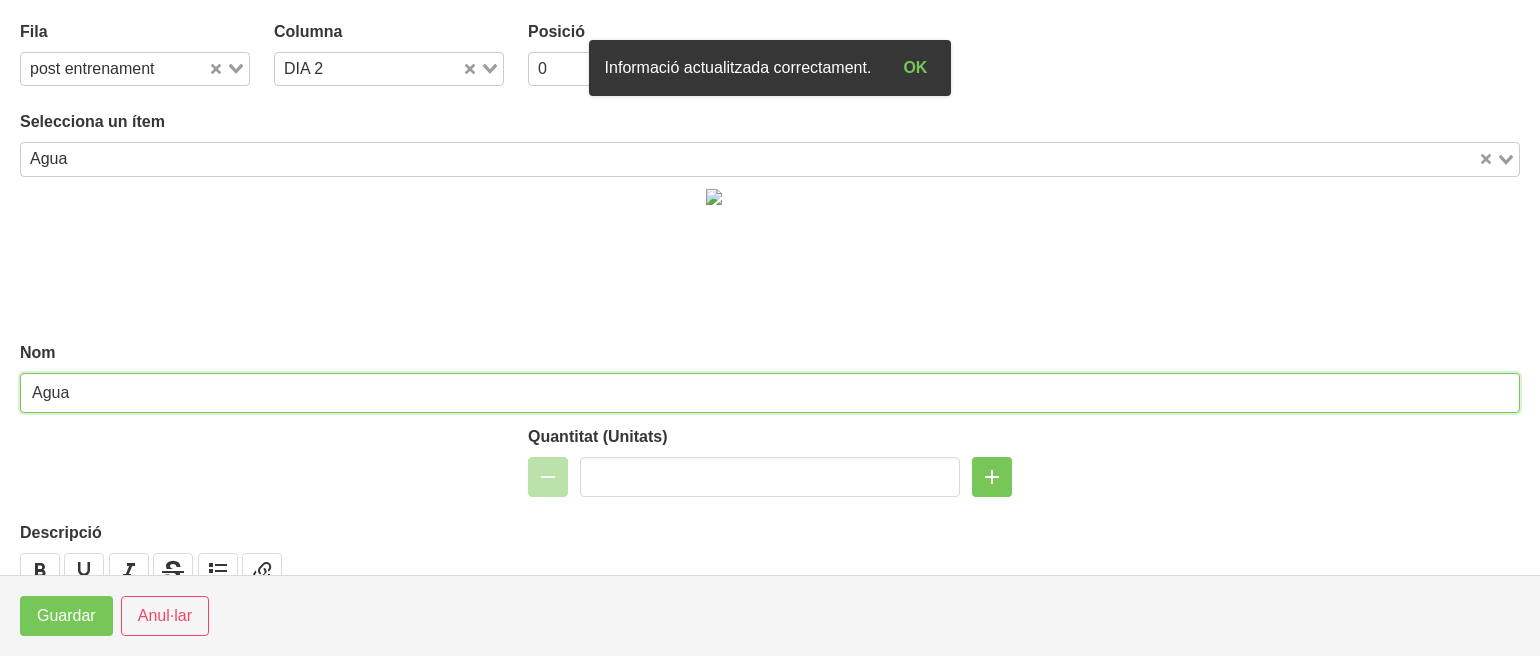 click on "Agua" at bounding box center [770, 393] 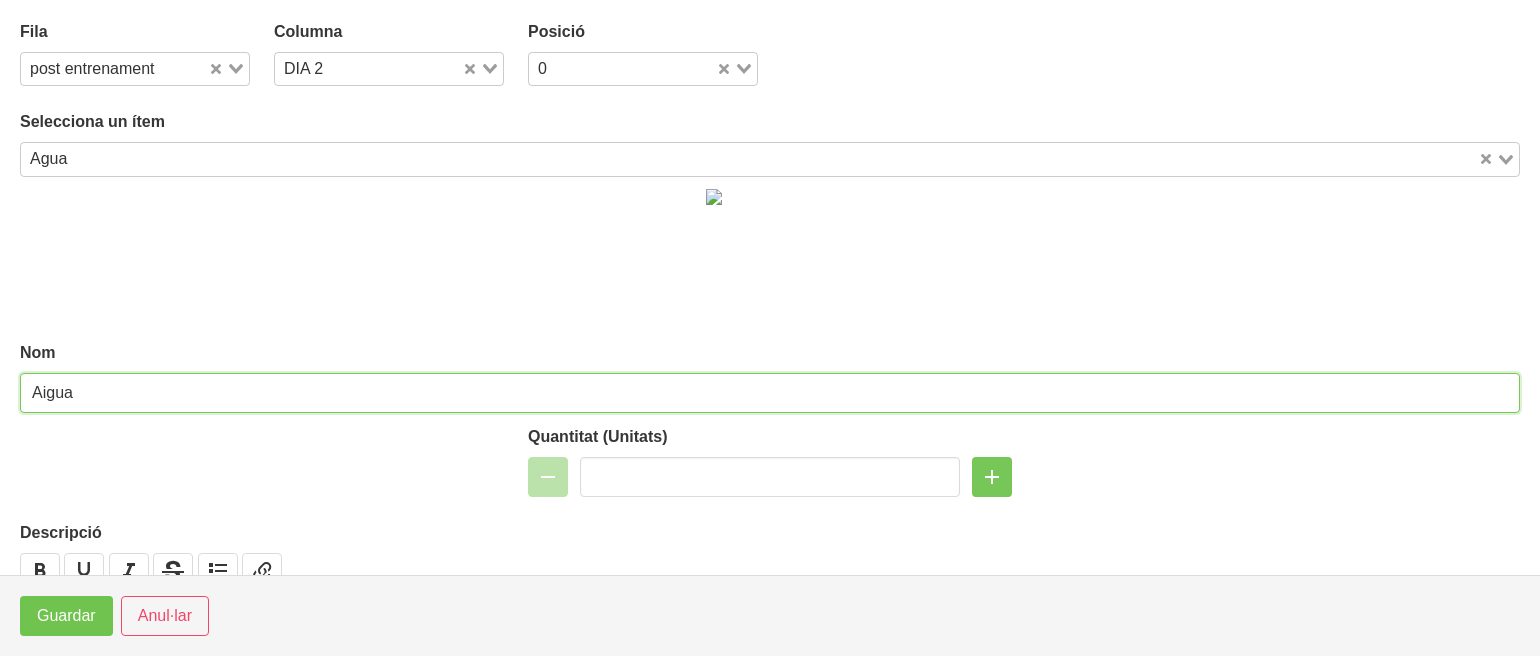 type on "Aigua" 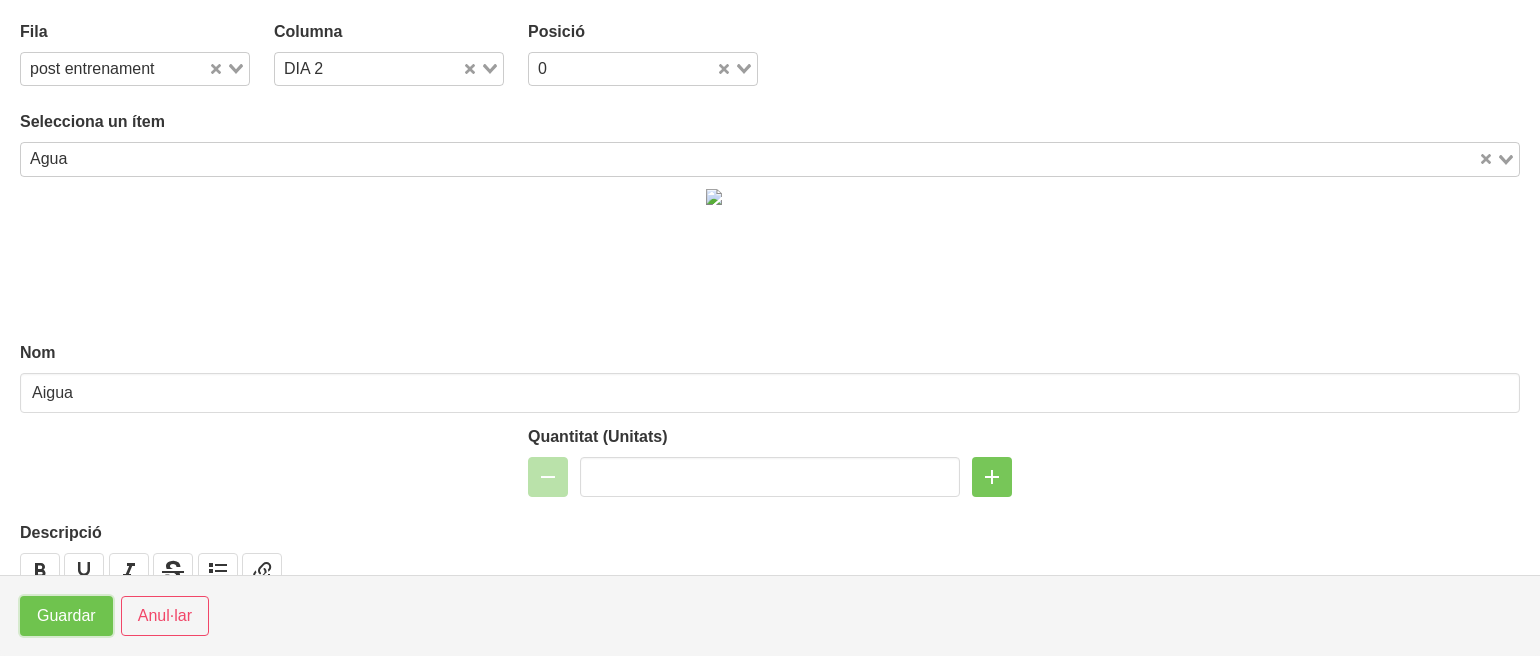 click on "Guardar" at bounding box center (66, 616) 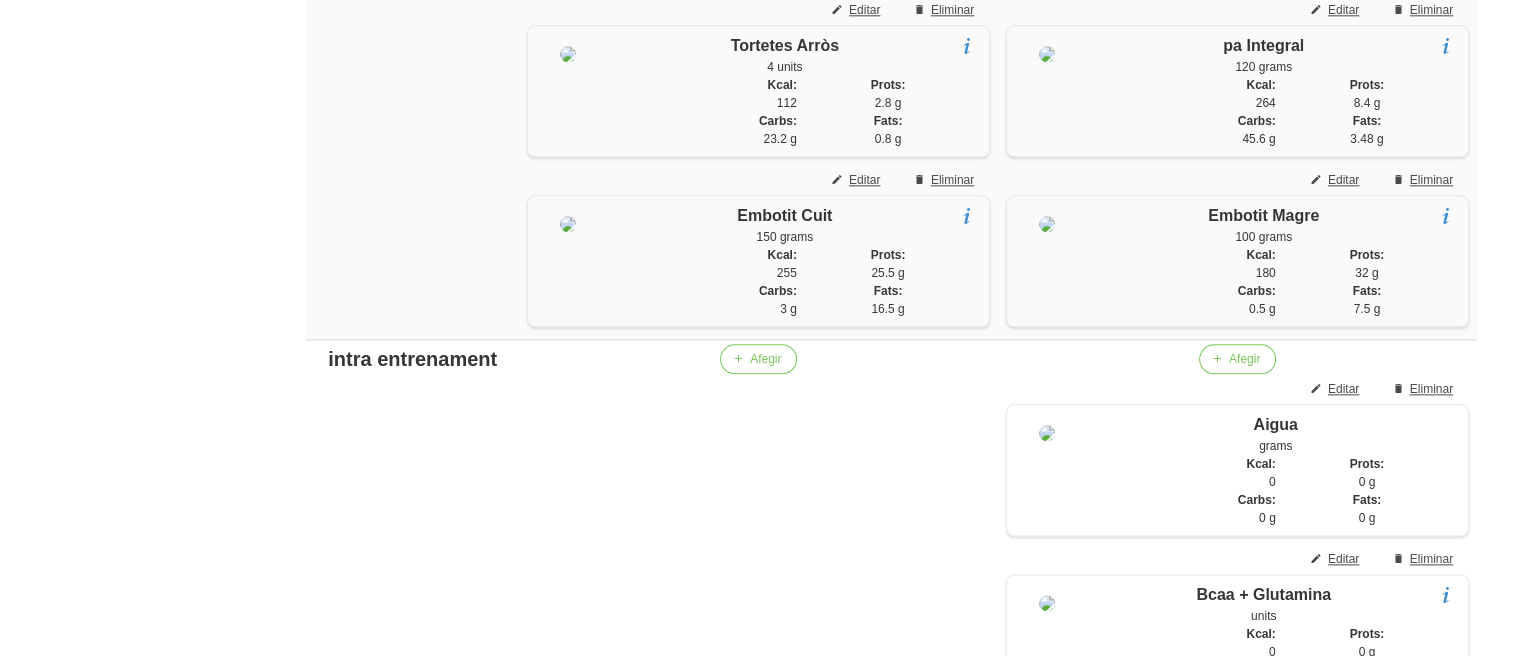 scroll, scrollTop: 2420, scrollLeft: 0, axis: vertical 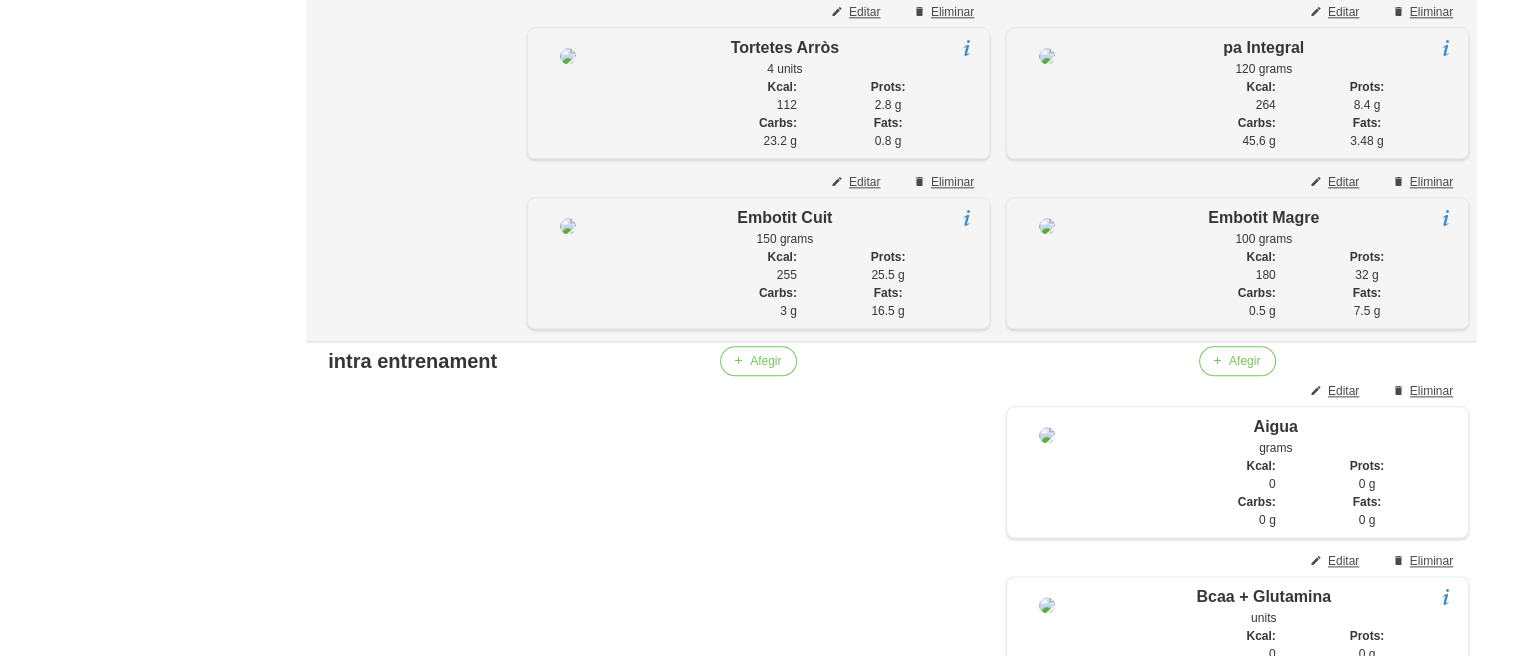 click on "ÀPAT 4" at bounding box center [412, -18] 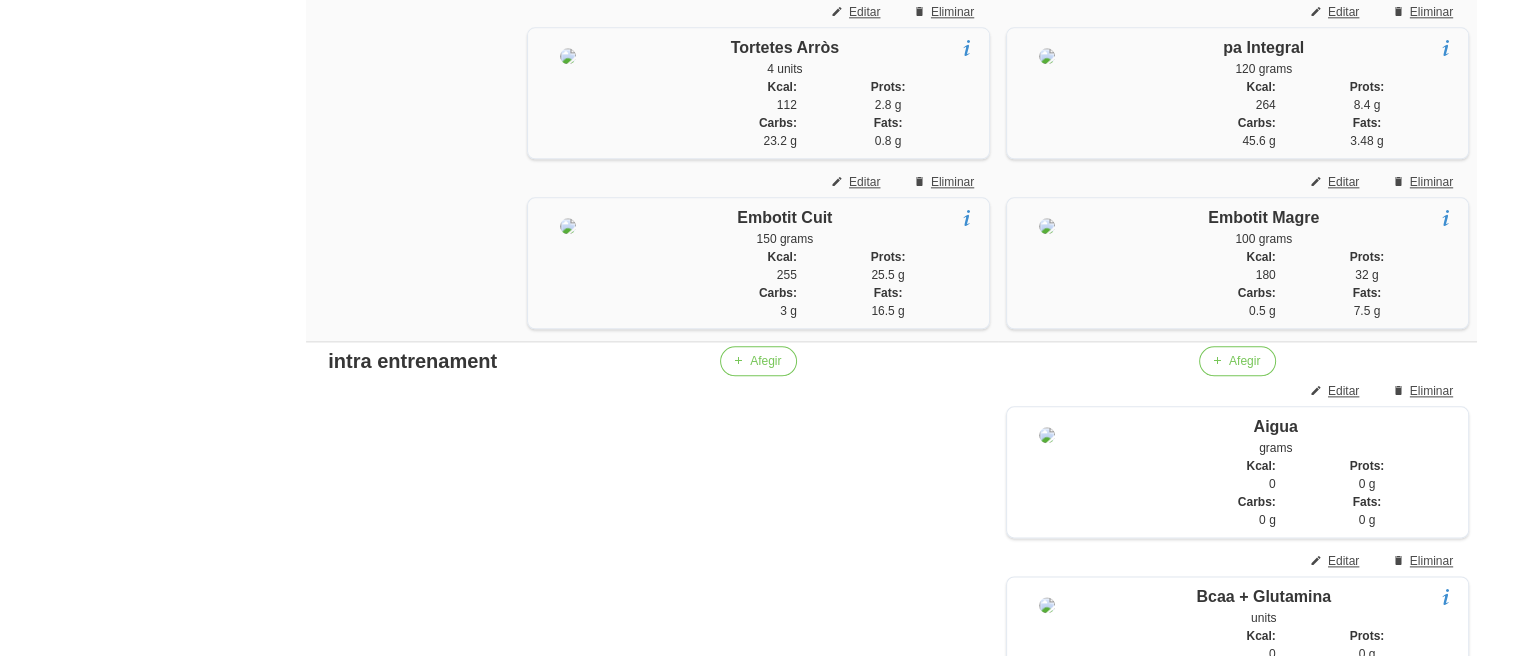 click on "General
Dashboard
Seccions
Clients
Administradors
Comunicacions
Esdeveniments
Aliments
Exercicis" at bounding box center (117, -166) 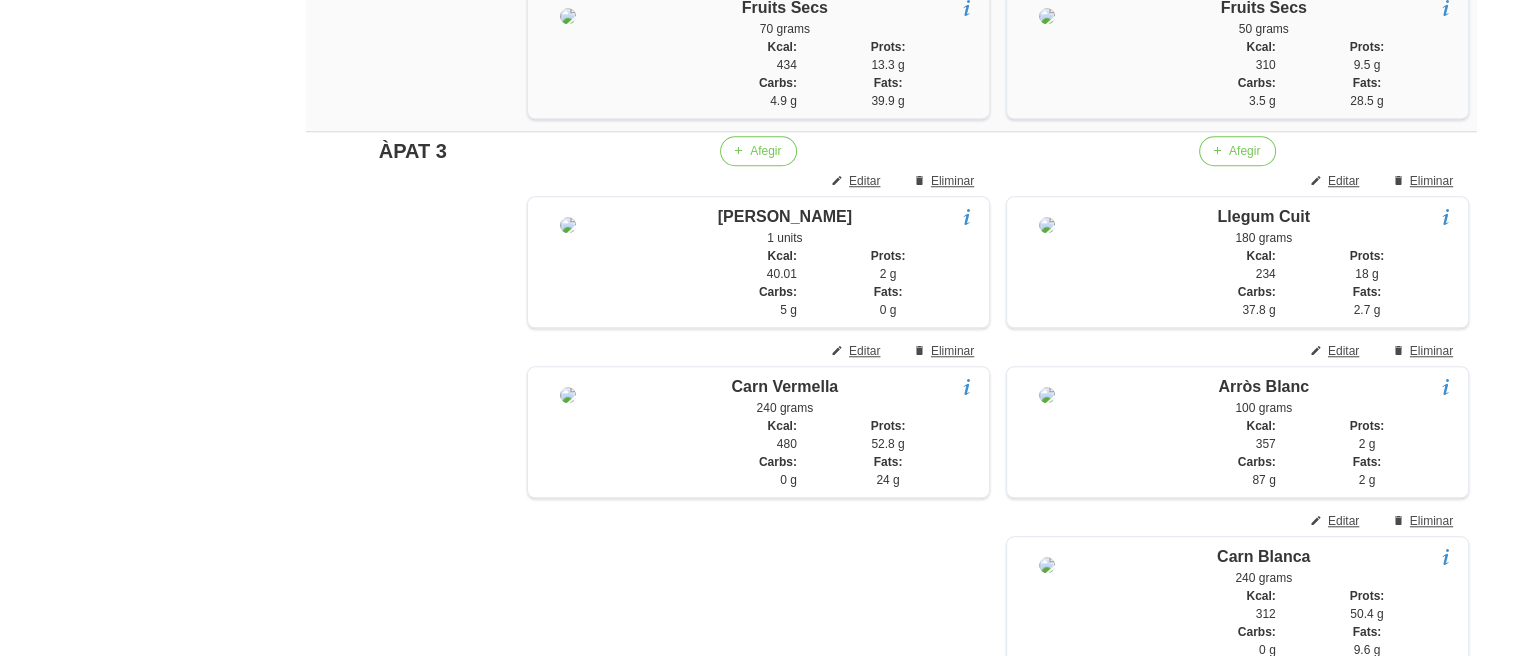 scroll, scrollTop: 1700, scrollLeft: 0, axis: vertical 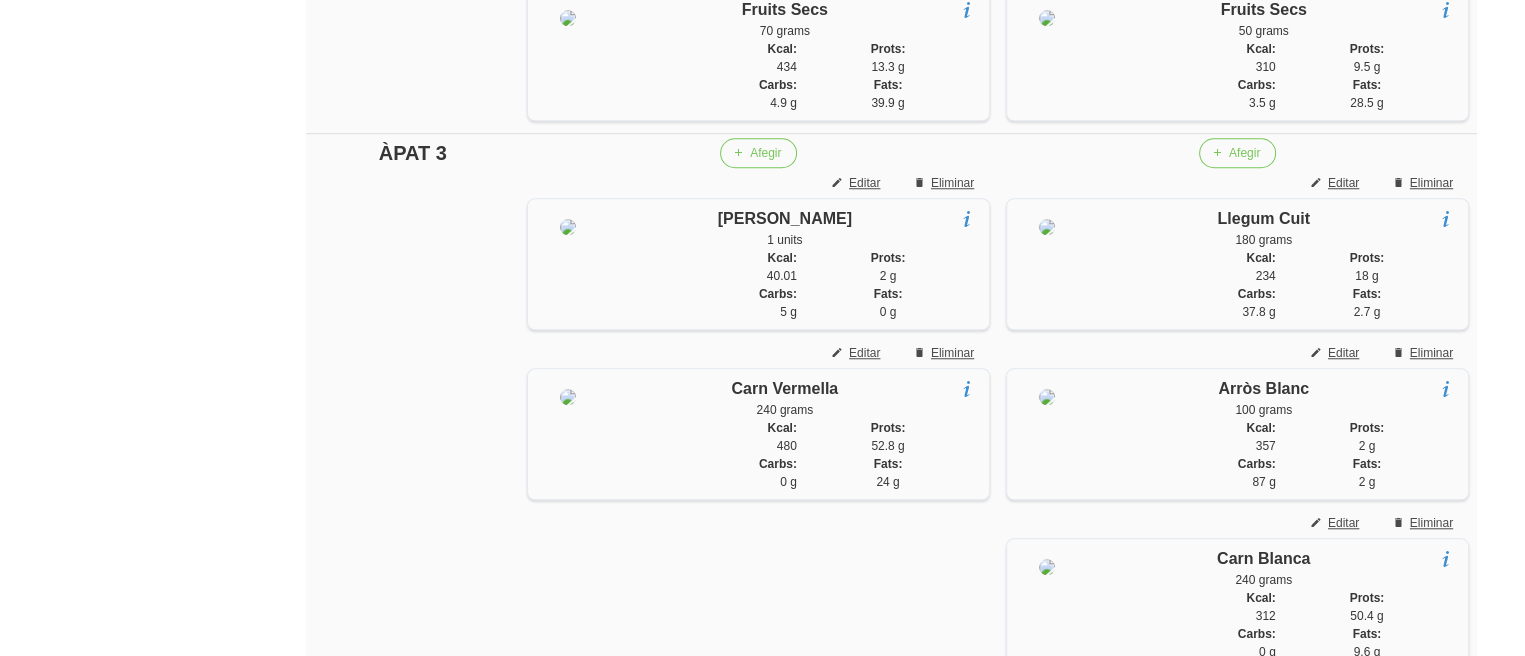 click on "ÀPAT 3" at bounding box center [412, 153] 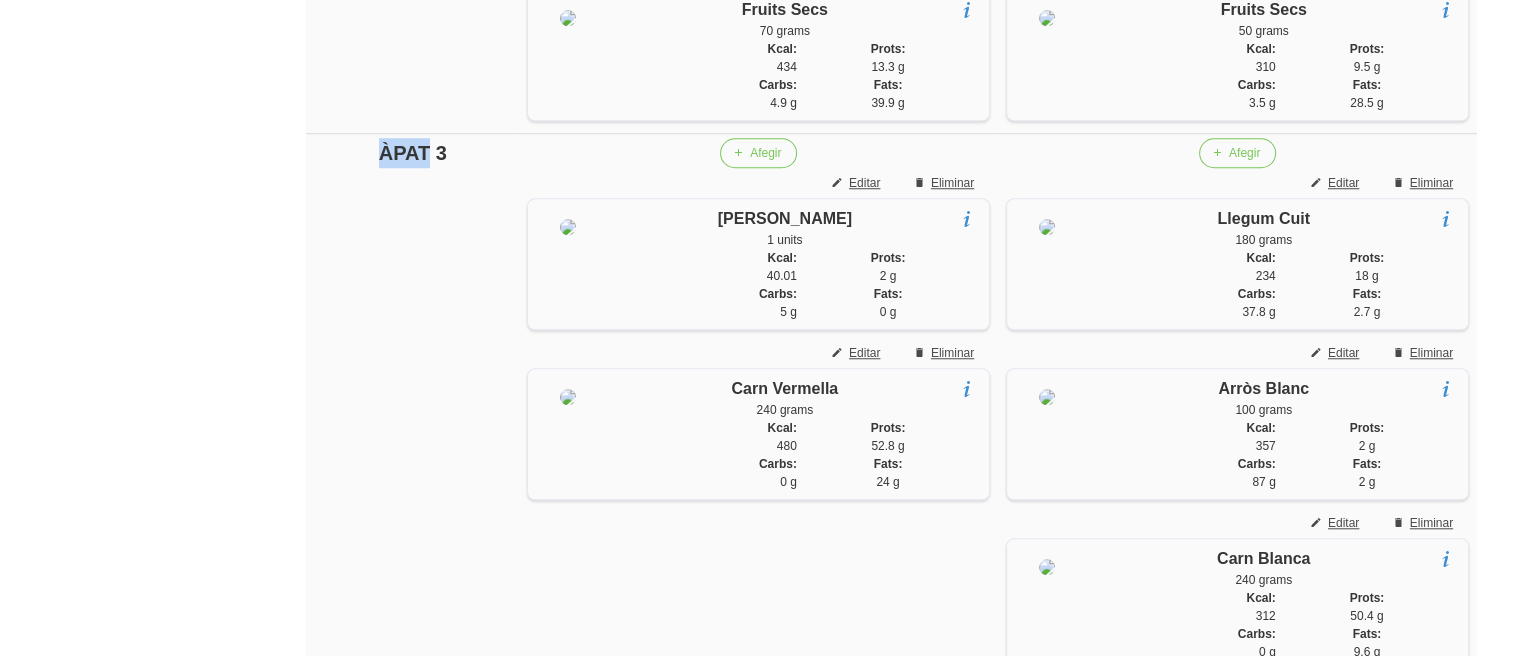 click on "ÀPAT 3" at bounding box center [412, 153] 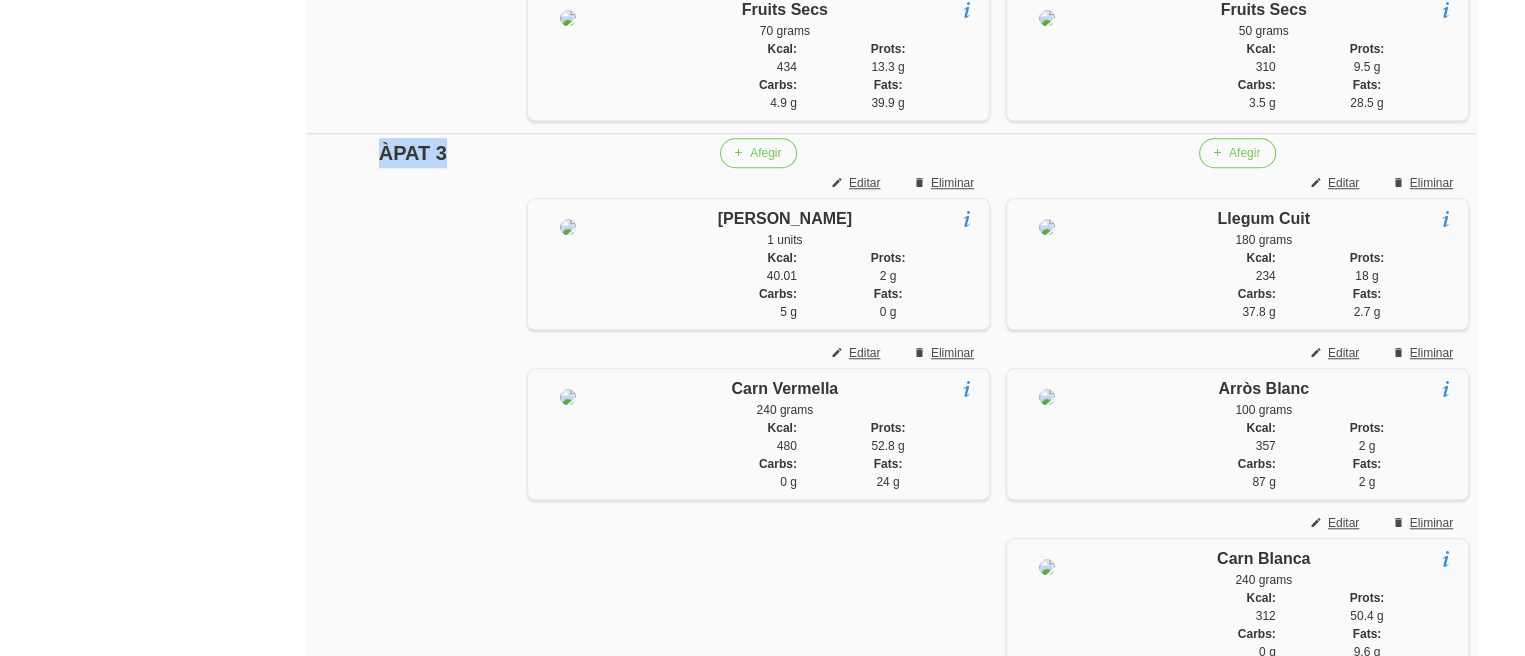 click on "ÀPAT 3" at bounding box center (412, 153) 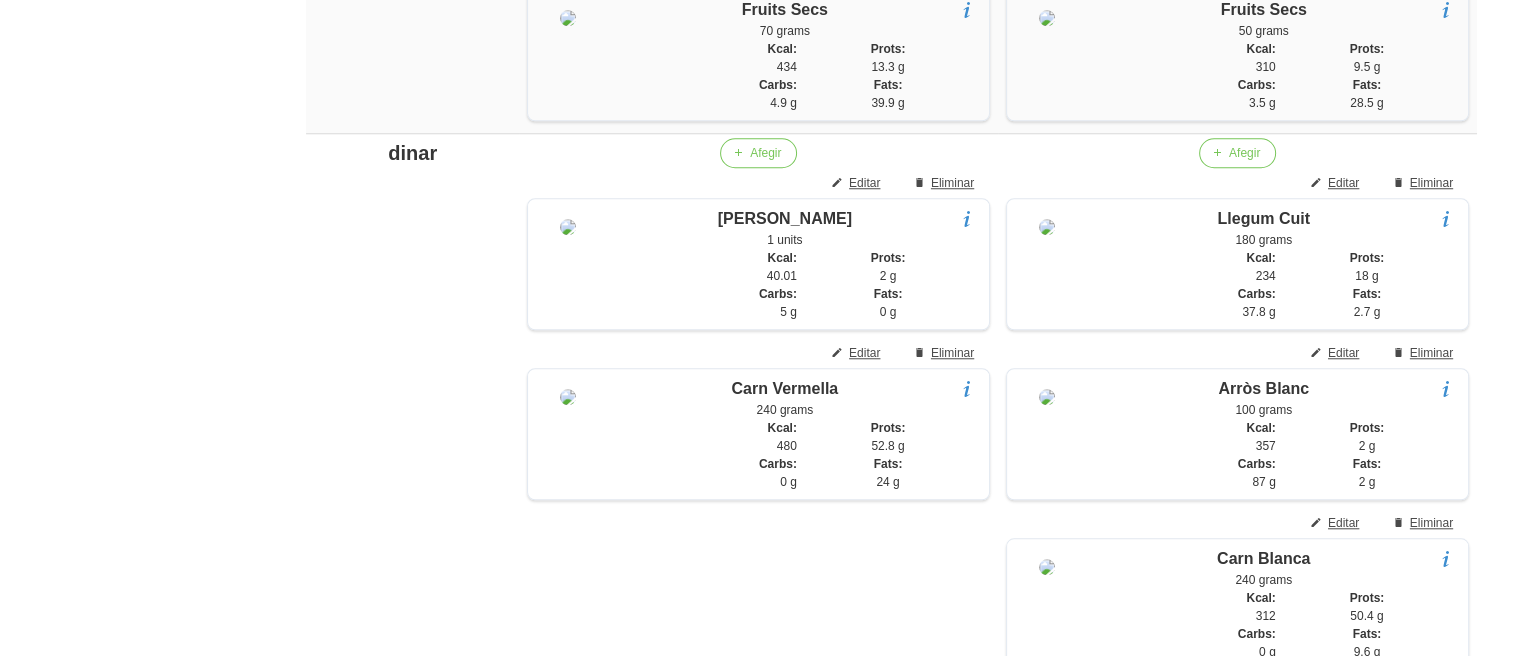 click on "General
Dashboard
Seccions
Clients
Administradors
Comunicacions
Esdeveniments
Aliments
Exercicis" at bounding box center (117, 554) 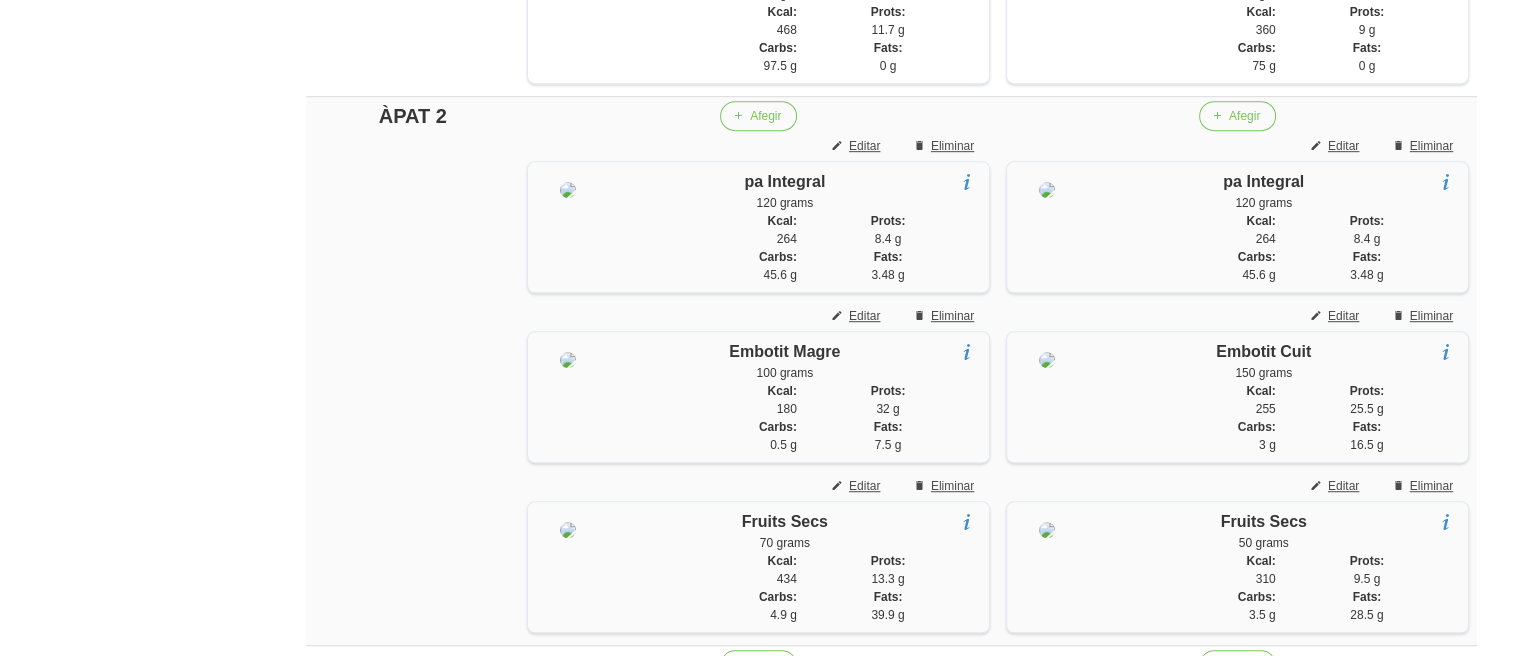 scroll, scrollTop: 1140, scrollLeft: 0, axis: vertical 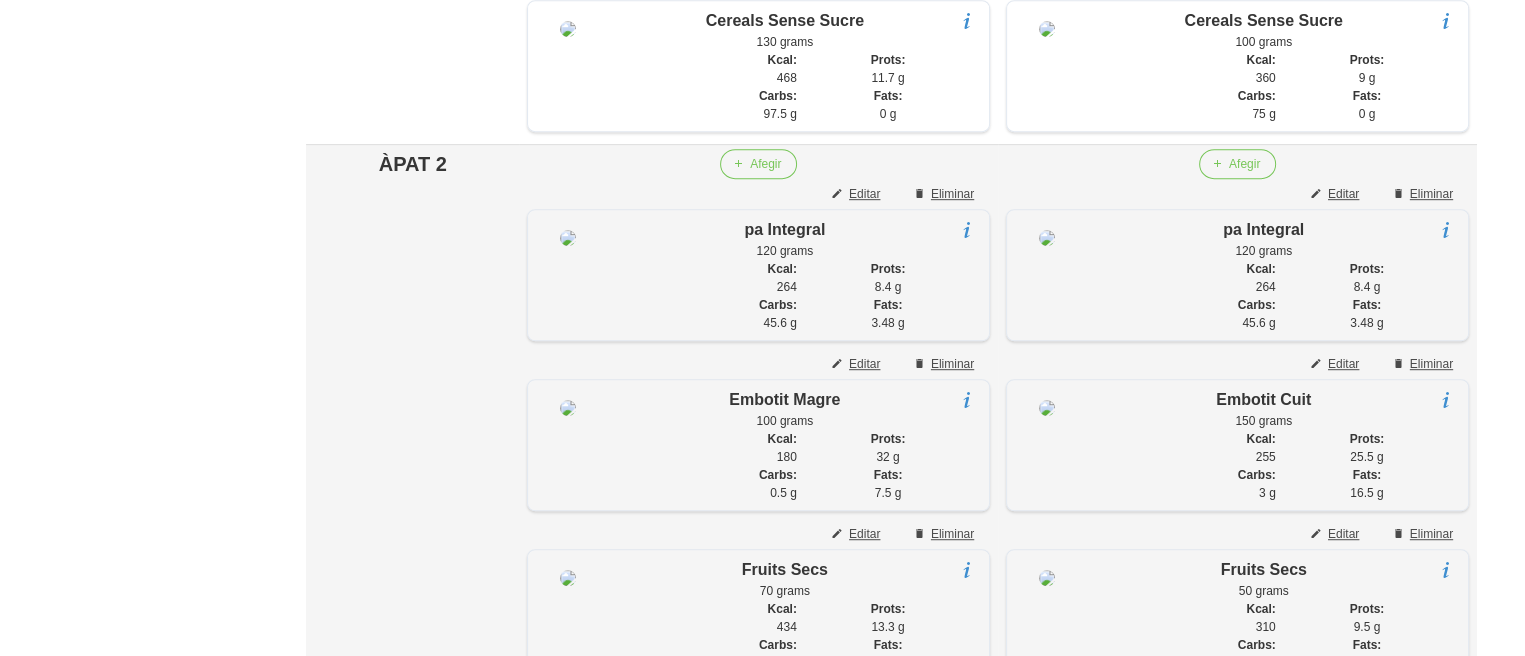 click on "ÀPAT 2" at bounding box center [412, 164] 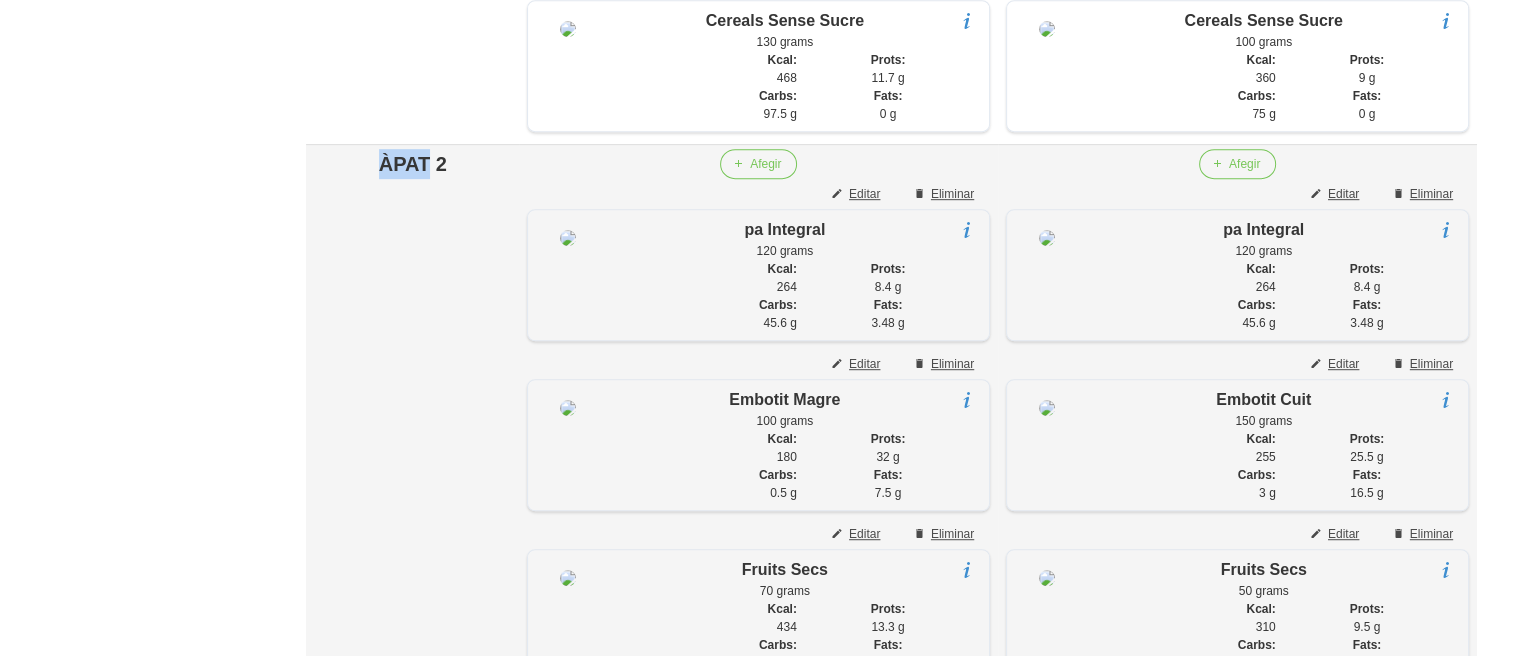 click on "ÀPAT 2" at bounding box center [412, 164] 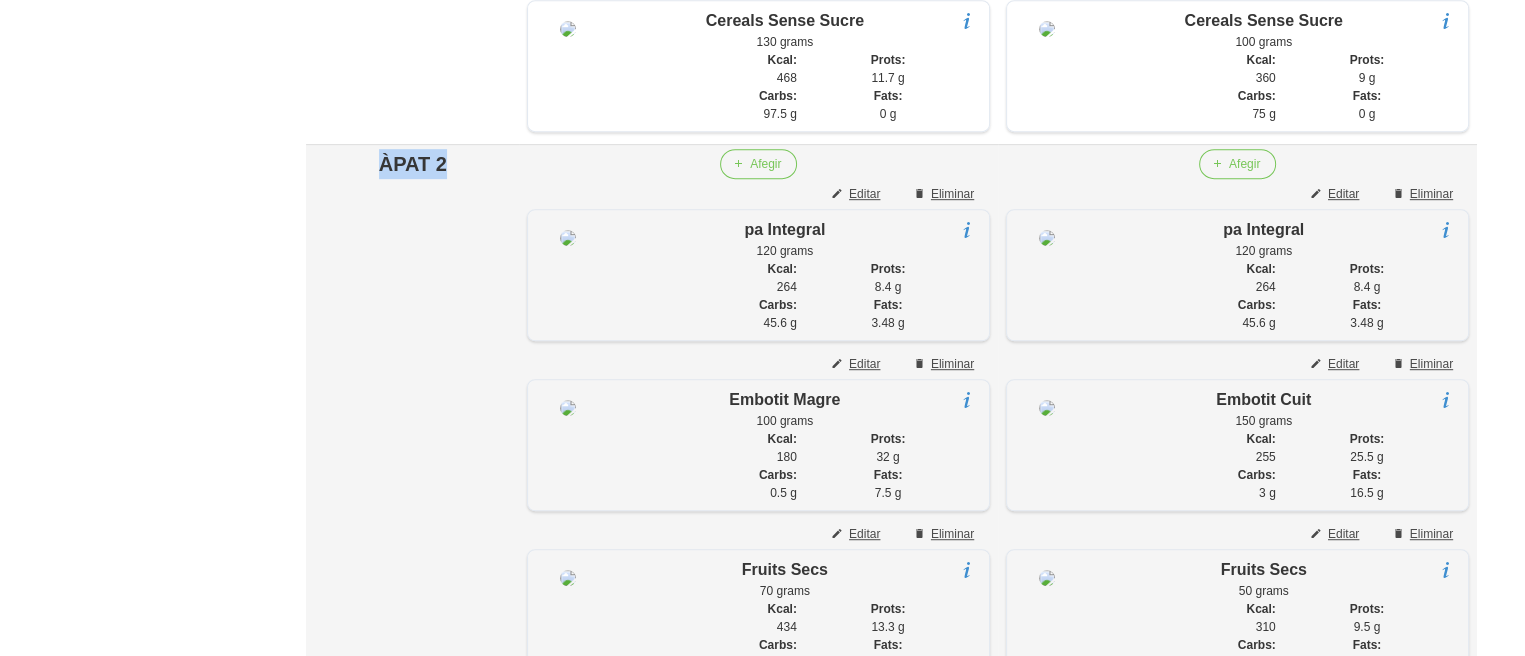 click on "ÀPAT 2" at bounding box center [412, 164] 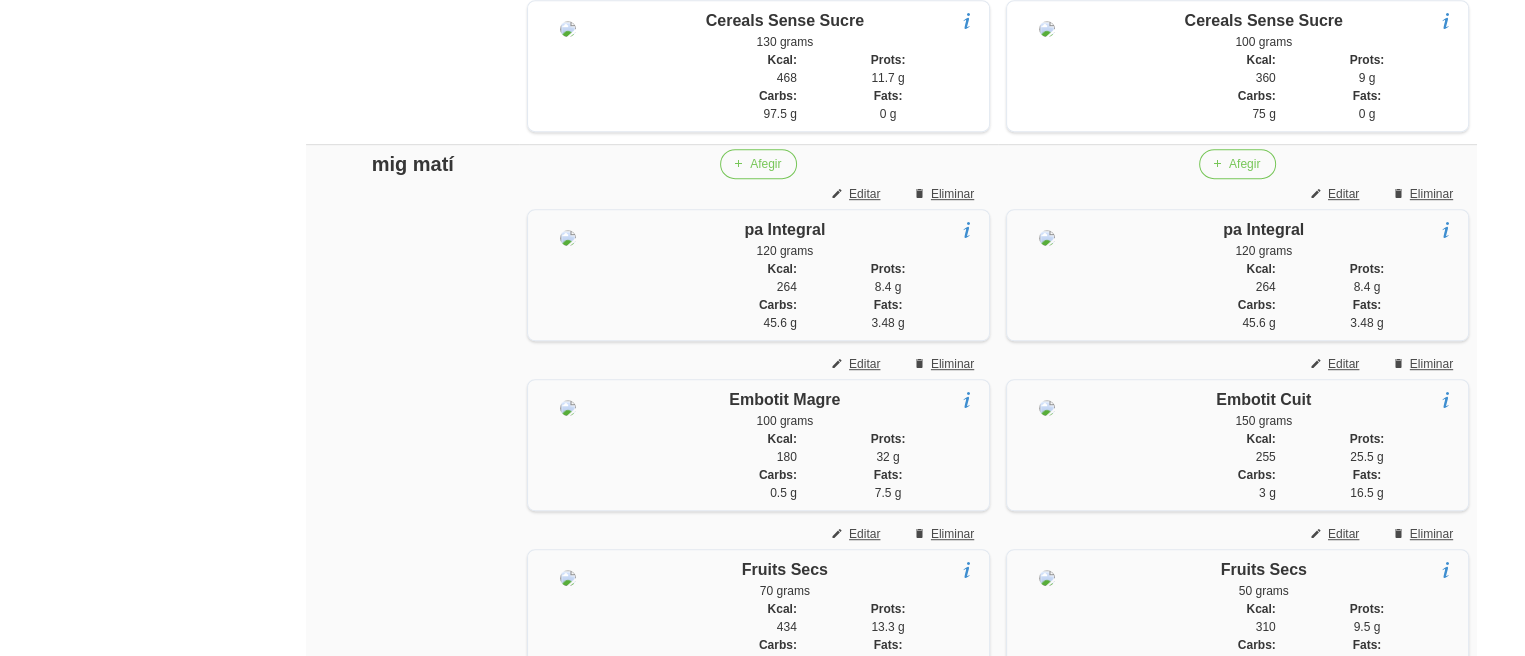 click on "General
Dashboard
Seccions
Clients
Administradors
Comunicacions
Esdeveniments
Aliments
Exercicis" at bounding box center [117, 1114] 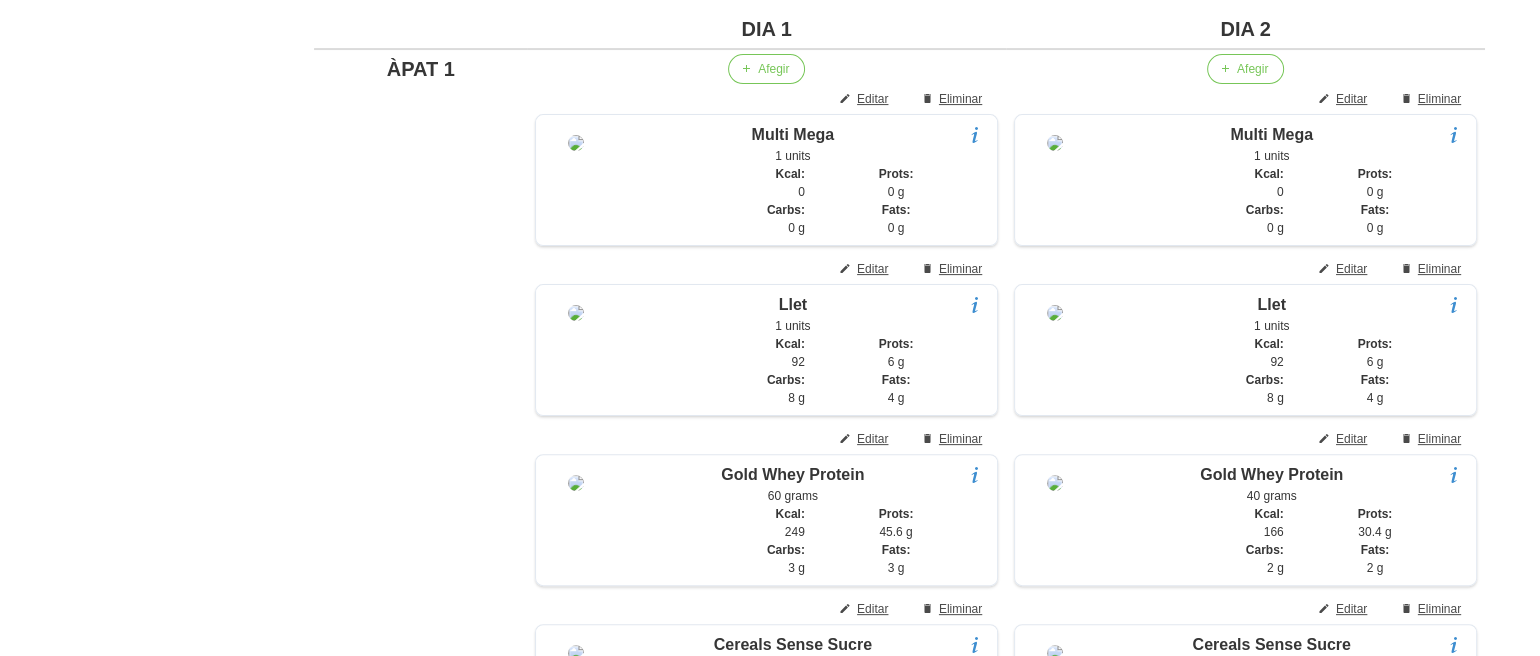 scroll, scrollTop: 500, scrollLeft: 0, axis: vertical 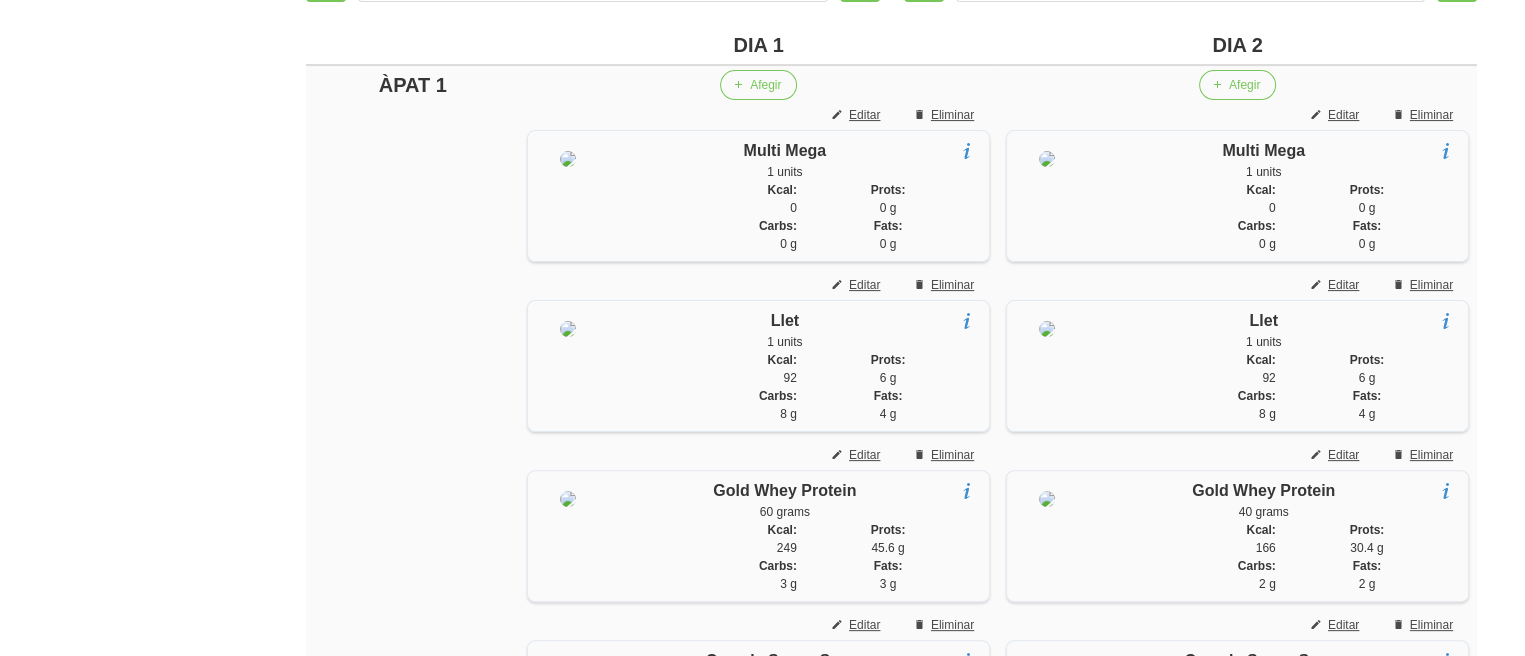 click on "ÀPAT 1" at bounding box center [412, 85] 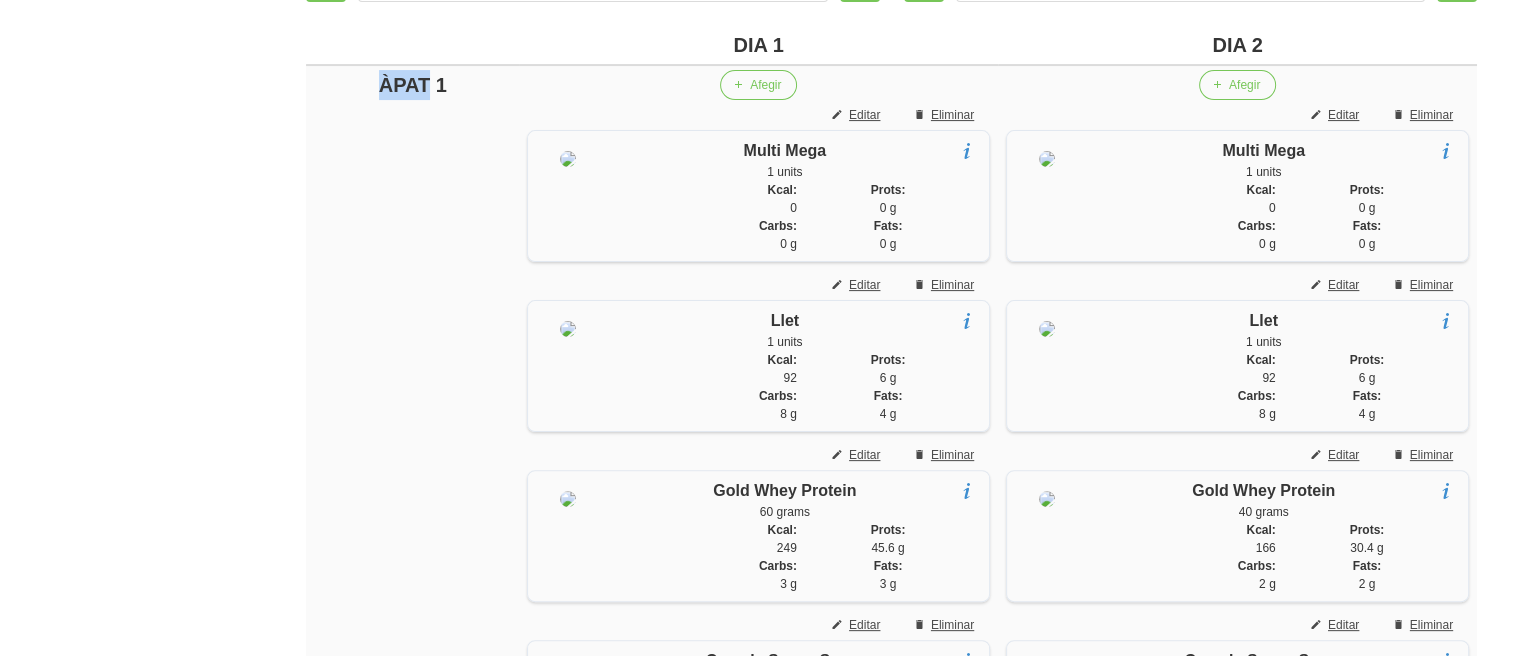 click on "ÀPAT 1" at bounding box center (412, 85) 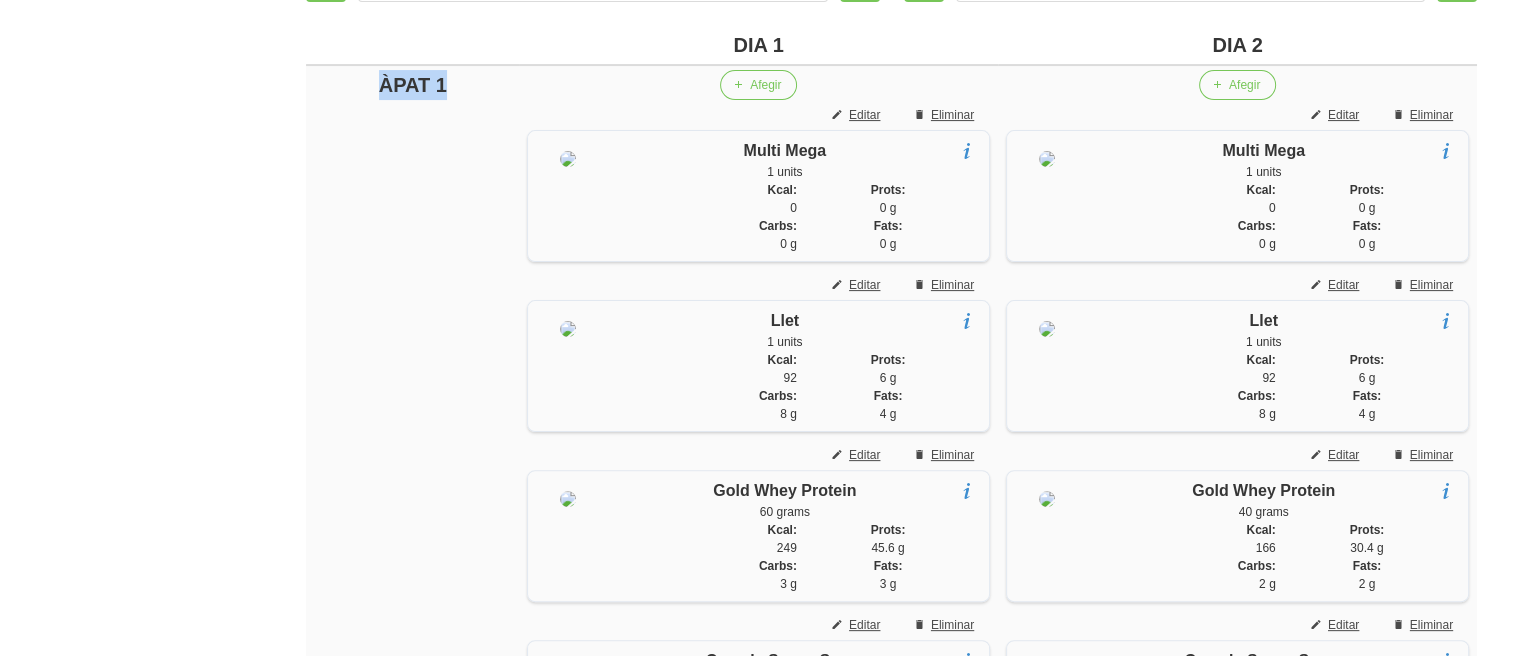 click on "ÀPAT 1" at bounding box center (412, 85) 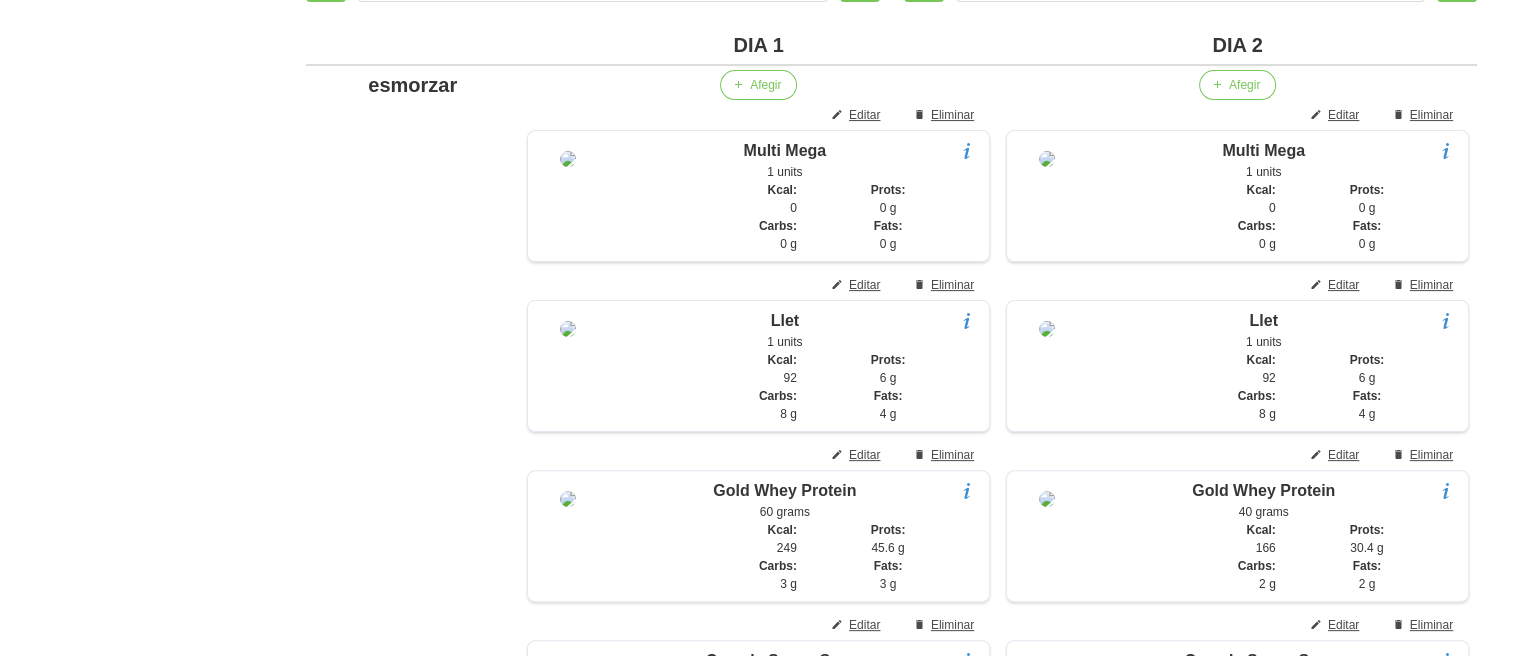 click on "Editar dieta
false
bf88c45b-d708-4231-a502-198dc1e352d6
Nom
volum batut tarda
Arxivat?
Mentor
[PERSON_NAME]
Loading...
Data inici
[DATE]
January
February
March
April
May" at bounding box center (891, 1754) 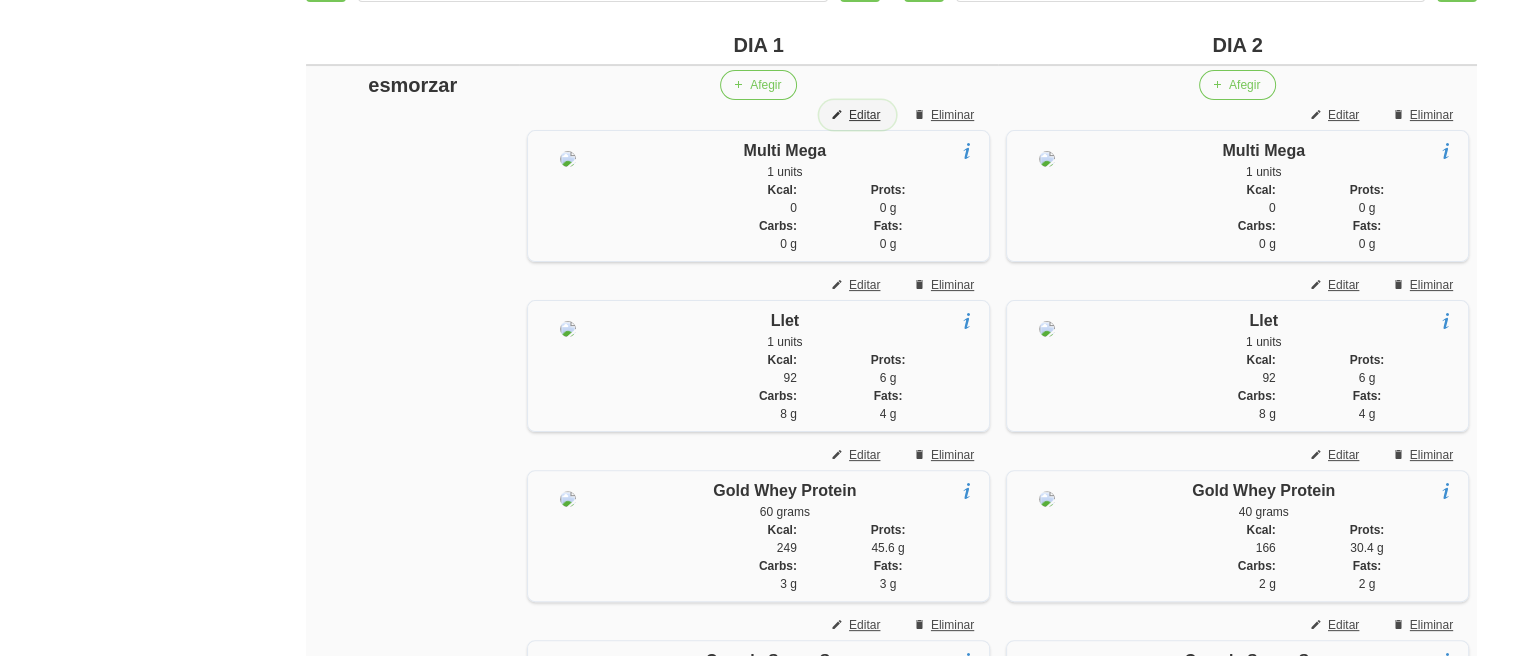 click on "Editar" at bounding box center [857, 115] 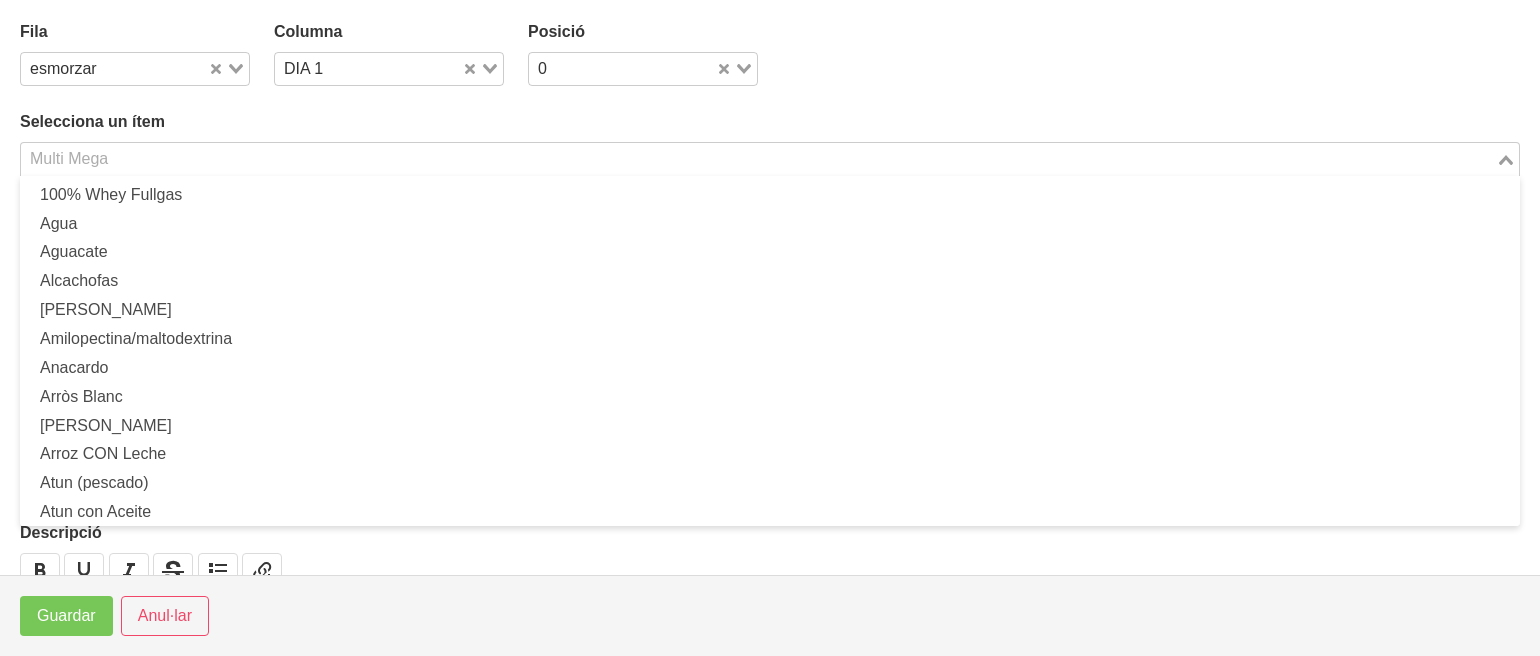 click at bounding box center [758, 159] 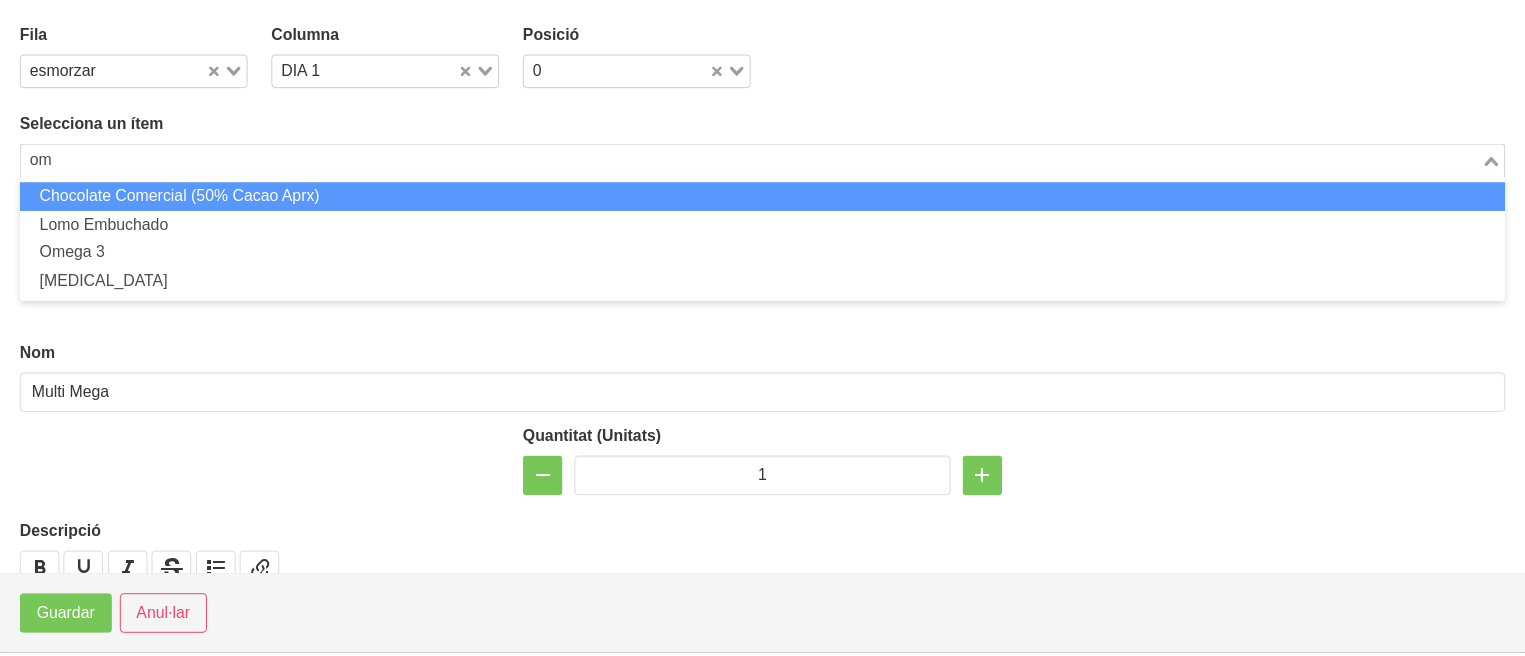 scroll, scrollTop: 0, scrollLeft: 0, axis: both 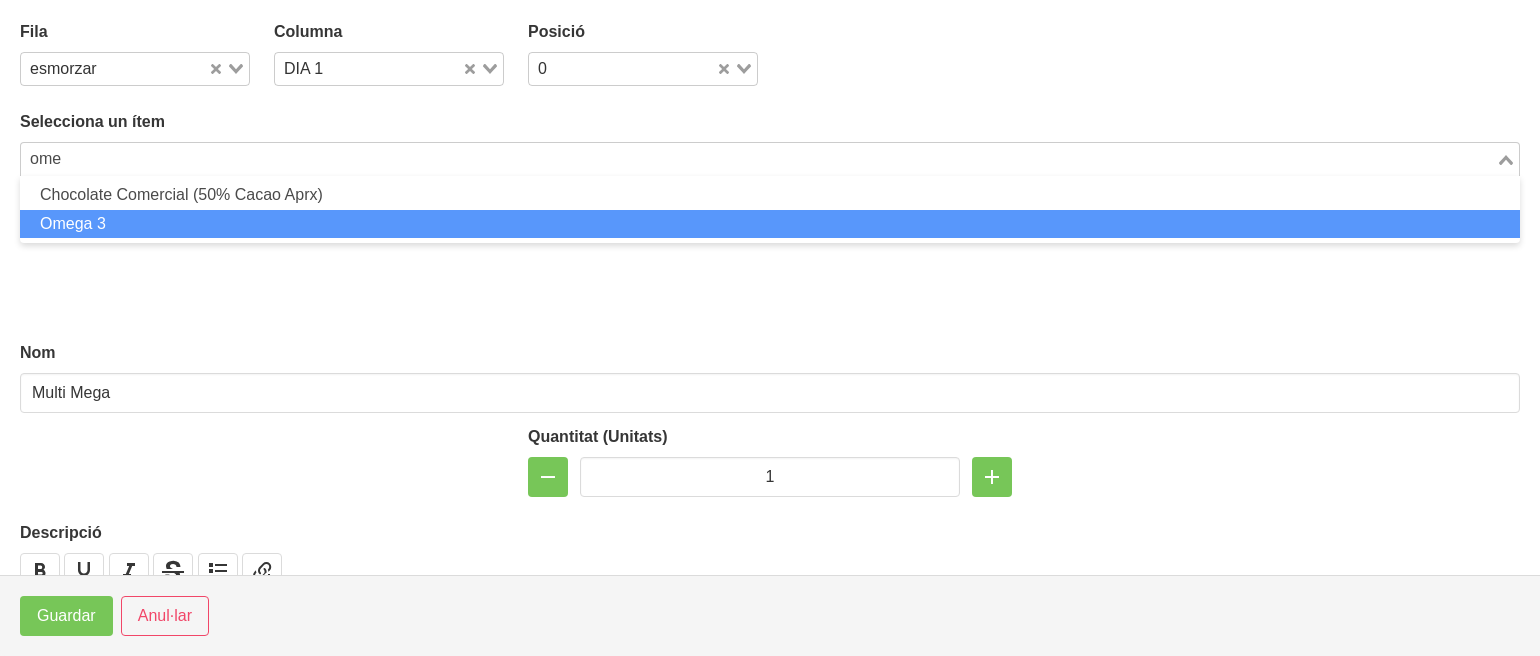 click on "Omega 3" at bounding box center (770, 224) 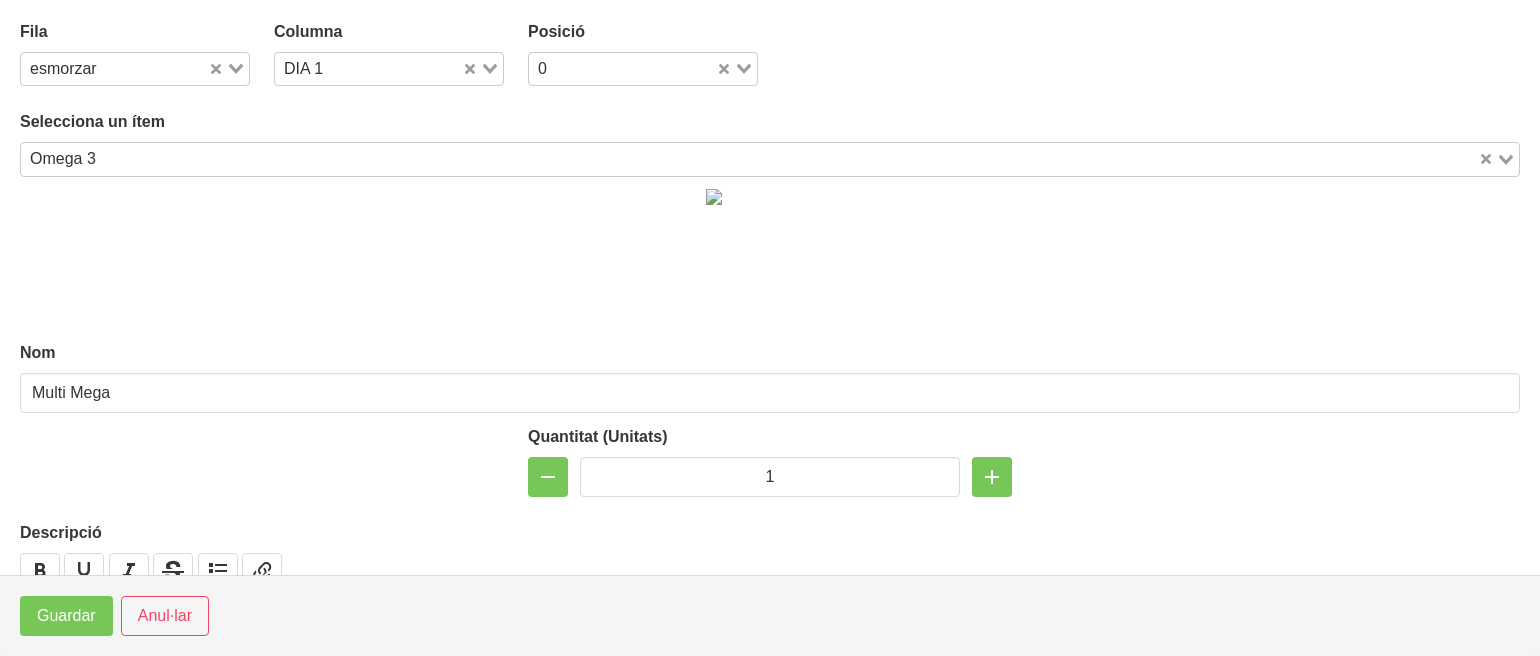 type on "Omega 3" 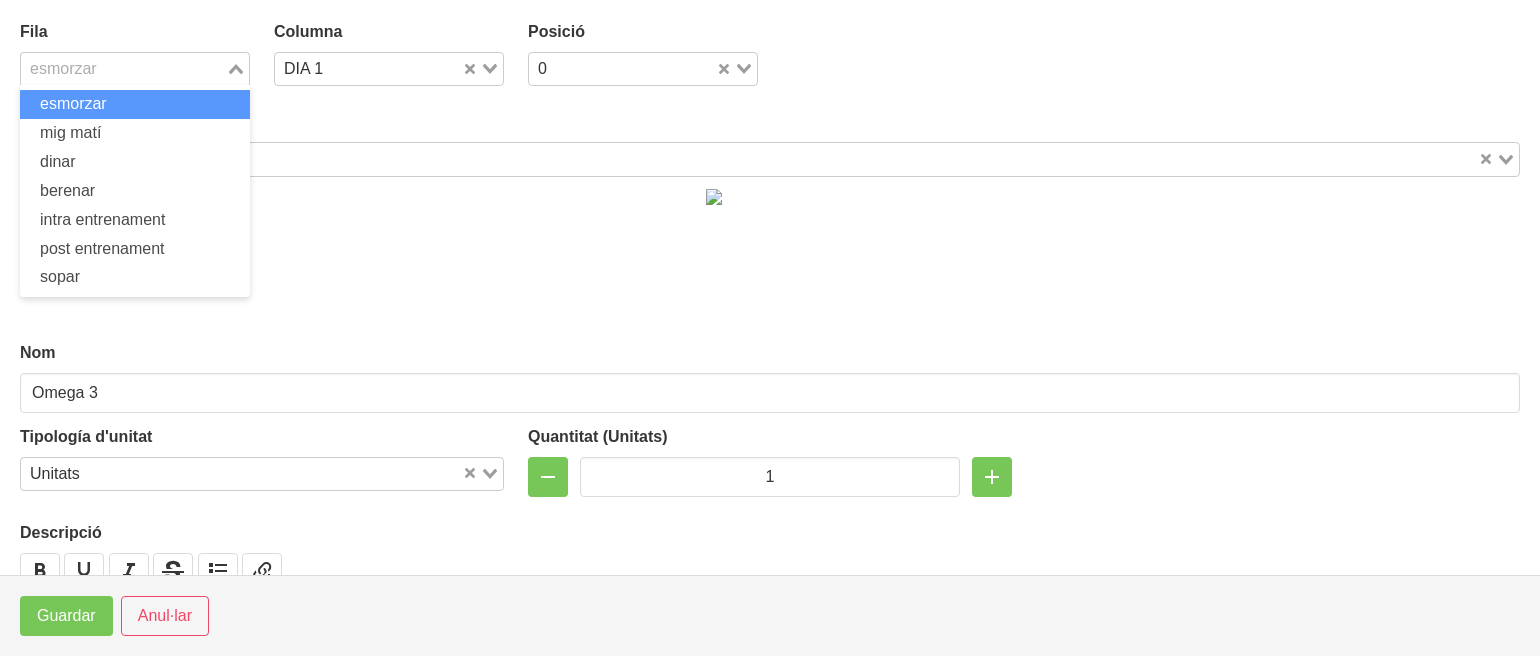 click at bounding box center (123, 69) 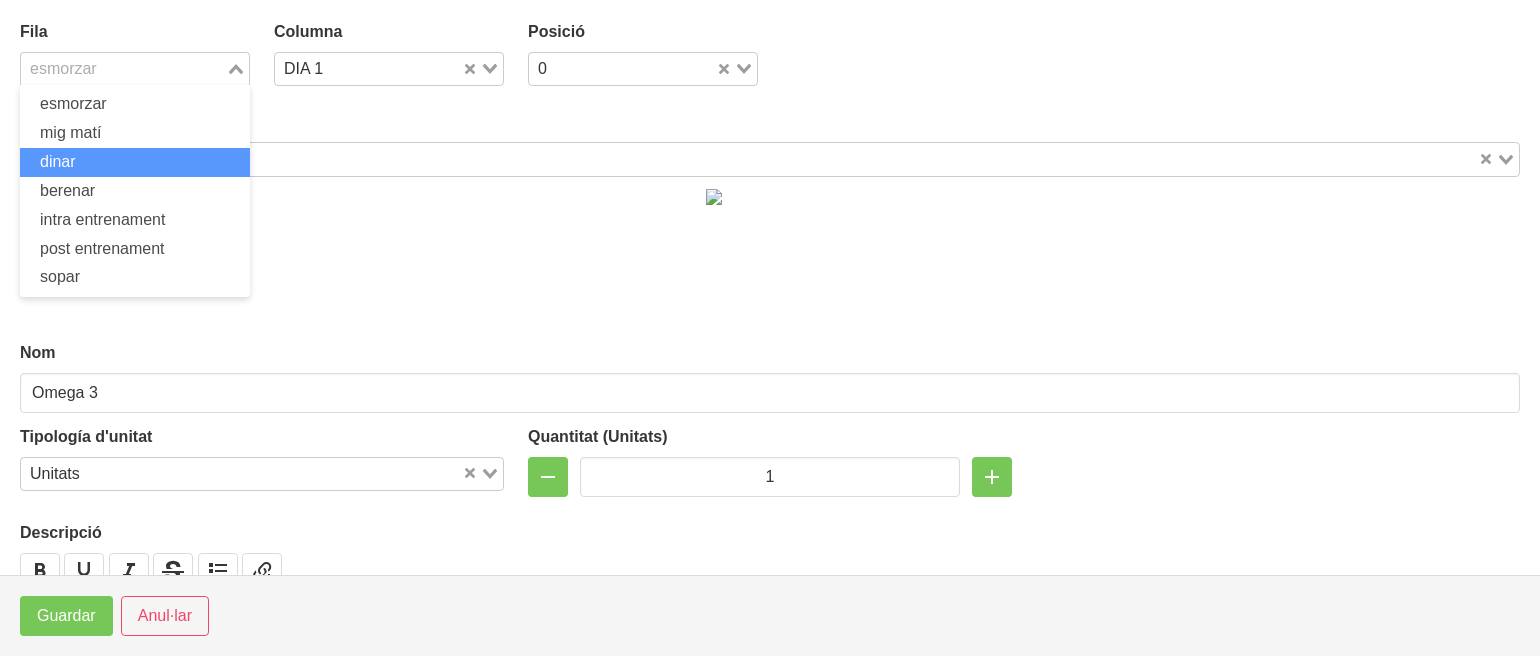 click on "dinar" at bounding box center (135, 162) 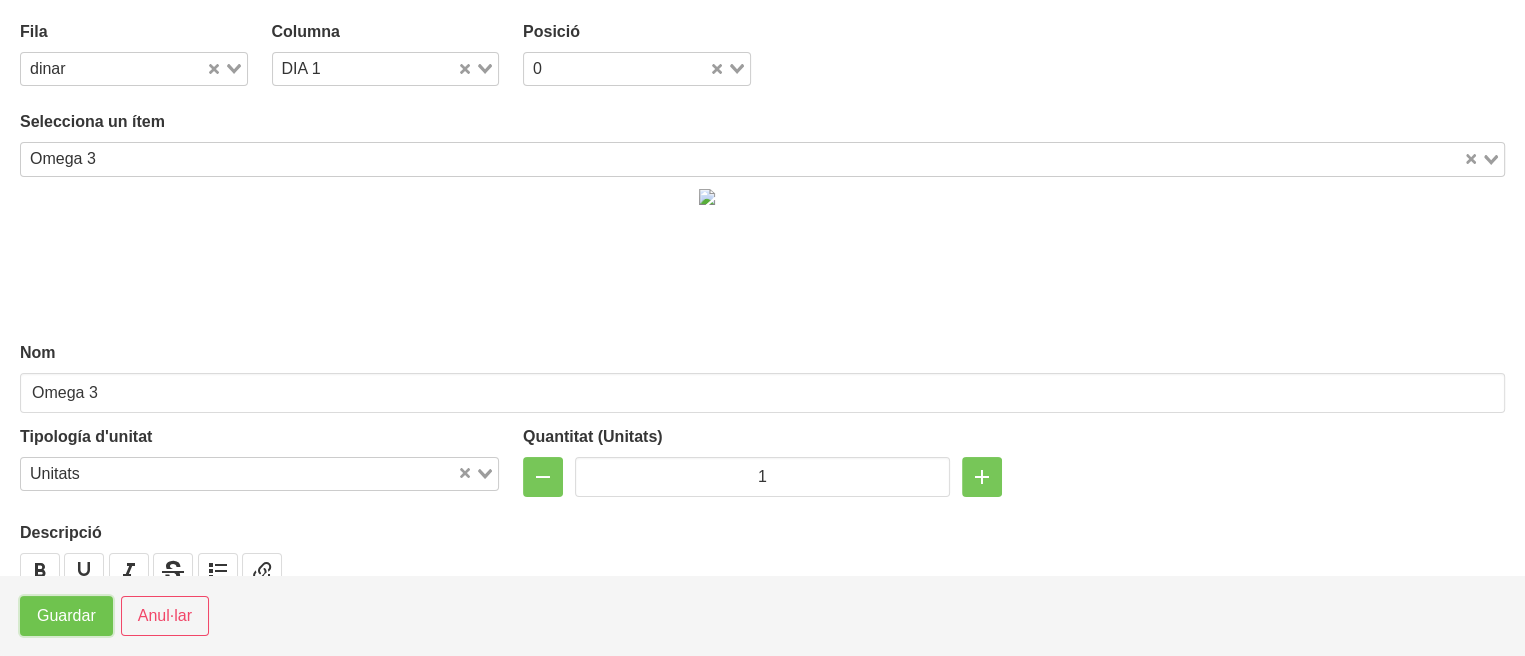 click on "Guardar" at bounding box center (66, 616) 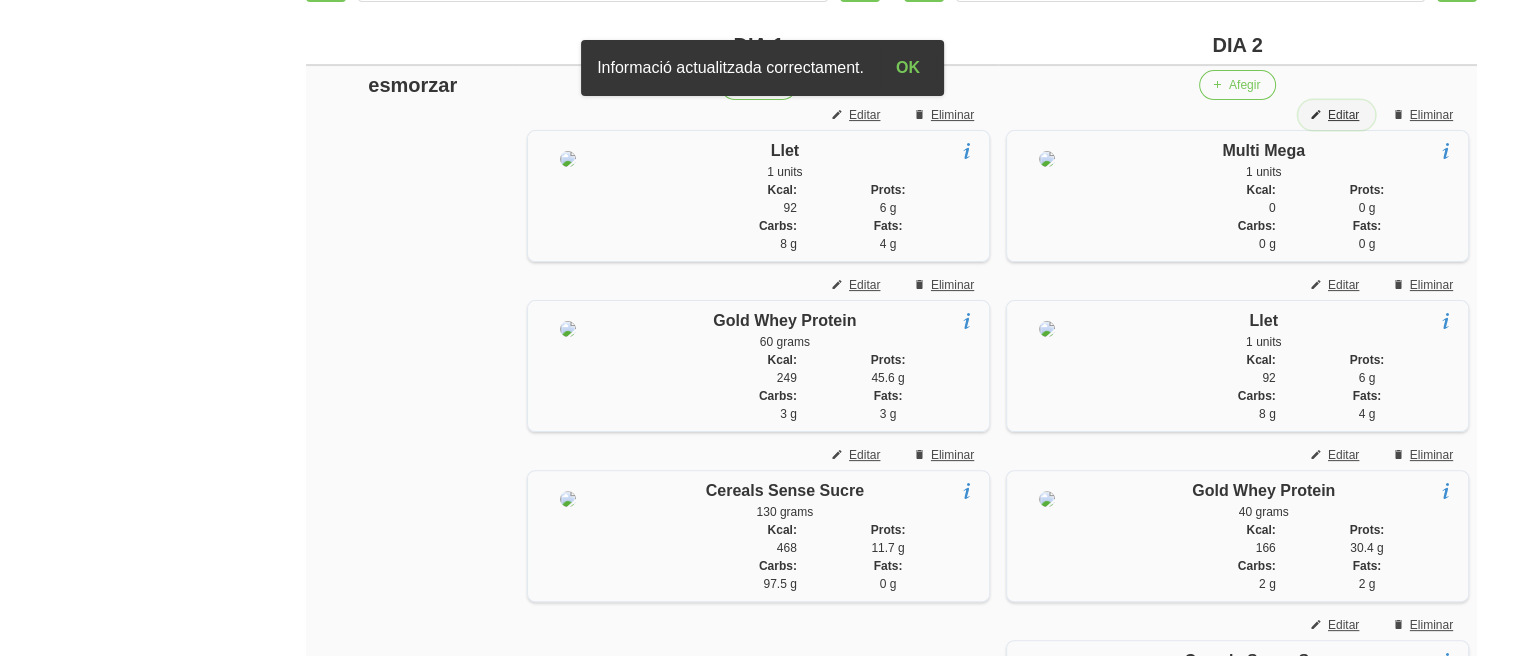 click on "Editar" at bounding box center (1343, 115) 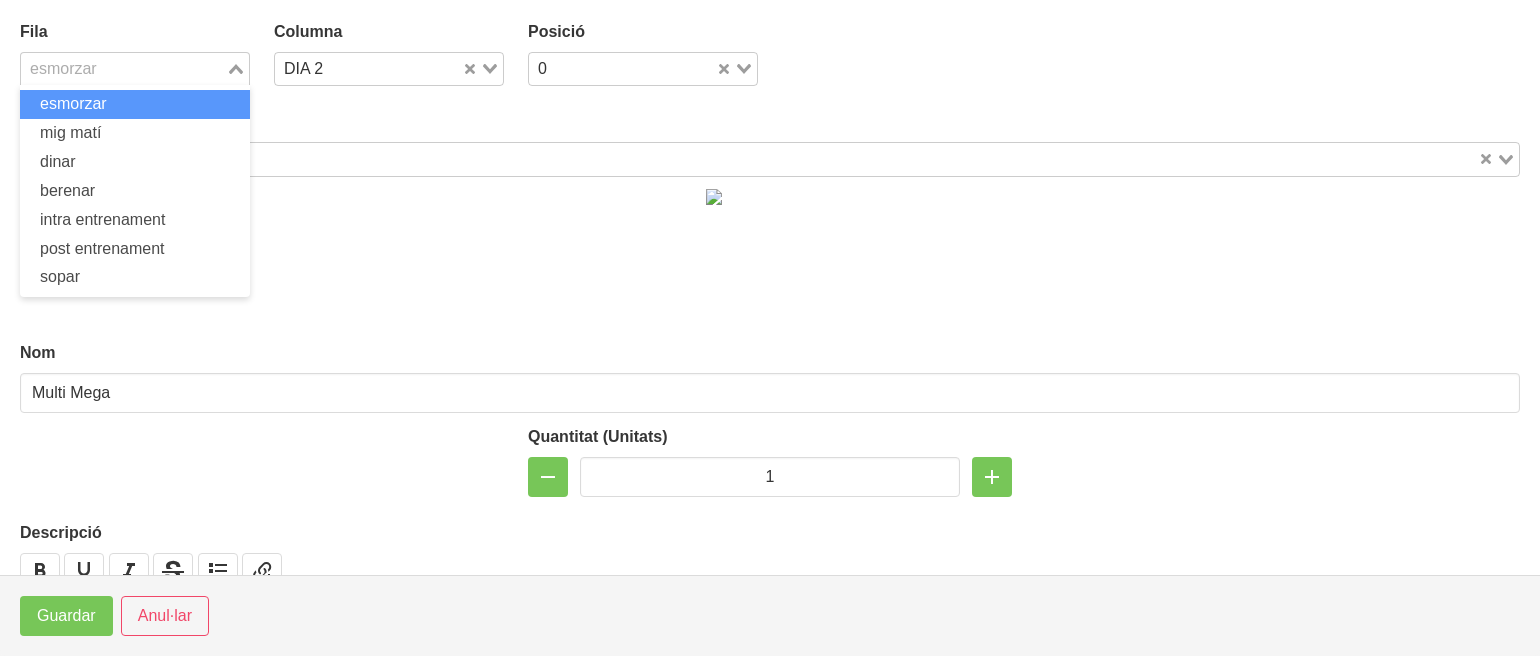click on "esmorzar" at bounding box center [123, 67] 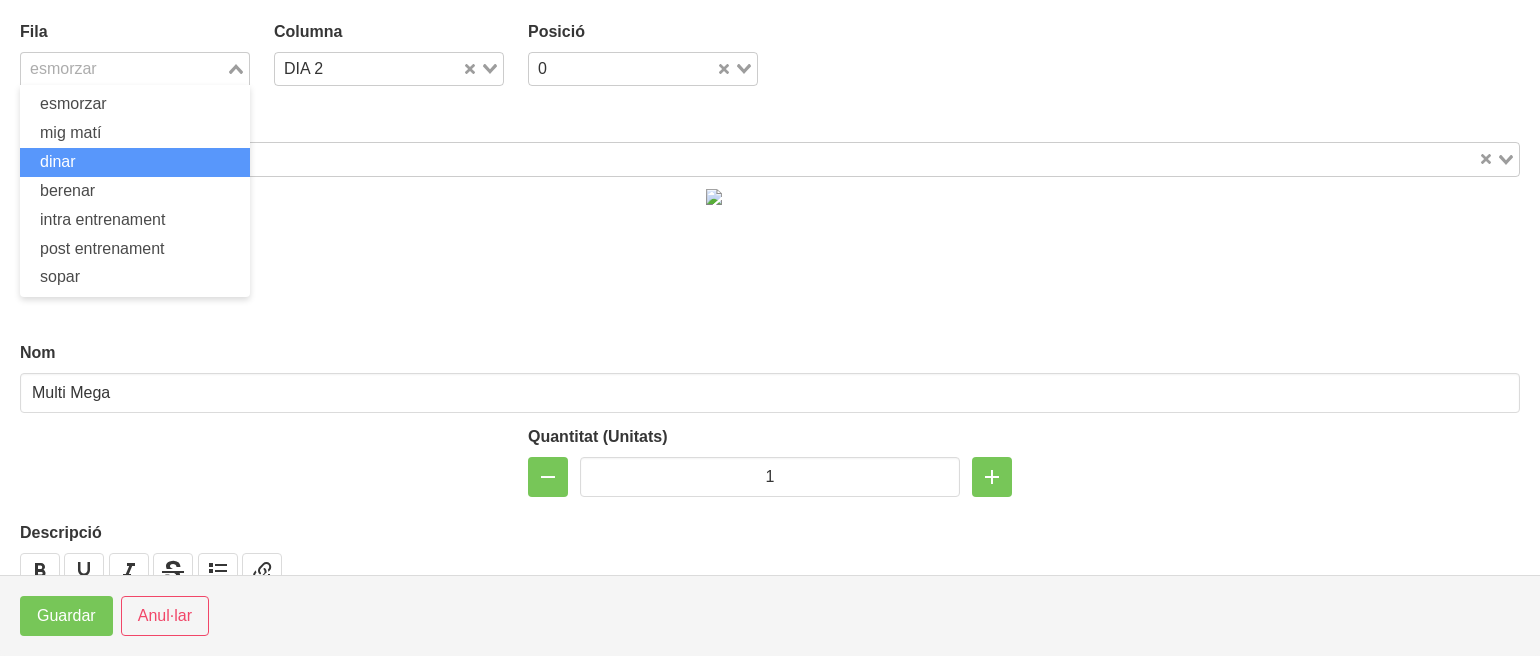 click on "dinar" at bounding box center (58, 161) 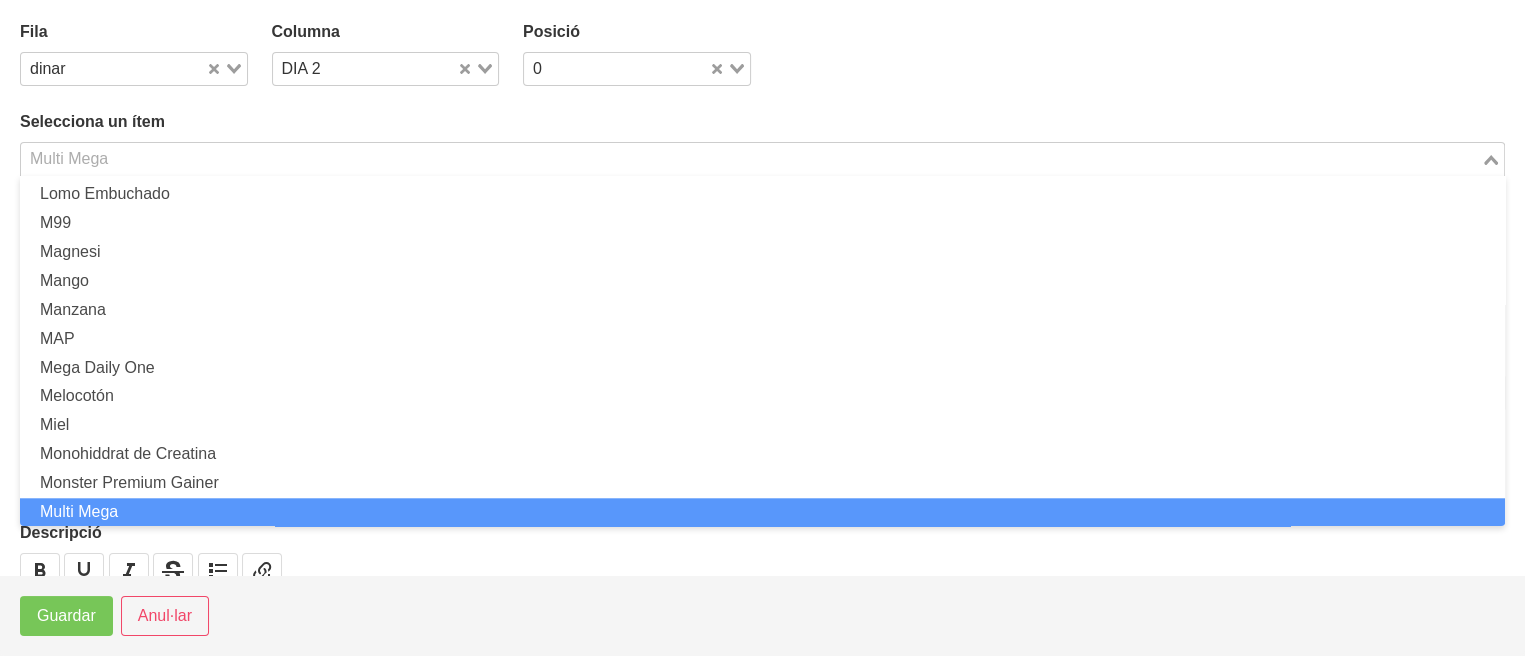 click on "Multi Mega" at bounding box center (751, 157) 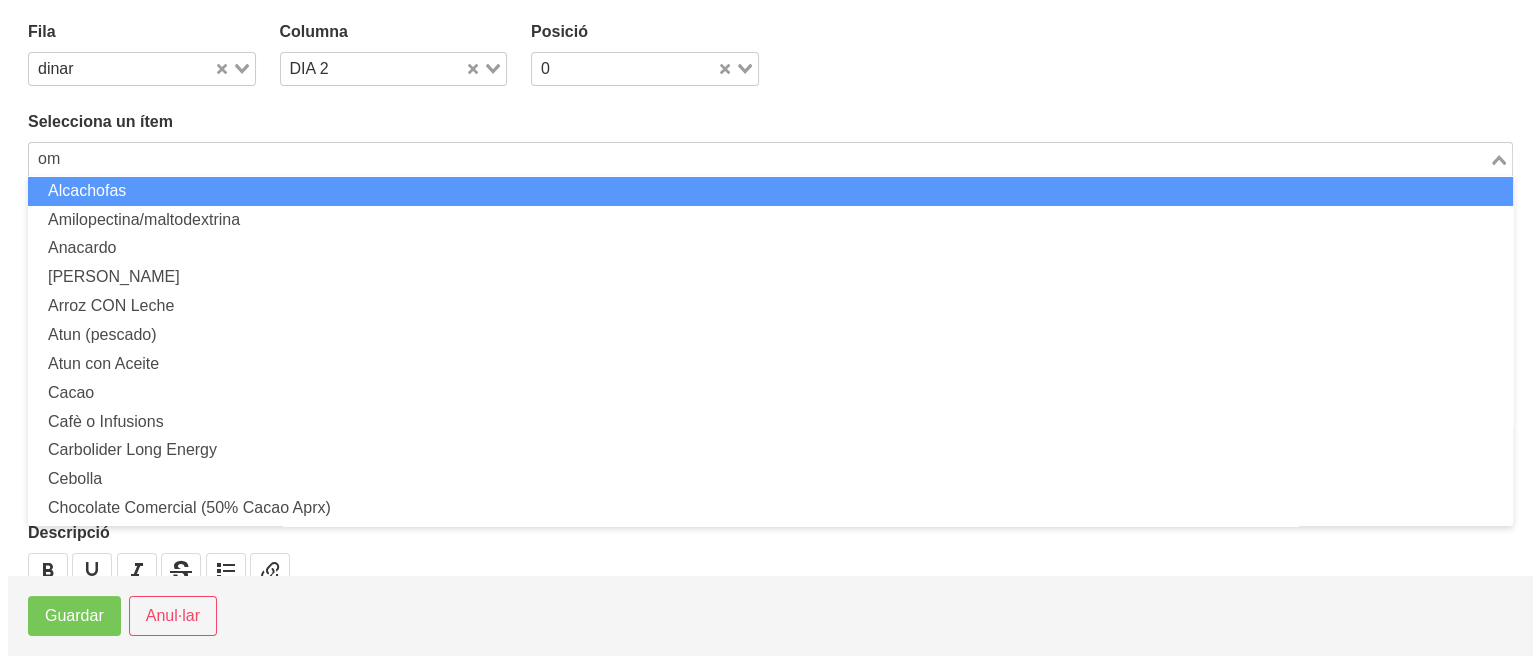 scroll, scrollTop: 0, scrollLeft: 0, axis: both 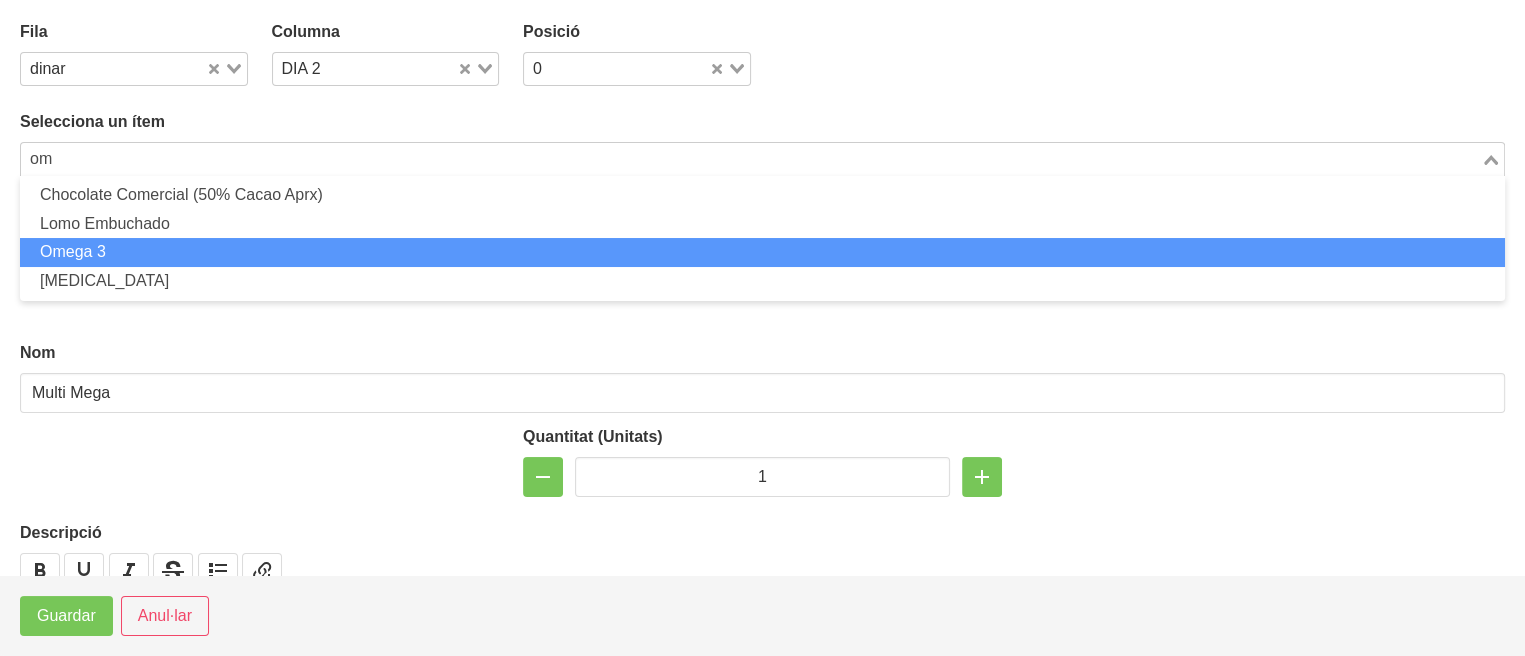 click on "Omega 3" at bounding box center [762, 252] 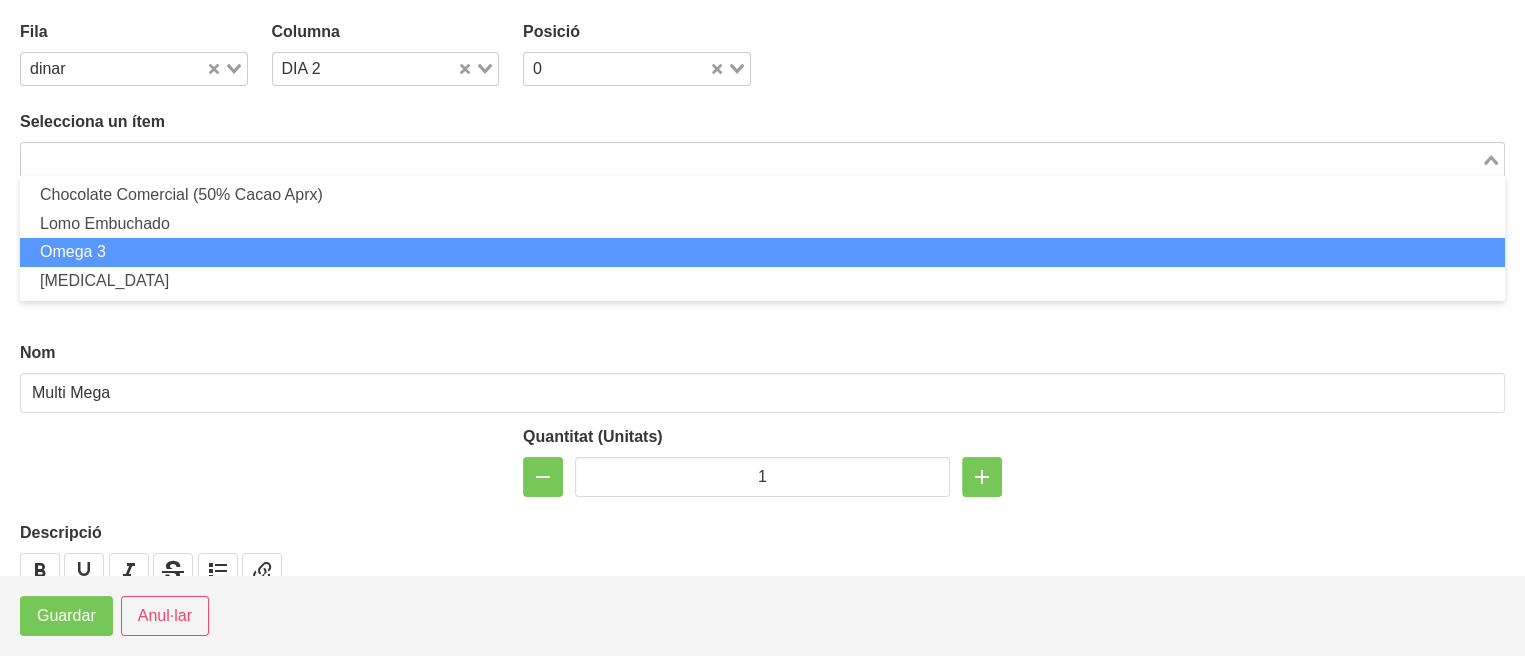 type on "Omega 3" 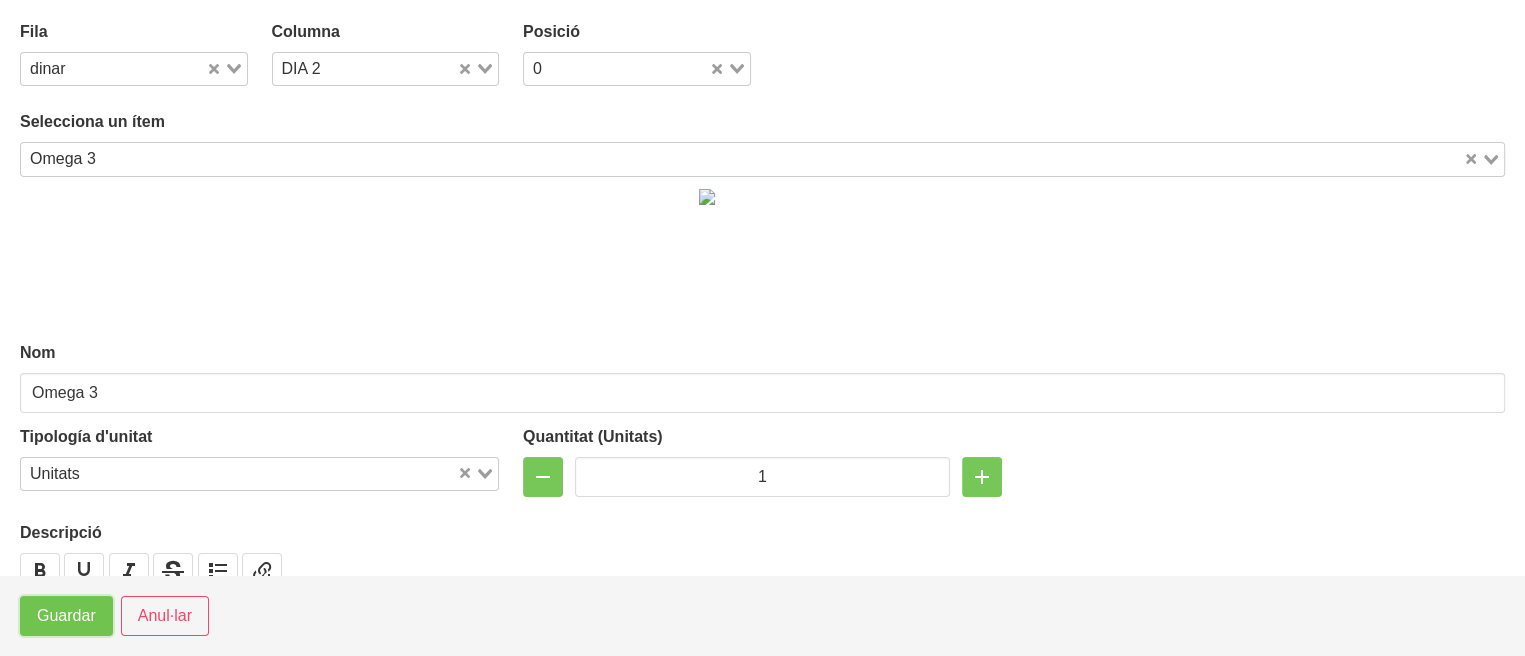 click on "Guardar" at bounding box center (66, 616) 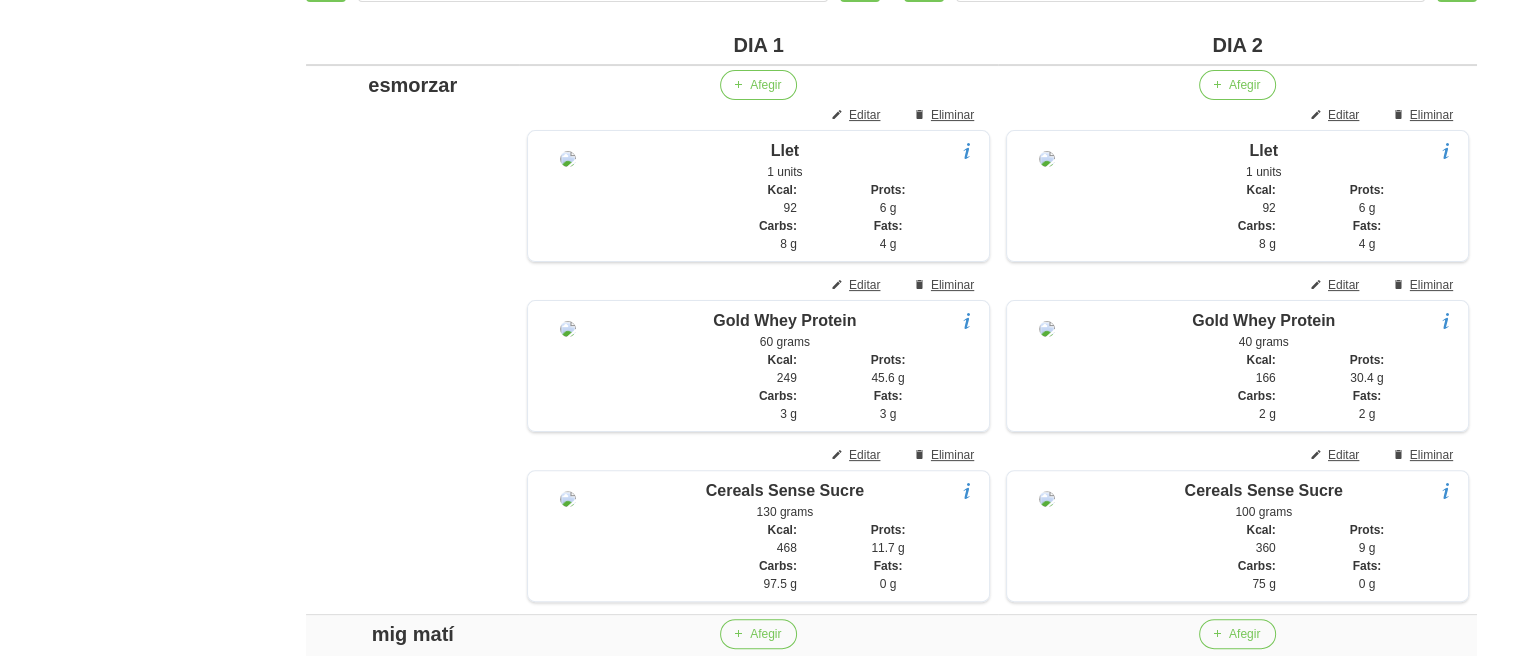 click on "General
Dashboard
Seccions
Clients
Administradors
Comunicacions
Esdeveniments
Aliments
Exercicis" at bounding box center [117, 1754] 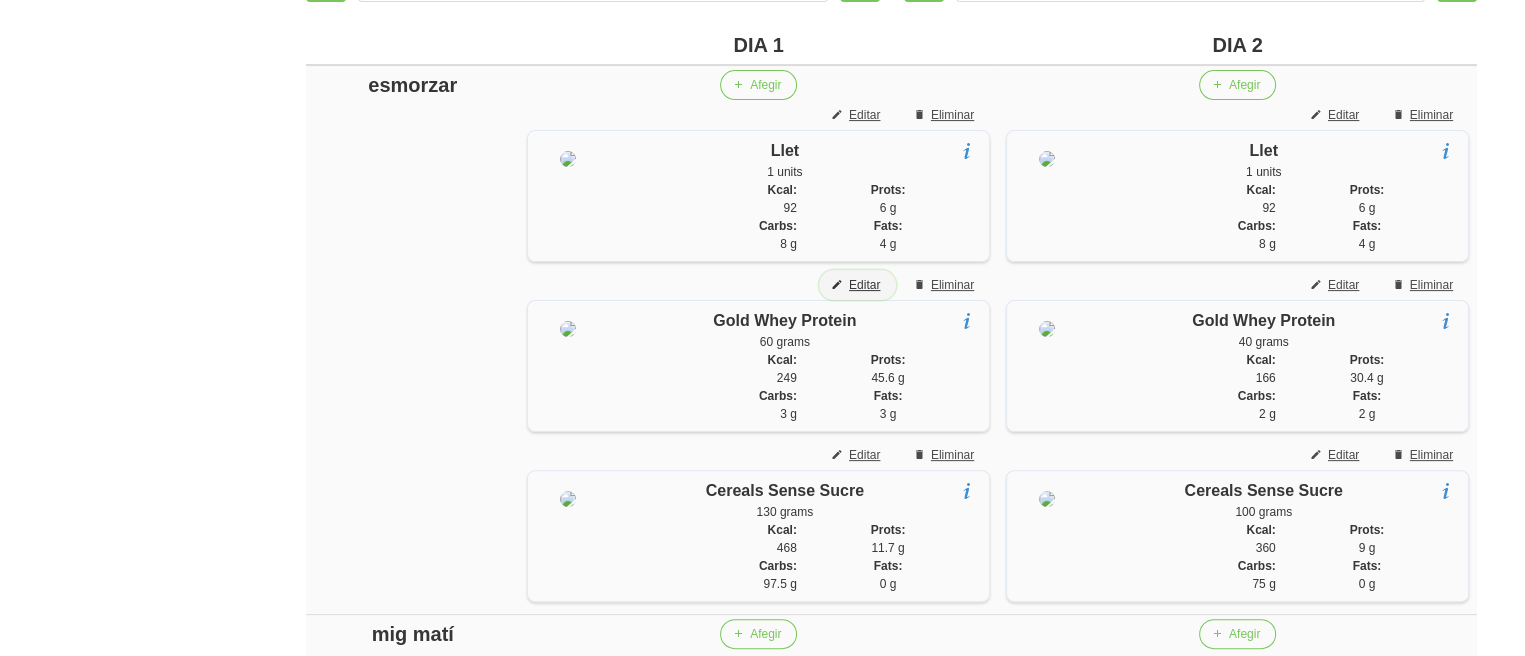 click on "Editar" at bounding box center [864, 285] 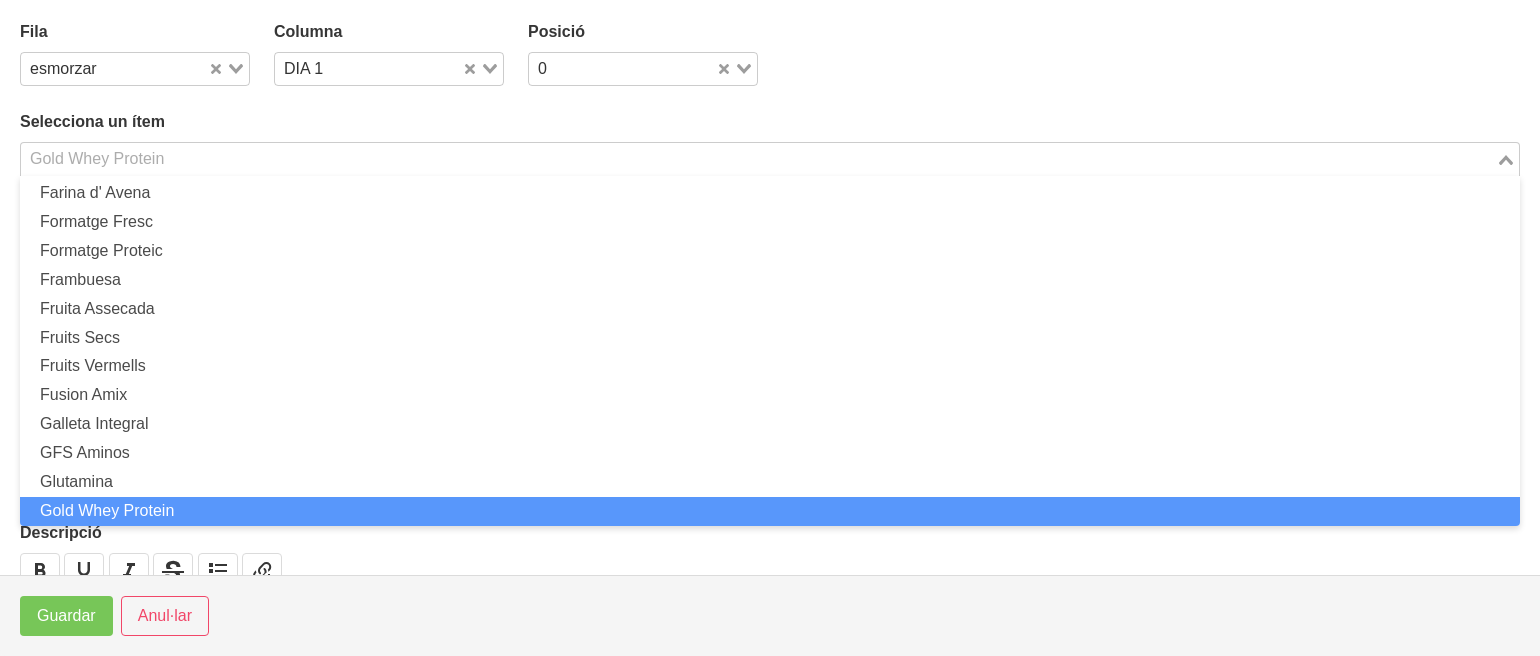 click on "Gold Whey Protein
Loading..." at bounding box center (770, 159) 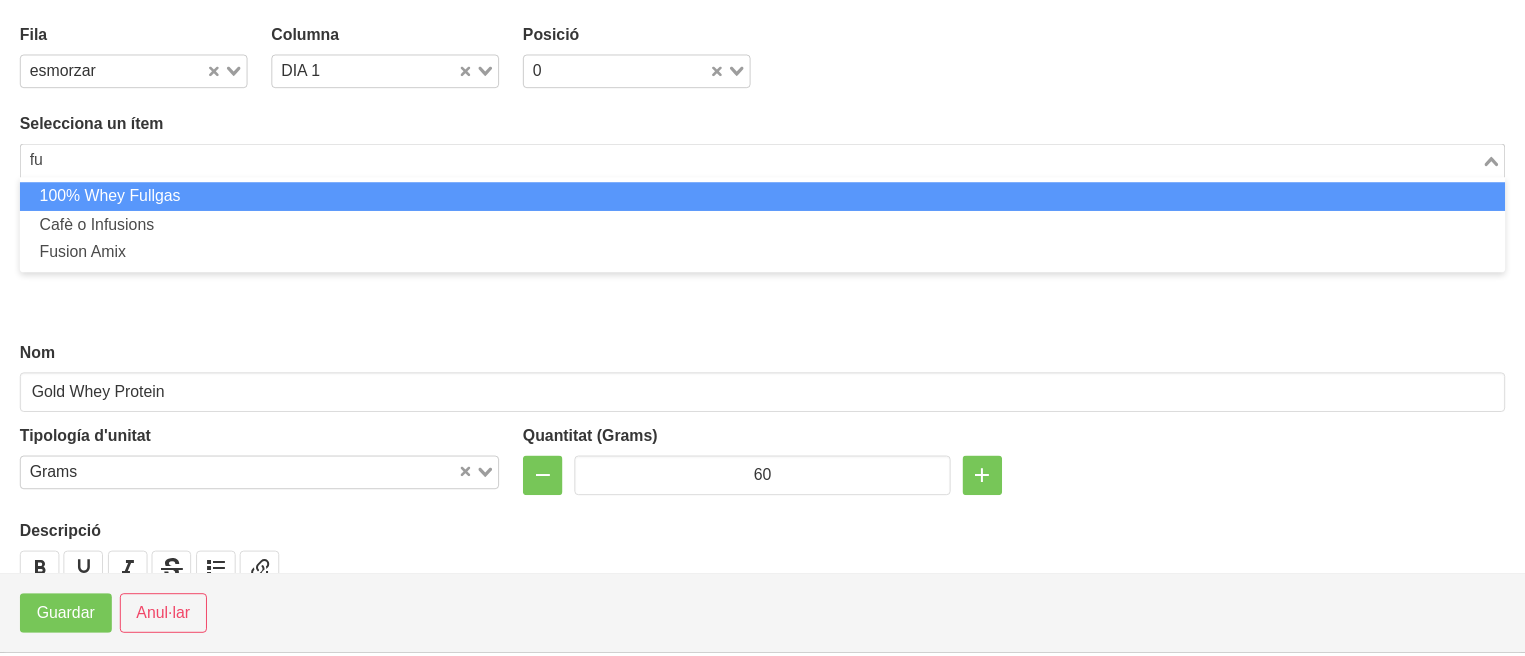 scroll, scrollTop: 0, scrollLeft: 0, axis: both 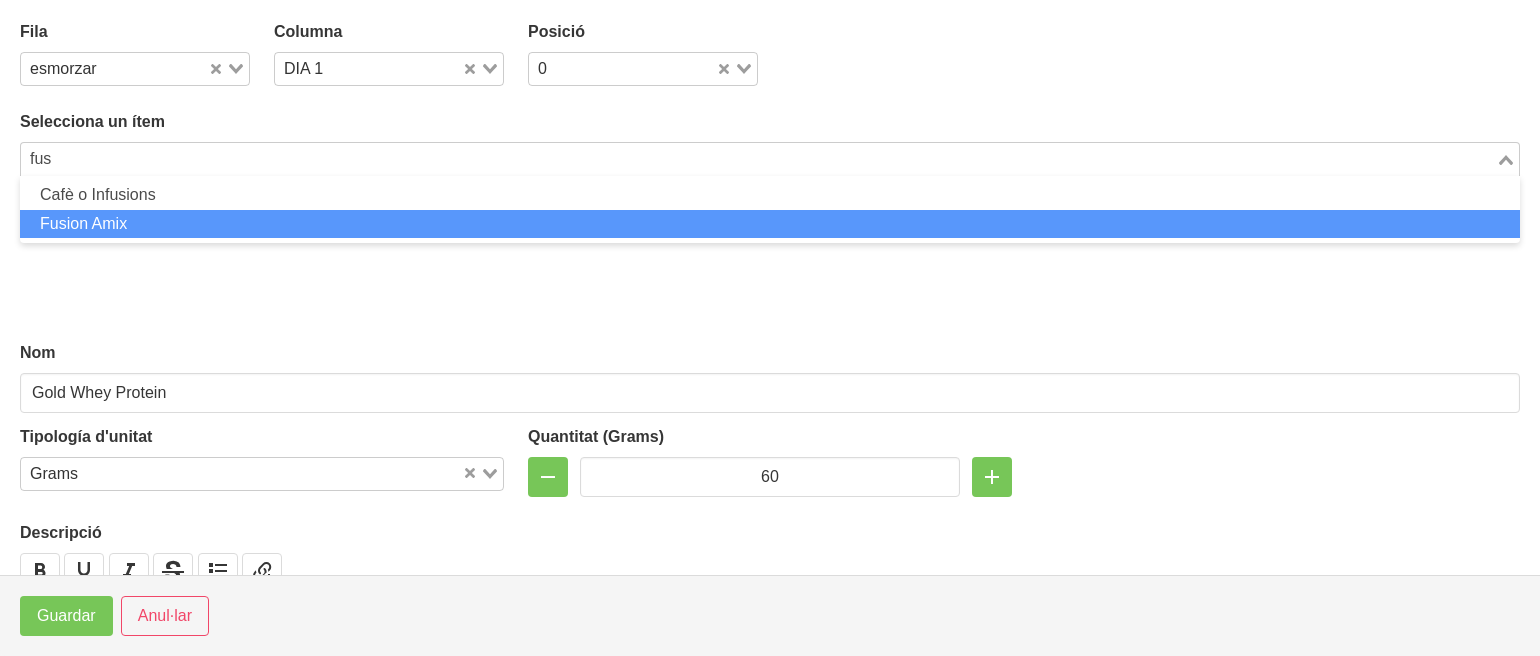 click on "Fusion Amix" at bounding box center (770, 224) 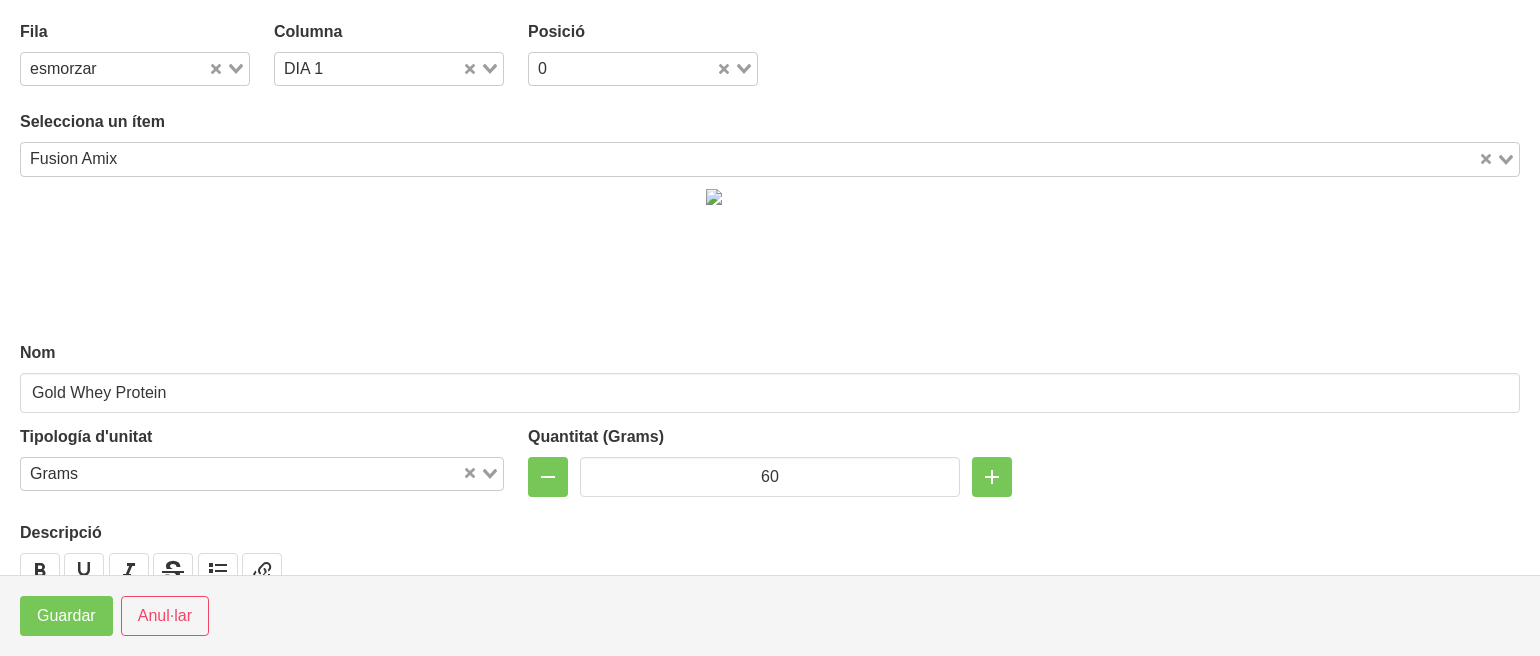 type on "Fusion Amix" 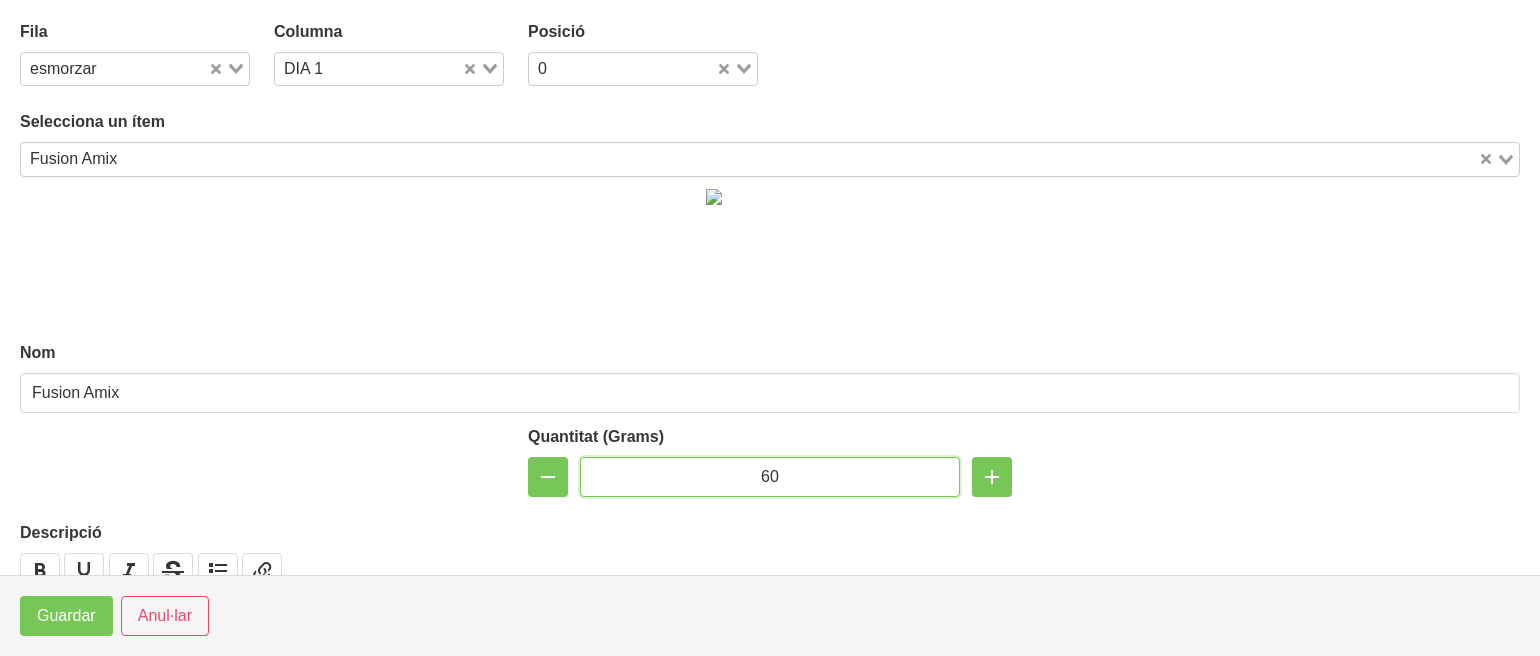 click on "60" at bounding box center [770, 477] 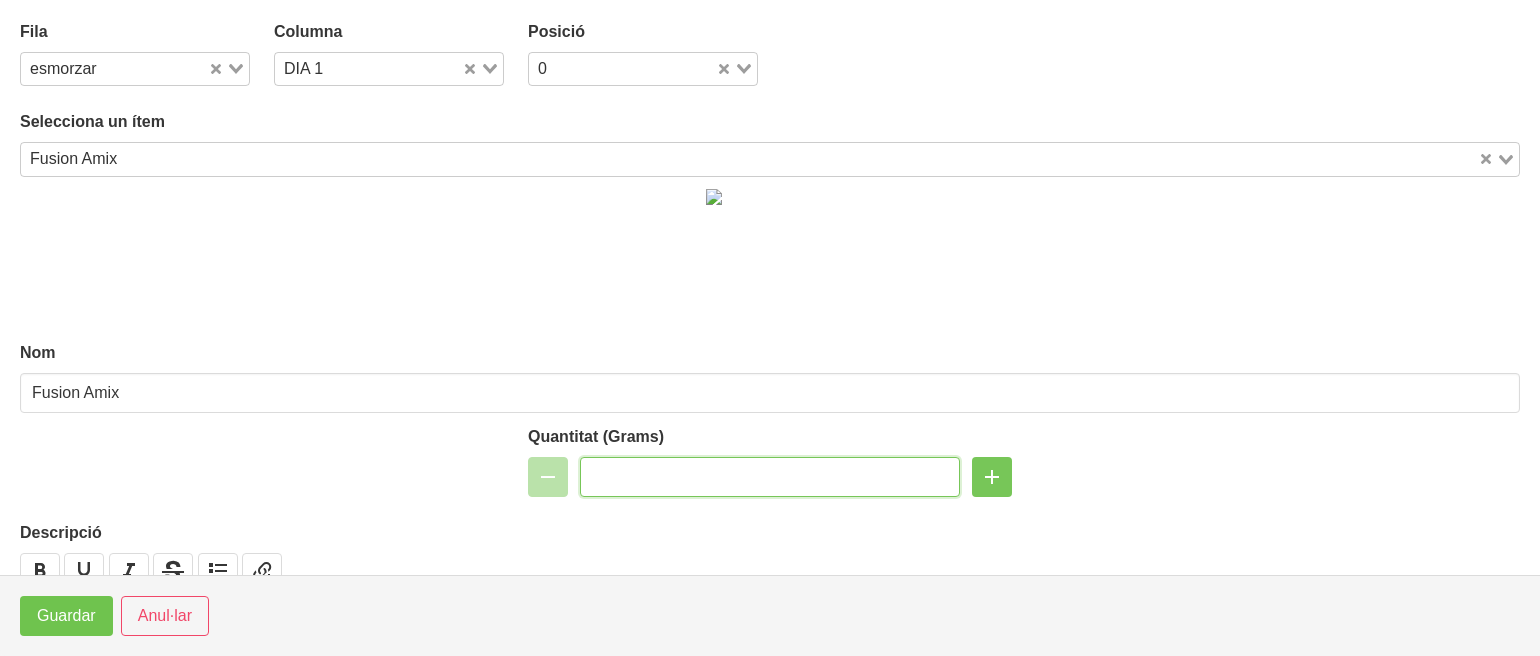 type 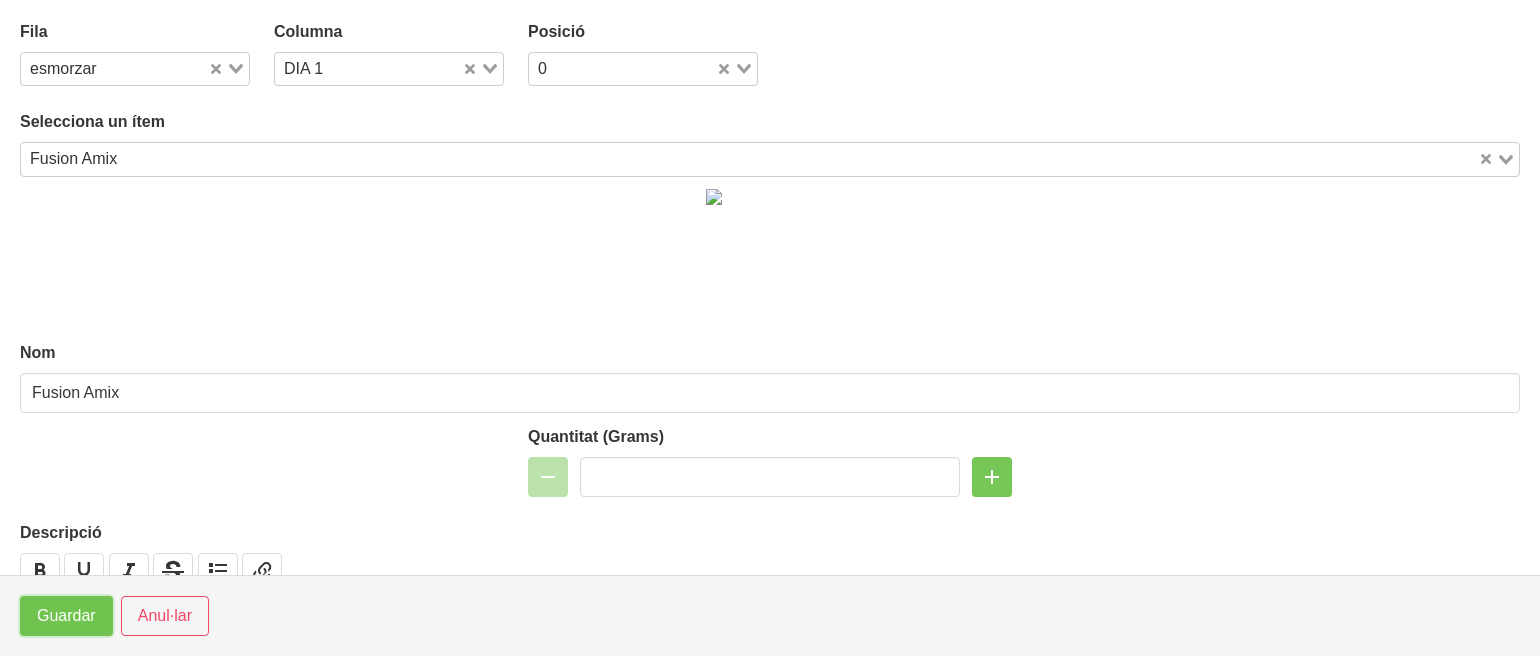 click on "Guardar" at bounding box center [66, 616] 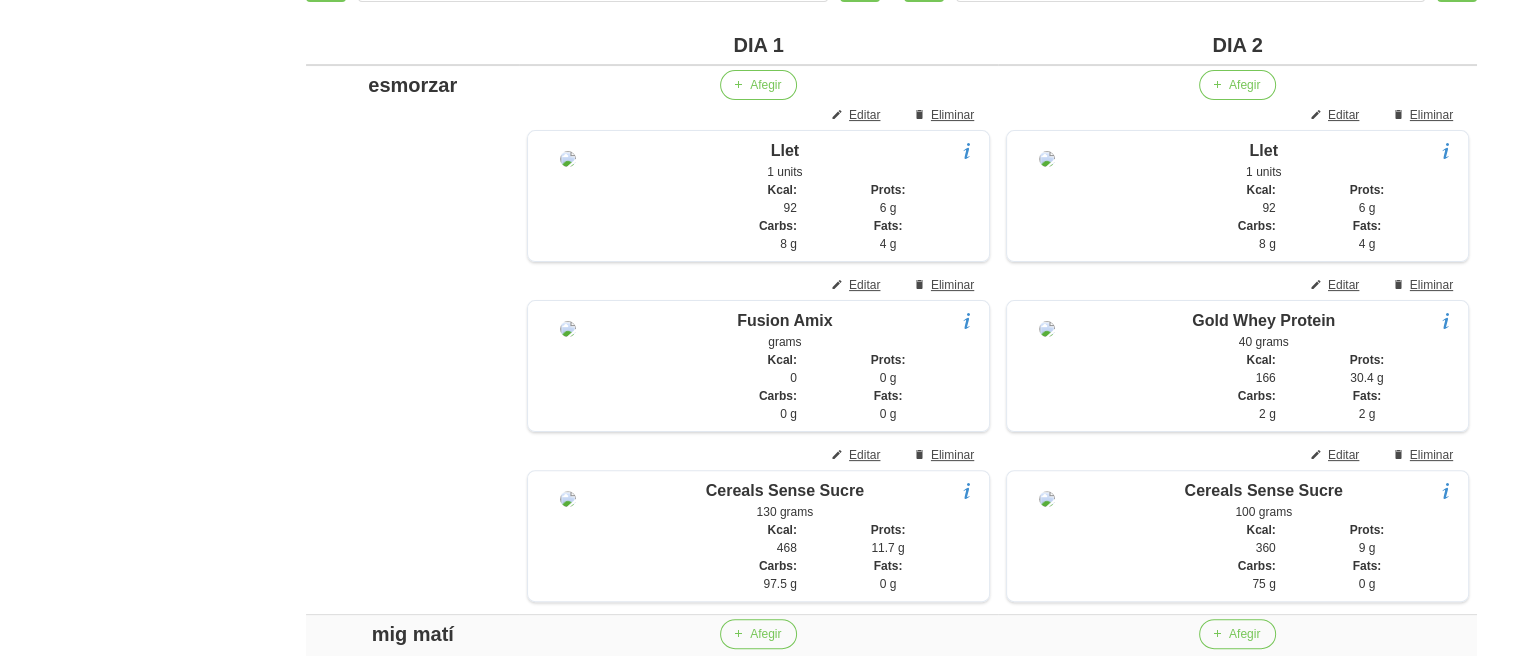 click on "DIA 1" at bounding box center [758, 45] 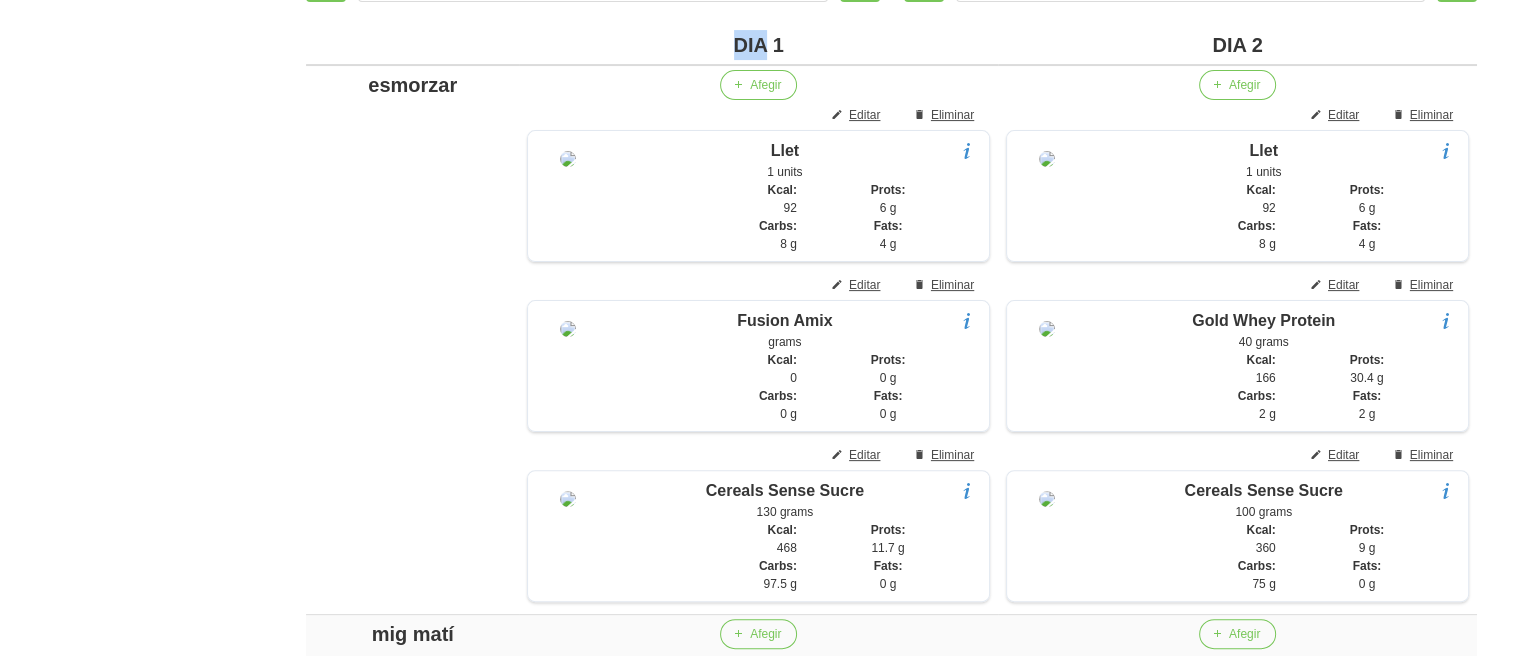 click on "DIA 1" at bounding box center (758, 45) 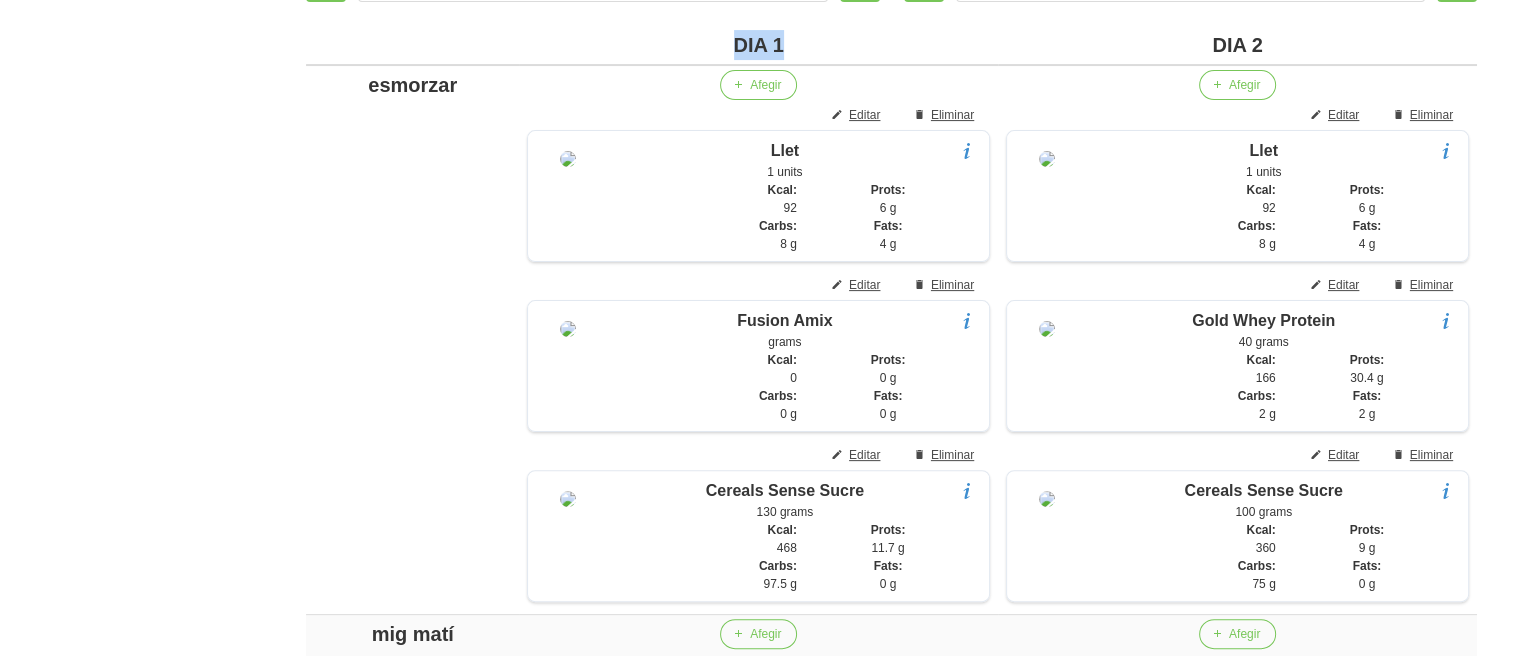 click on "DIA 1" at bounding box center [758, 45] 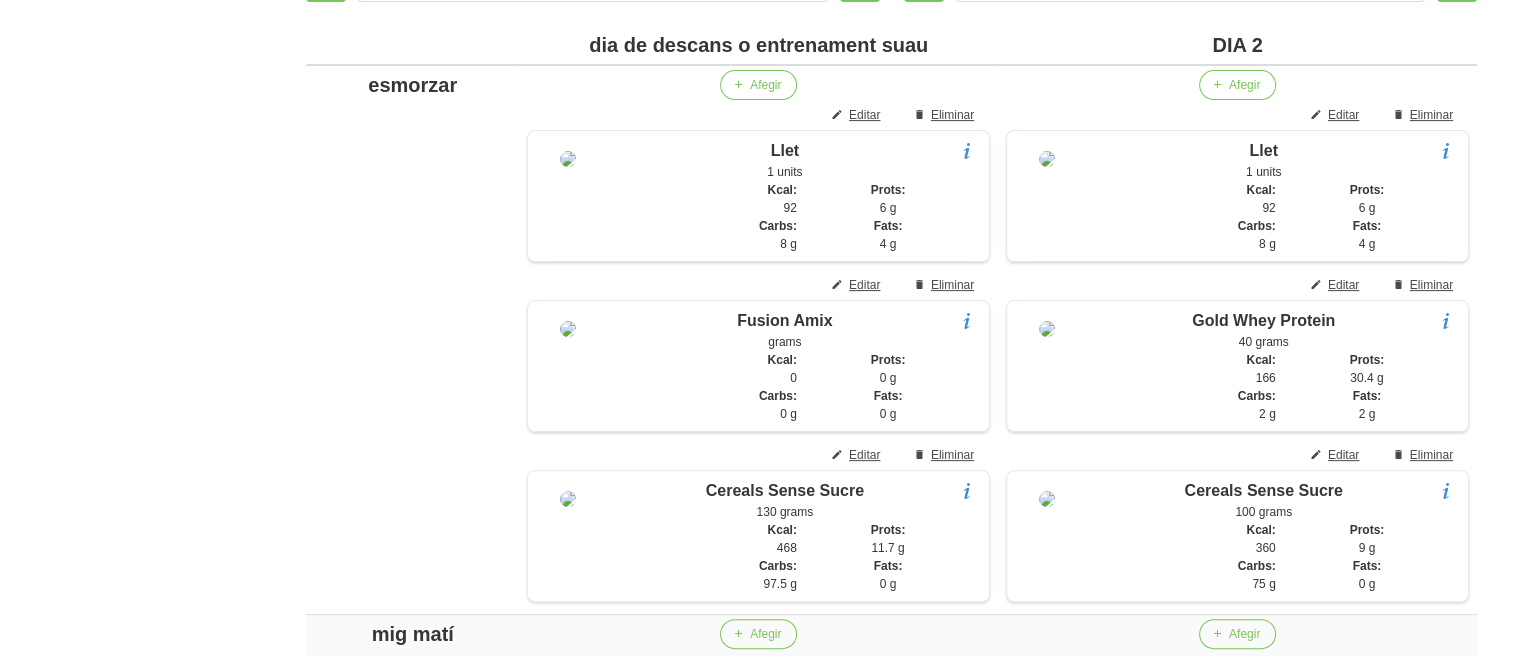click on "DIA 2" at bounding box center [1237, 45] 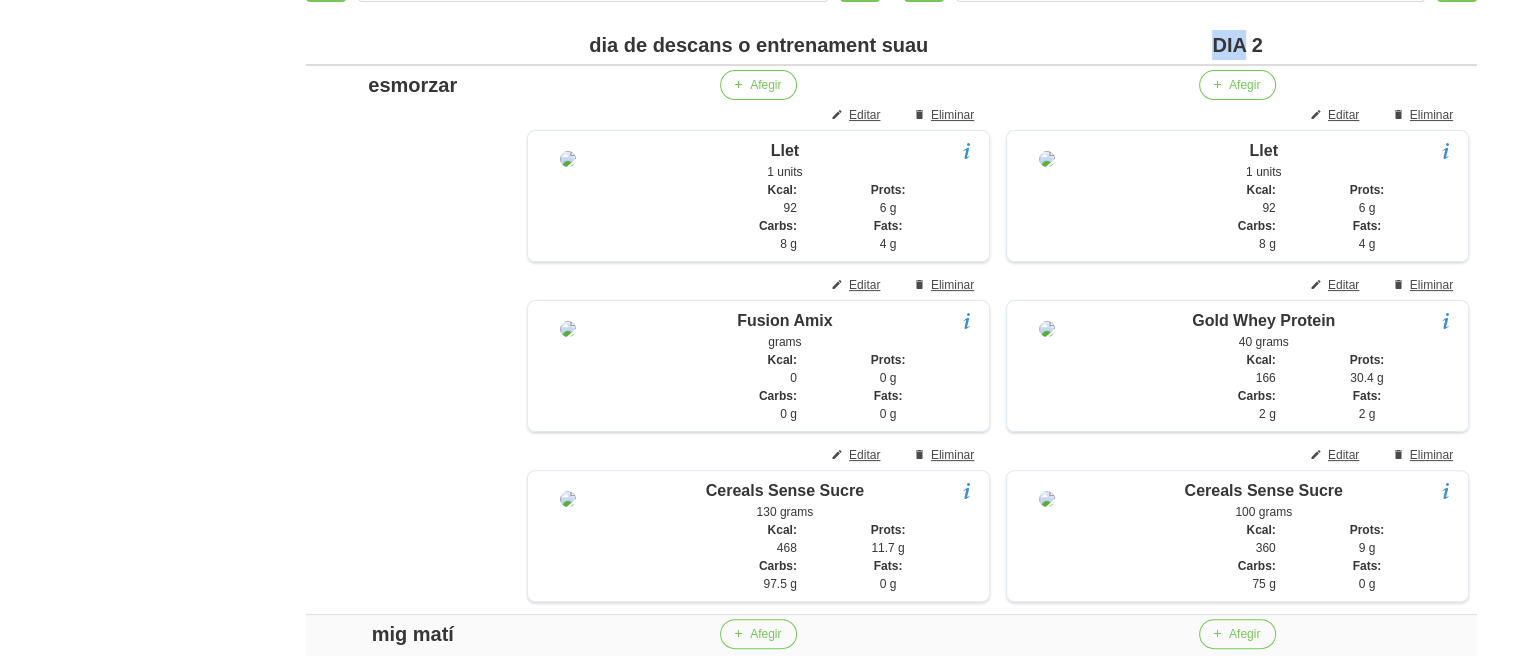 click on "DIA 2" at bounding box center [1237, 45] 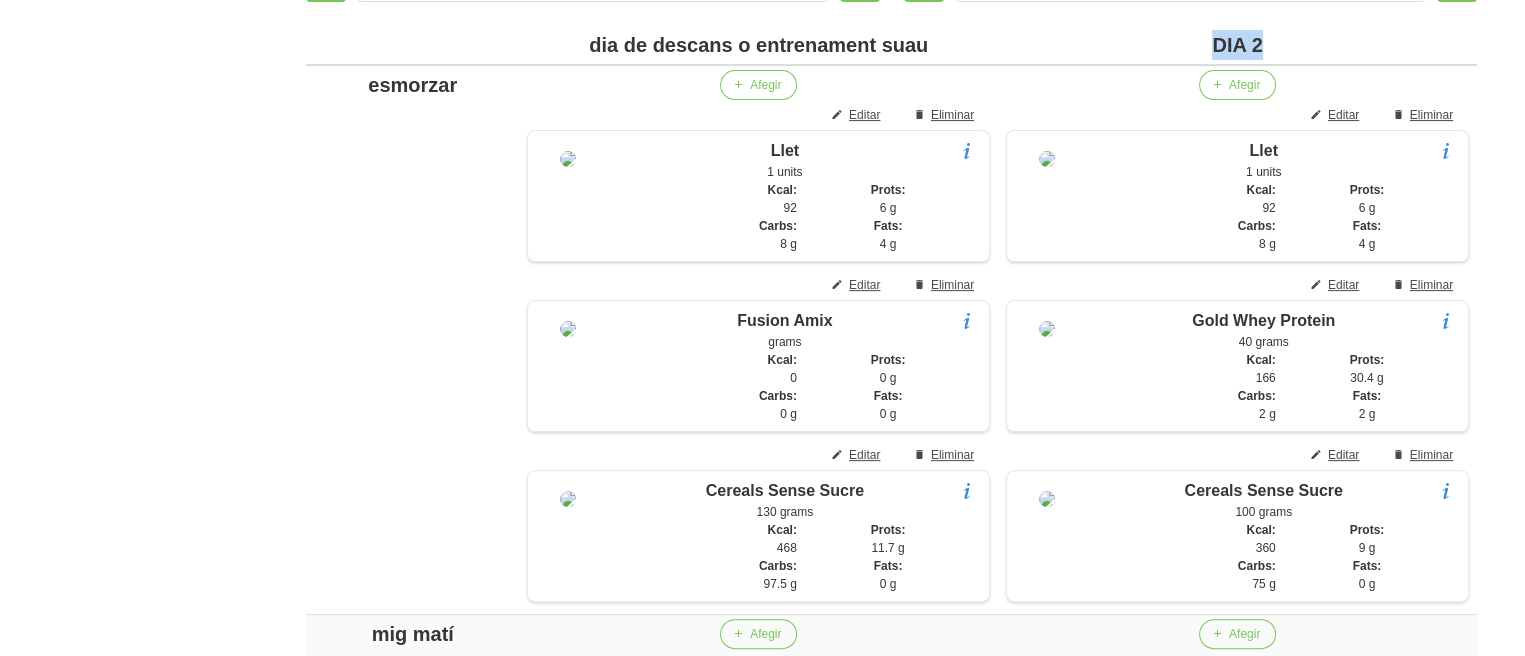 click on "DIA 2" at bounding box center [1237, 45] 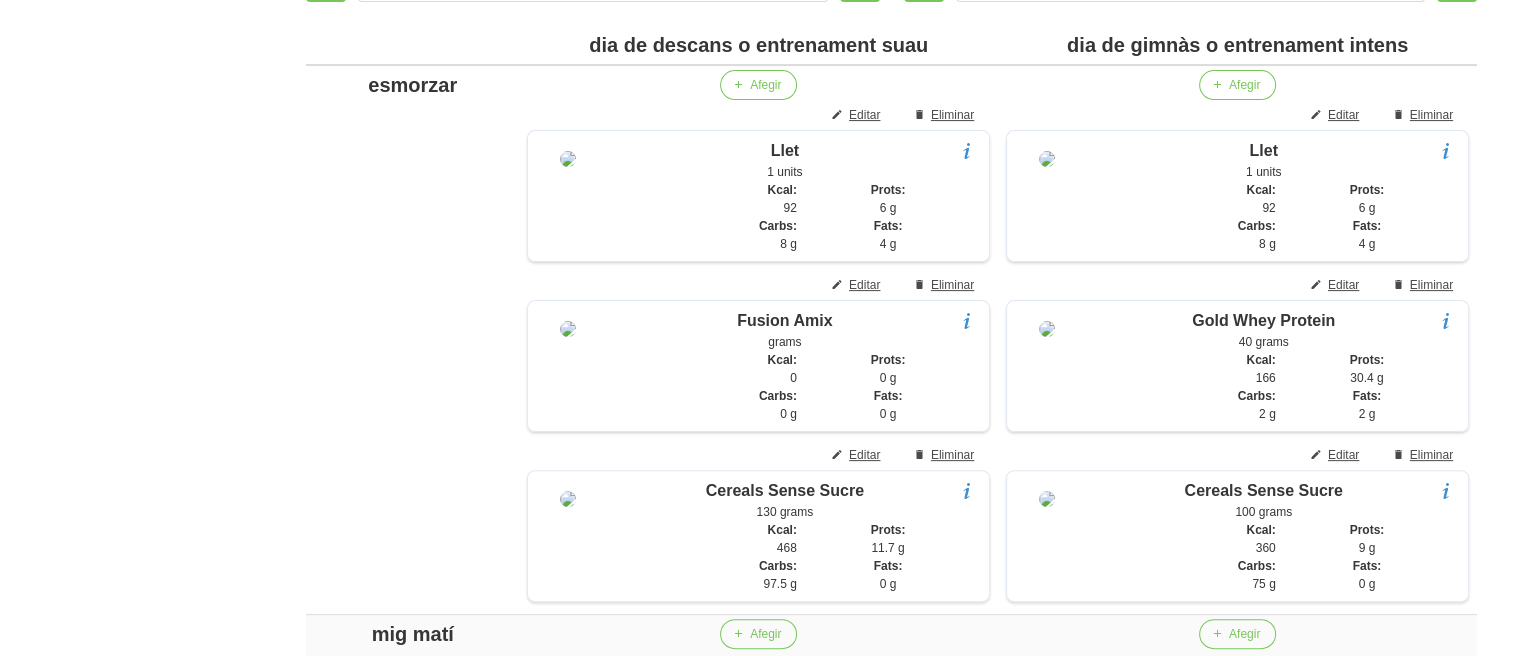 click on "General
Dashboard
Seccions
Clients
Administradors
Comunicacions
Esdeveniments
Aliments
Exercicis" at bounding box center [117, 1698] 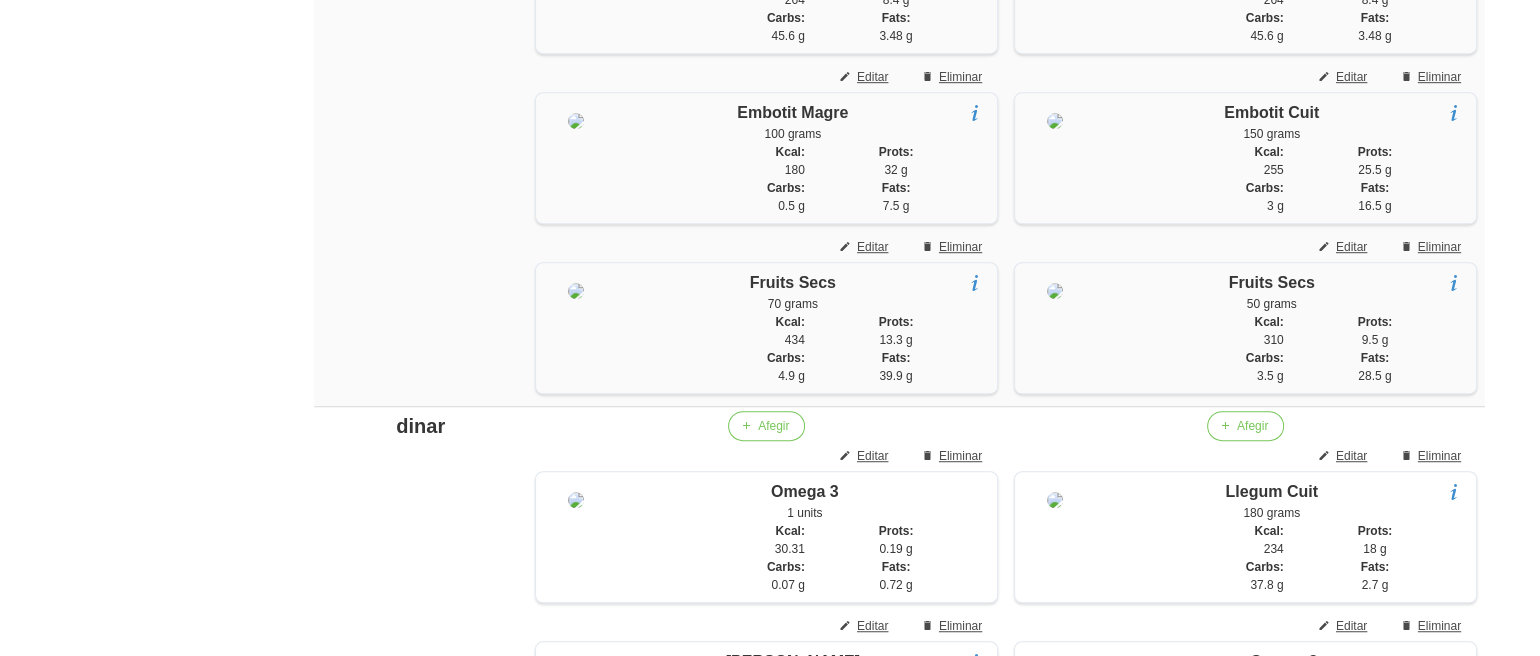scroll, scrollTop: 1260, scrollLeft: 0, axis: vertical 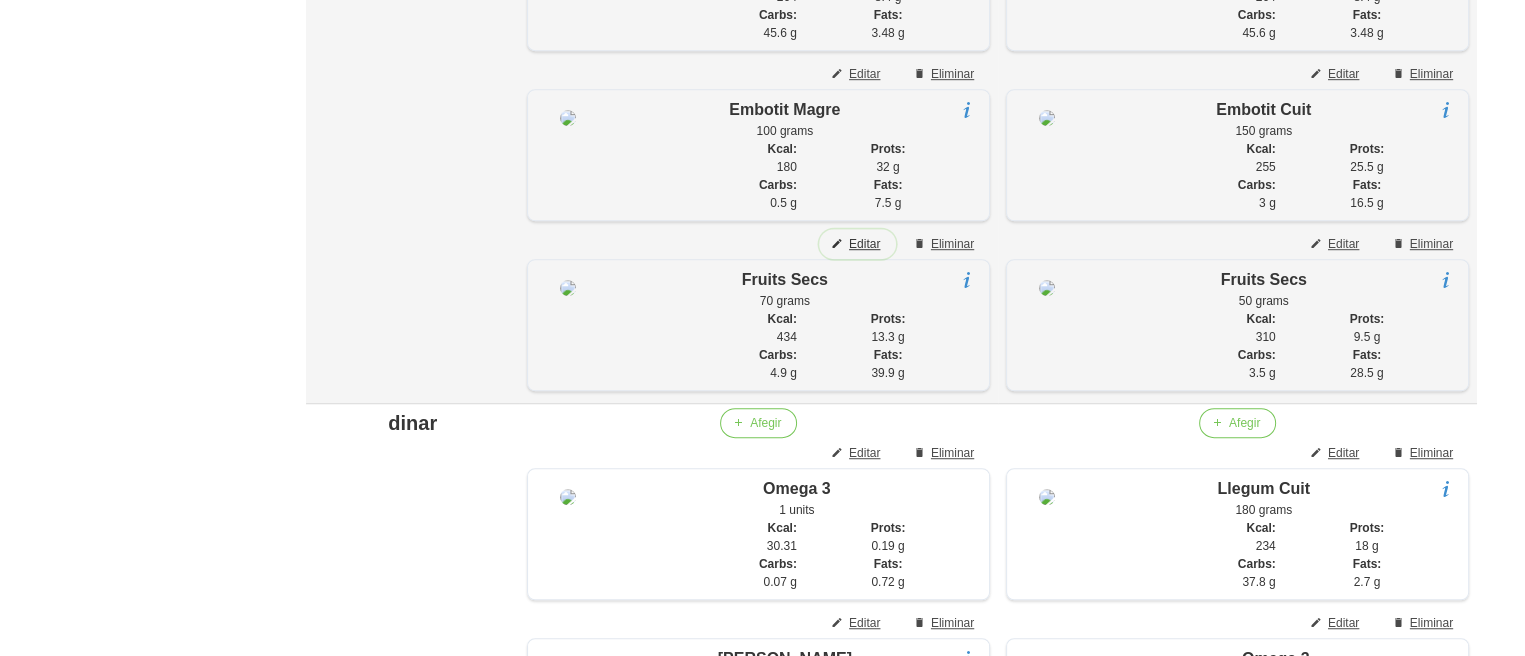 click on "Editar" at bounding box center [864, 244] 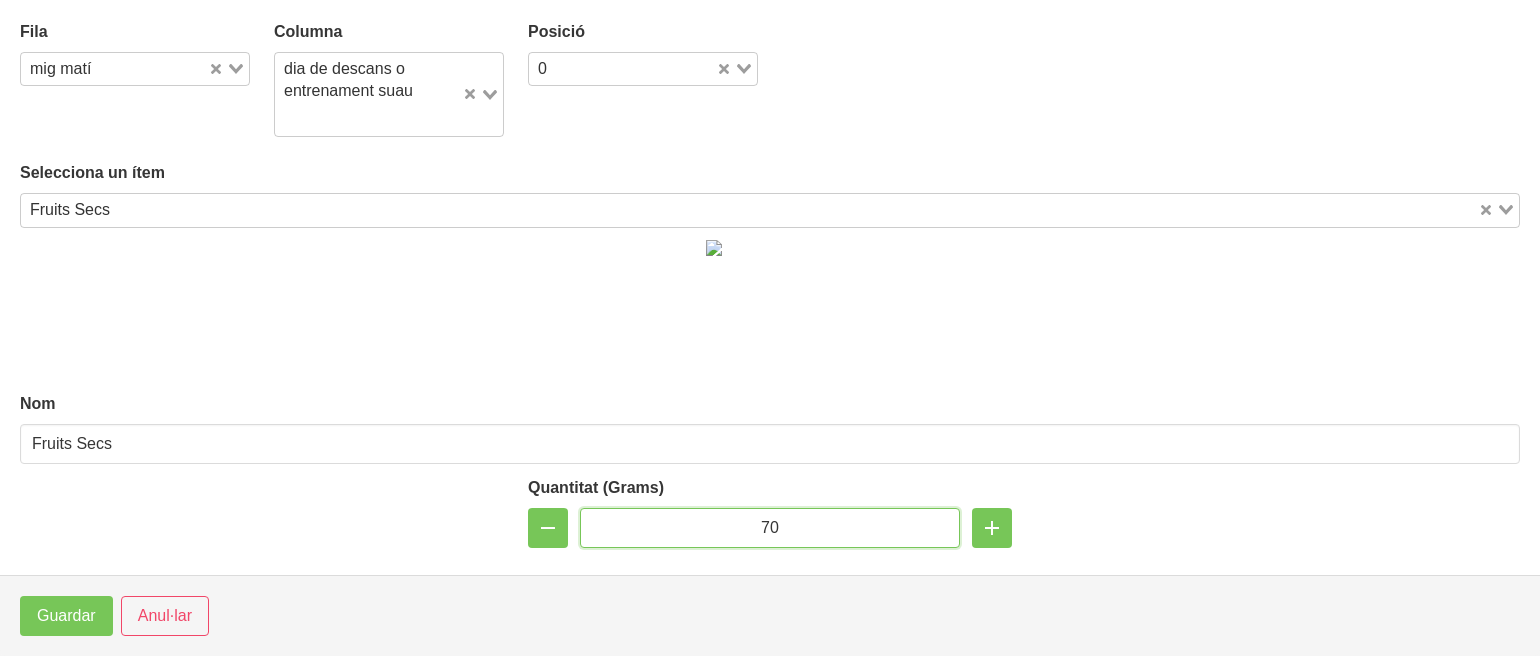 click on "70" at bounding box center [770, 528] 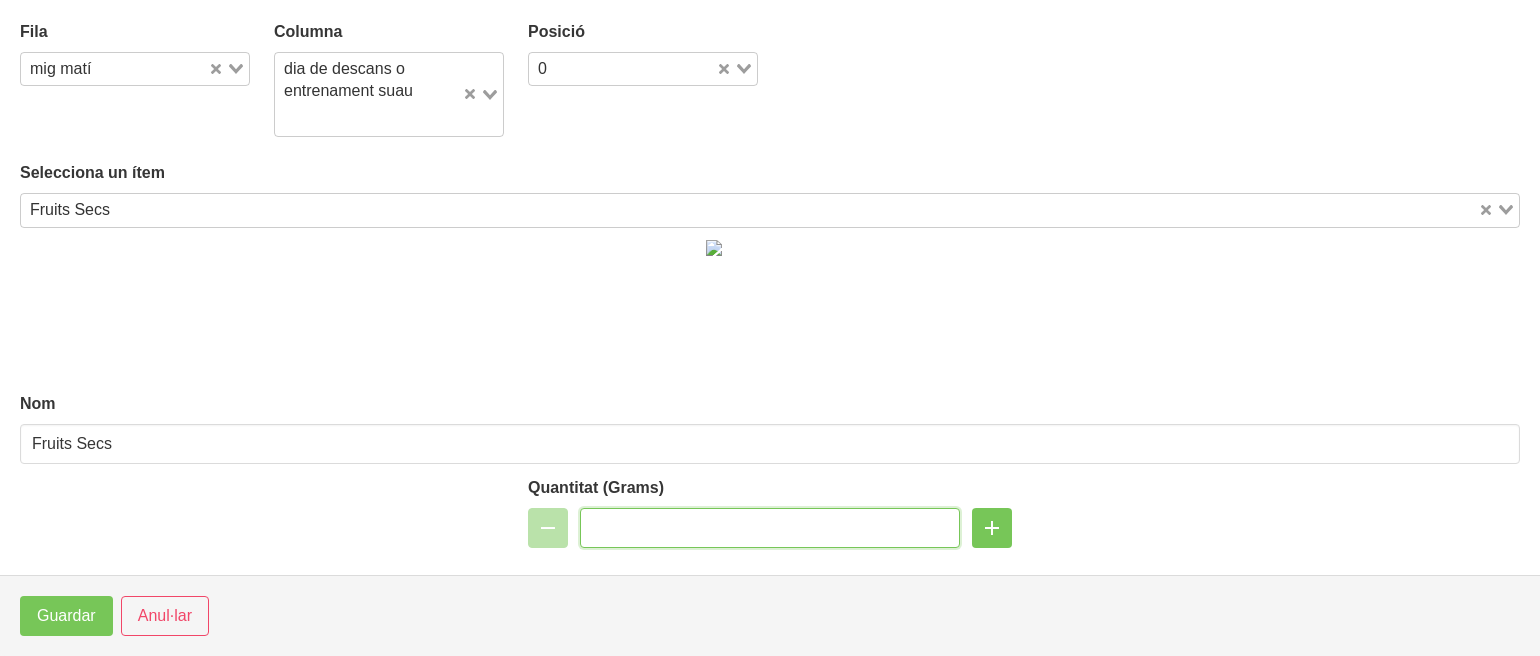 type 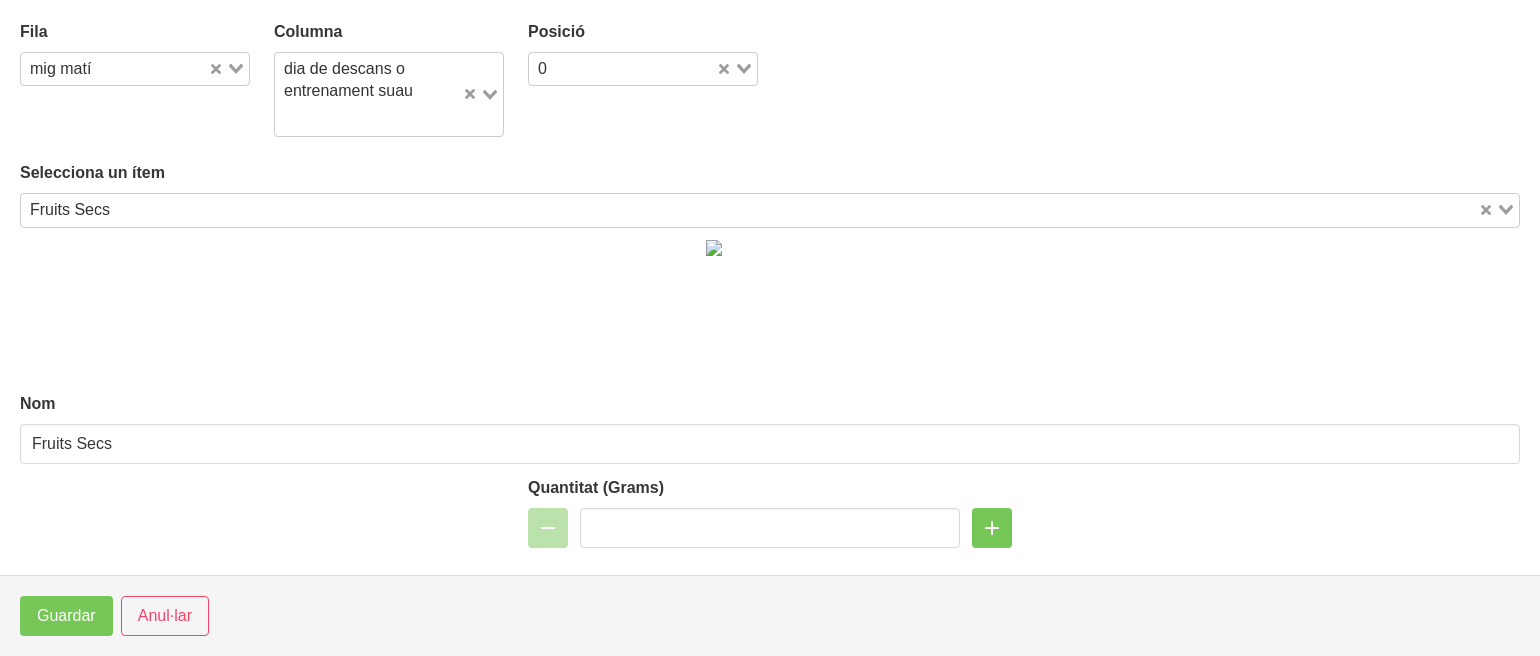 click on "mig matí" at bounding box center (114, 67) 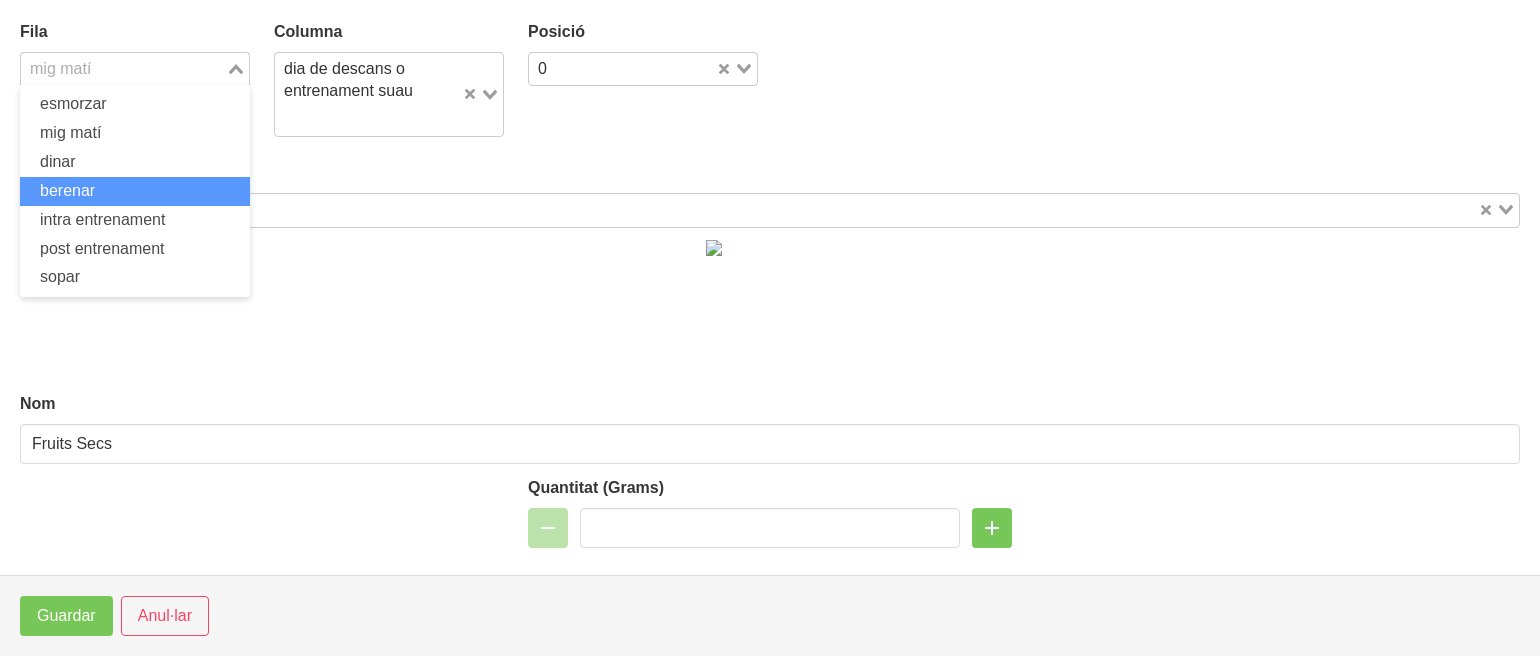 click on "berenar" at bounding box center [67, 190] 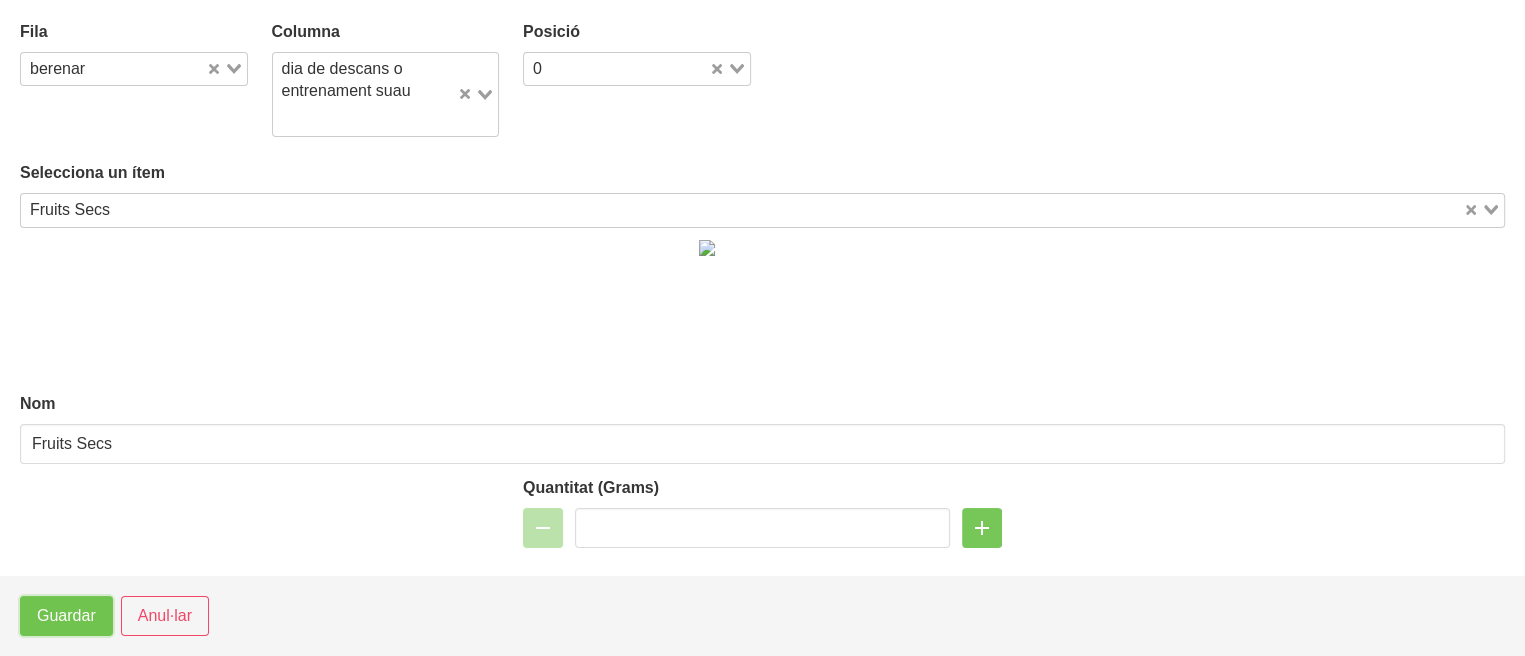 click on "Guardar" at bounding box center [66, 616] 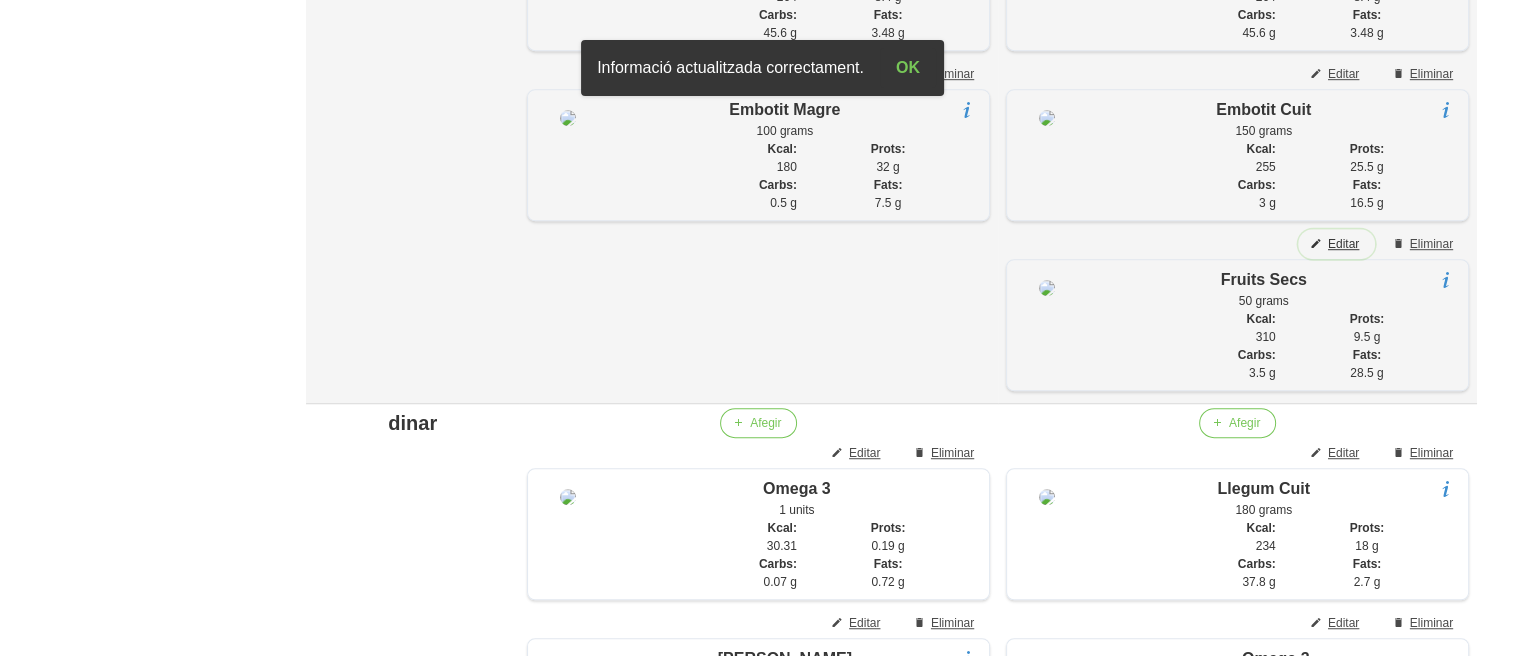 click on "Editar" at bounding box center [1343, 244] 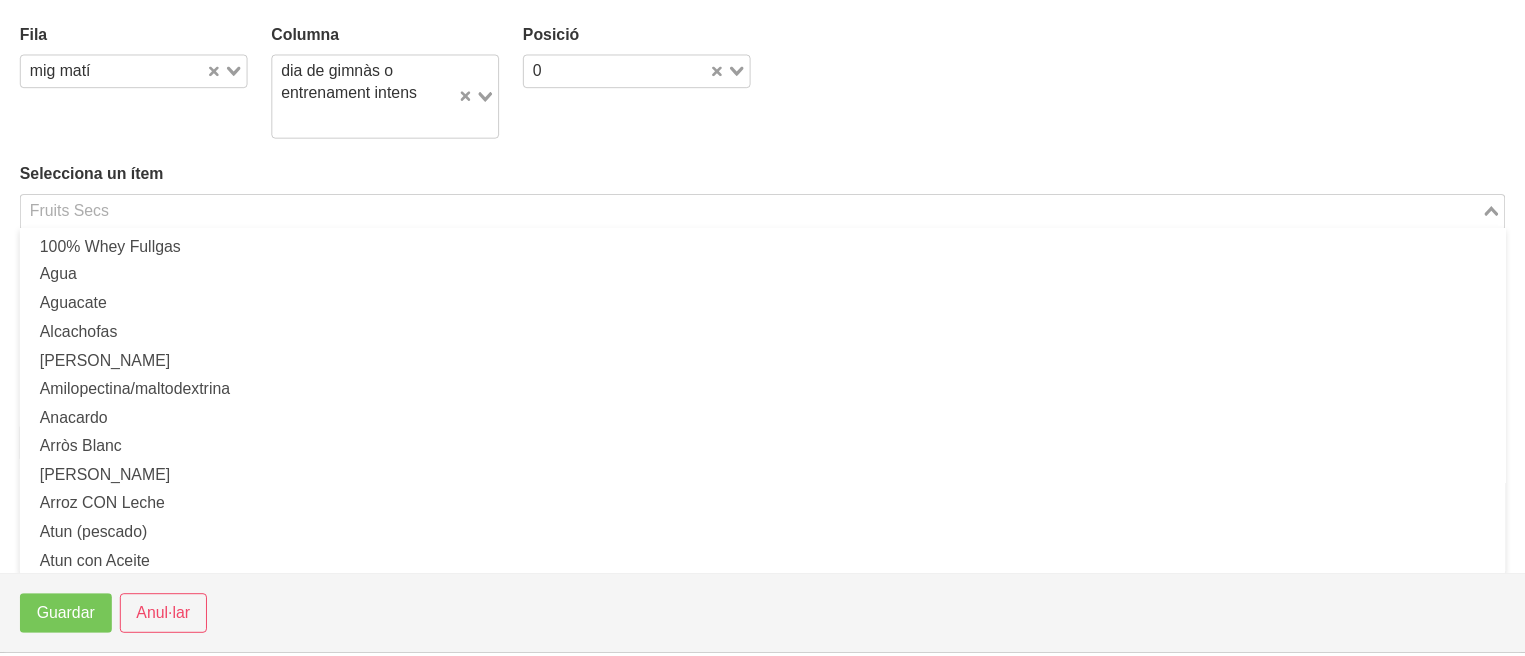 scroll, scrollTop: 1011, scrollLeft: 0, axis: vertical 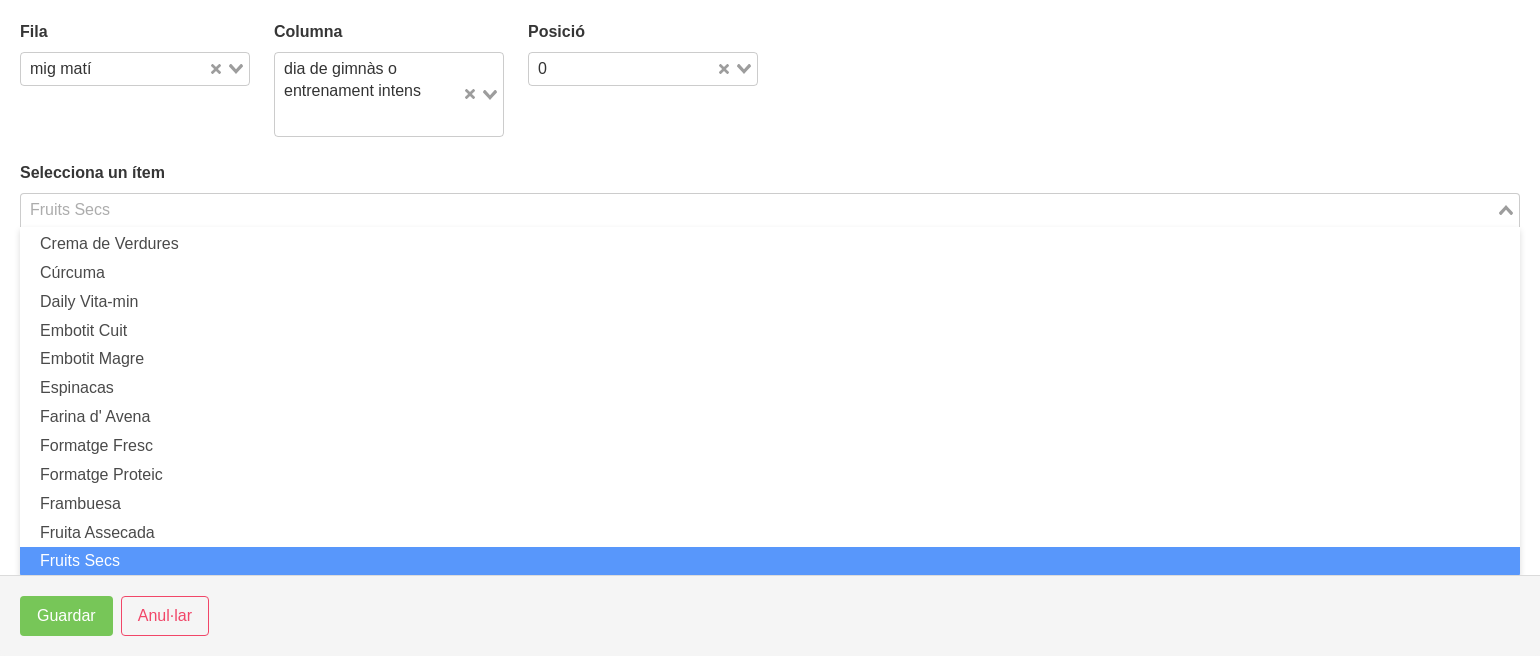 click at bounding box center [758, 210] 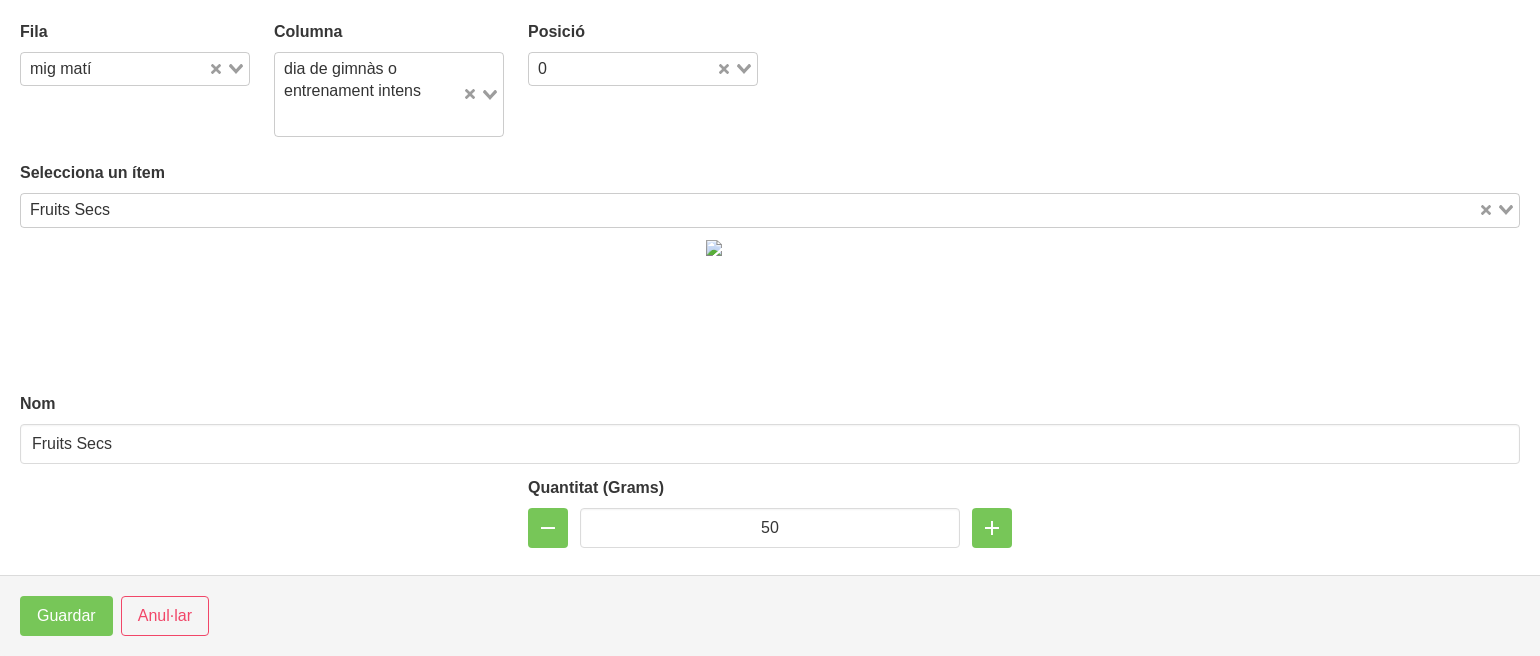 click on "Fila     mig matí           Loading...         Columna     dia de gimnàs o entrenament intens           Loading...         Posició     0           Loading...         Selecciona un ítem
Fruits Secs
Loading...
100% Whey Fullgas
Agua
[GEOGRAPHIC_DATA]
Alcachofas
[PERSON_NAME]
Amilopectina/maltodextrina
Anacardo
Arròs Blanc
Arroz Blanco
Arroz CON Leche
Atun (pescado)
Atun con Aceite
Avellanas
[GEOGRAPHIC_DATA]
Bcaa + Glutamina
Berenjena
Beta-alanina
Butifarra
[GEOGRAPHIC_DATA]
Cafè o Infusions
[GEOGRAPHIC_DATA]
Carbolider Long Energy
Carn Blanca" at bounding box center (770, 287) 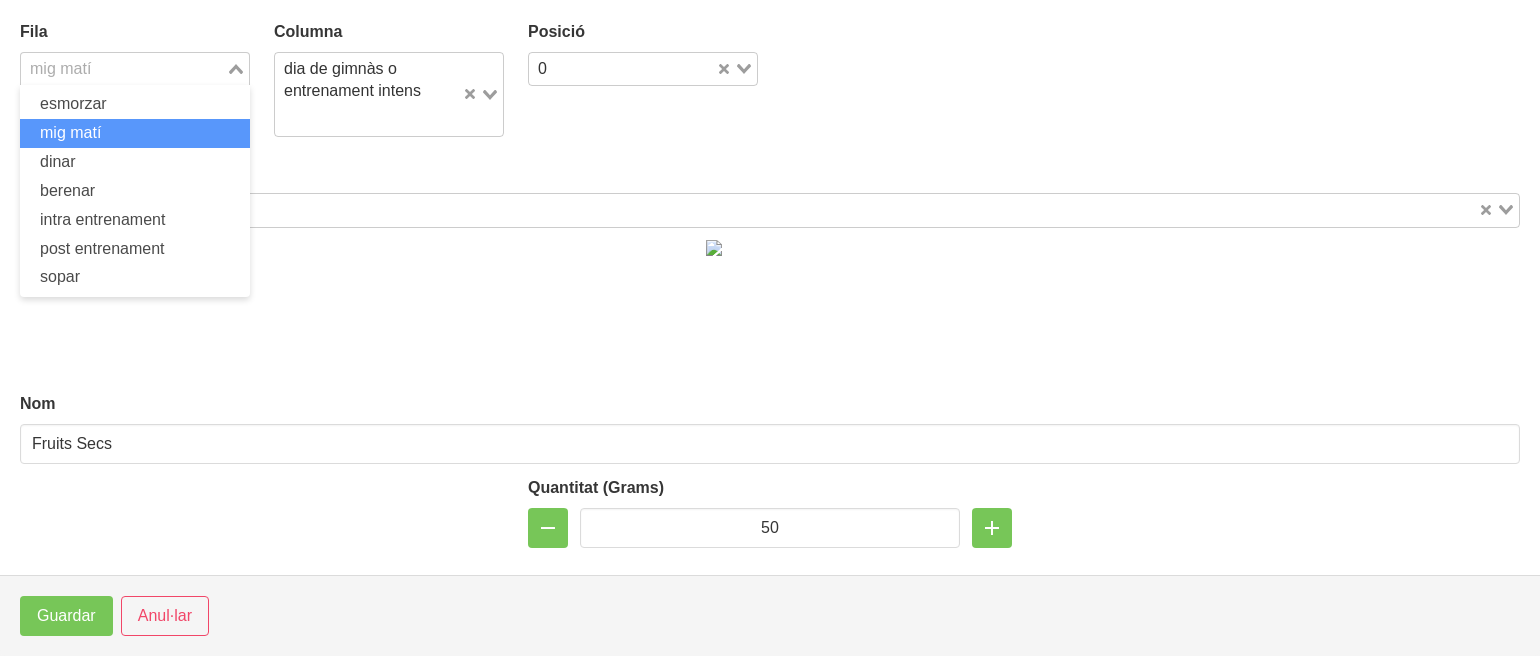 click on "mig matí" at bounding box center [123, 67] 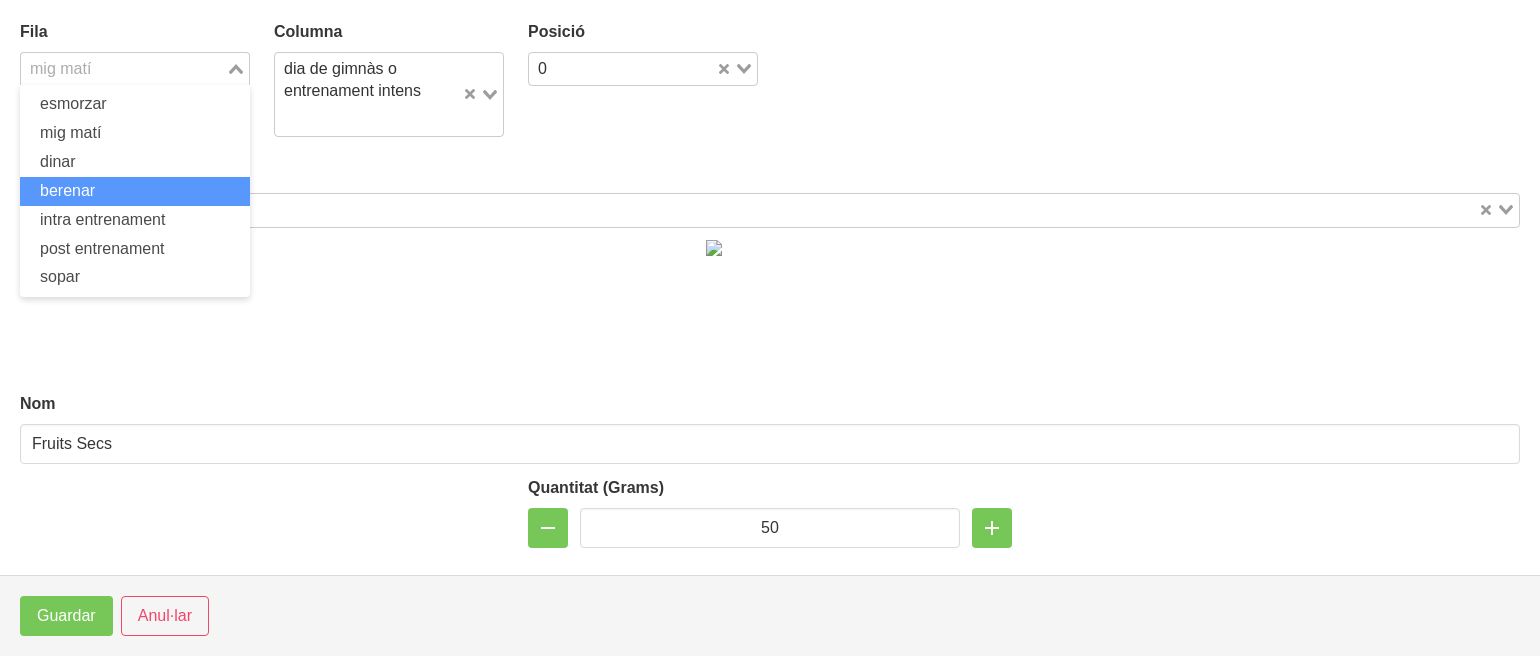 click on "berenar" at bounding box center [67, 190] 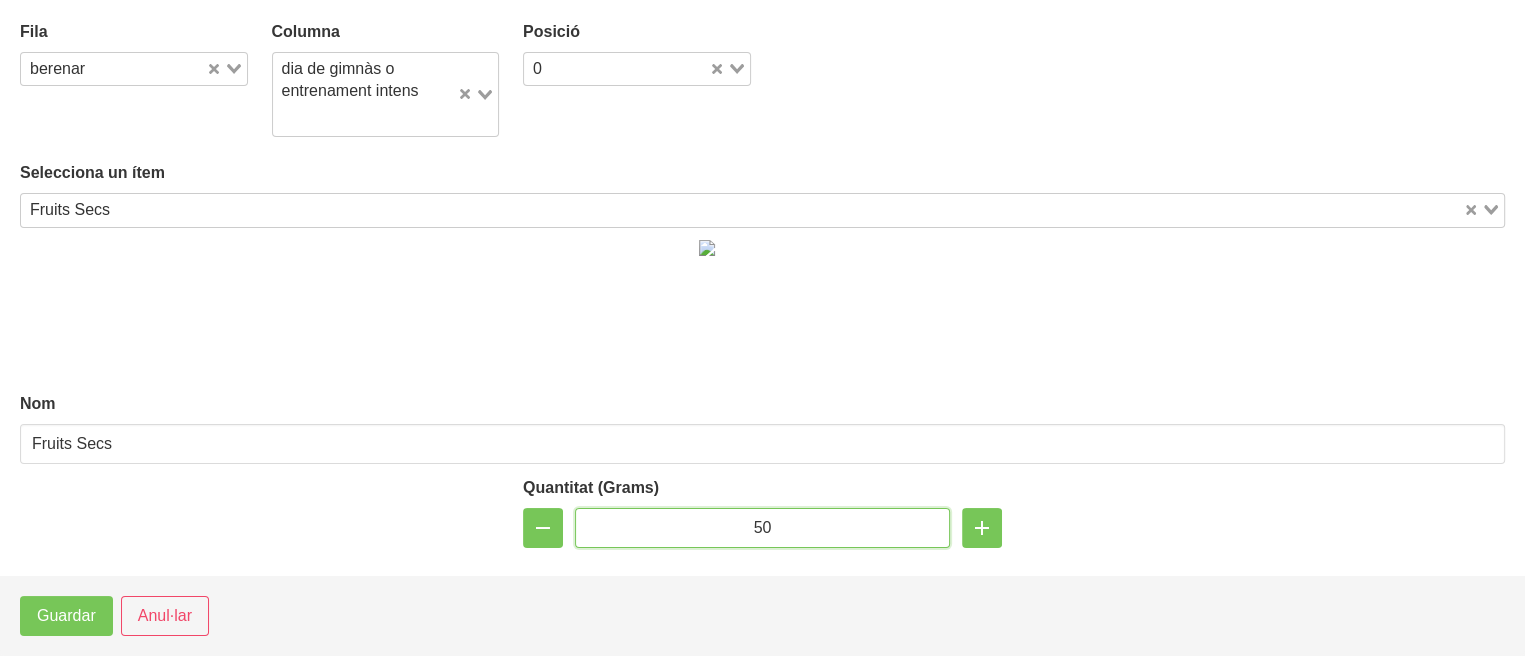 click on "50" at bounding box center [762, 528] 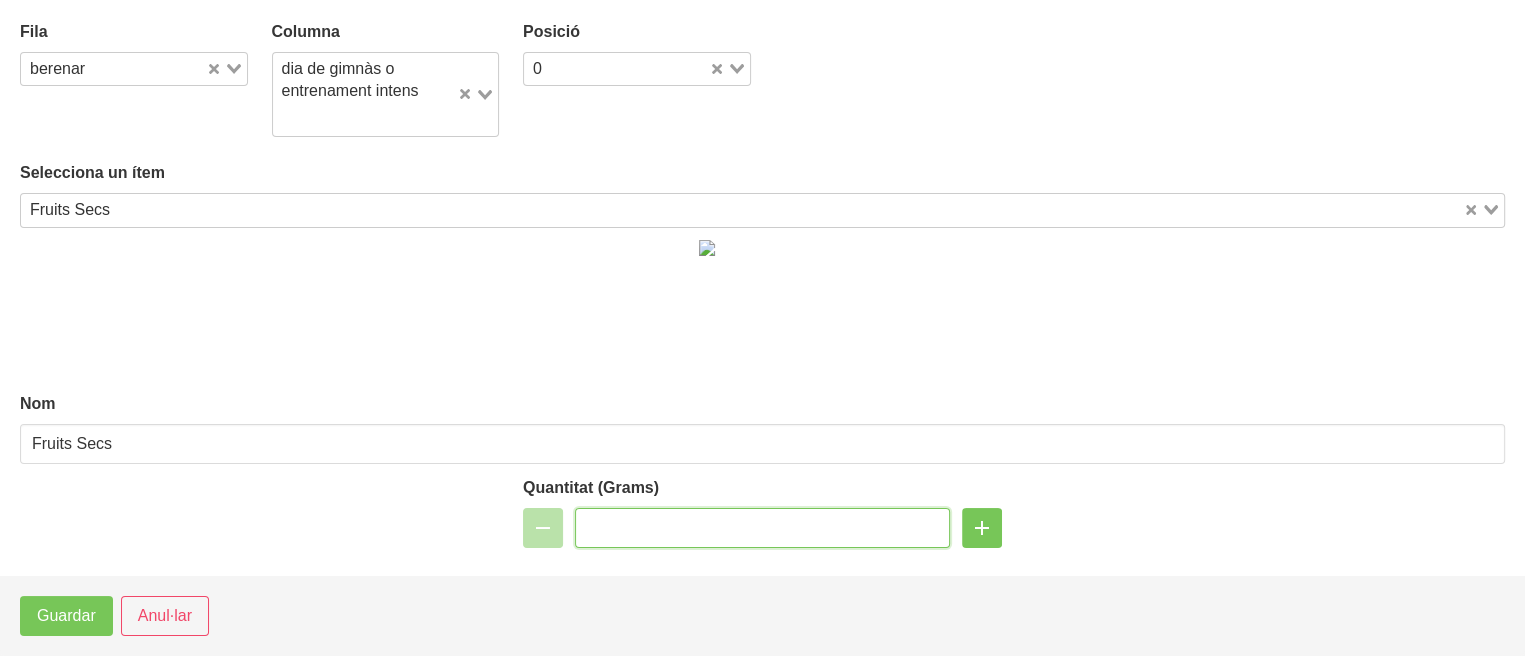 type 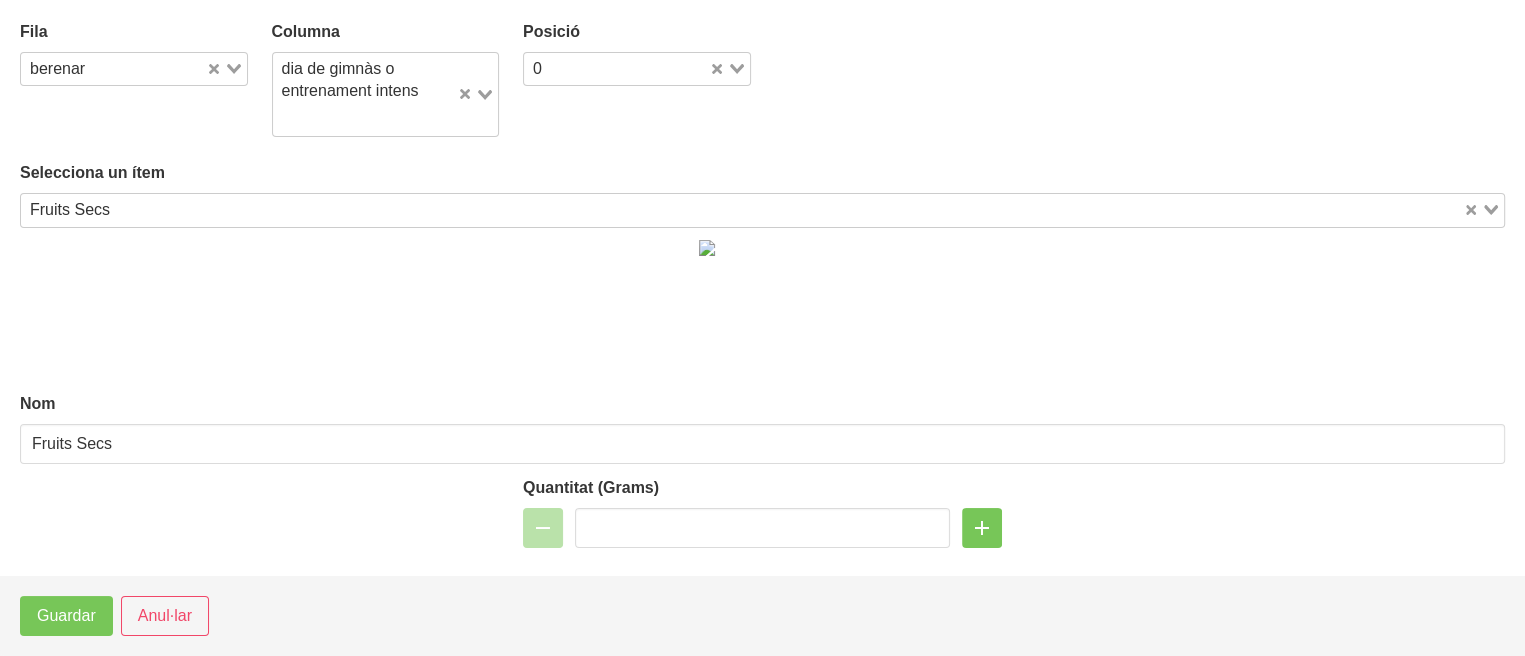 click at bounding box center [259, 512] 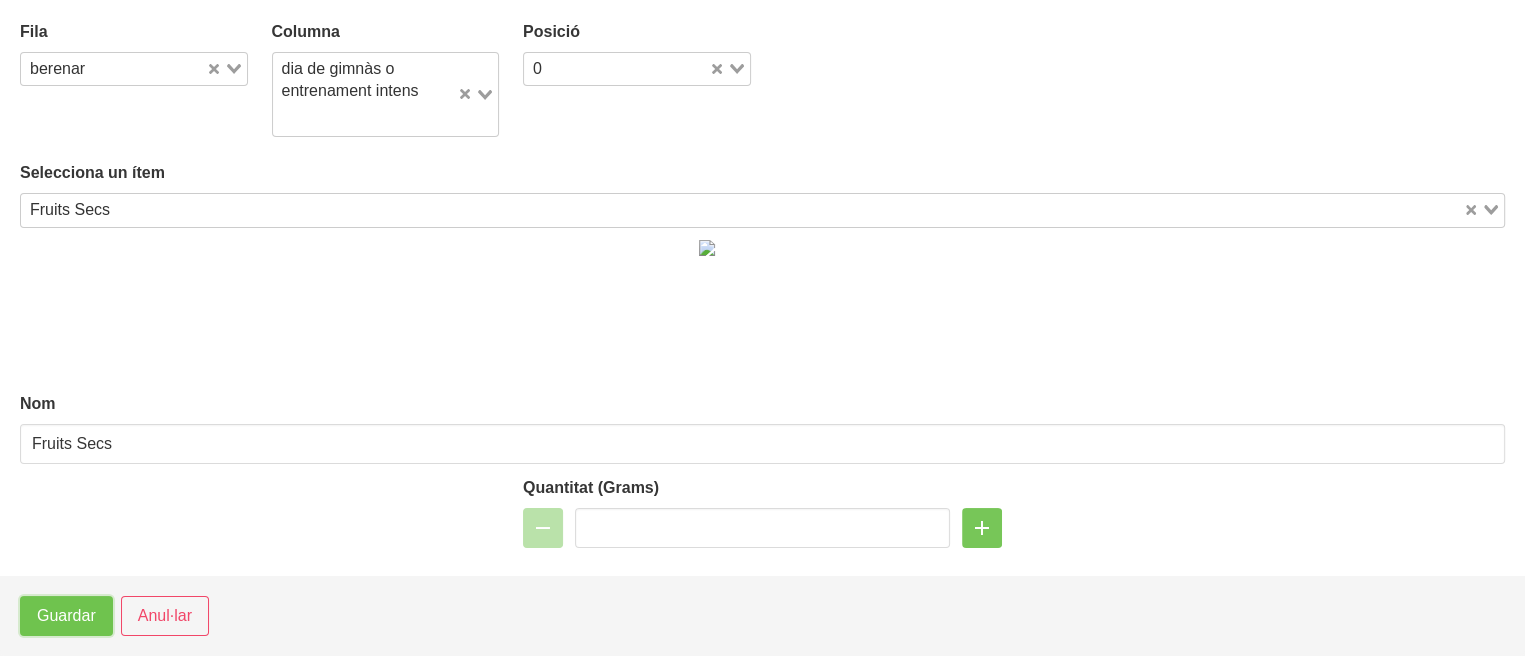 click on "Guardar" at bounding box center (66, 616) 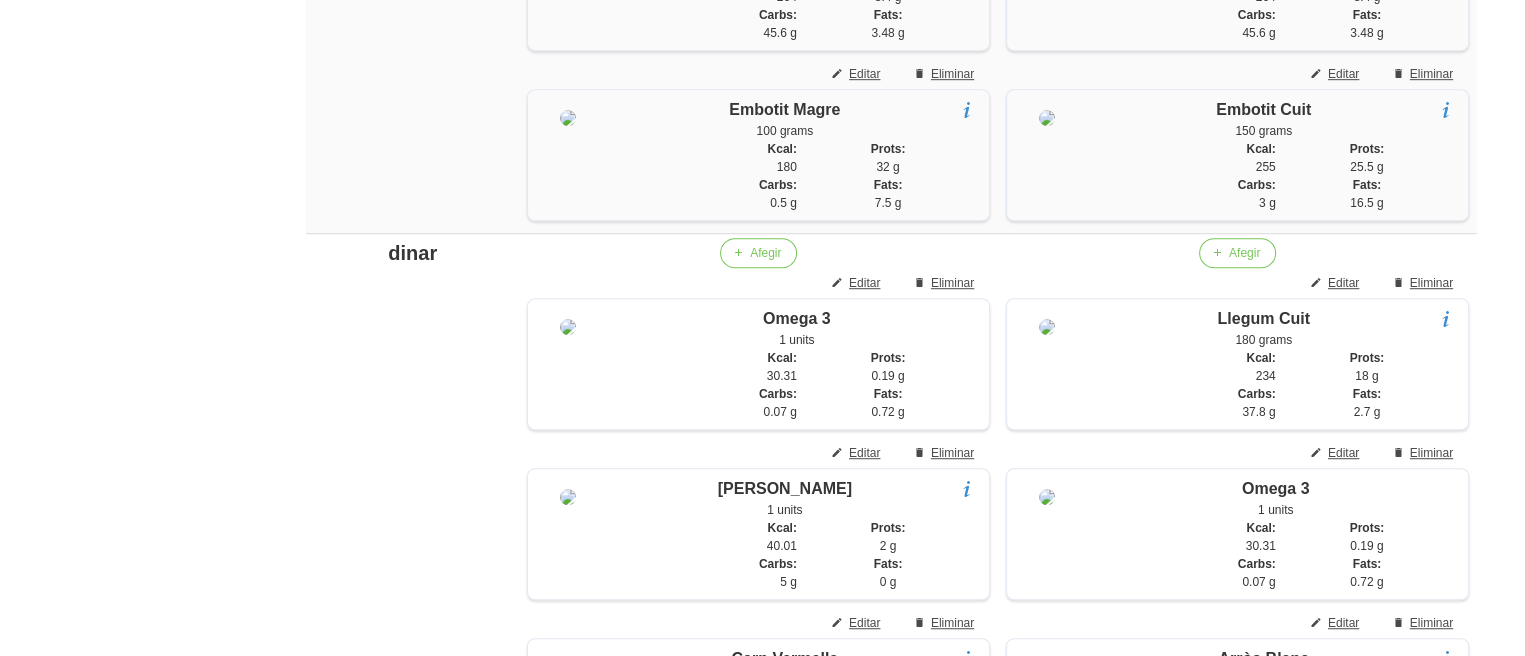 click on "General
Dashboard
Seccions
Clients
Administradors
Comunicacions
Esdeveniments
Aliments
Exercicis" at bounding box center (117, 994) 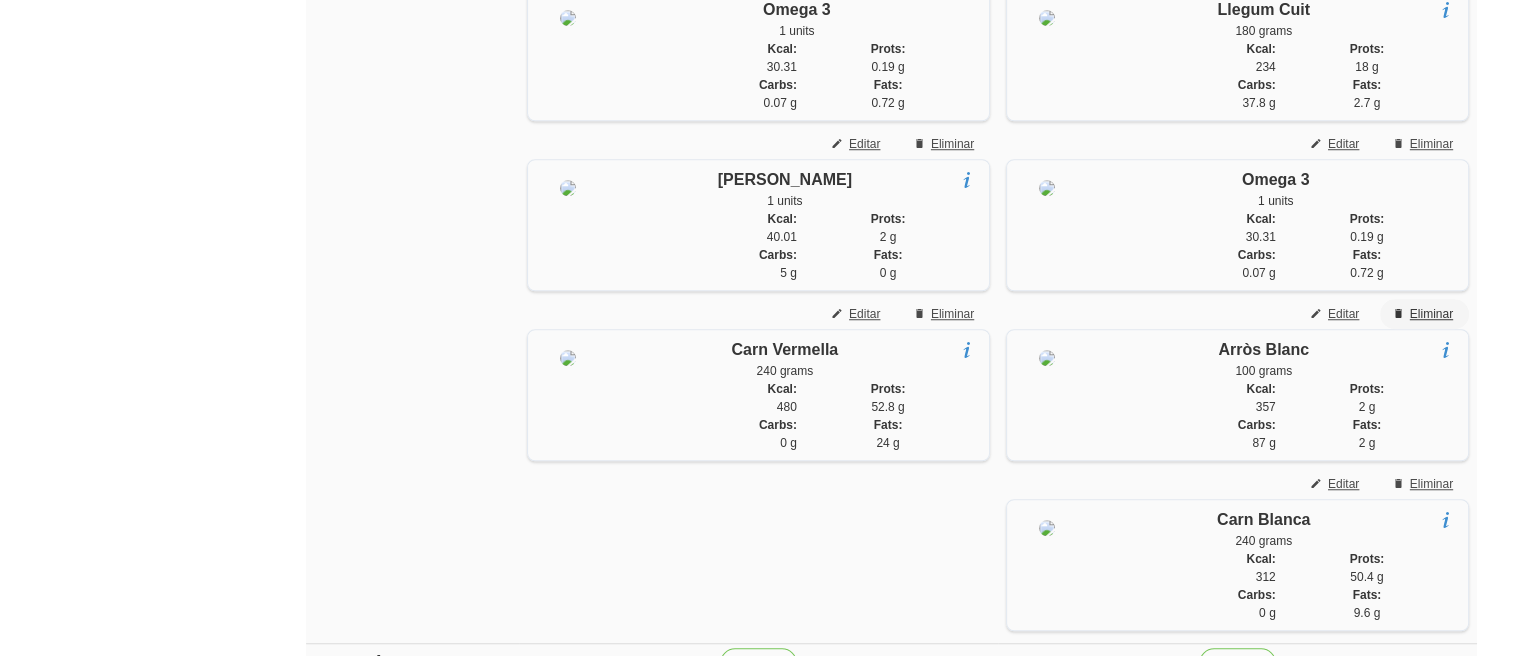 scroll, scrollTop: 1500, scrollLeft: 0, axis: vertical 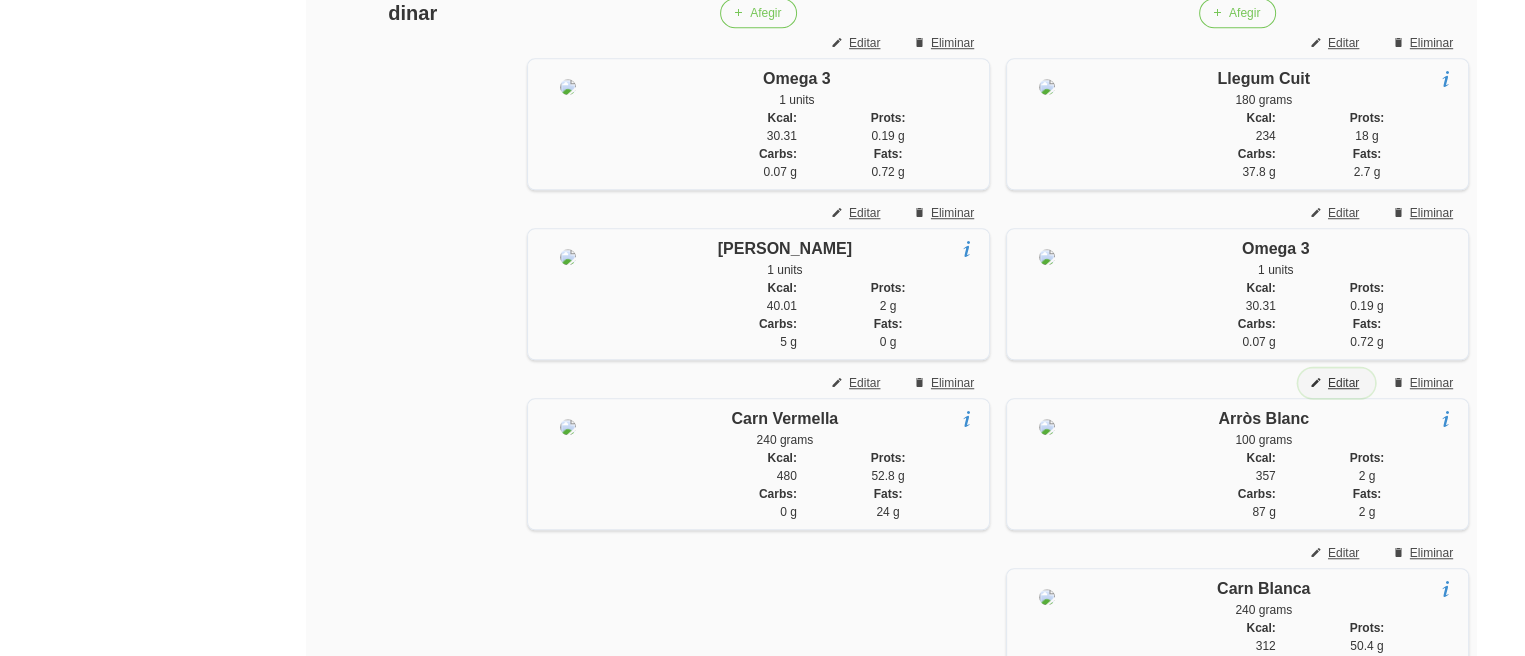 click on "Editar" at bounding box center (1343, 383) 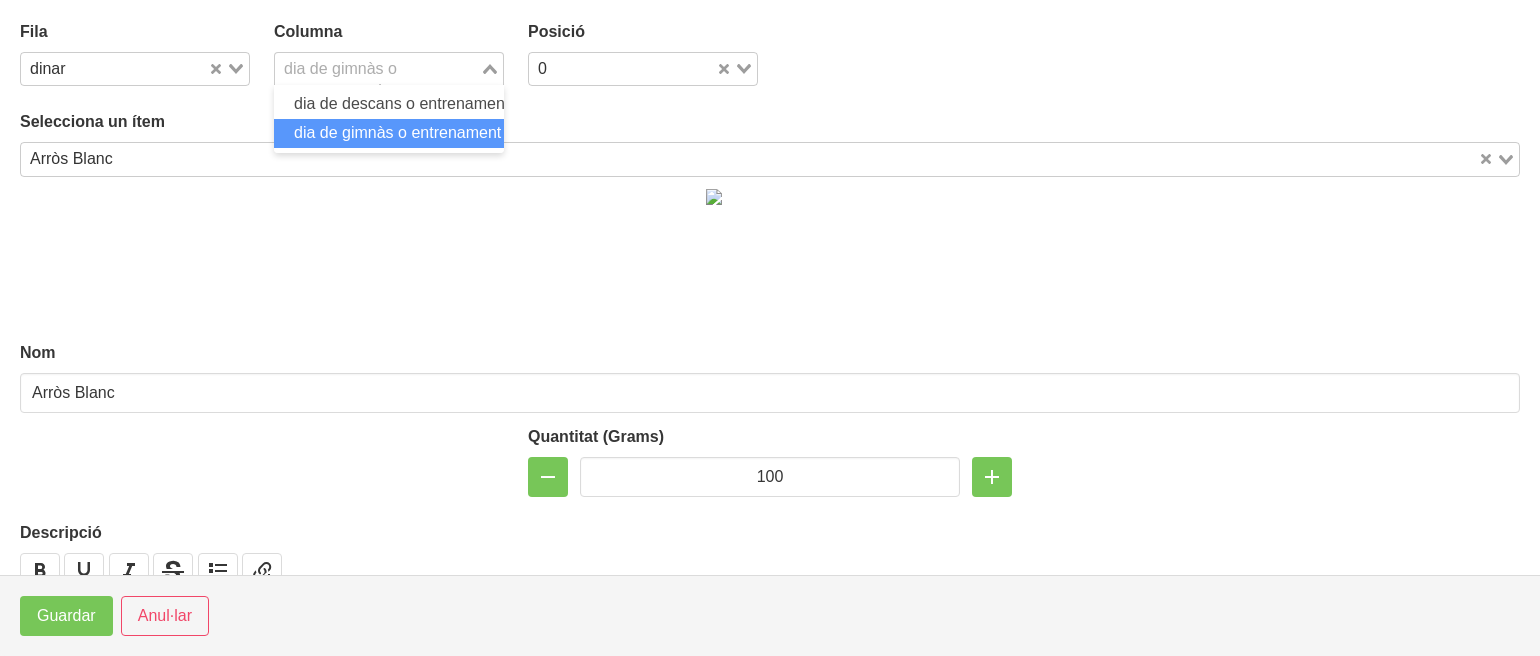 click on "dia de gimnàs o entrenament intens" at bounding box center (377, 67) 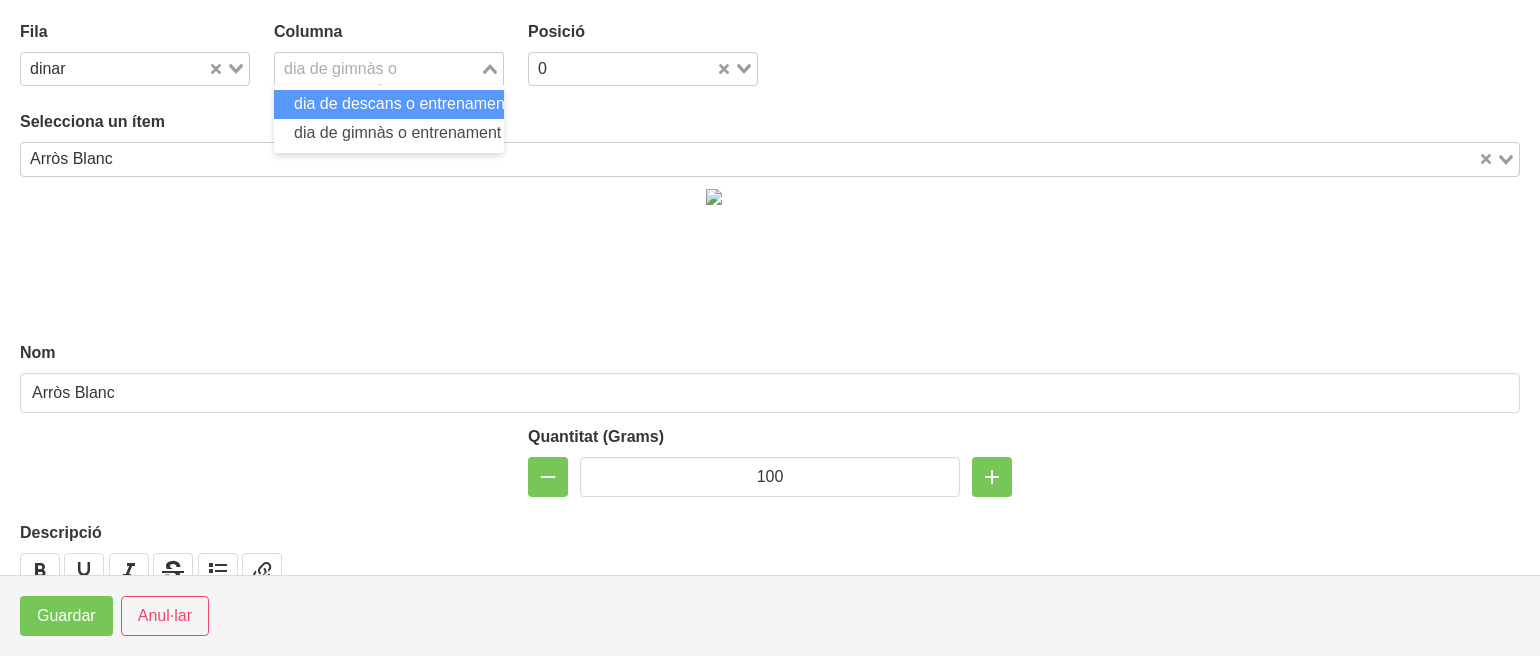 click on "dia de descans o entrenament suau" at bounding box center [389, 104] 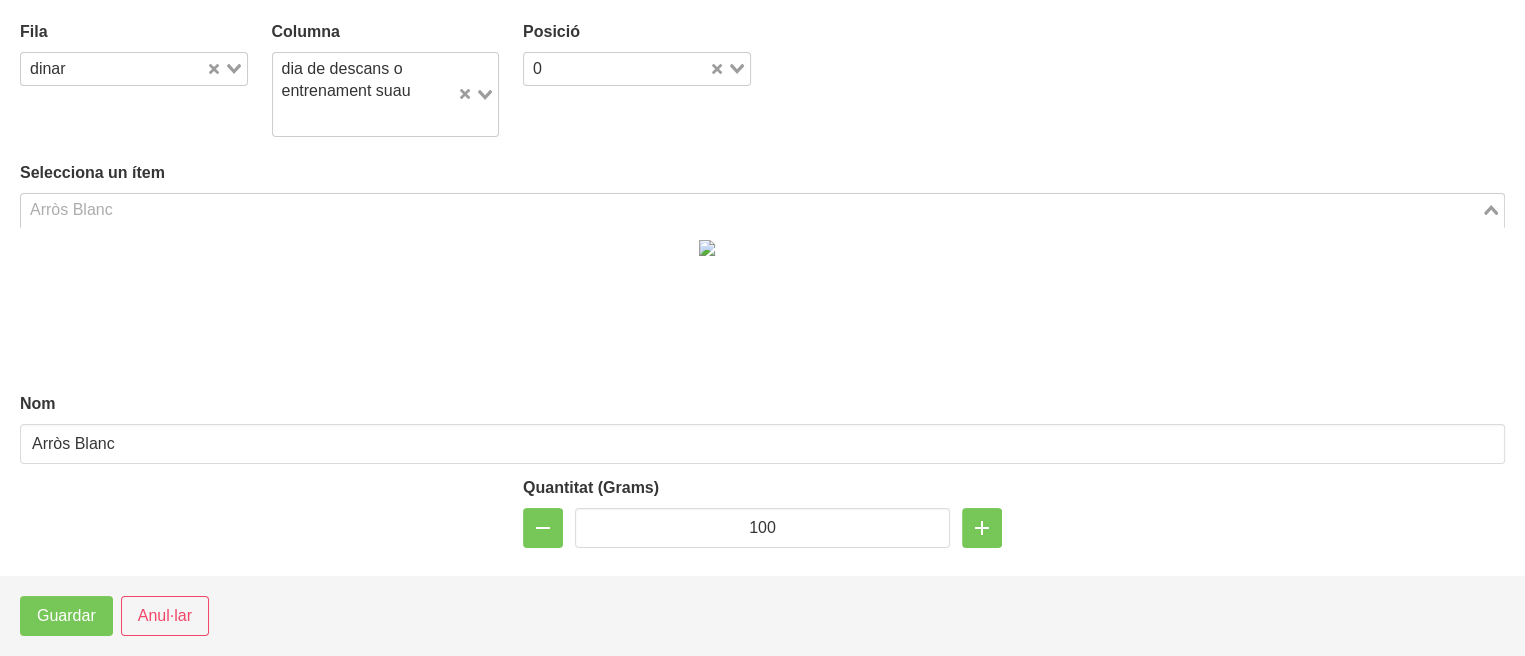 click at bounding box center (751, 210) 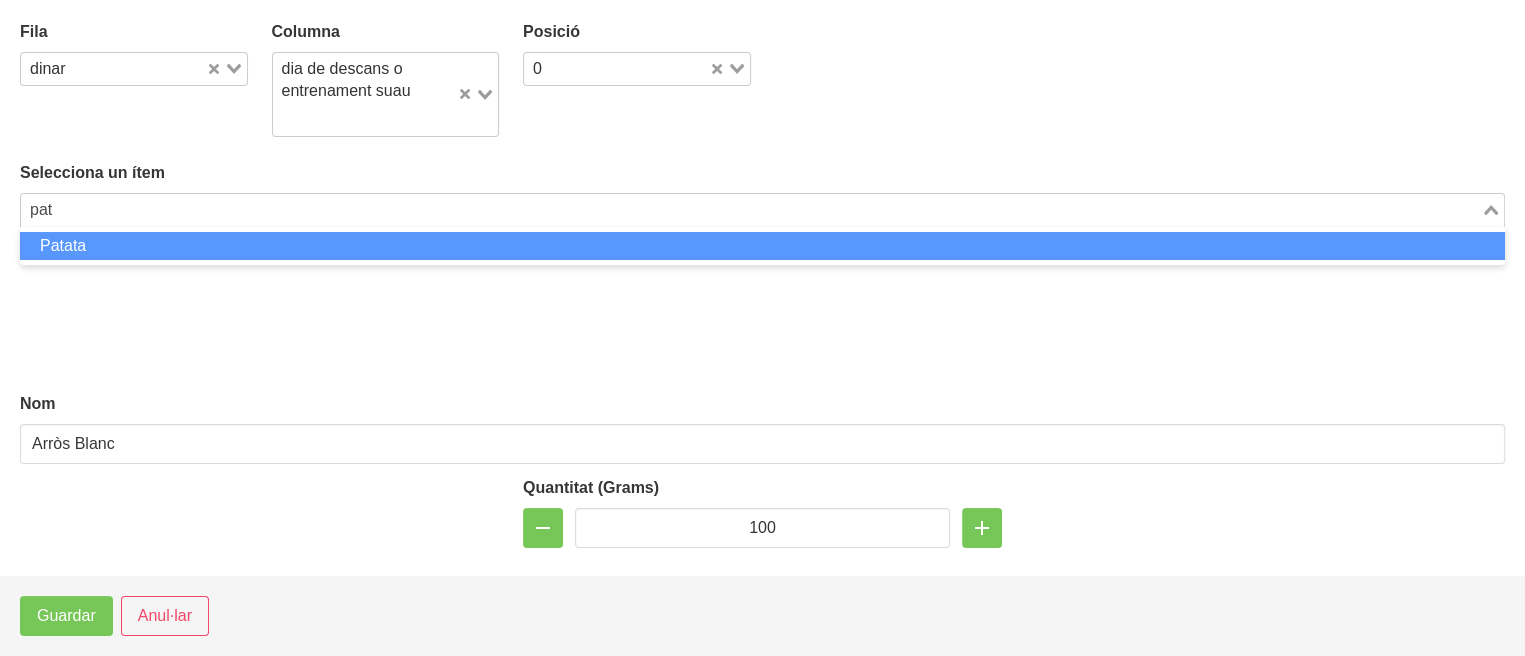 click on "Patata" at bounding box center [762, 246] 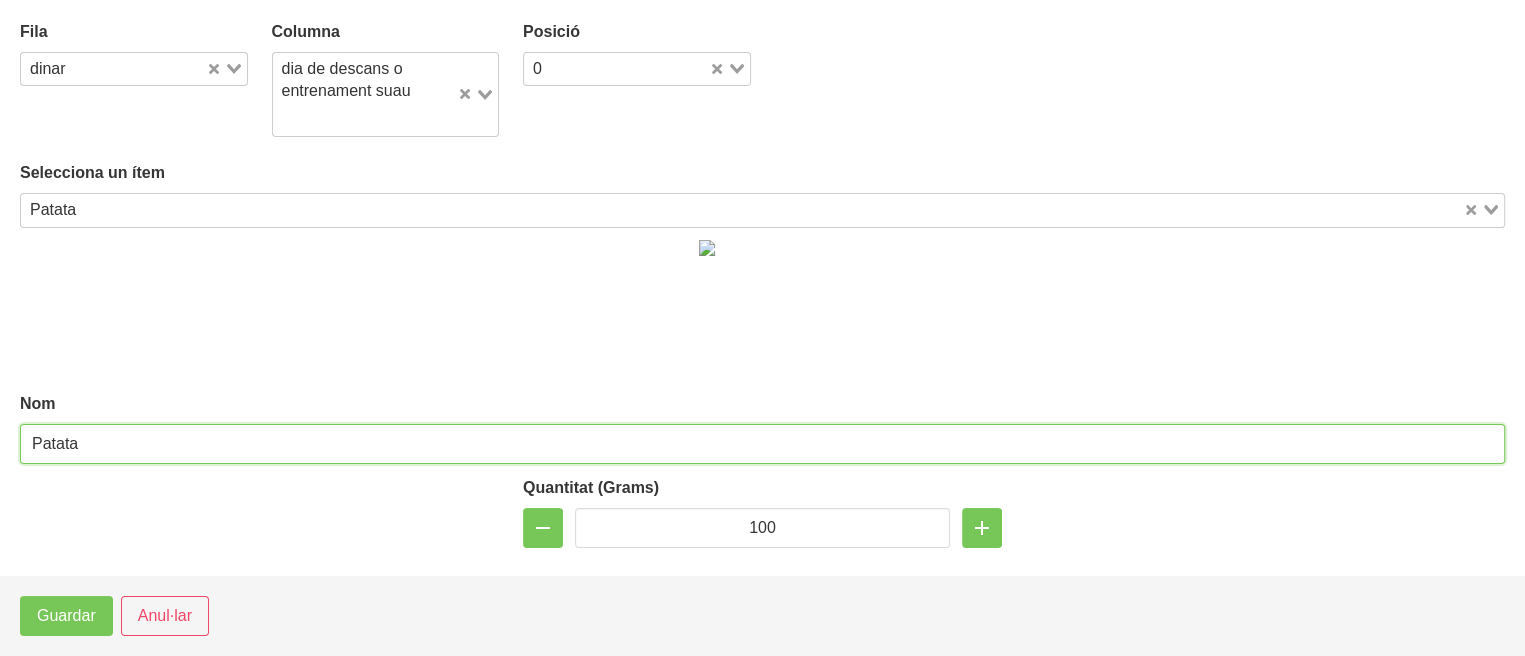 click on "Patata" at bounding box center (762, 444) 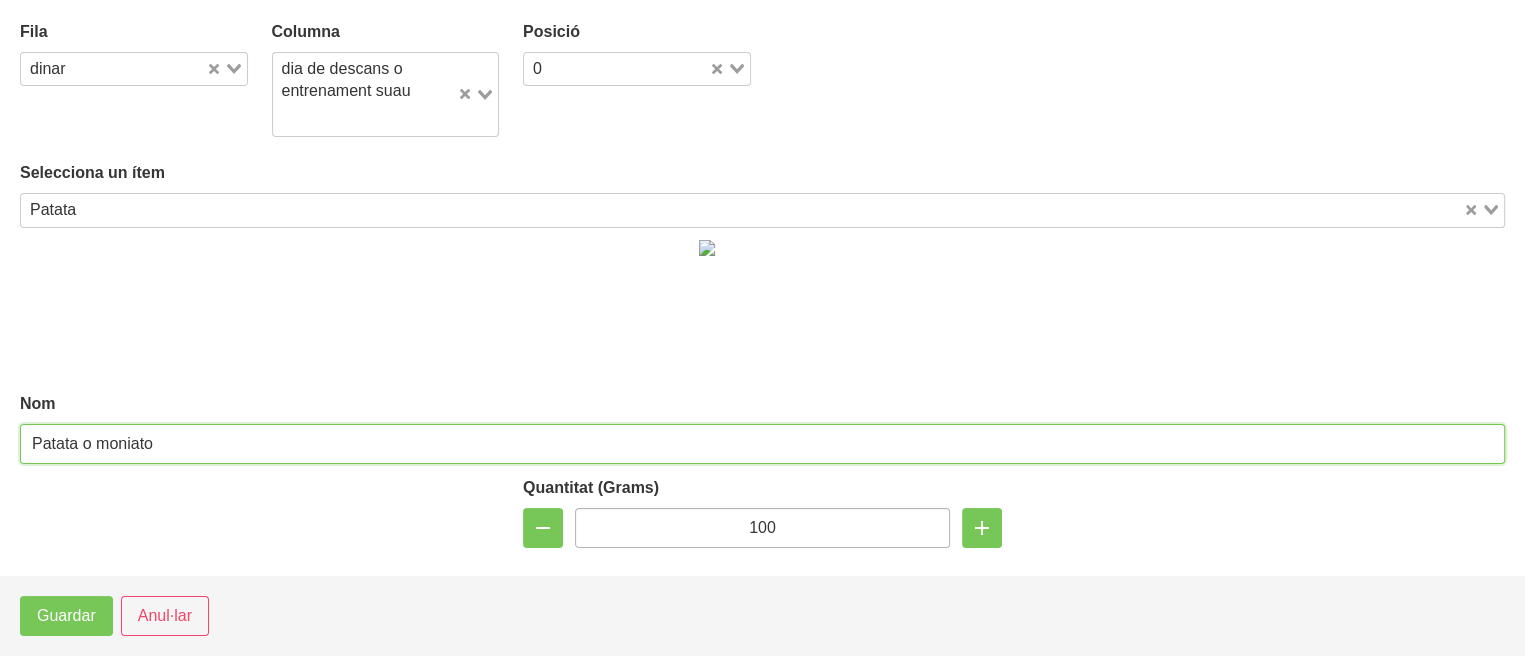 type on "Patata o moniato" 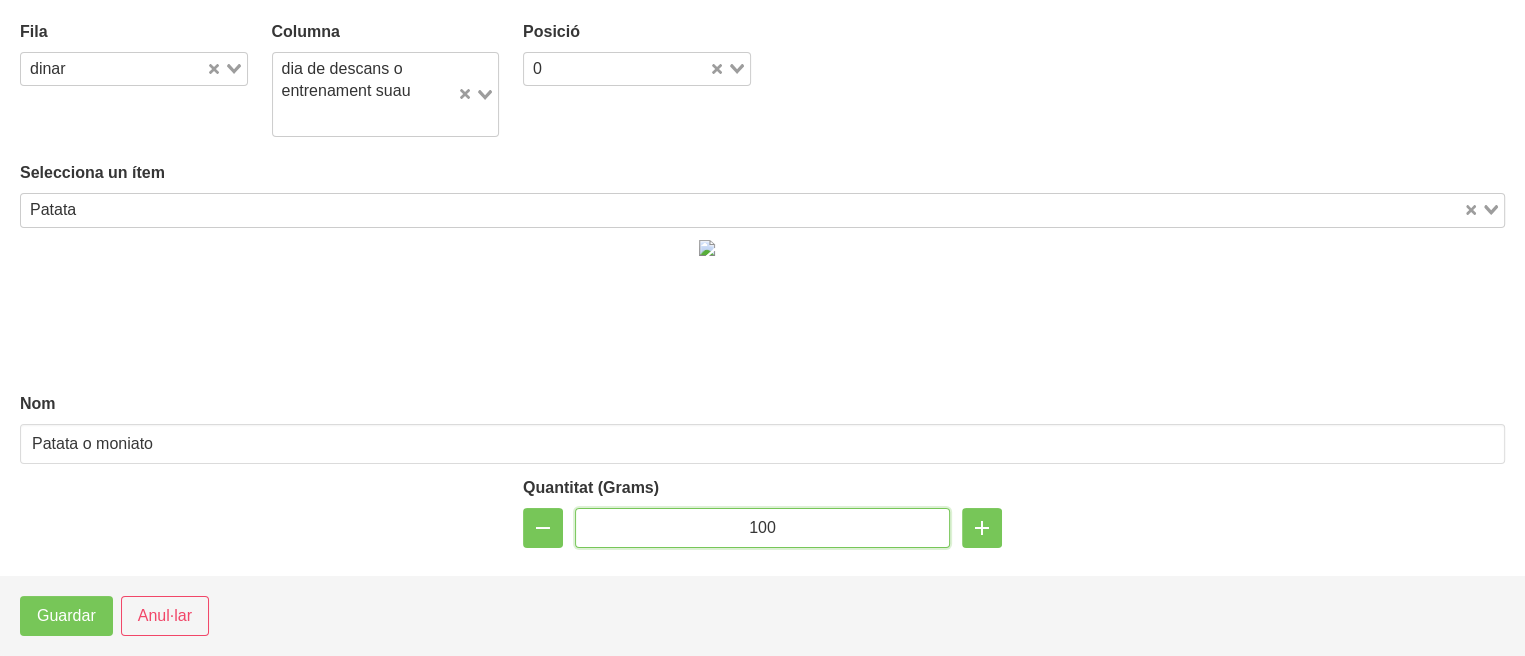 click on "100" at bounding box center [762, 528] 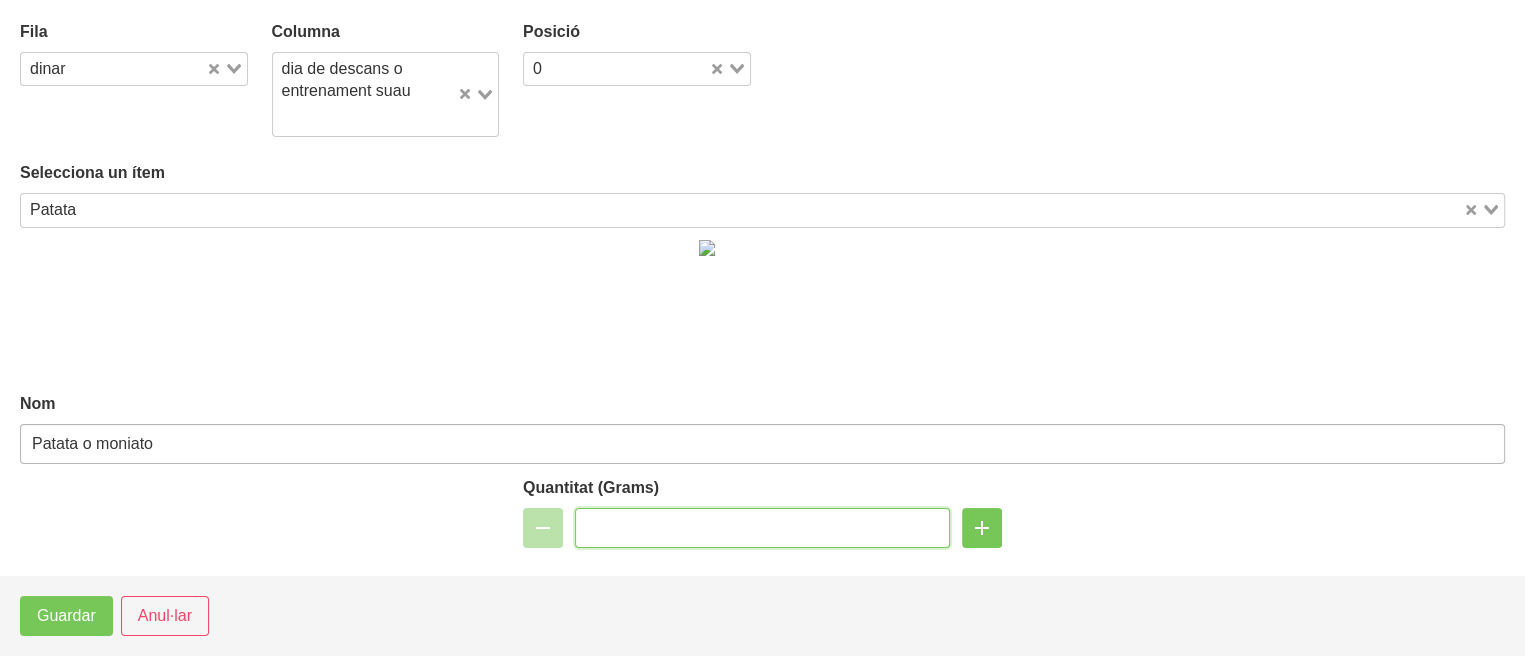 type 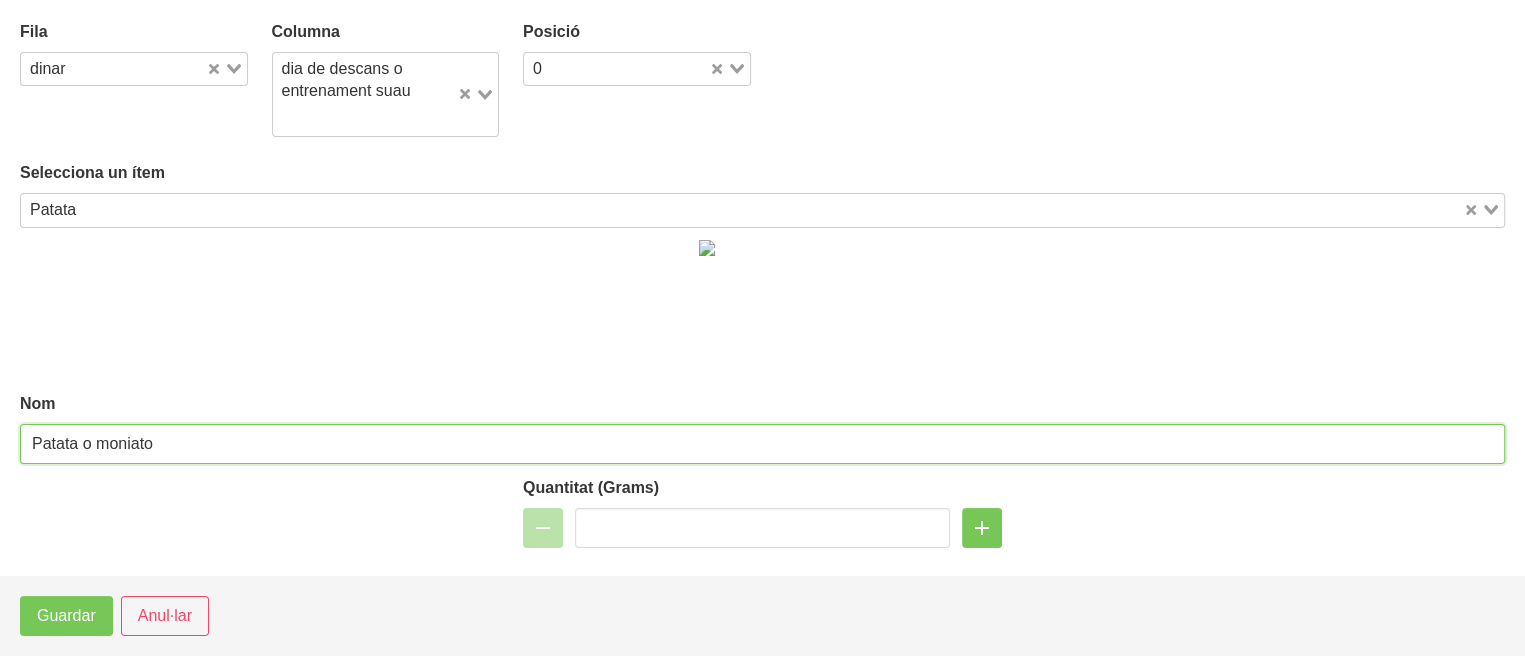 click on "Patata o moniato" at bounding box center [762, 444] 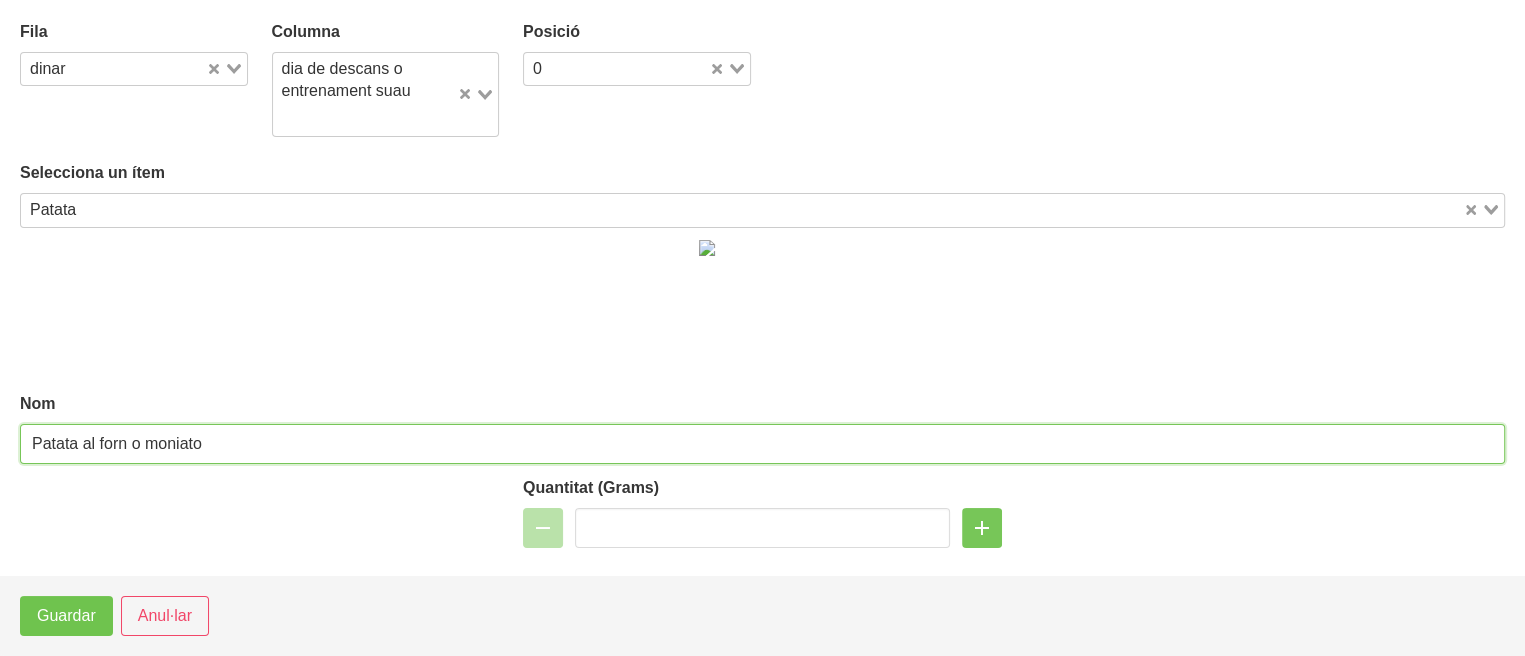 type on "Patata al forn o moniato" 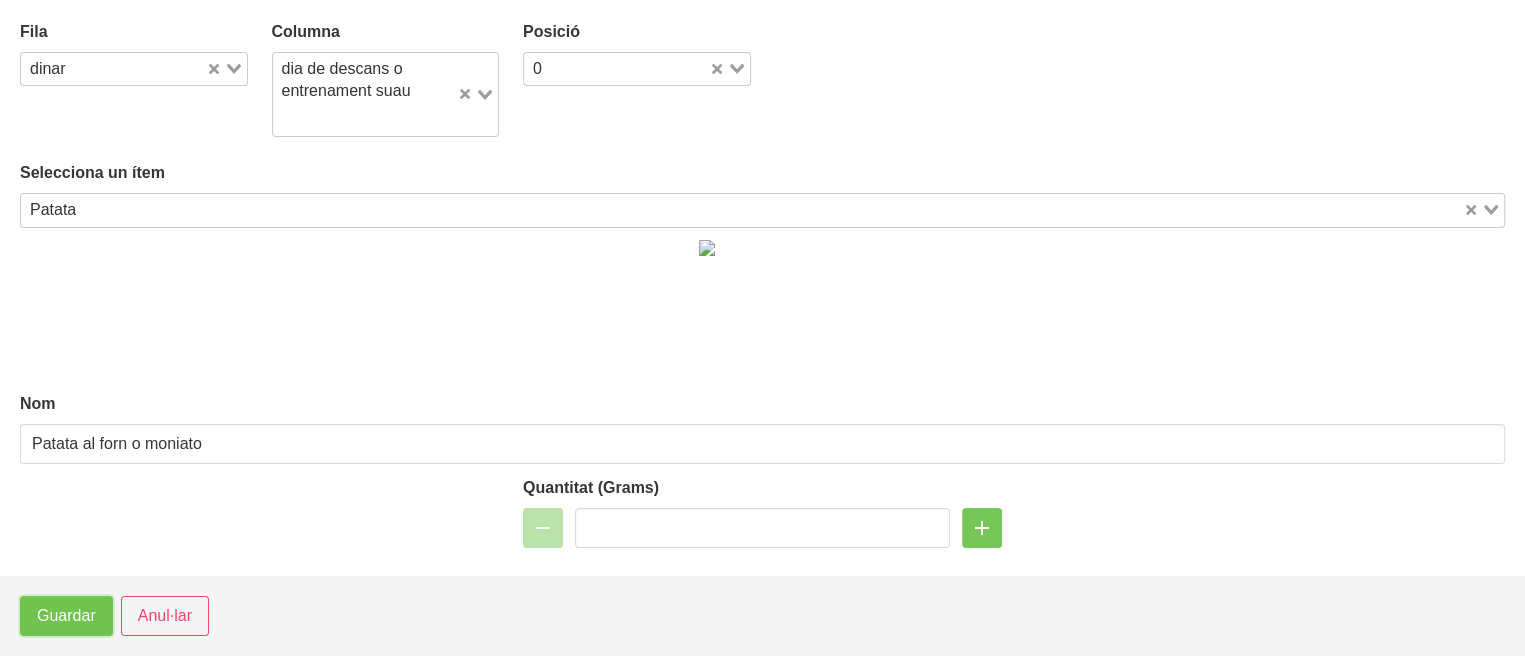 click on "Guardar" at bounding box center [66, 616] 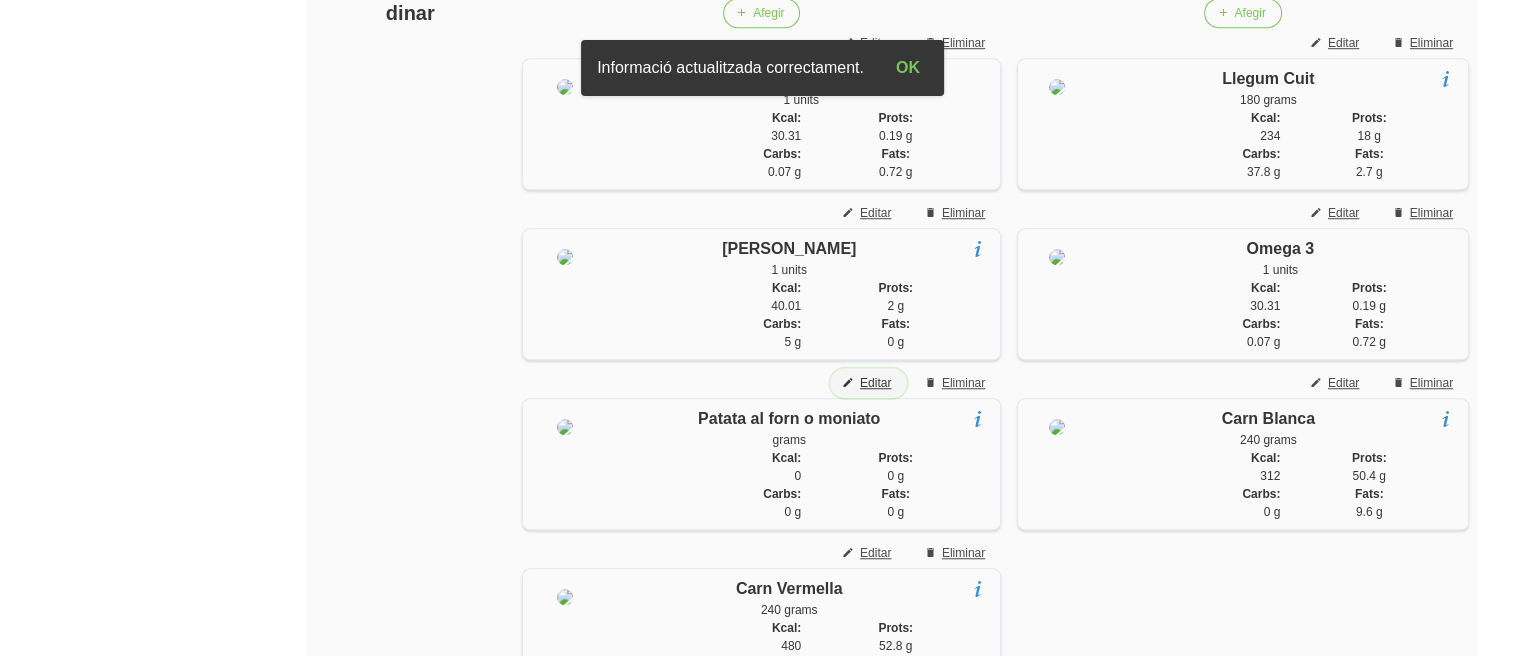 click on "Editar" at bounding box center [868, 383] 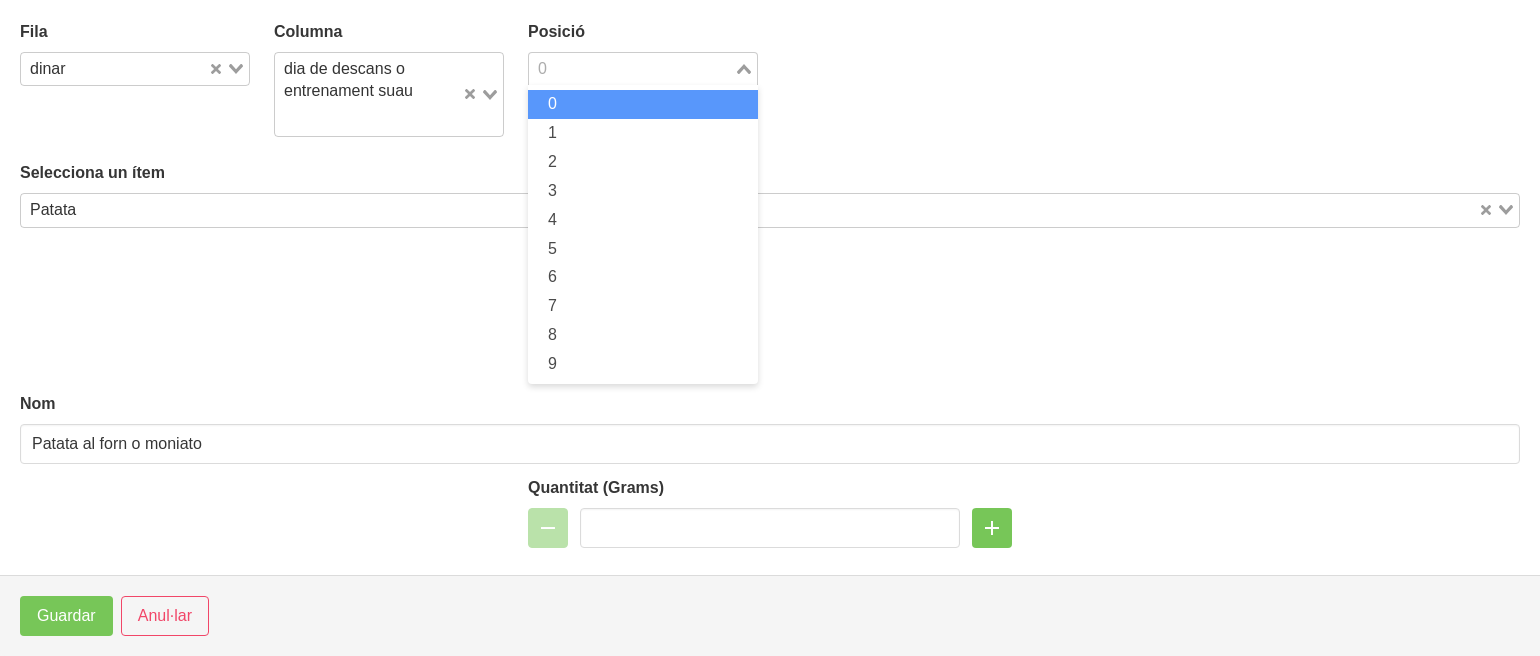 click on "0" at bounding box center [631, 67] 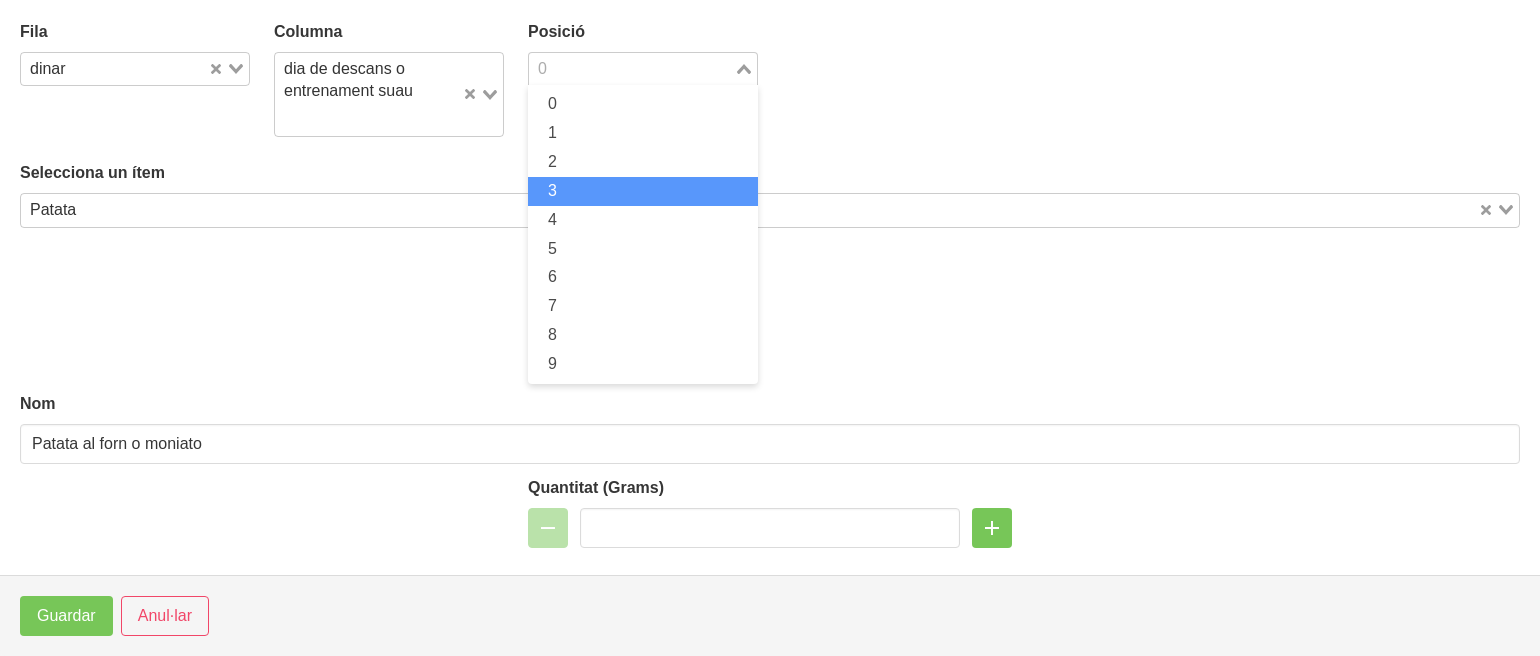 click on "3" at bounding box center [643, 191] 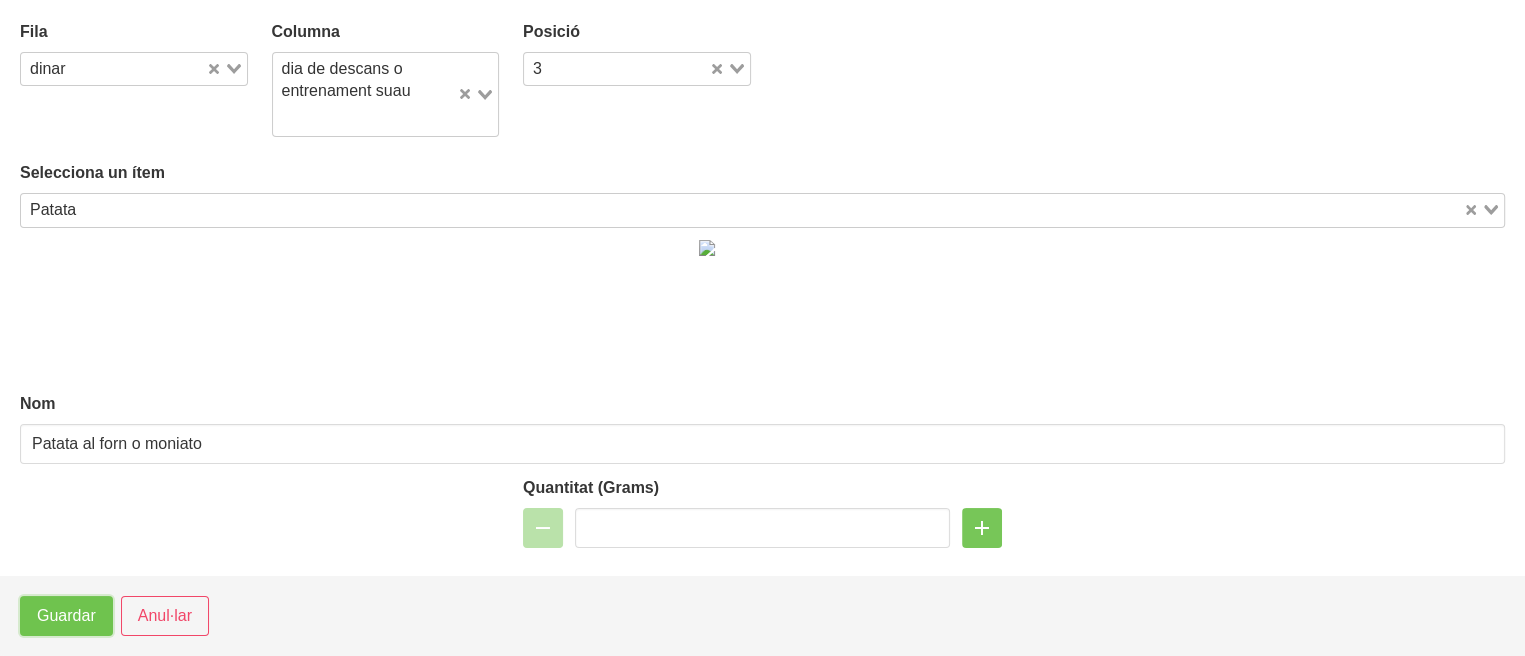 click on "Guardar" at bounding box center (66, 616) 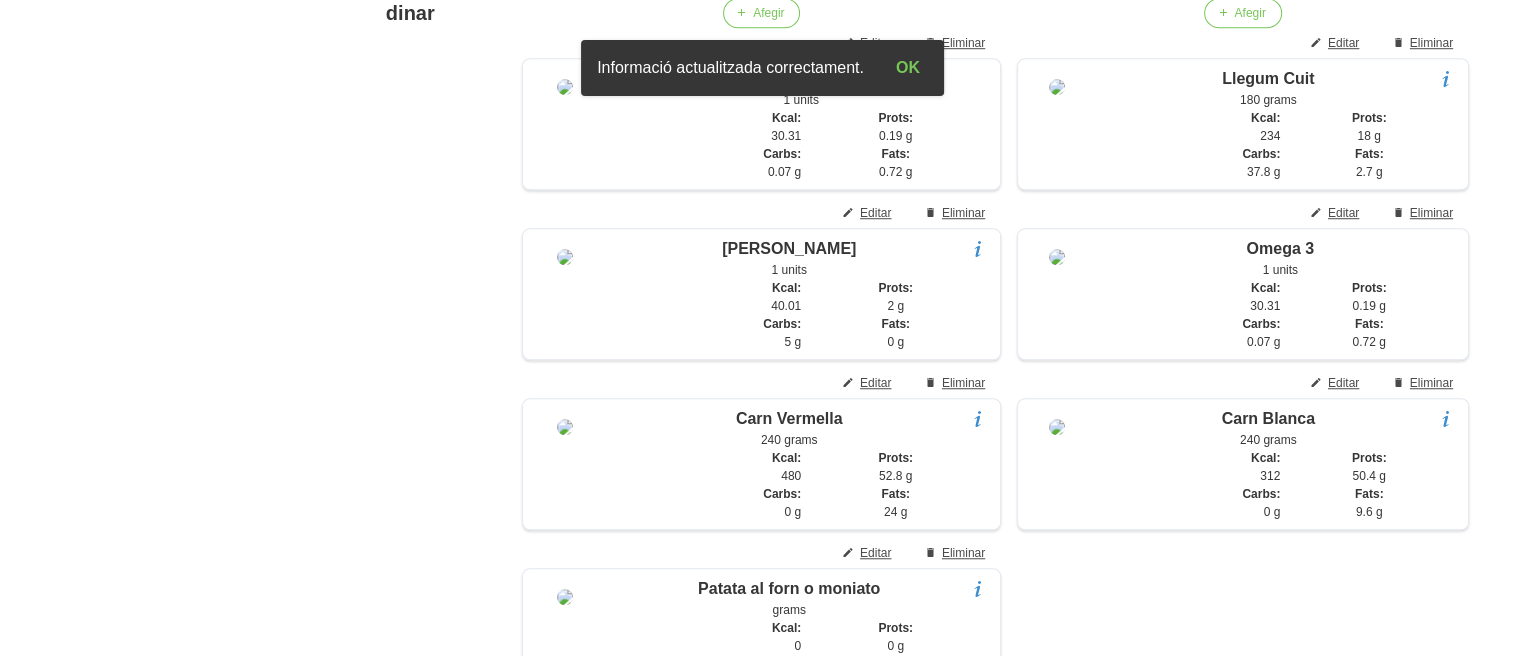 click on "General
Dashboard
Seccions
Clients
Administradors
Comunicacions
Esdeveniments
Aliments
Exercicis" at bounding box center [117, 754] 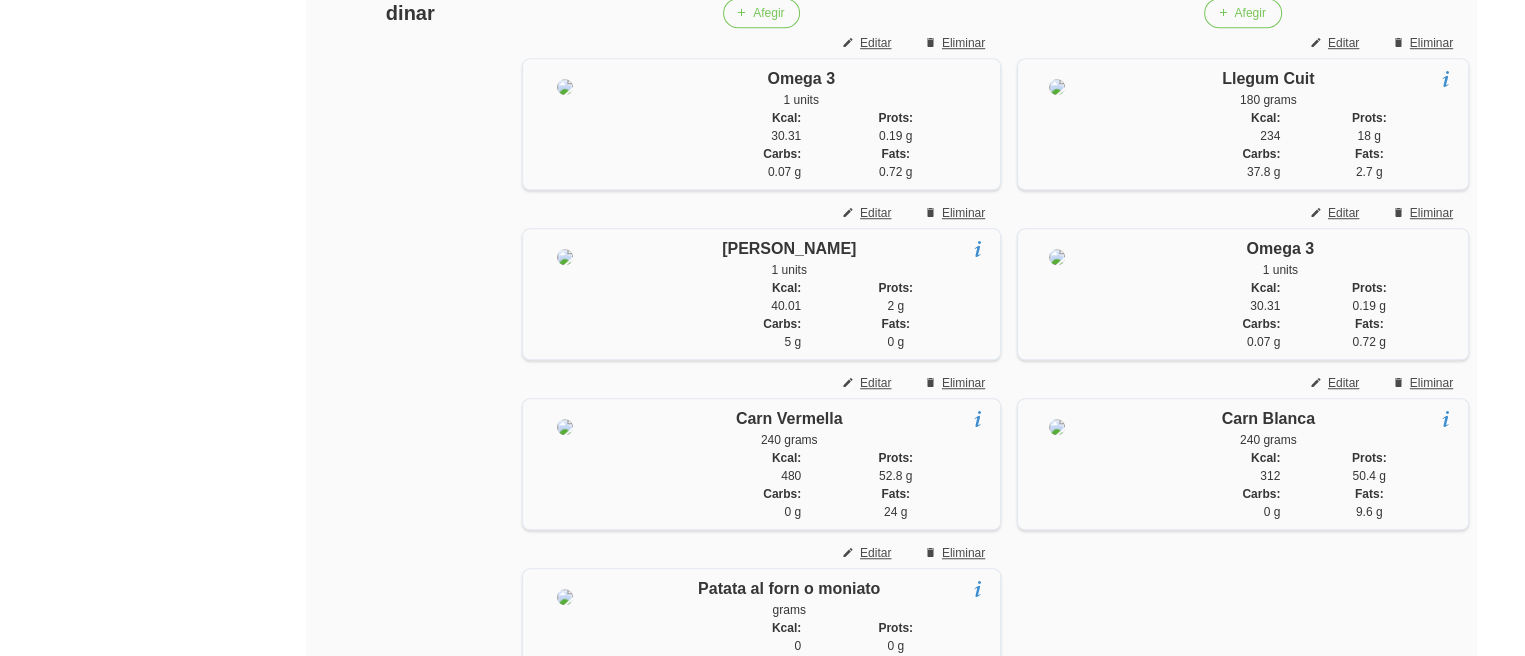 click on "Afegir       Editar       Eliminar           Llegum Cuit     180 grams
Llenties, cigrons, mongetes, pèsols   Kcal:     234   Prots:     18 g   Carbs:     37.8 g   Fats:     2.7 g     Editar       Eliminar           Omega 3     1 units
Kcal:     30.31   Prots:     0.19 g   Carbs:     0.07 g   Fats:     0.72 g     Editar       Eliminar           Carn Blanca     240 grams
pollastre, gall d' indi, conill    Kcal:     312   Prots:     50.4 g   Carbs:     0 g   Fats:     9.6 g" at bounding box center [1243, 353] 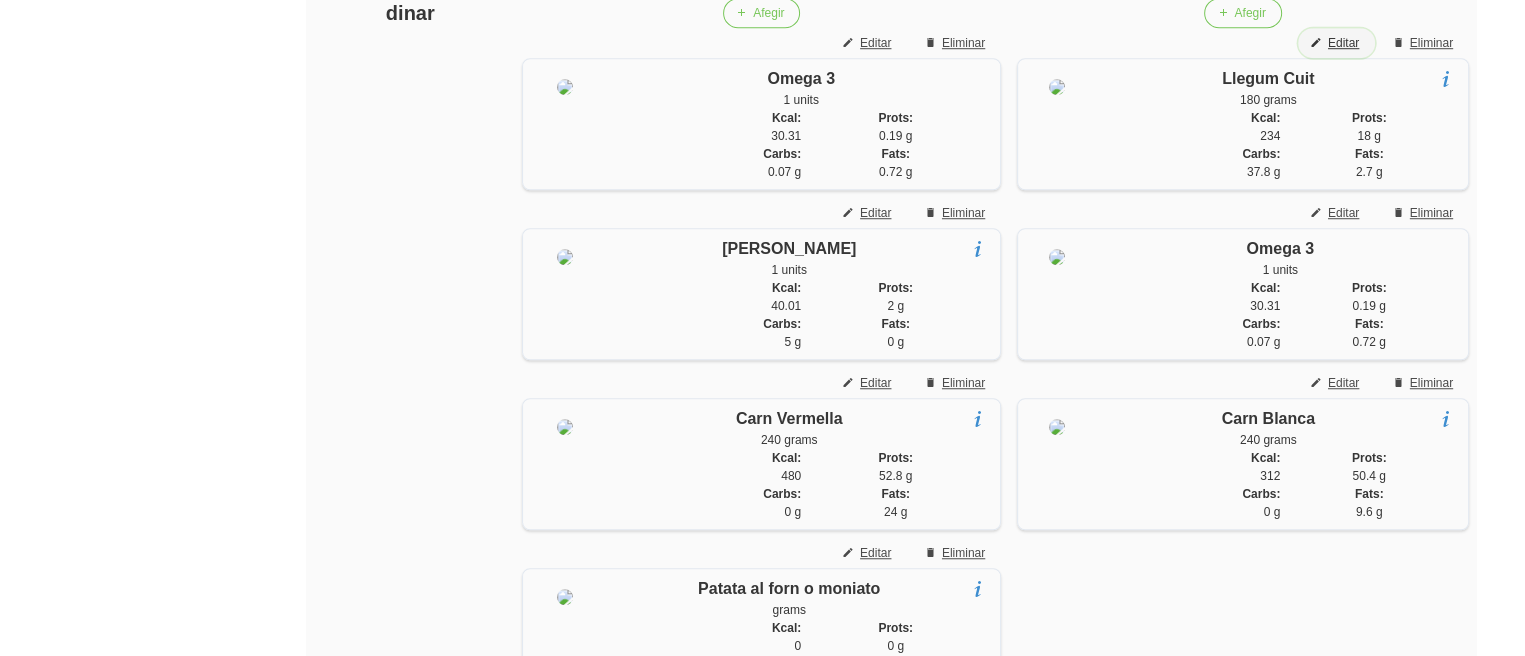 click on "Editar" at bounding box center (1343, 43) 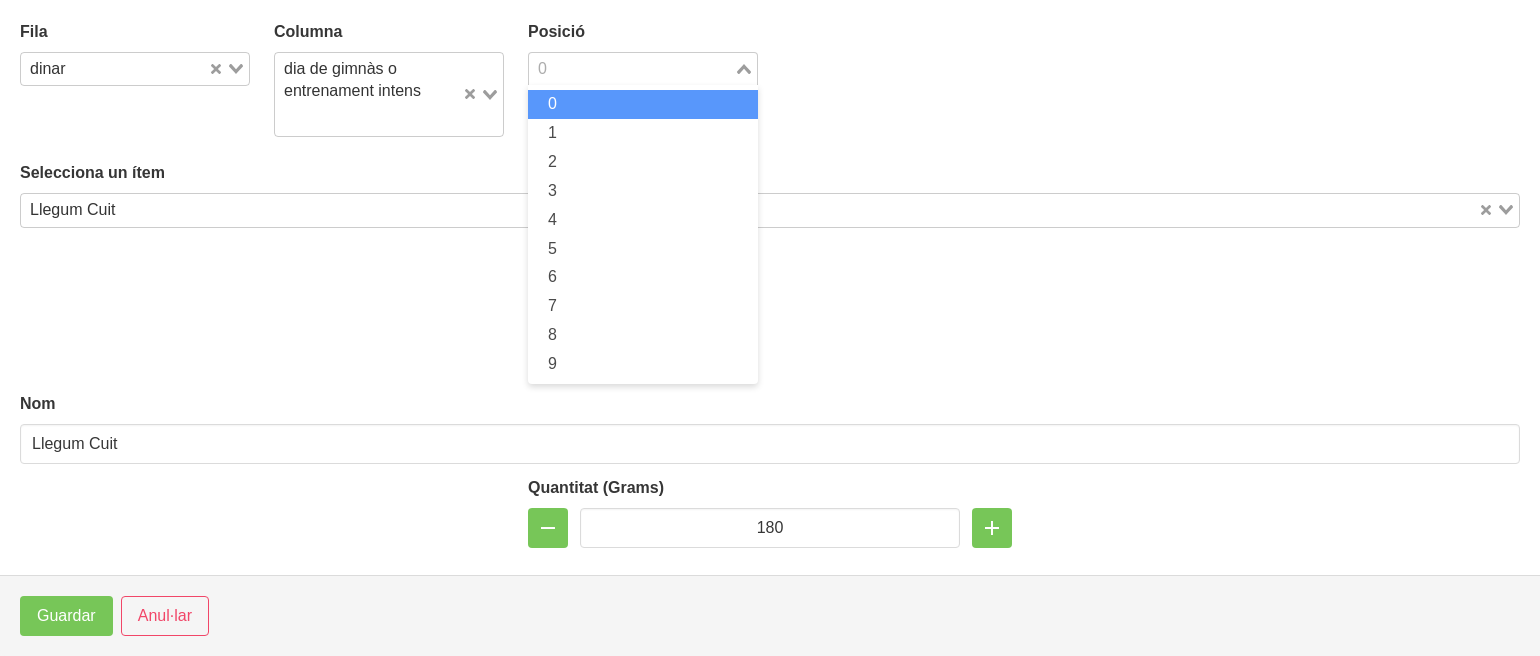 click at bounding box center (631, 69) 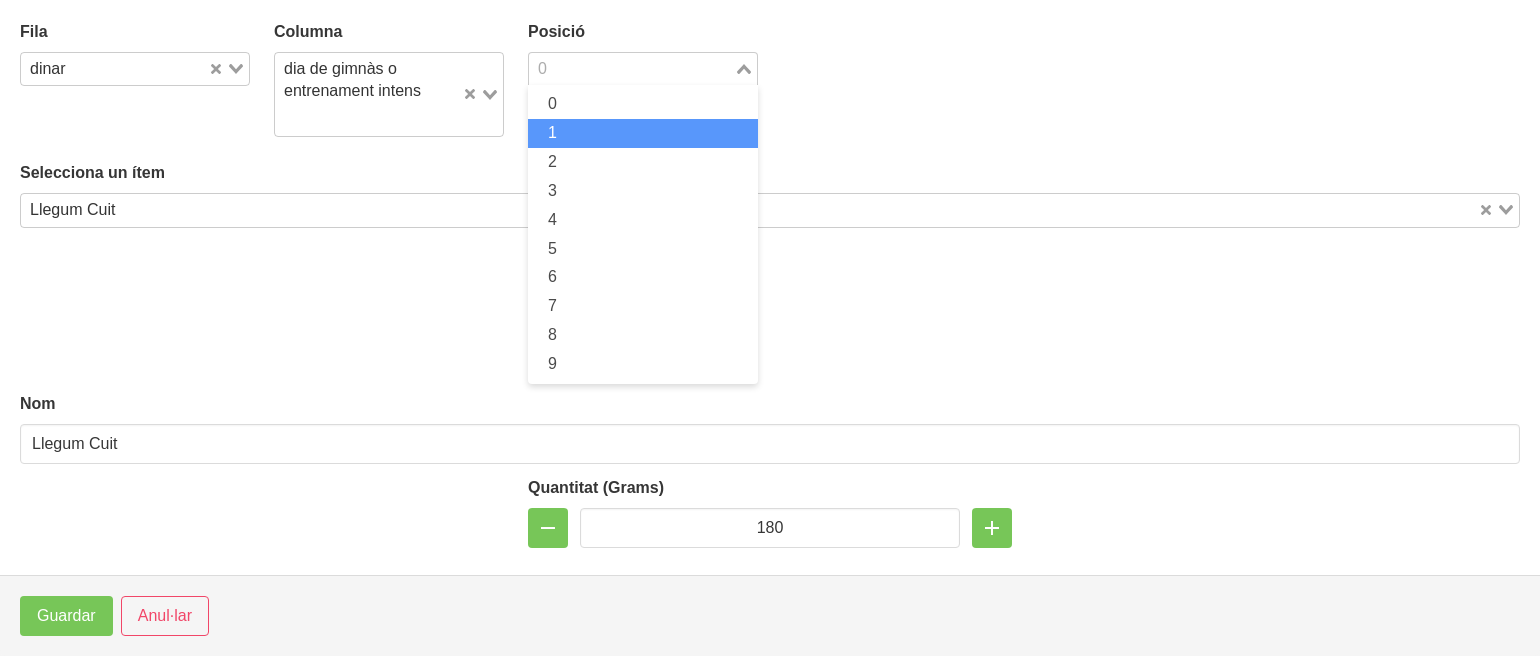 click on "1" at bounding box center [643, 133] 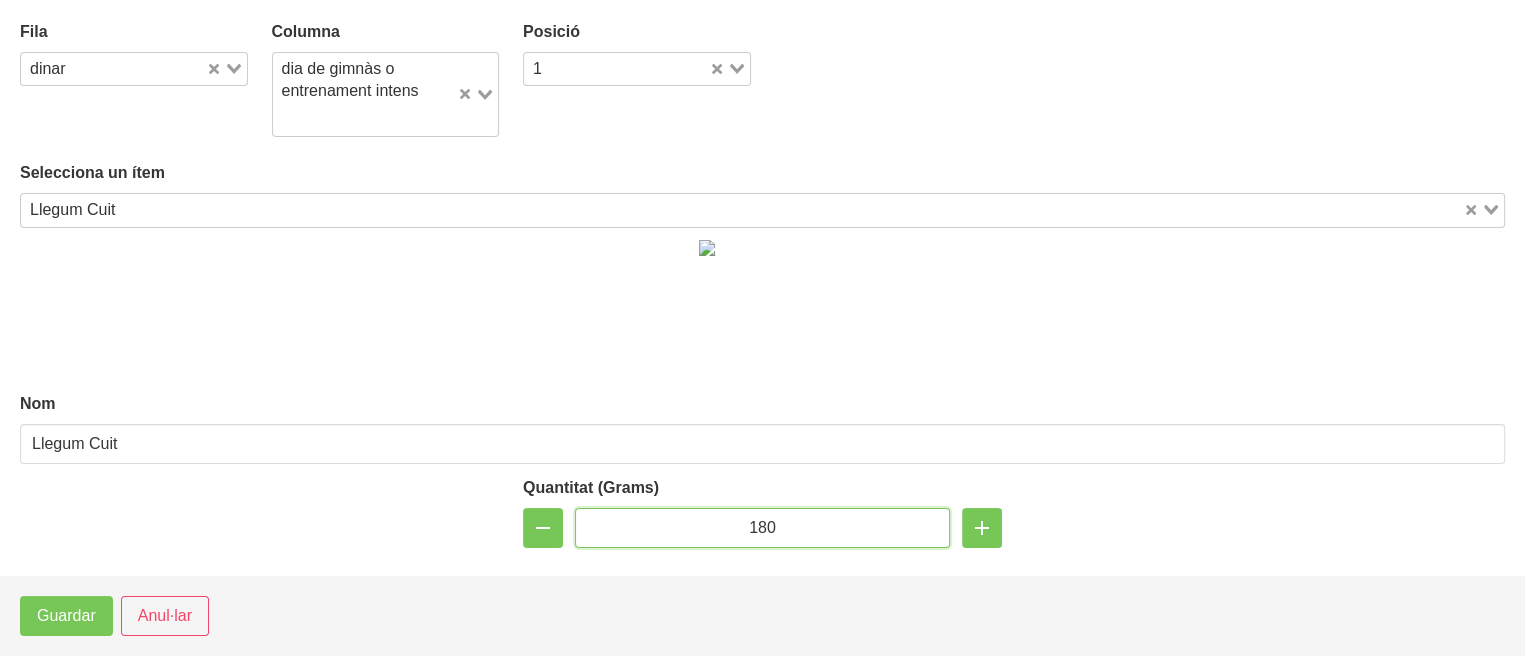 click on "180" at bounding box center (762, 528) 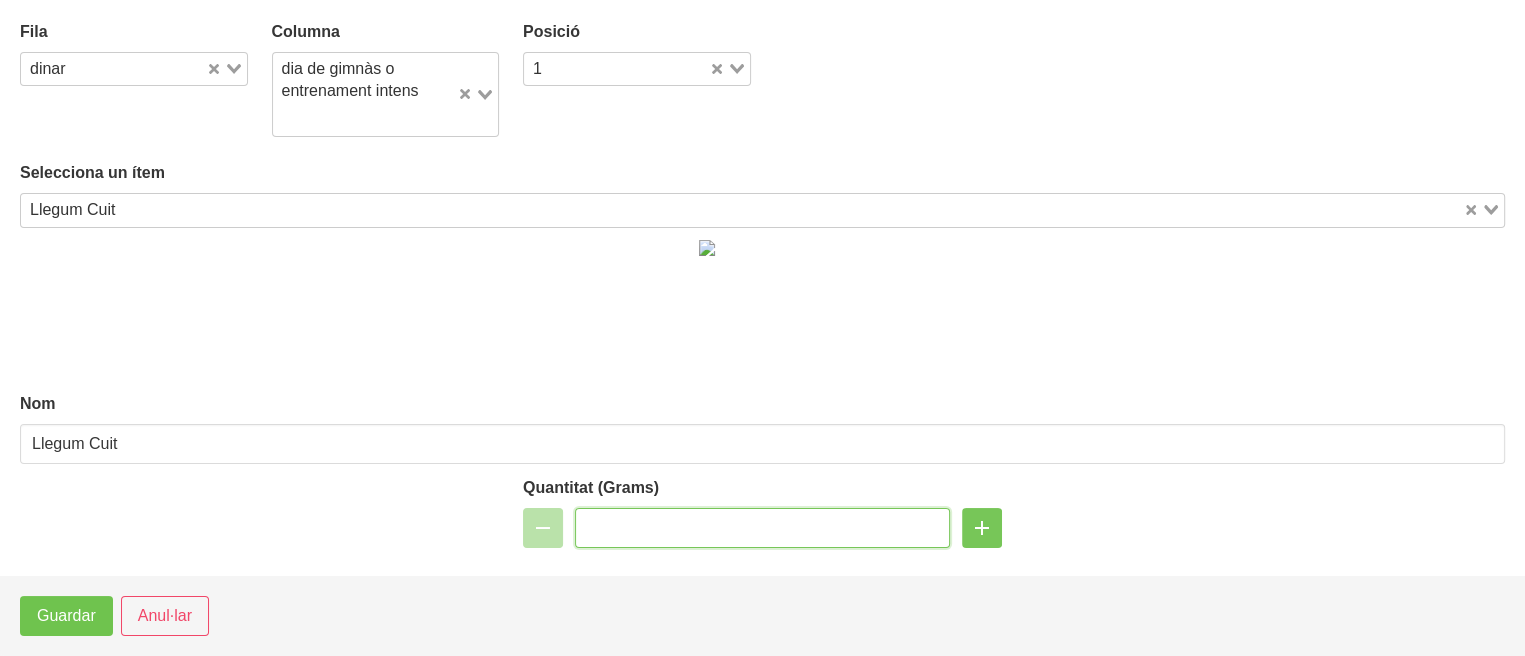type 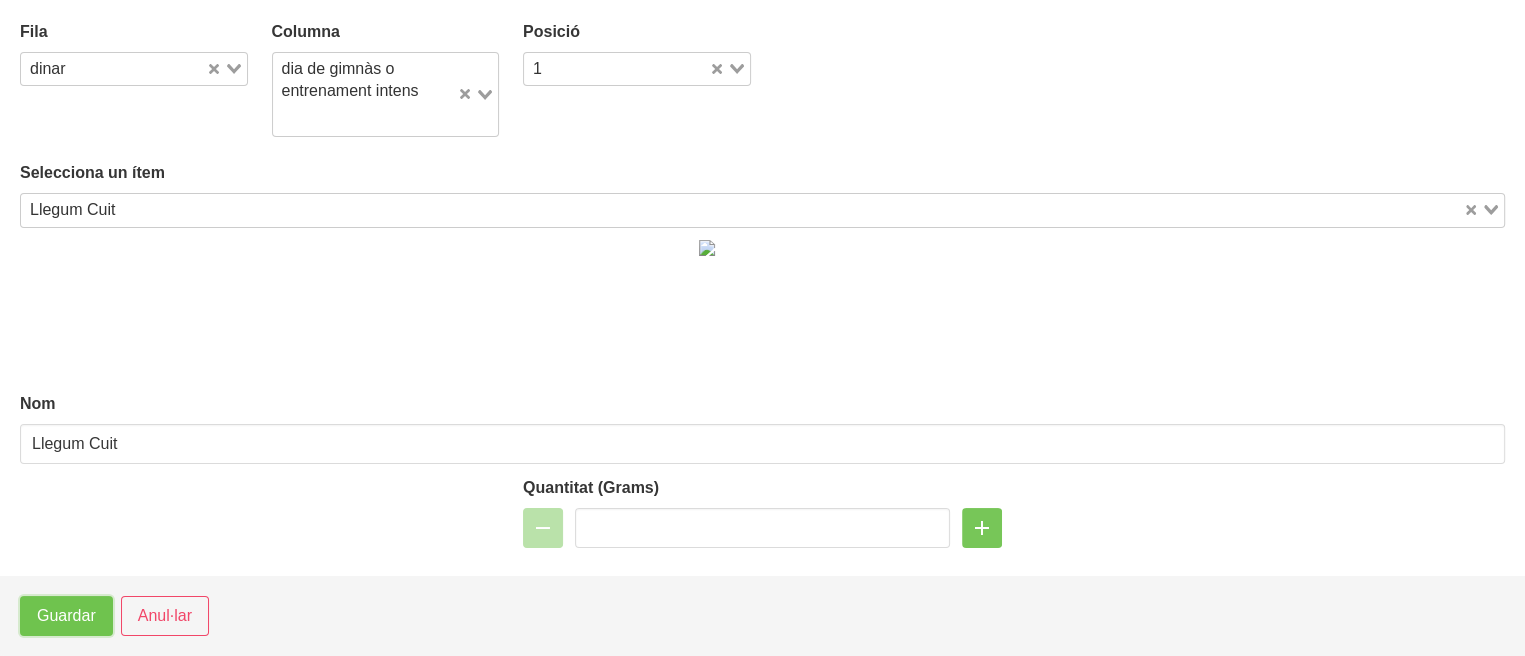 click on "Guardar" at bounding box center (66, 616) 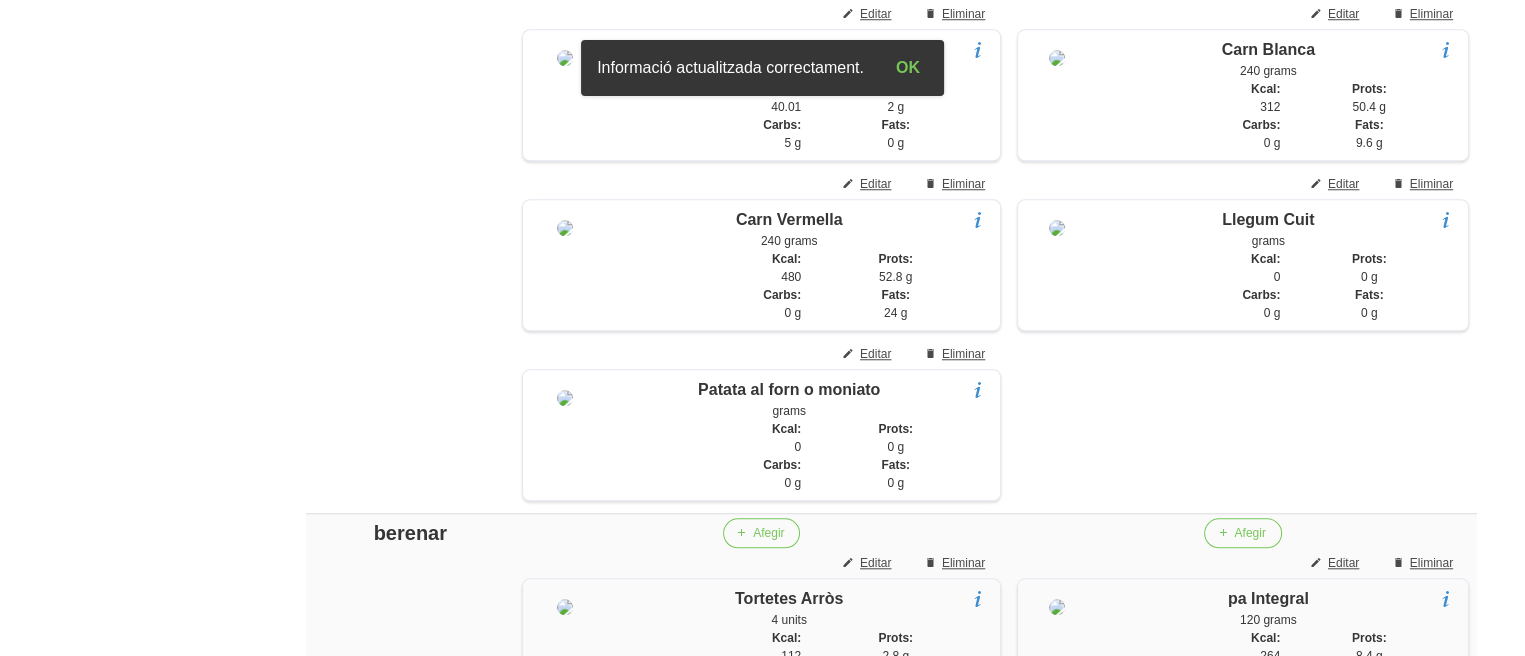 scroll, scrollTop: 1700, scrollLeft: 0, axis: vertical 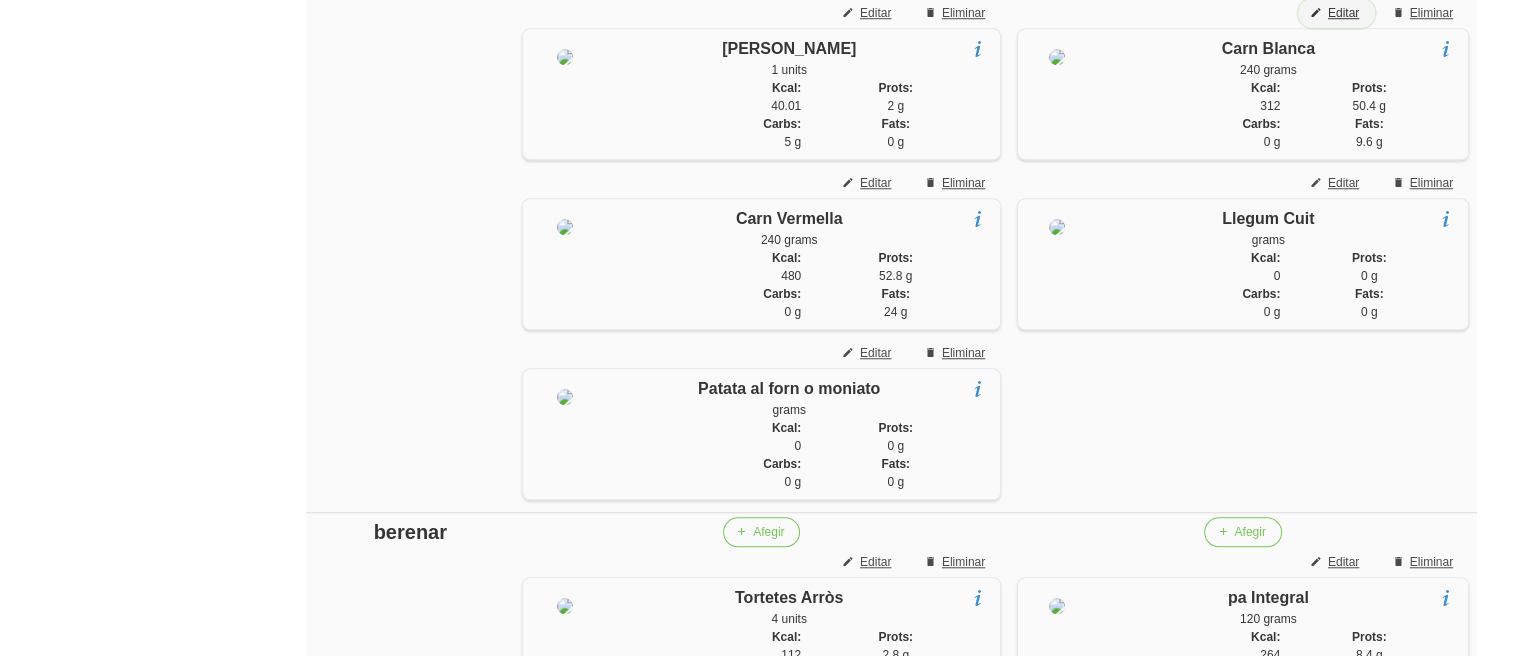 click on "Editar" at bounding box center (1343, 13) 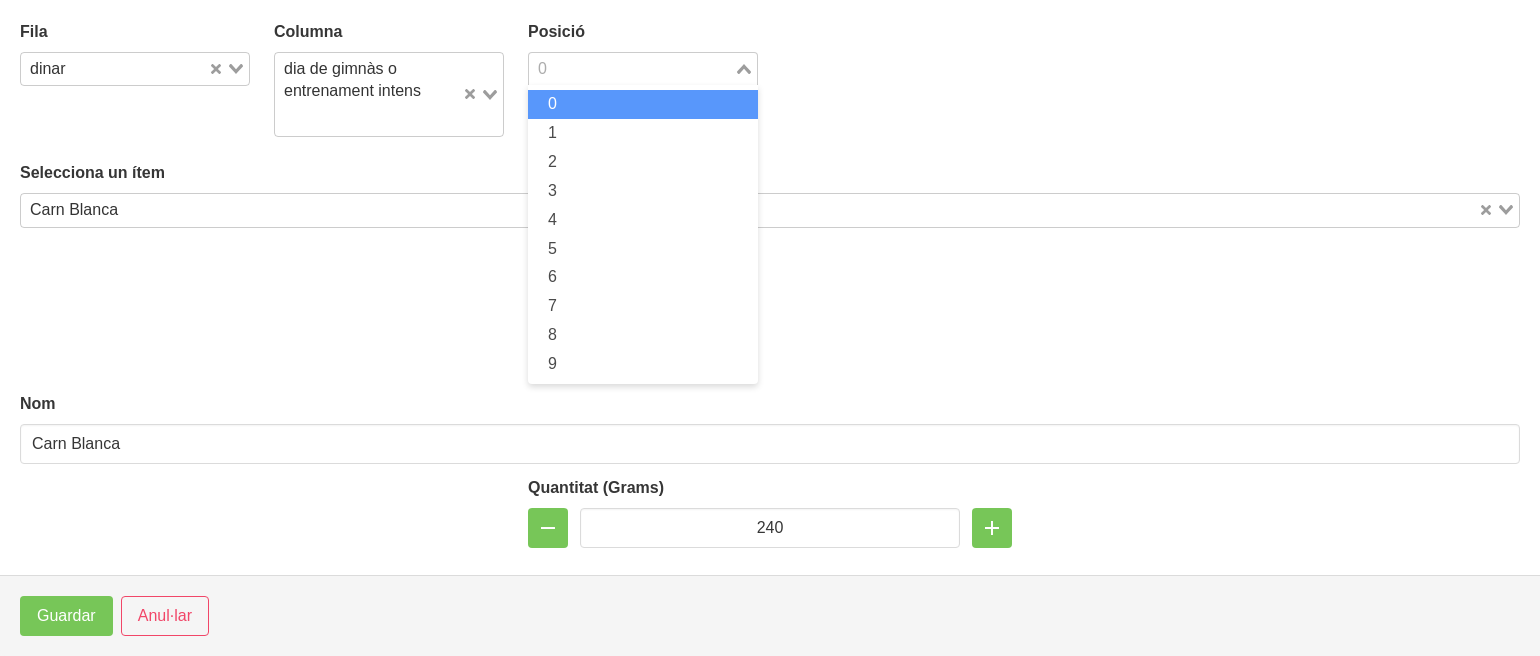 click at bounding box center (631, 69) 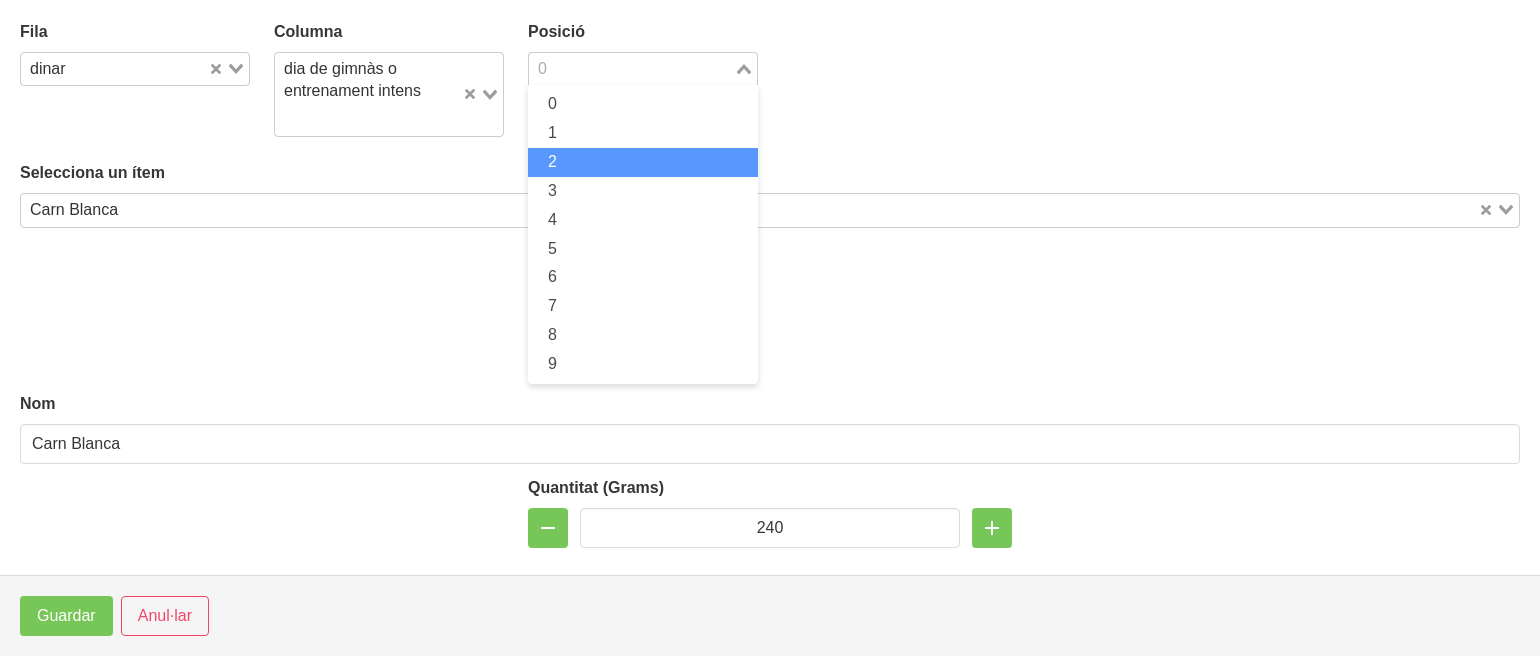 click on "2" at bounding box center (552, 161) 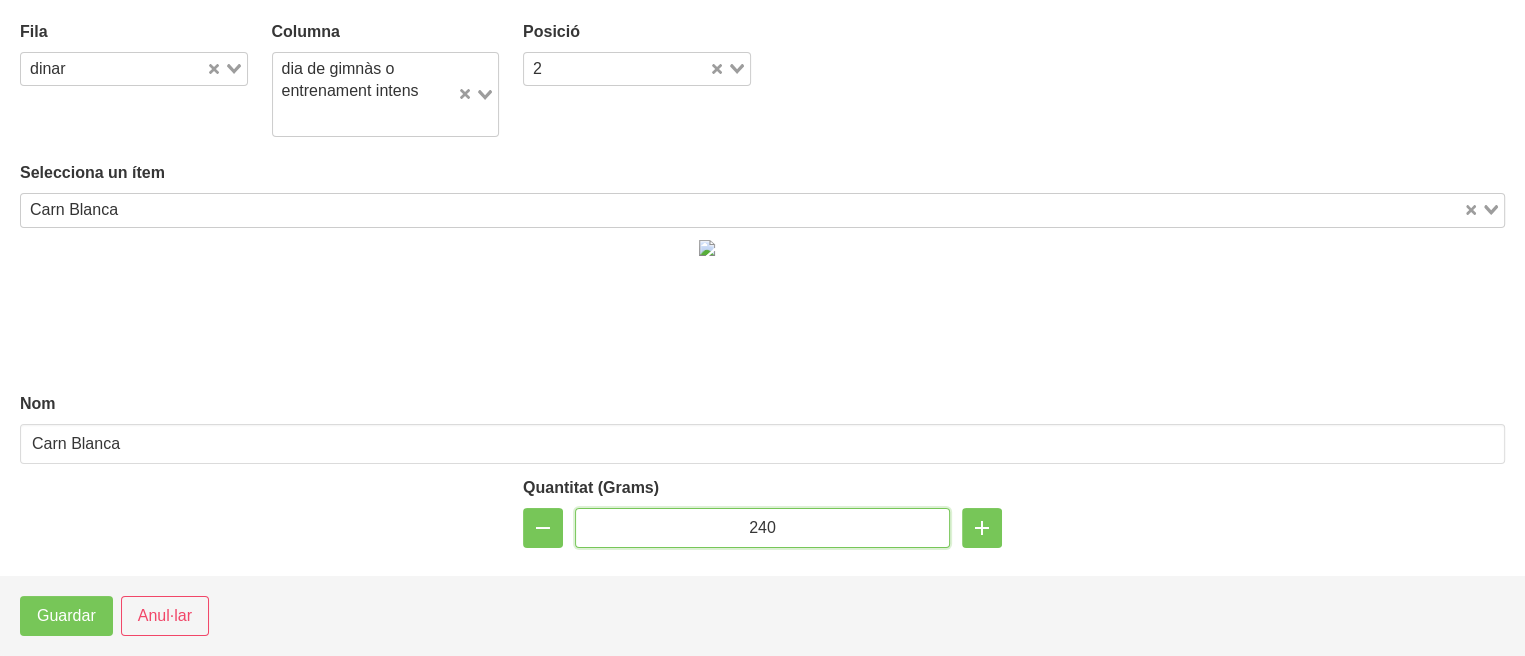 click on "240" at bounding box center [762, 528] 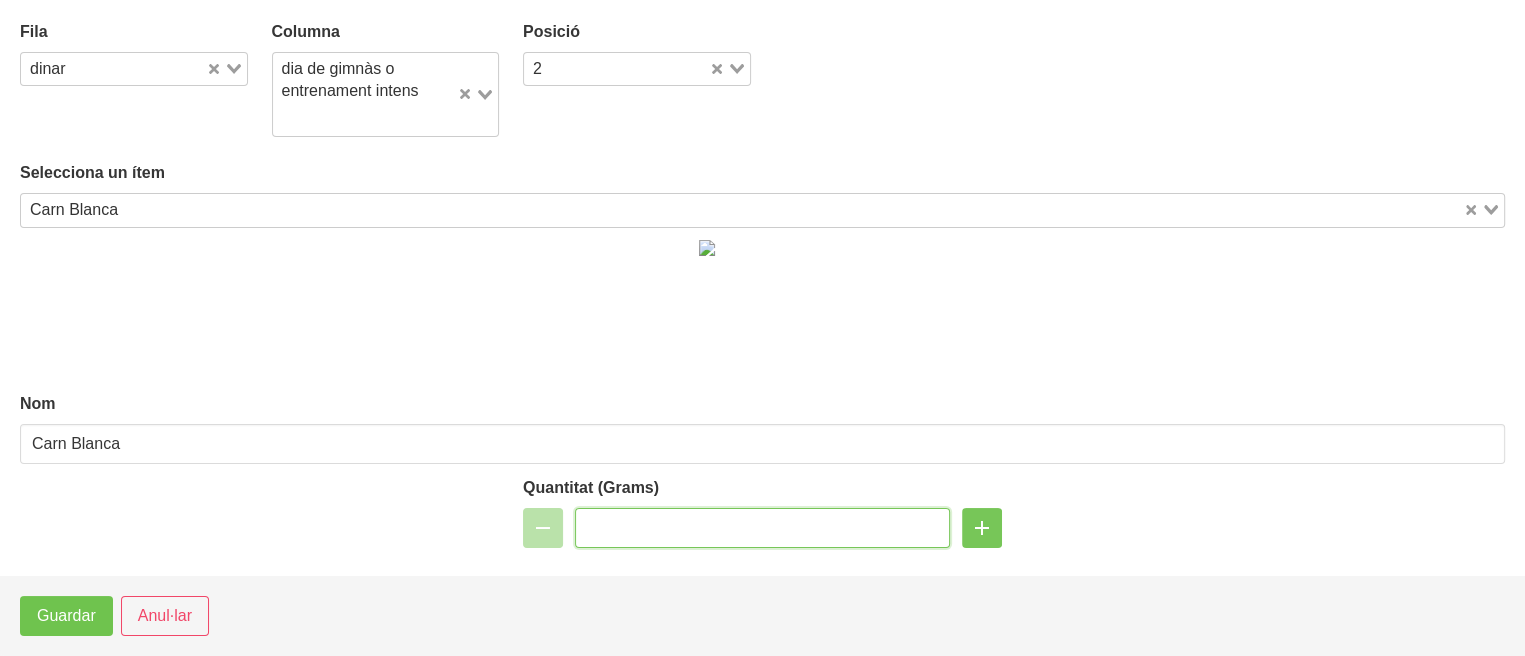 type 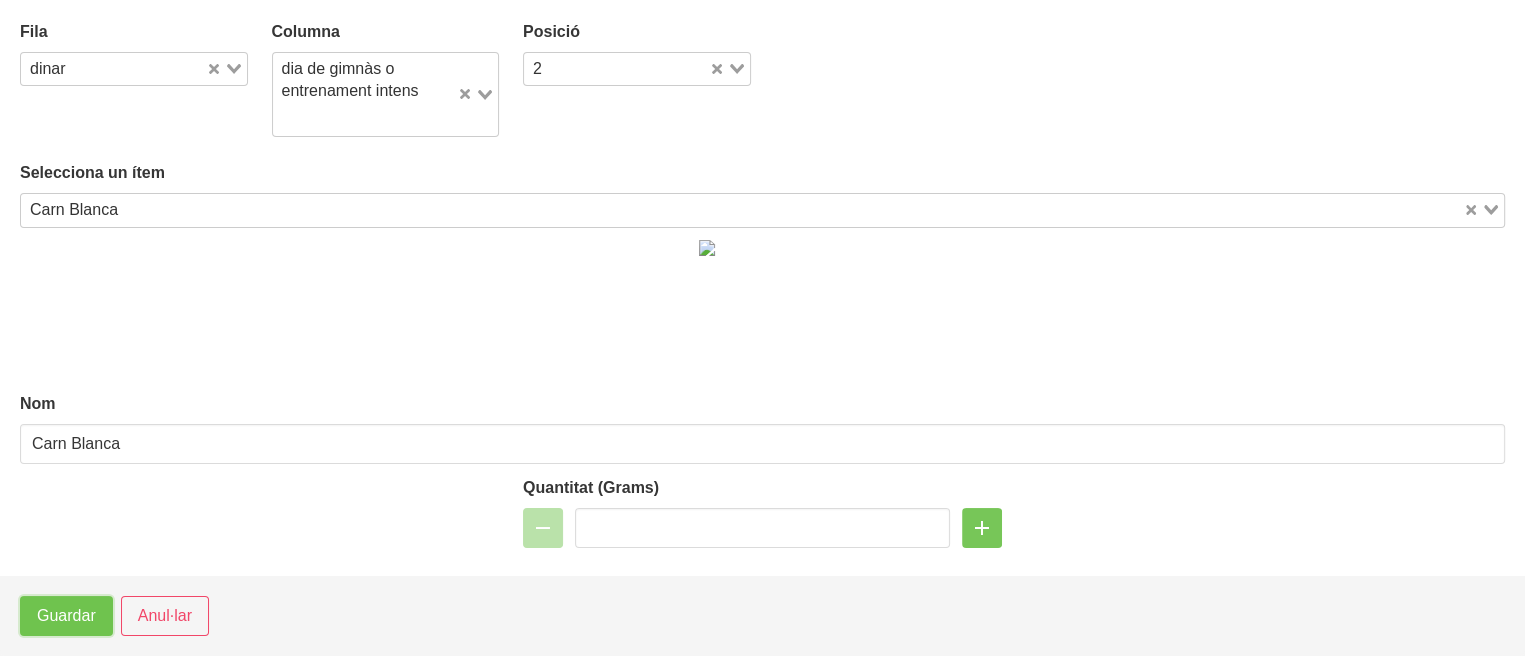 click on "Guardar" at bounding box center [66, 616] 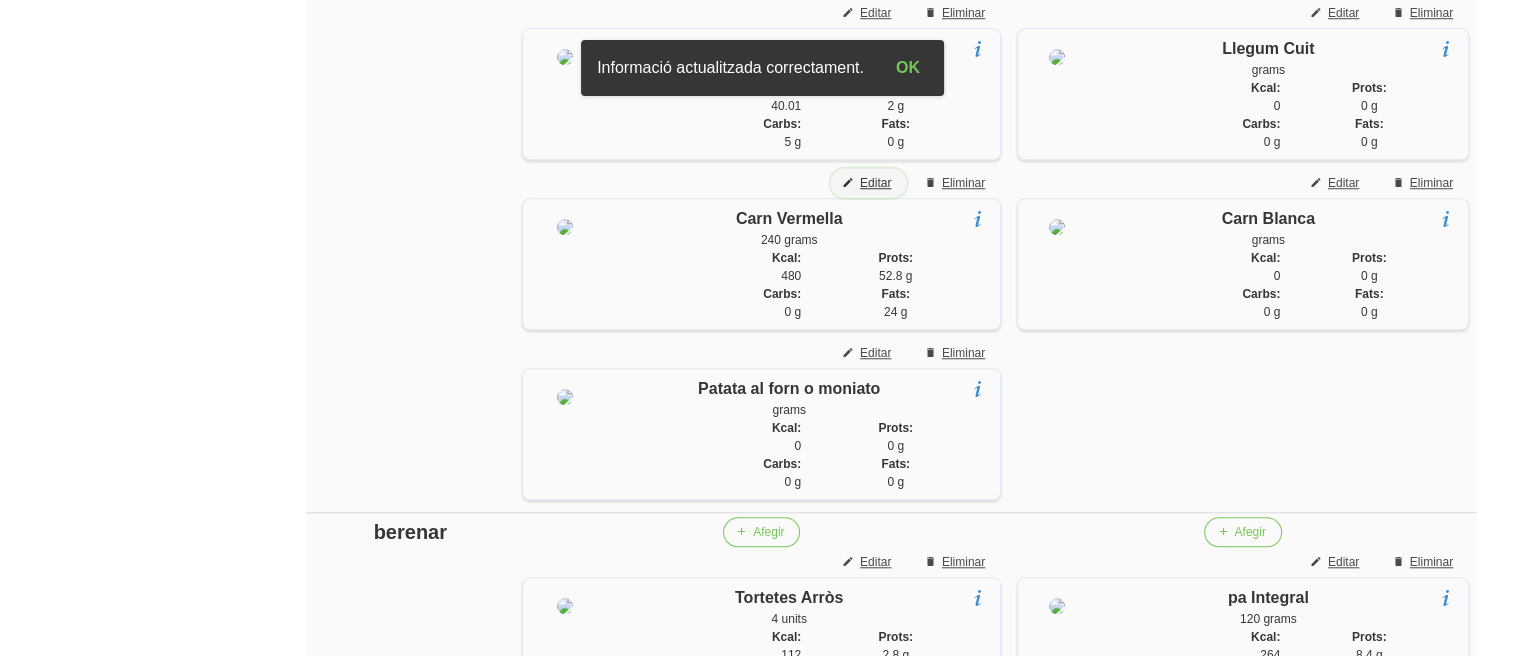 click on "Editar" at bounding box center [875, 183] 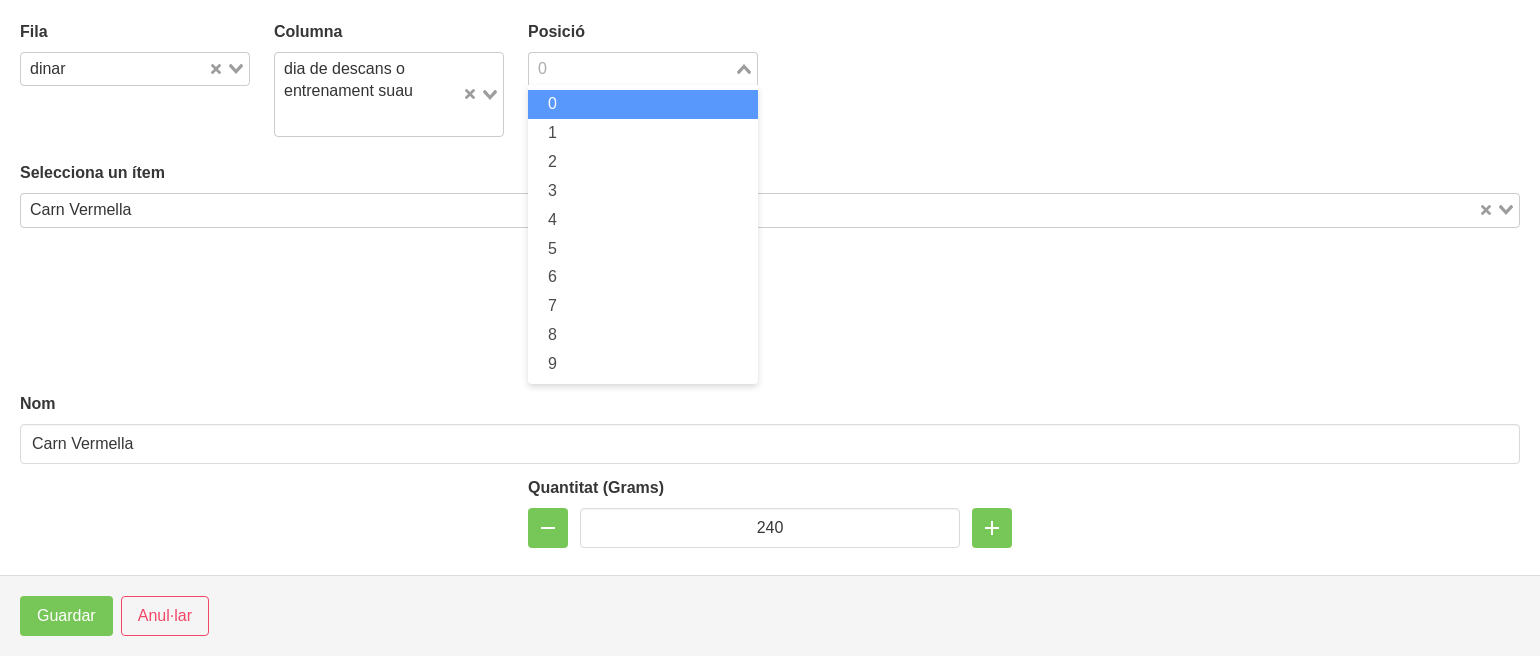 click on "0" at bounding box center [631, 67] 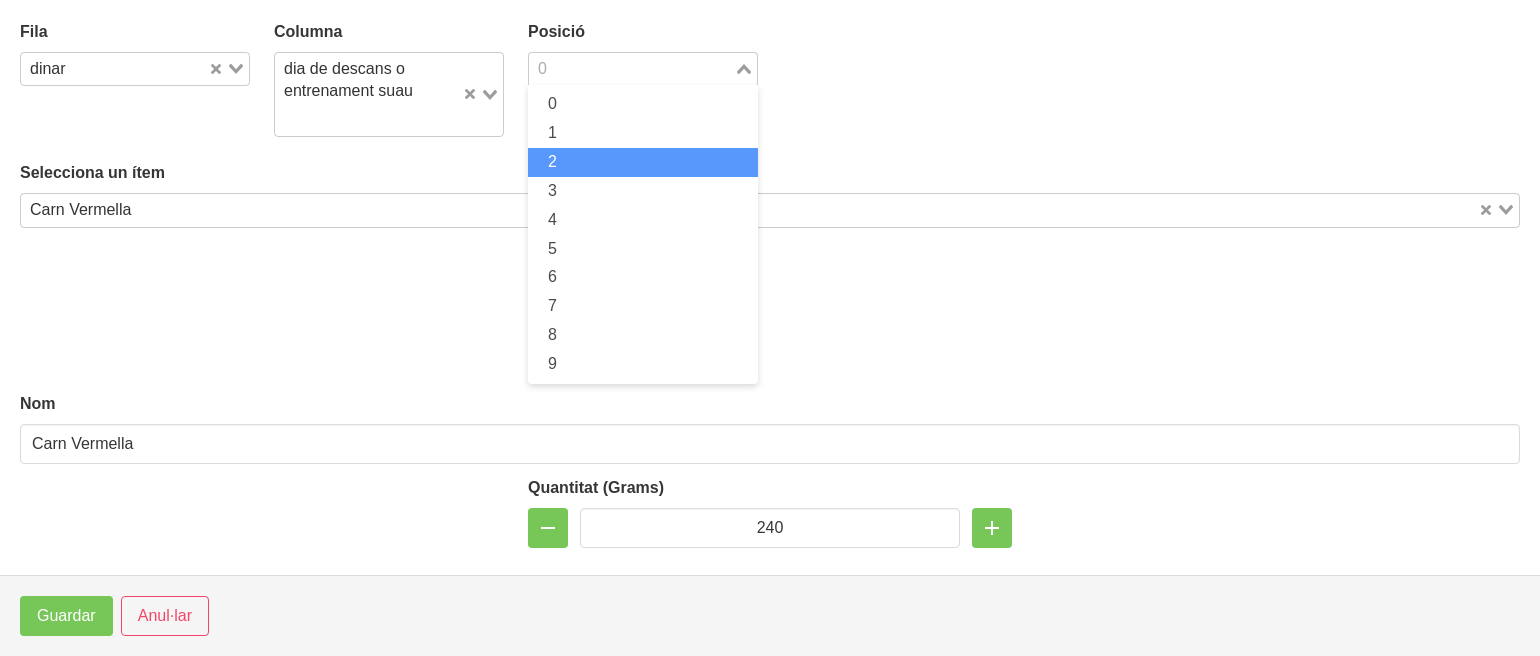 click on "2" at bounding box center [552, 161] 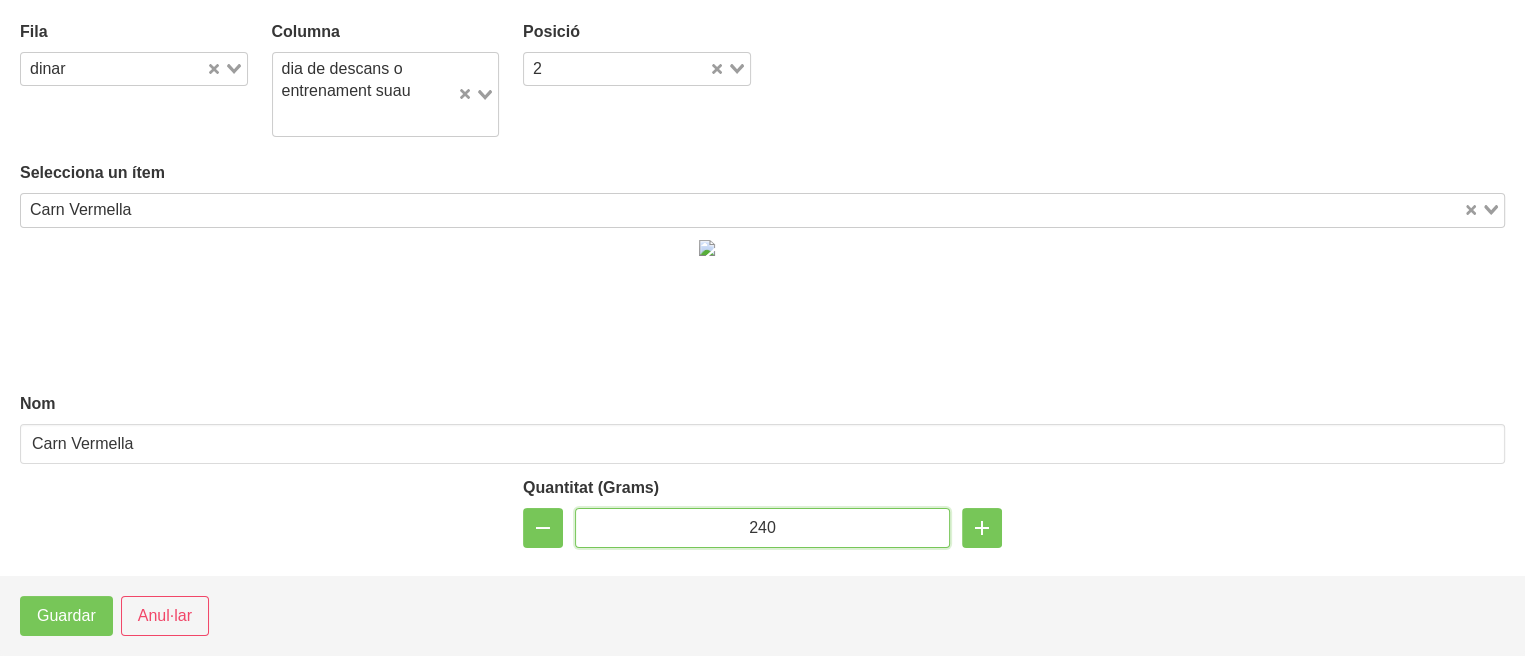 click on "240" at bounding box center (762, 528) 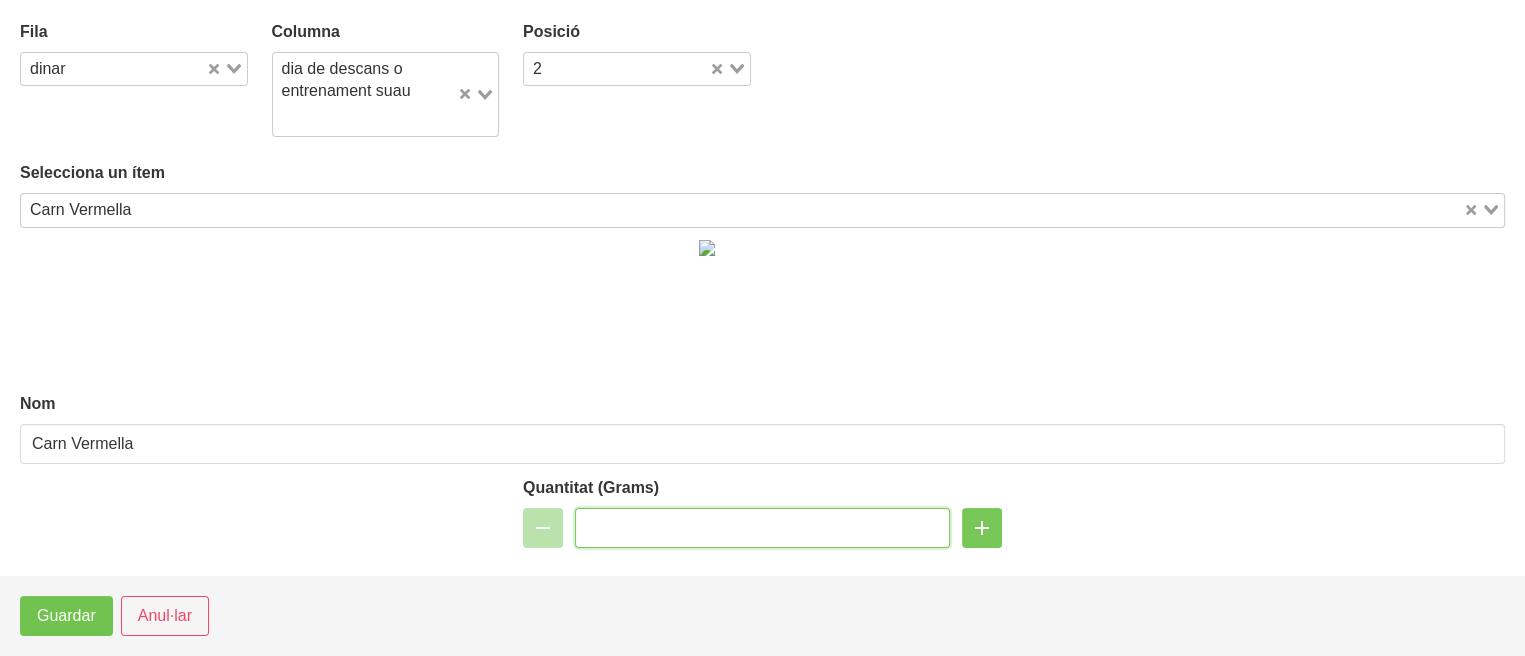 type 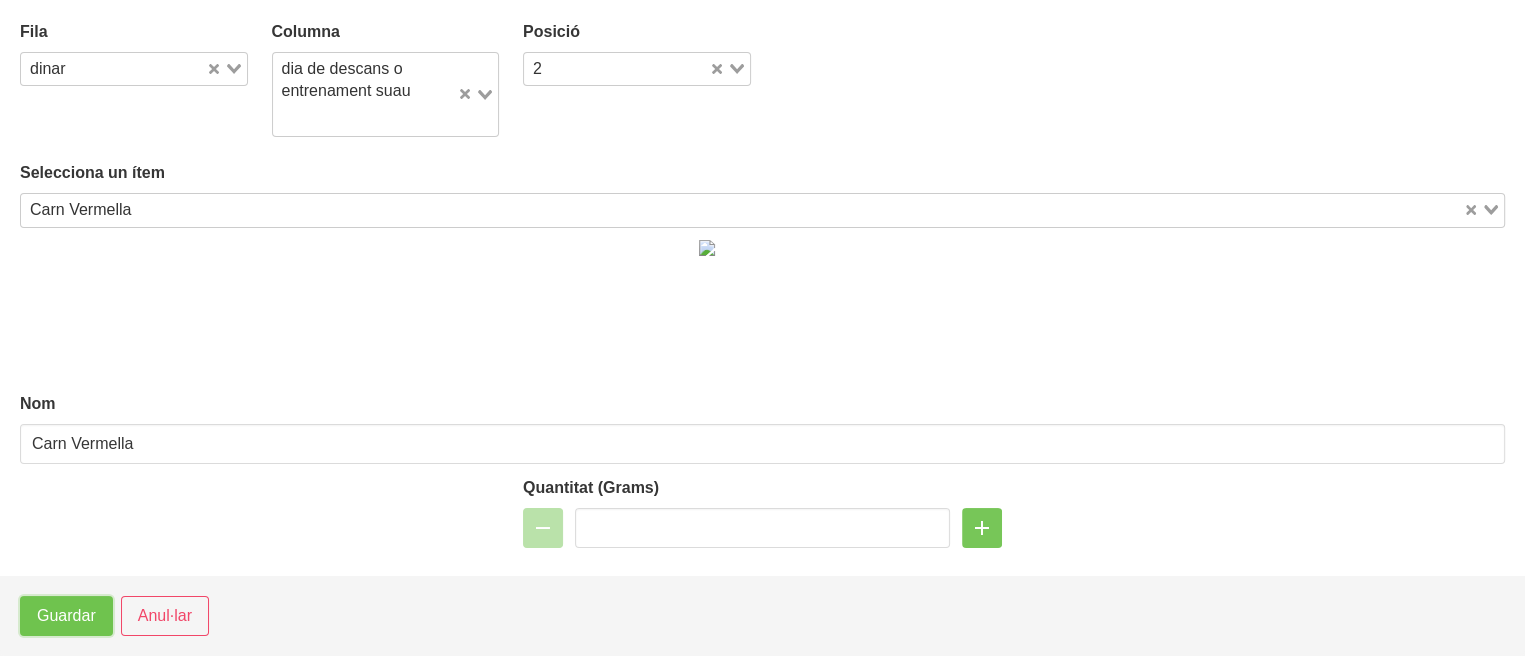 click on "Guardar" at bounding box center (66, 616) 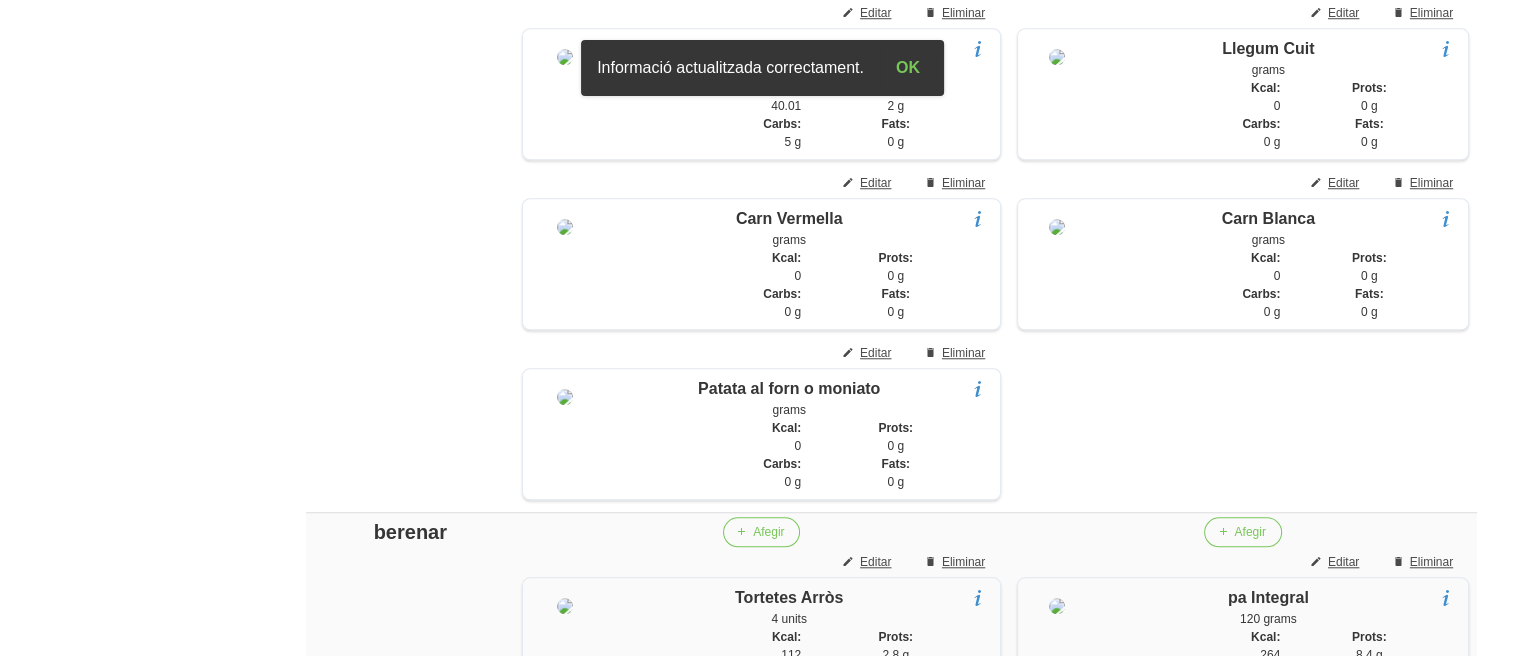 click on "General
Dashboard
Seccions
Clients
Administradors
Comunicacions
Esdeveniments
Aliments
Exercicis" at bounding box center [117, 554] 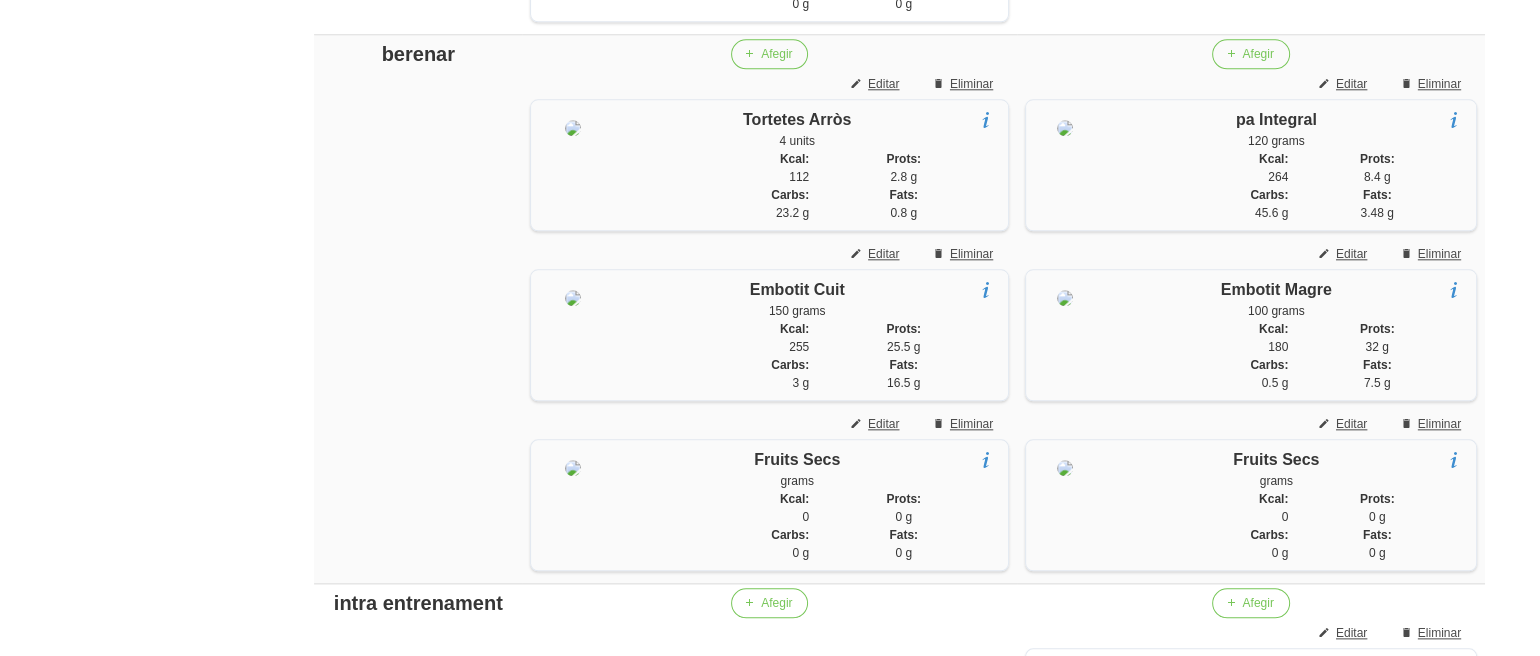 scroll, scrollTop: 2180, scrollLeft: 0, axis: vertical 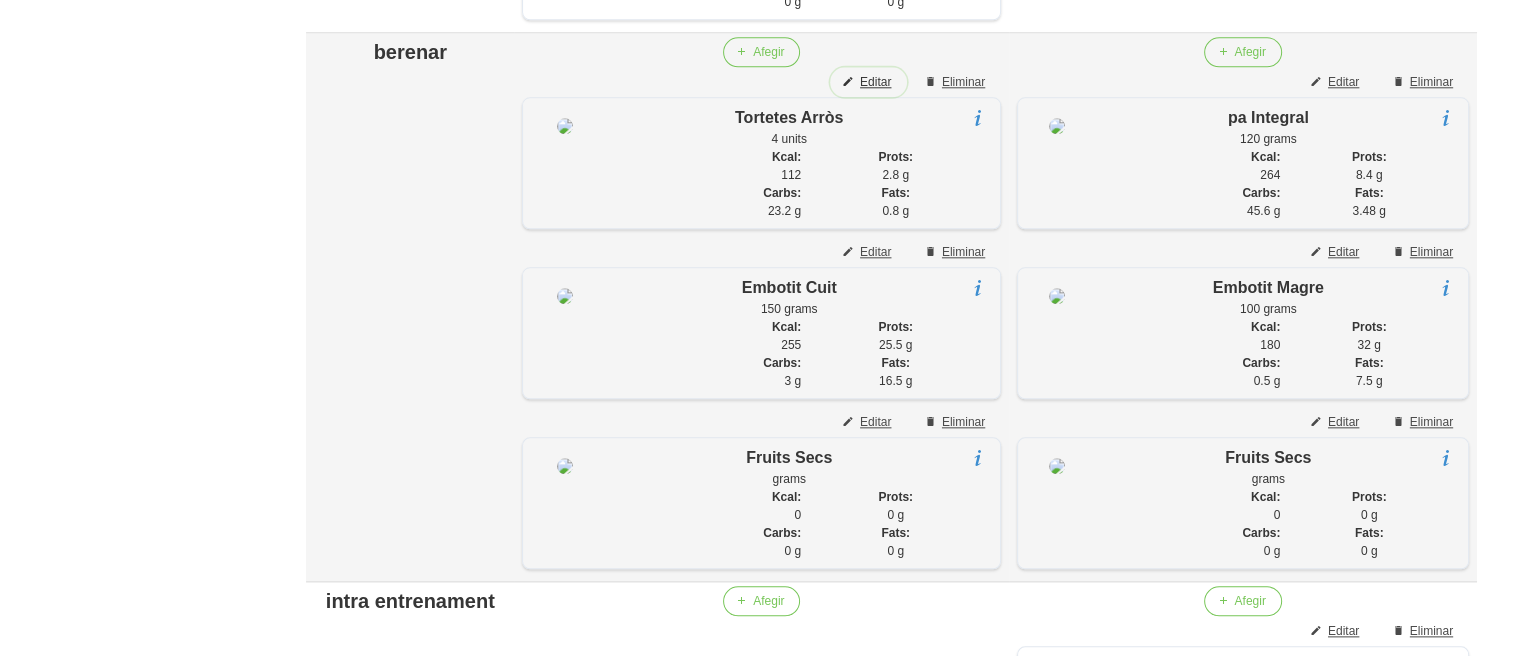 click on "Editar" at bounding box center (875, 82) 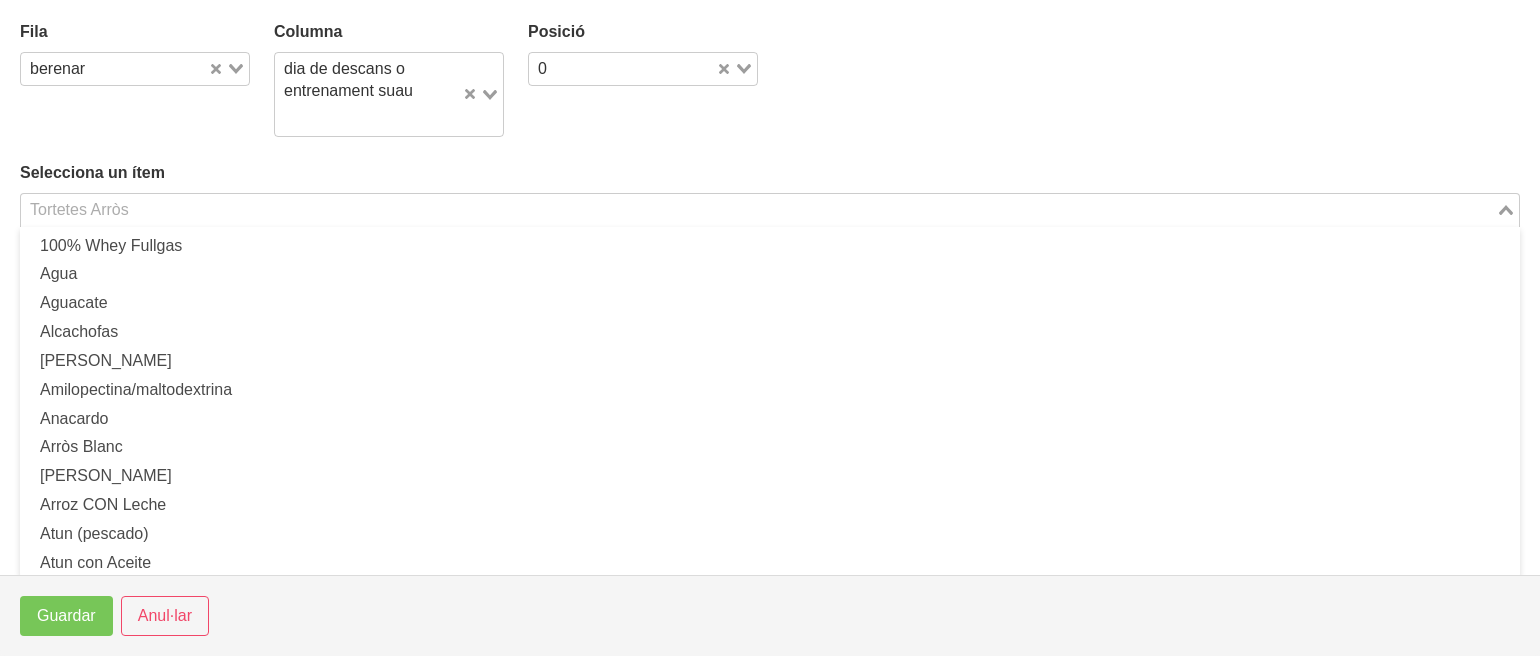 scroll, scrollTop: 2800, scrollLeft: 0, axis: vertical 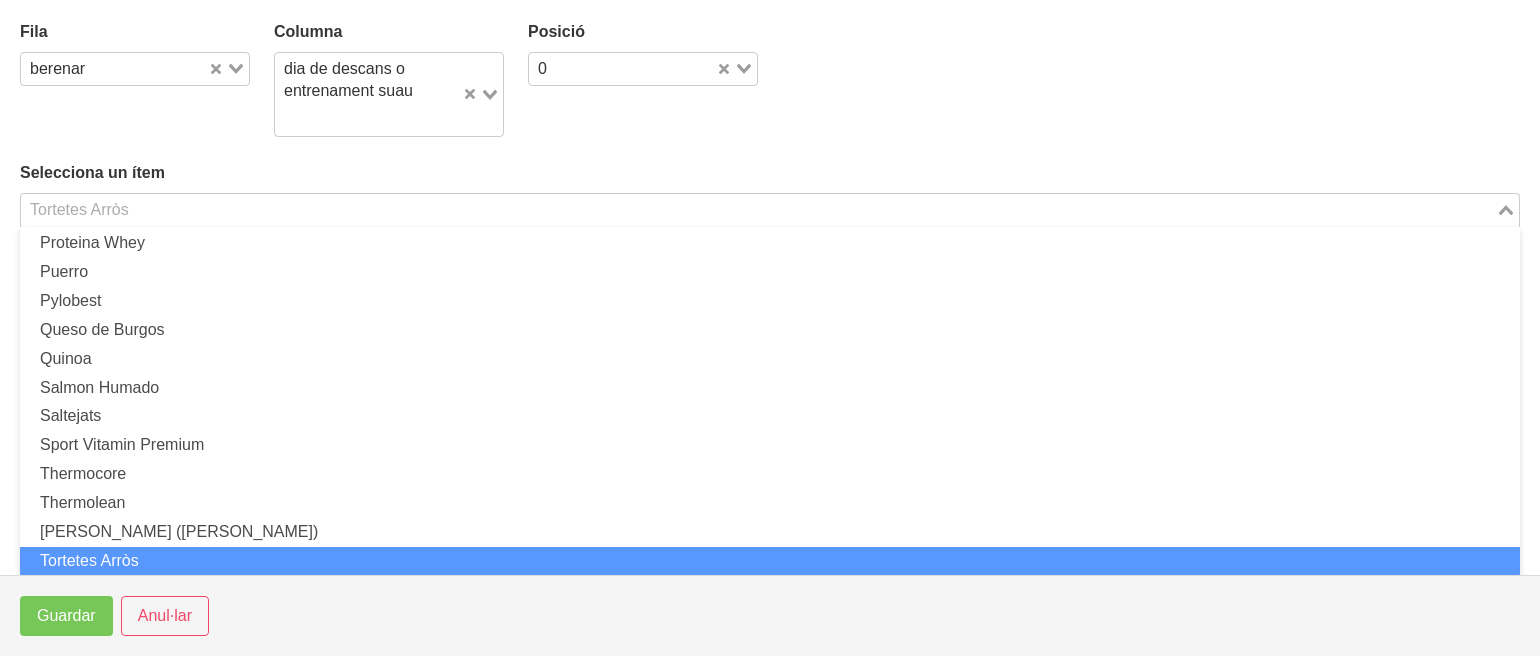 click at bounding box center [758, 210] 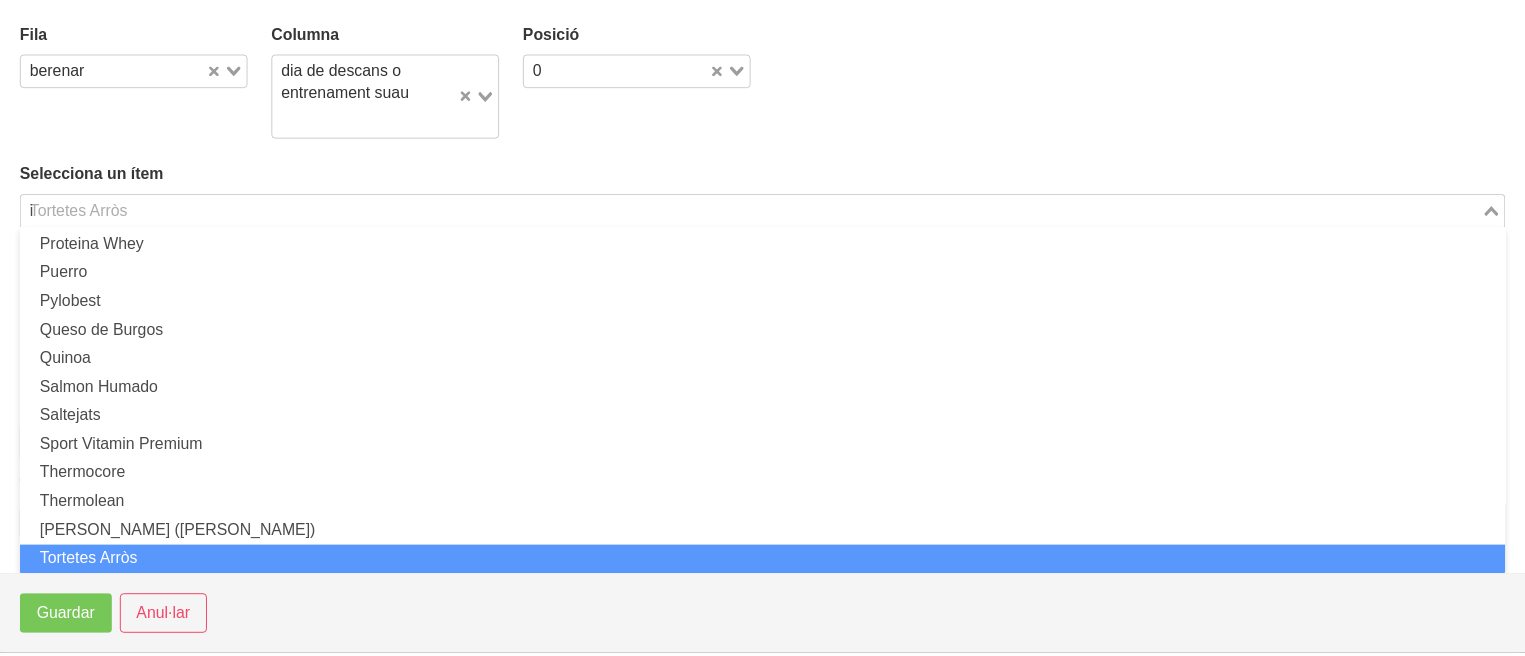 scroll, scrollTop: 0, scrollLeft: 0, axis: both 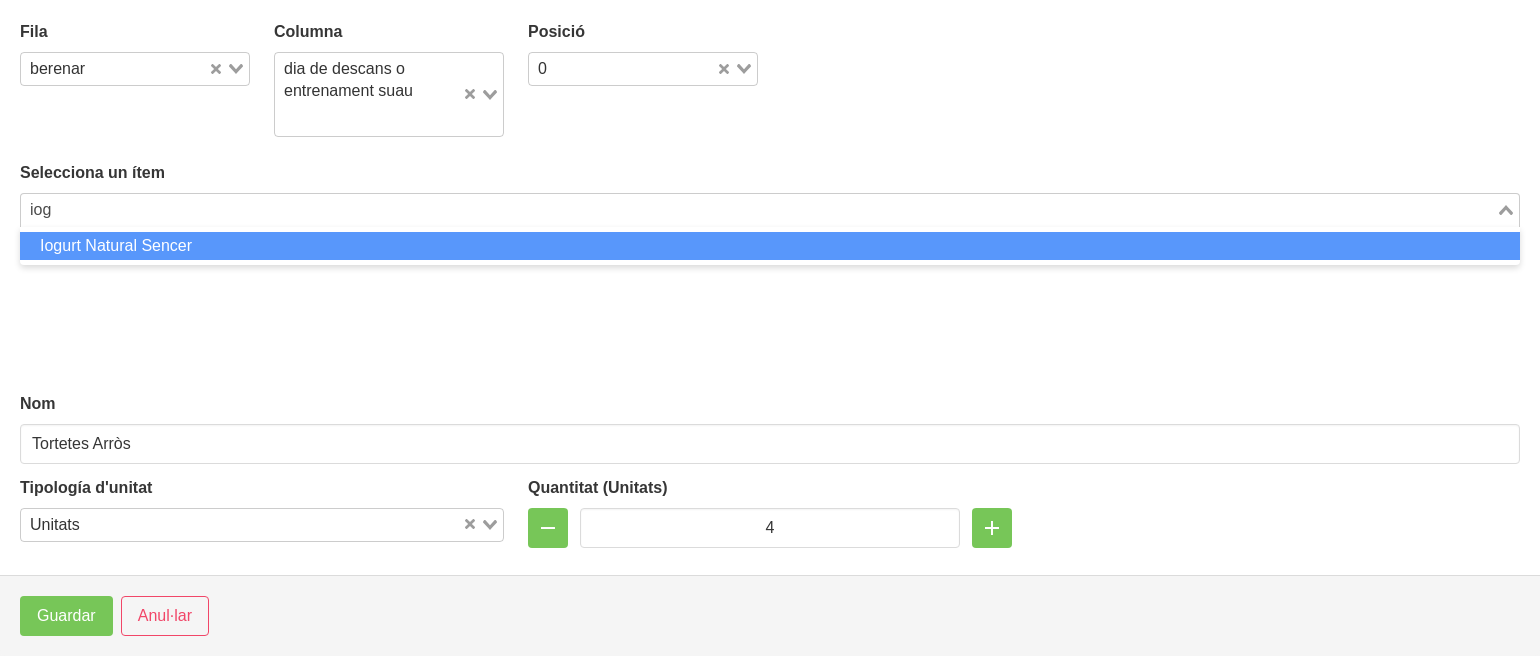 click on "Iogurt Natural Sencer" at bounding box center [770, 246] 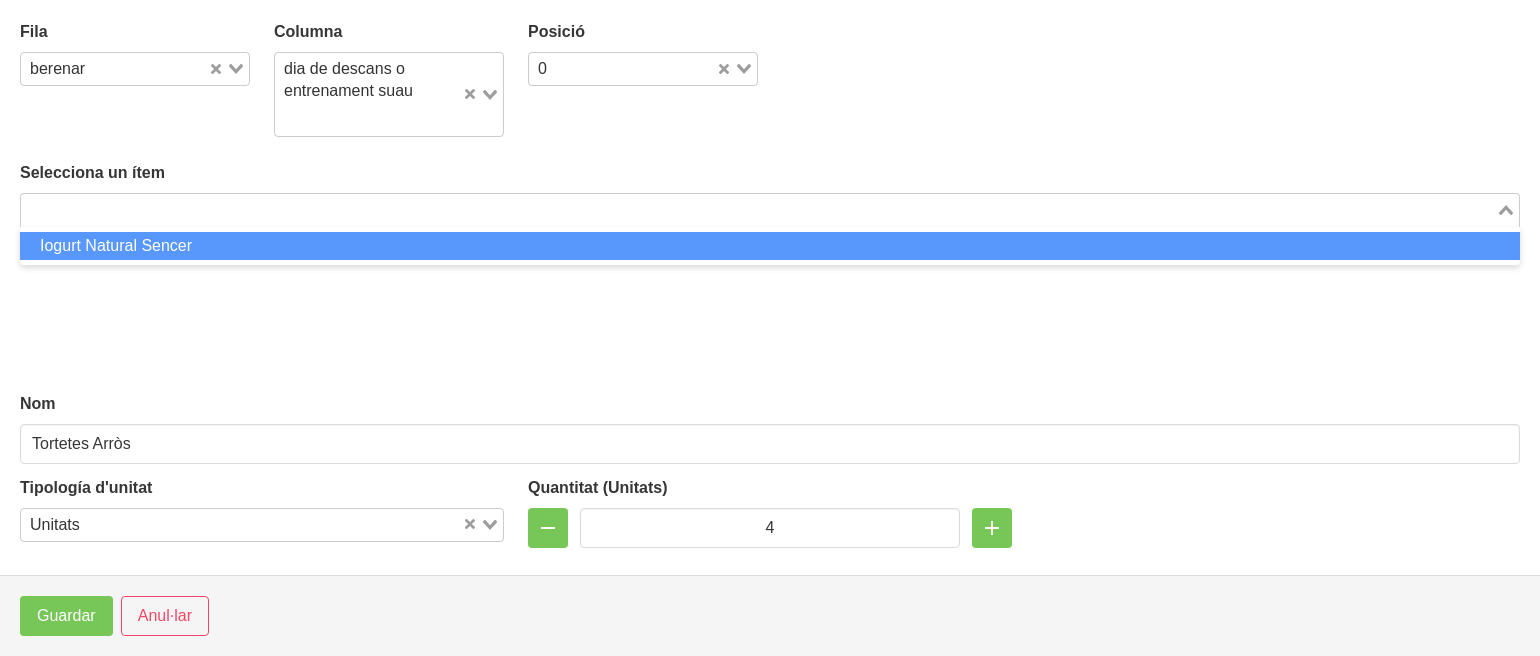 type on "Iogurt Natural Sencer" 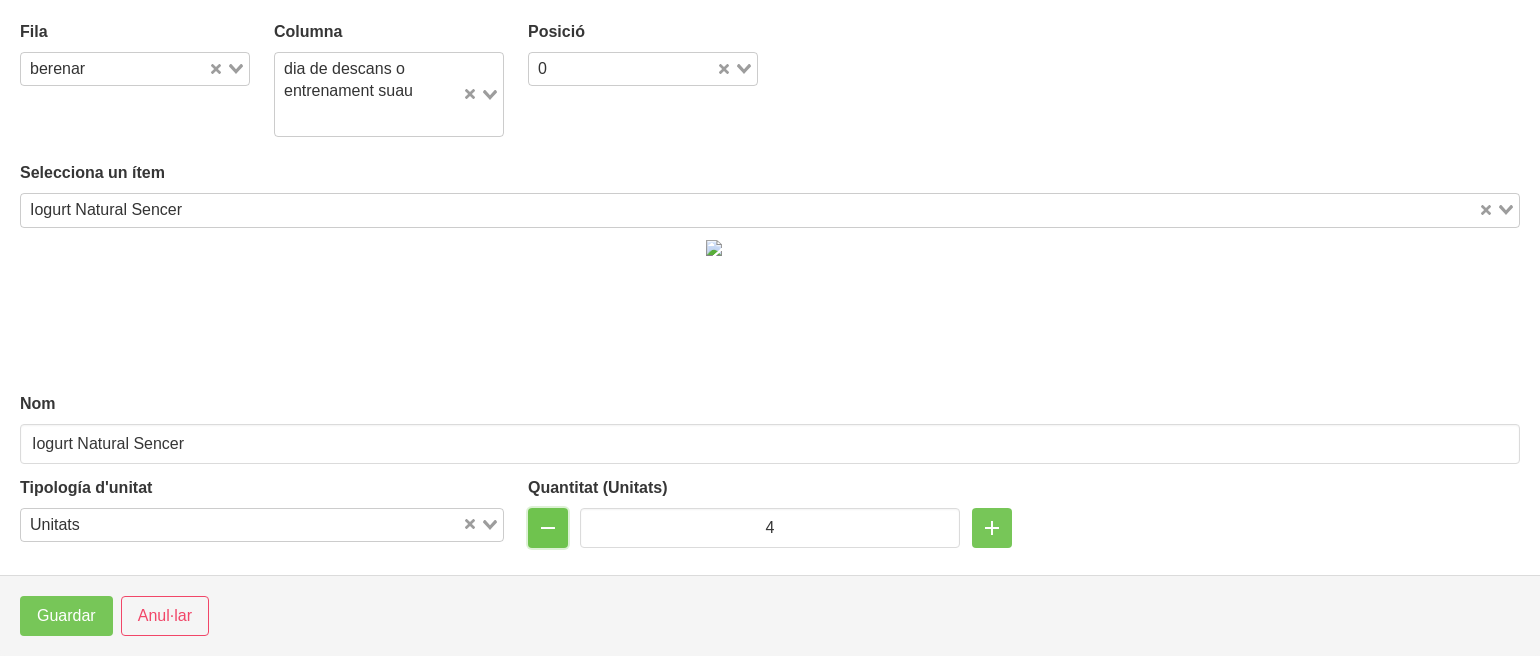 click at bounding box center [548, 528] 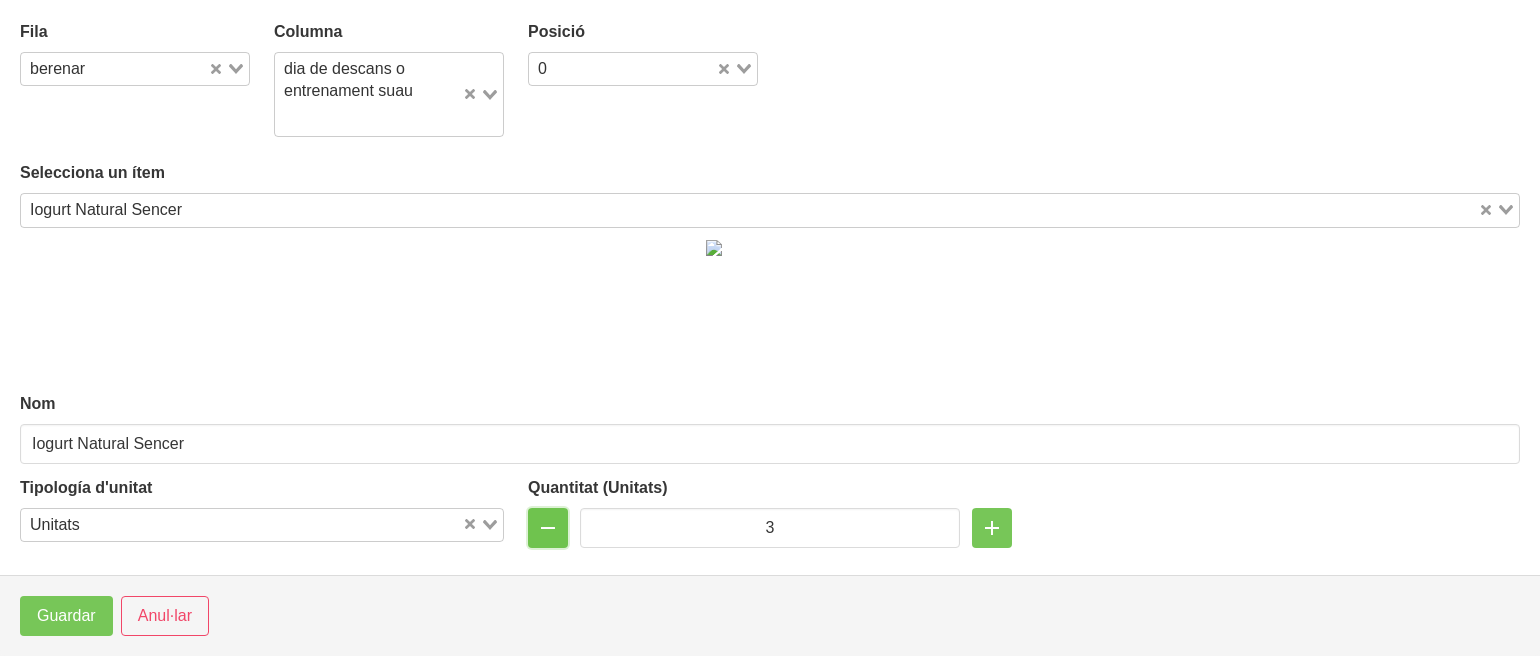 click at bounding box center (548, 528) 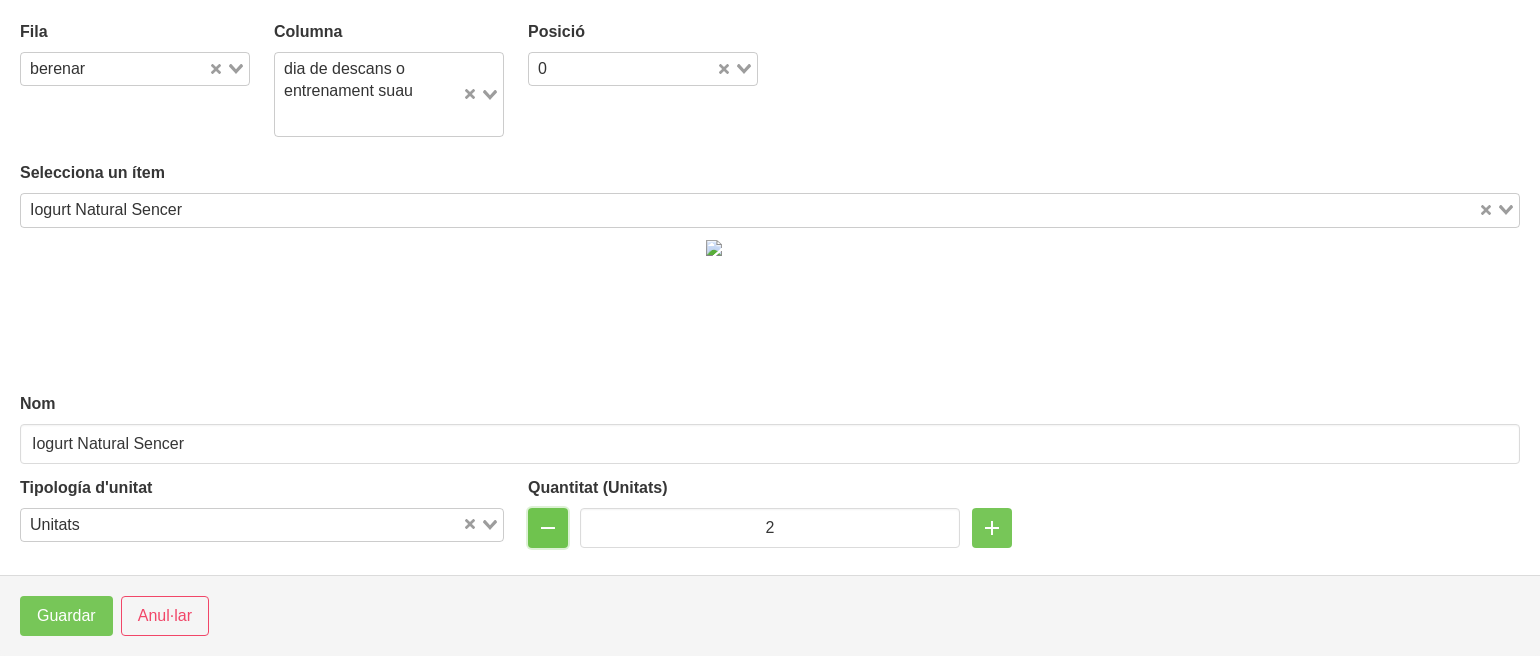 click at bounding box center [548, 528] 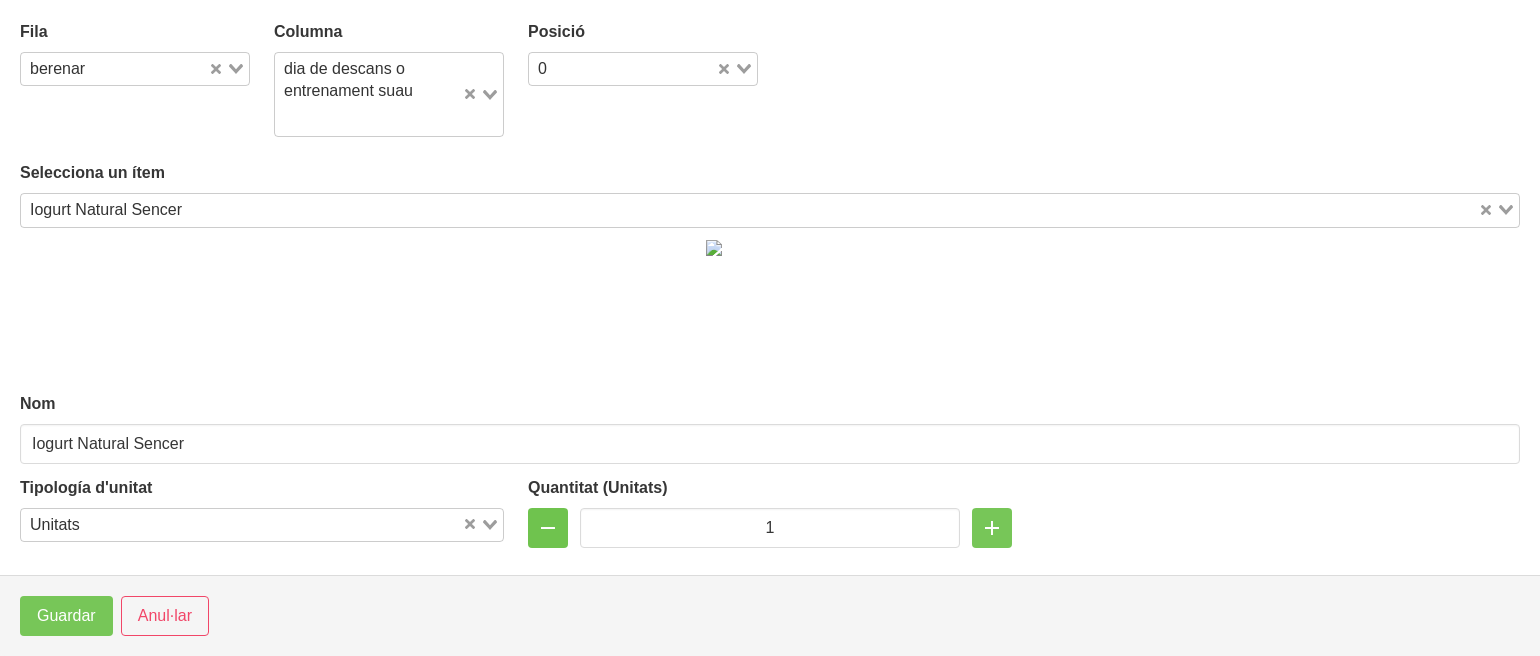 type on "0" 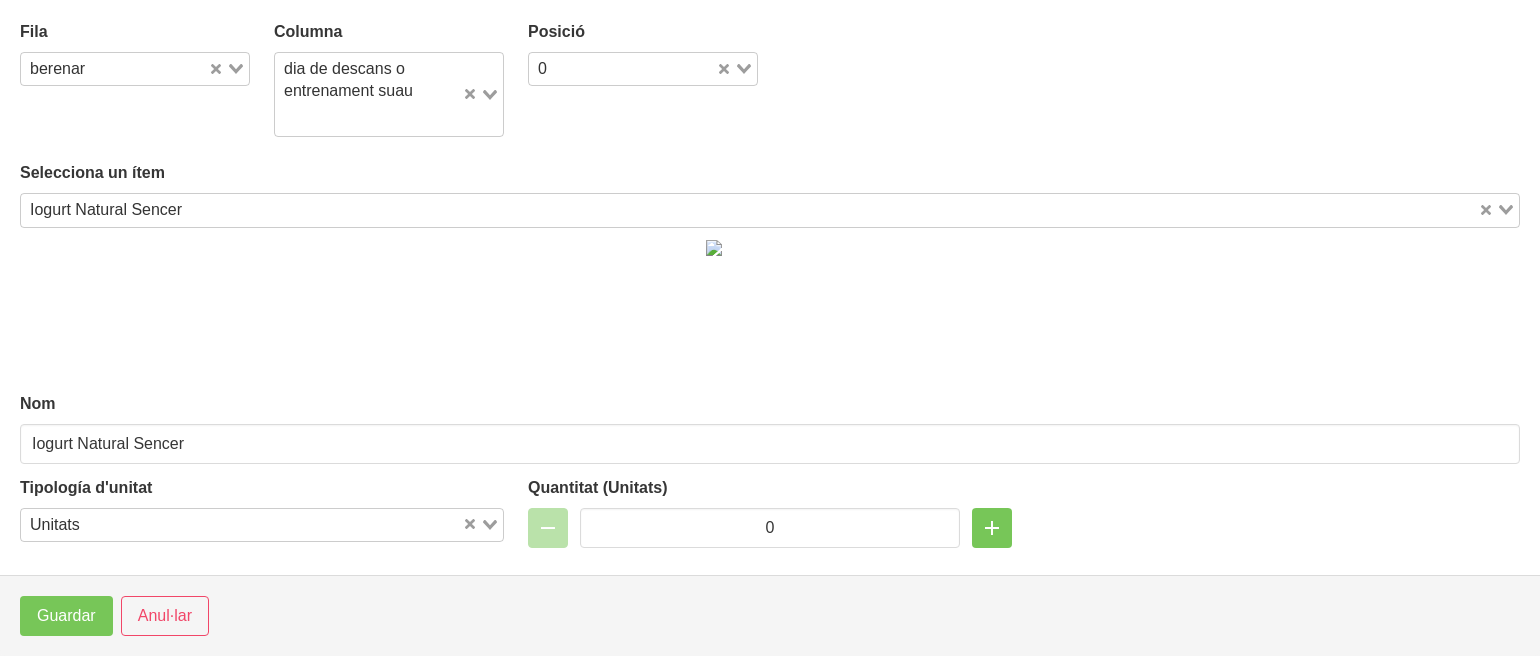 click 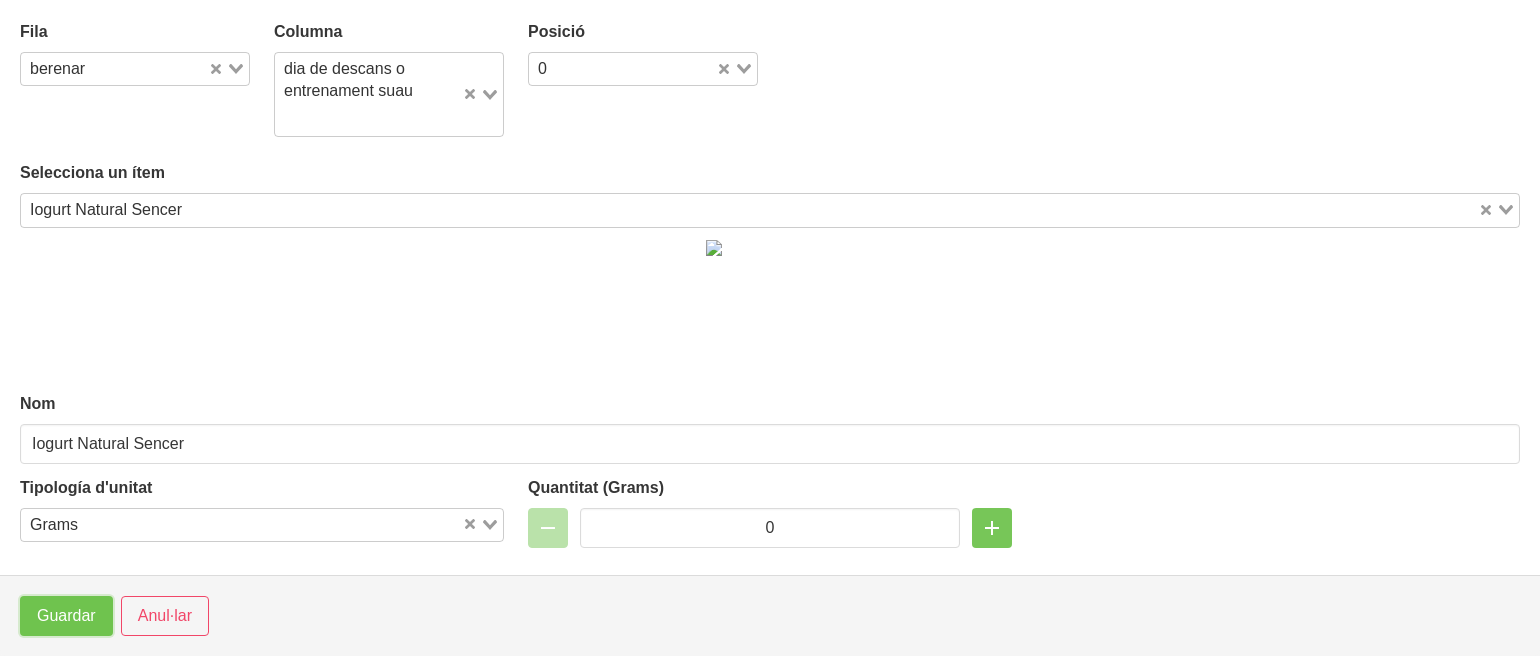 click on "Guardar" at bounding box center [66, 616] 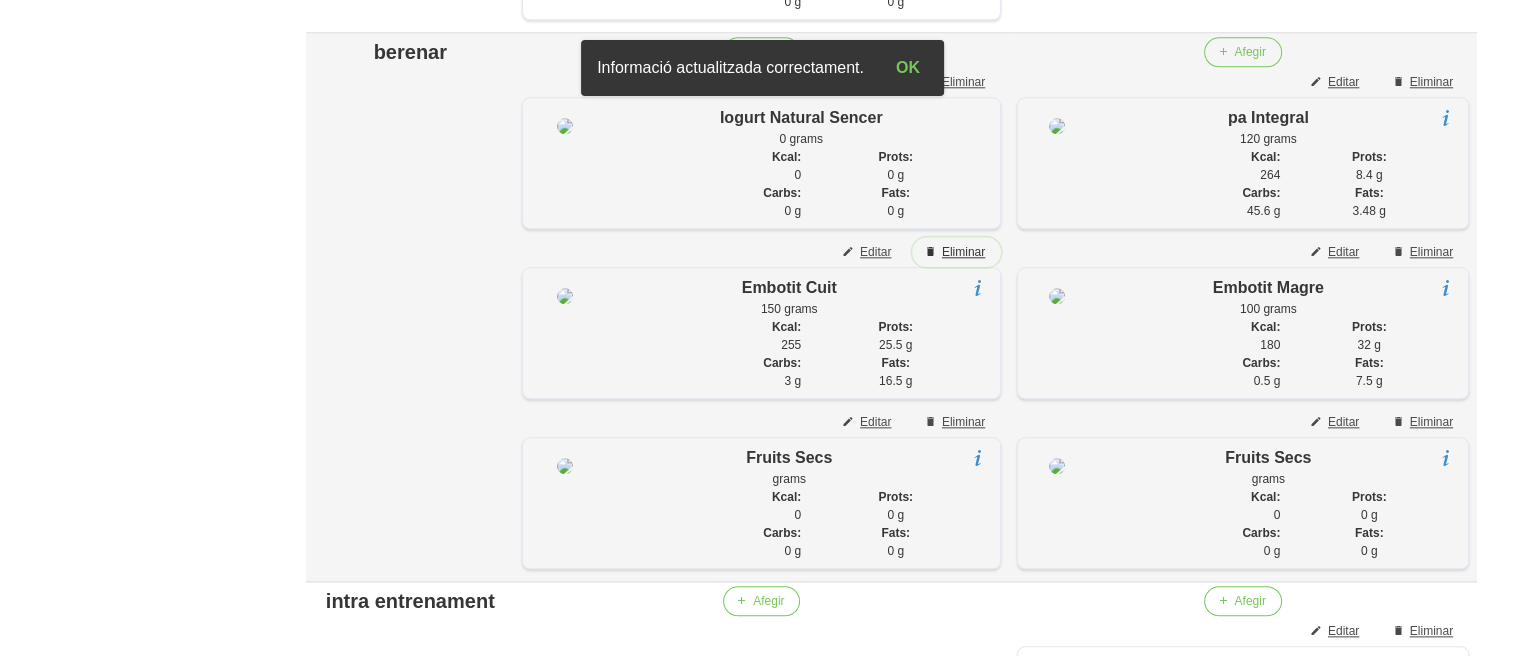 click on "Eliminar" at bounding box center [963, 252] 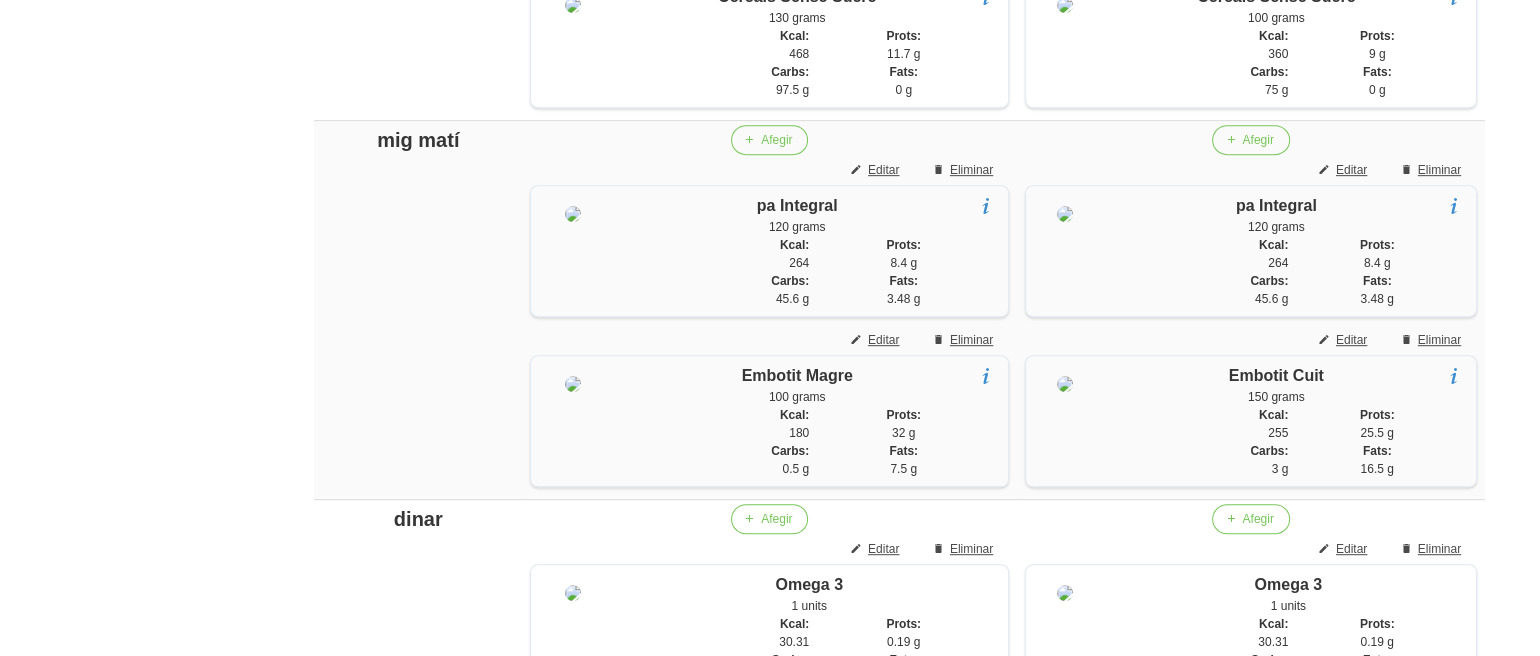 scroll, scrollTop: 460, scrollLeft: 0, axis: vertical 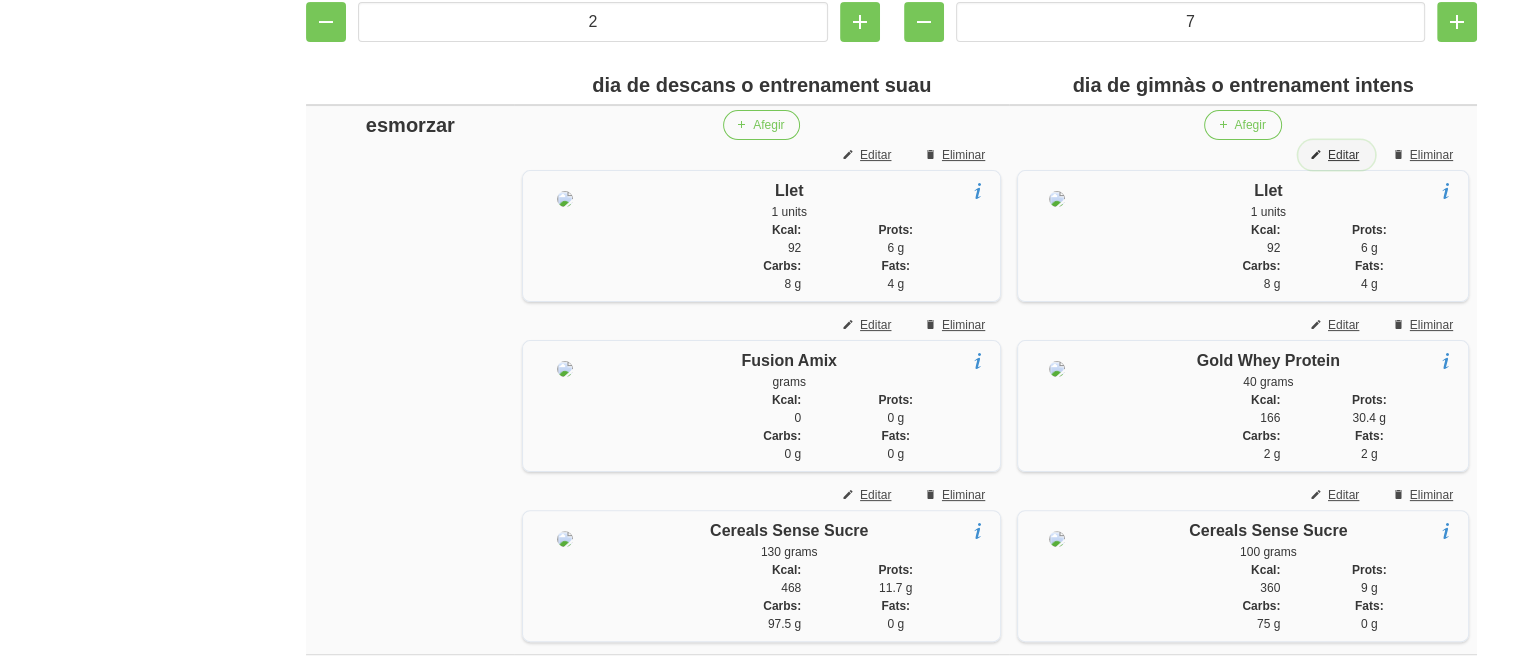 click on "Editar" at bounding box center [1343, 155] 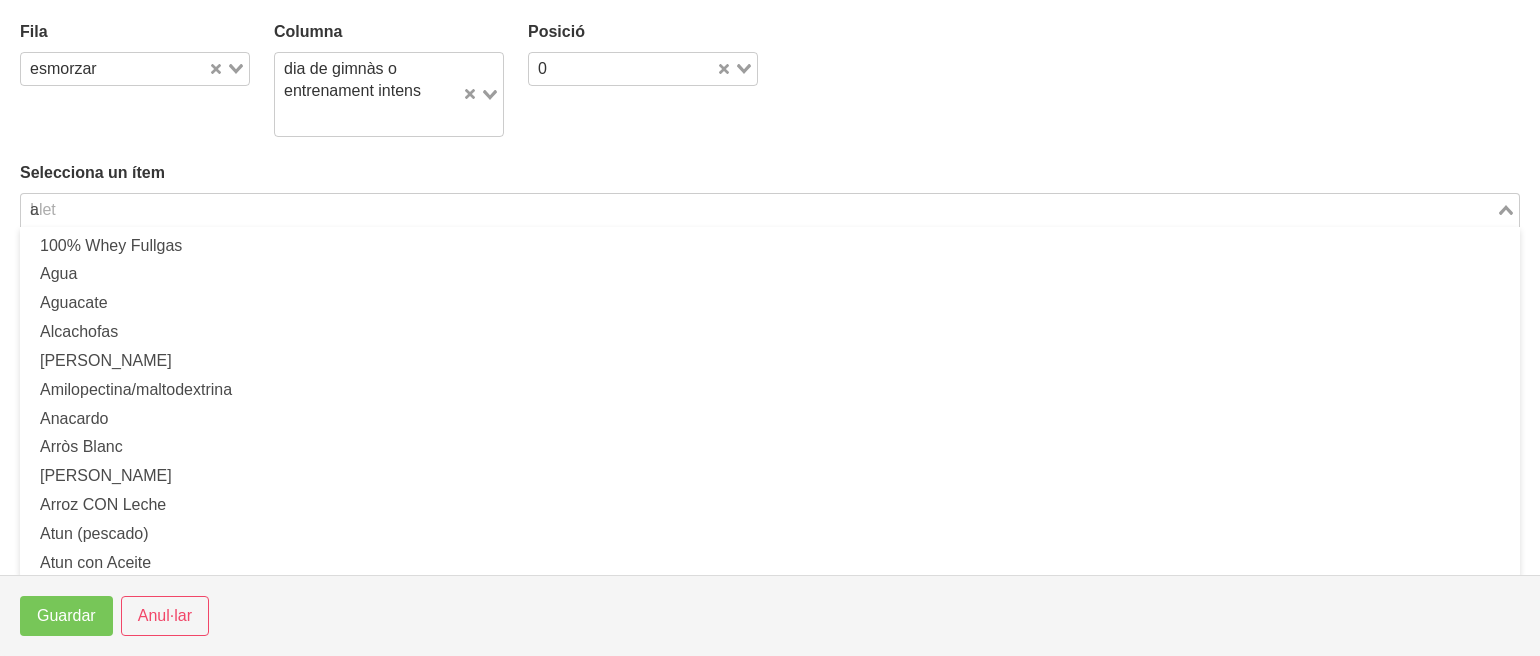 scroll, scrollTop: 4, scrollLeft: 0, axis: vertical 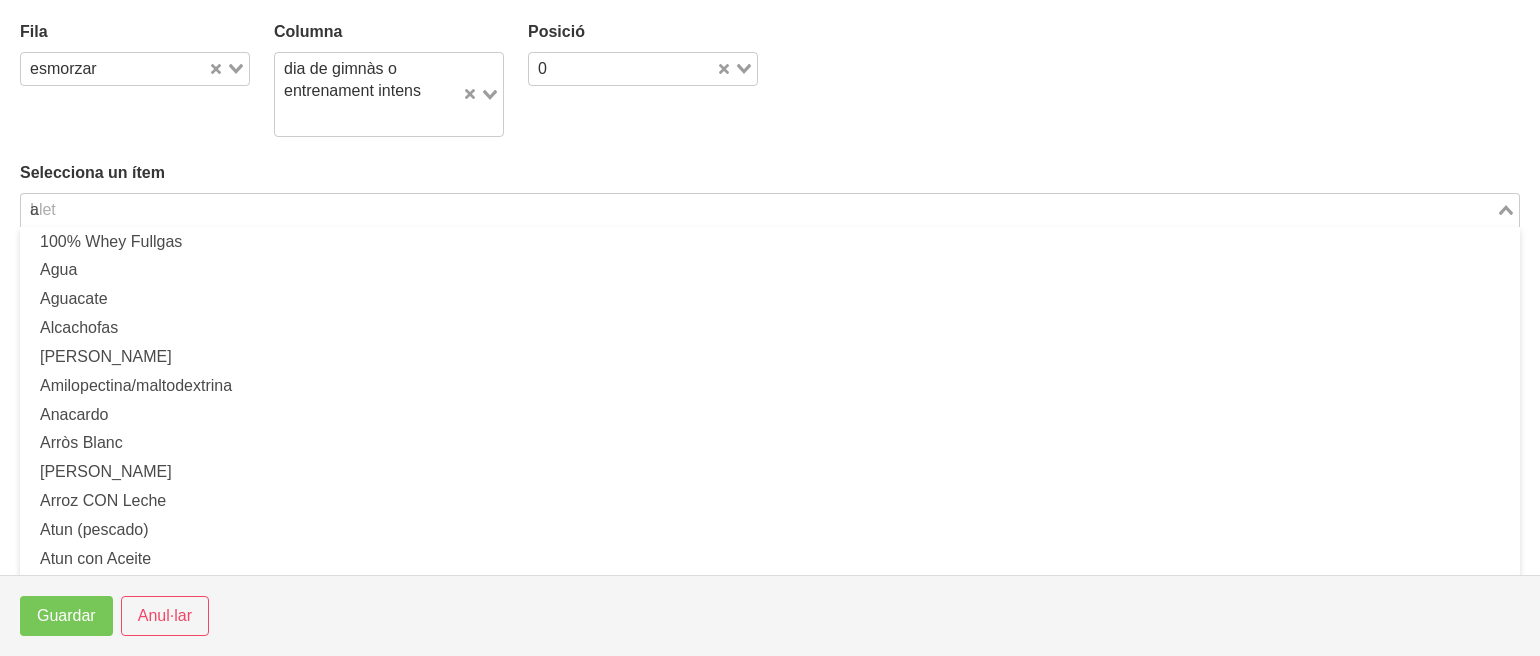 click on "a" at bounding box center (758, 210) 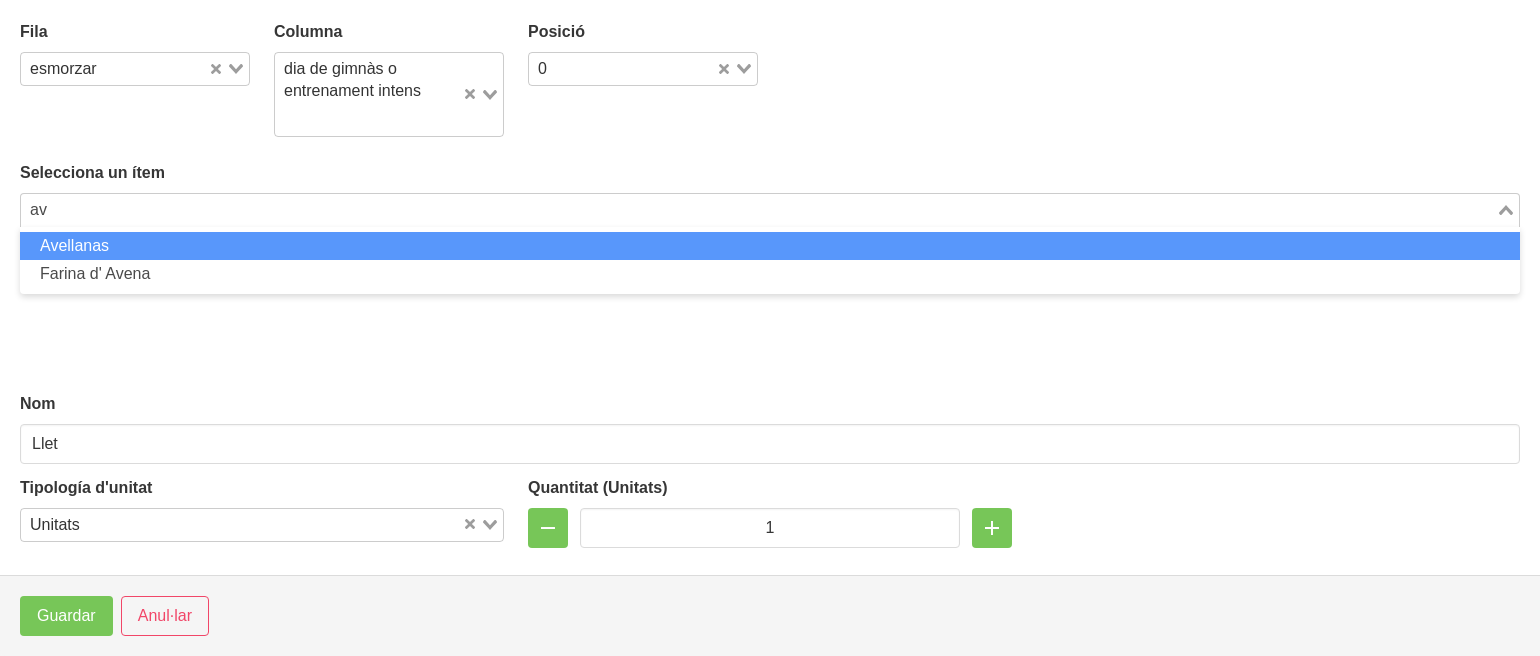 scroll, scrollTop: 0, scrollLeft: 0, axis: both 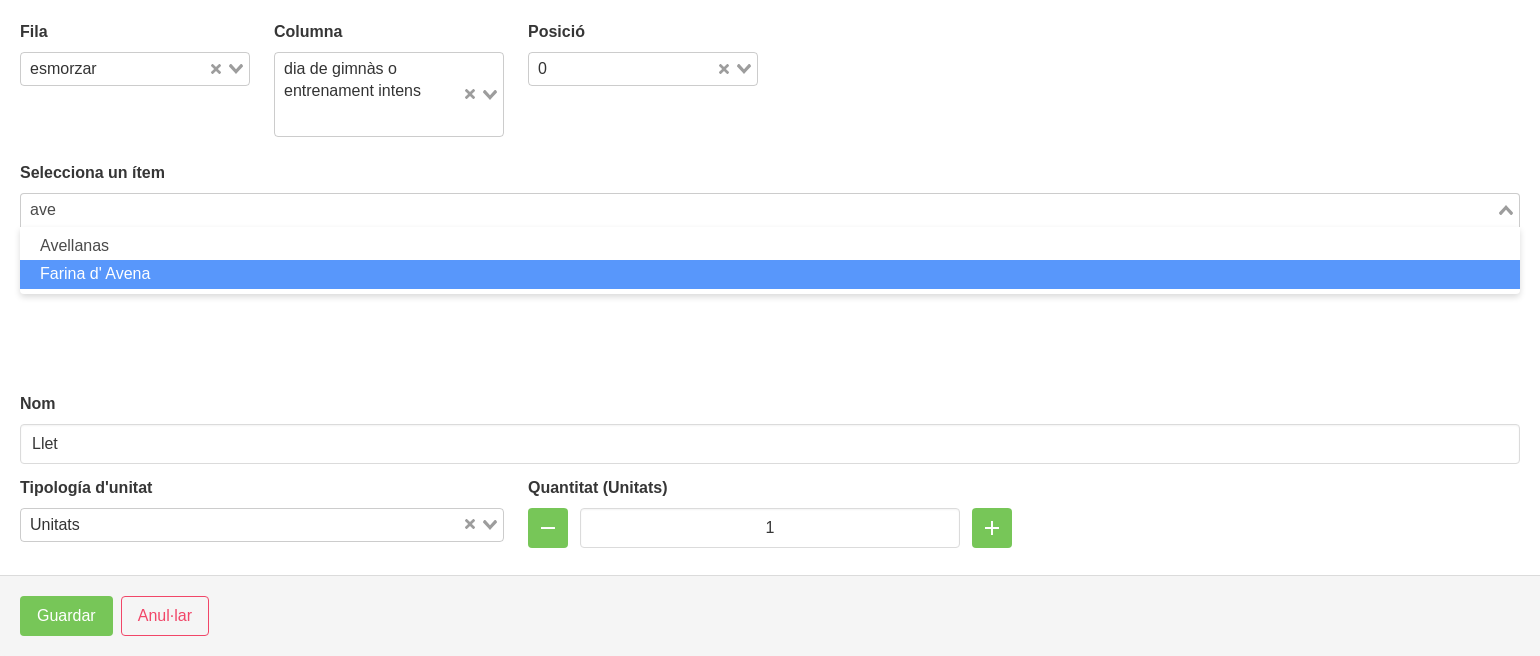 click on "Farina d' Avena" at bounding box center (770, 274) 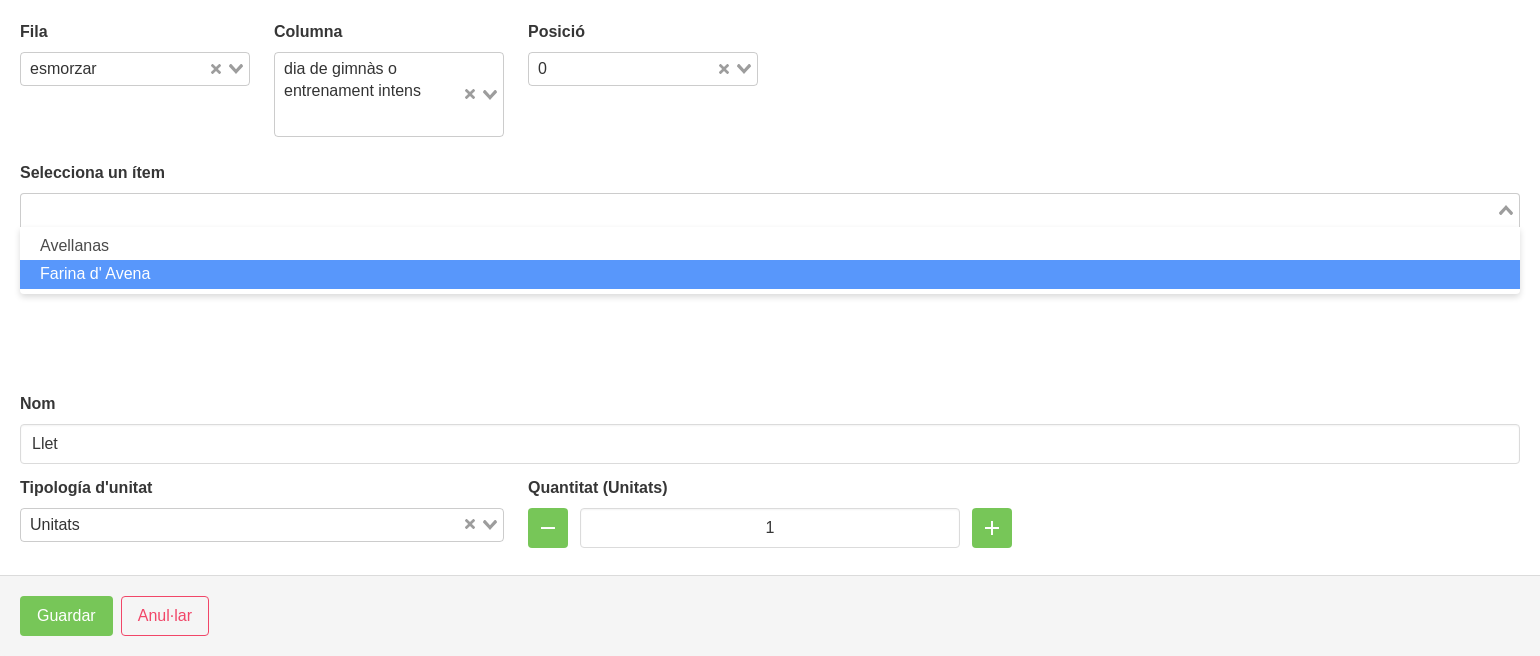 type on "Farina d' Avena" 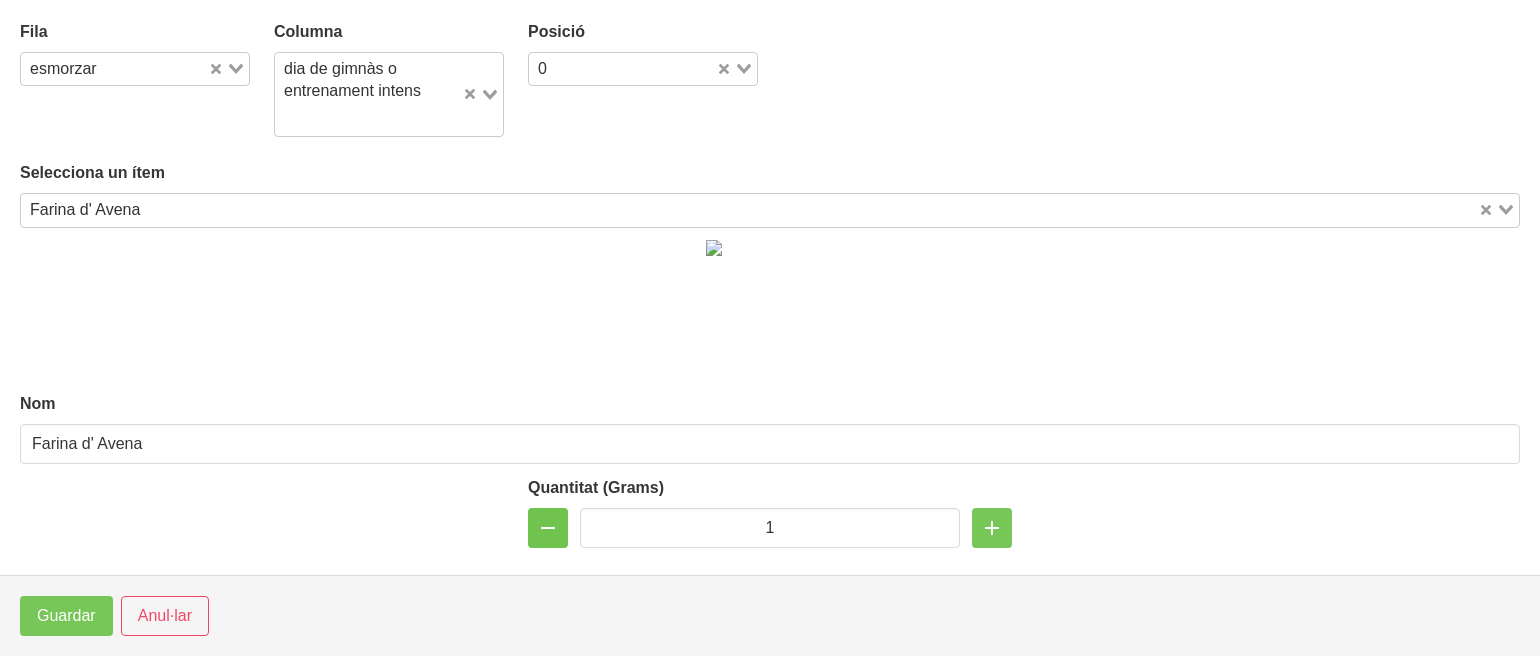 type on "0" 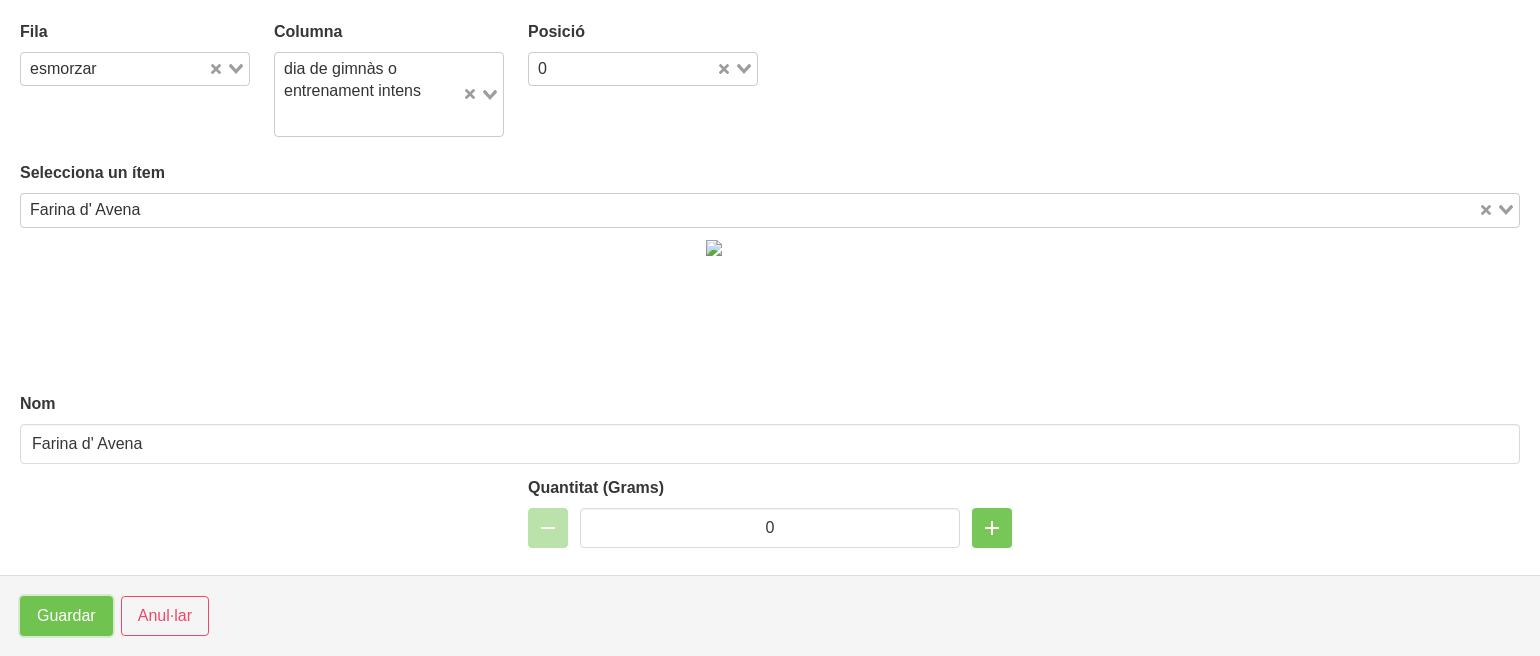 click on "Guardar" at bounding box center [66, 616] 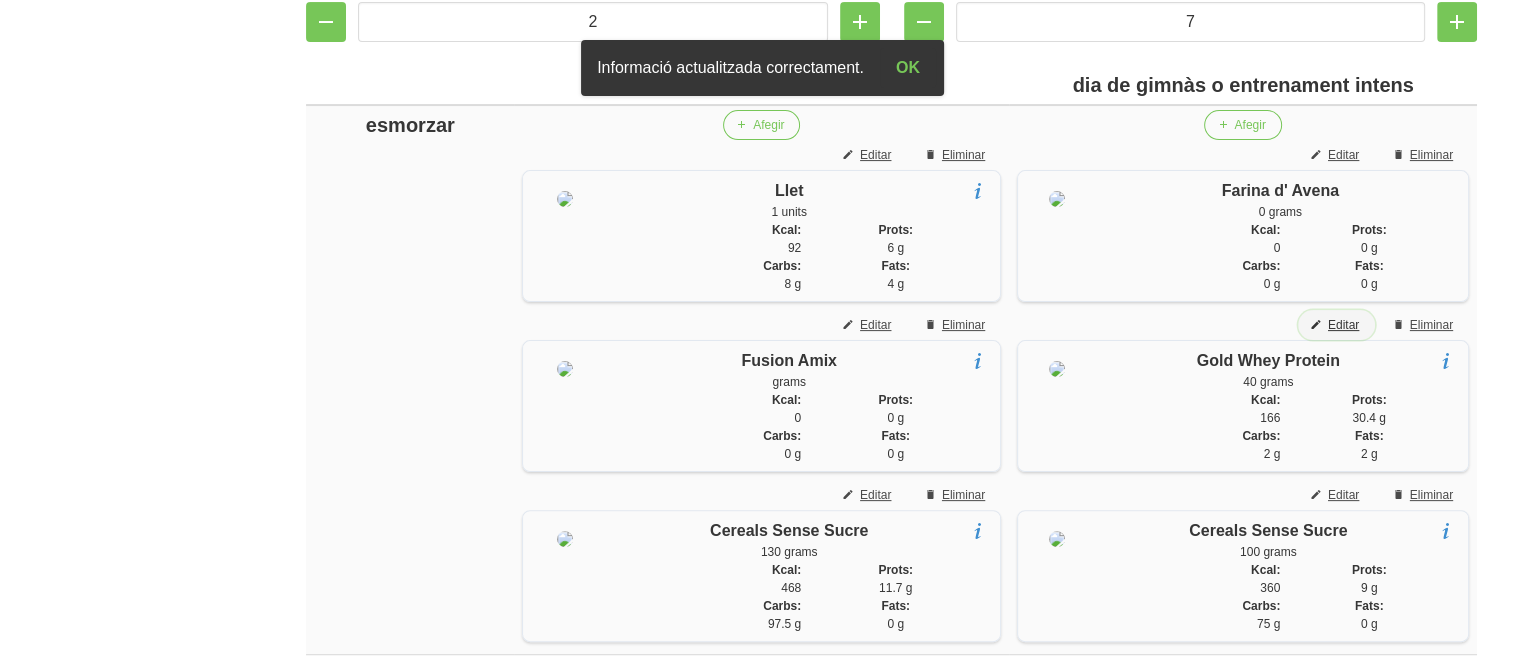 click on "Editar" at bounding box center (1343, 325) 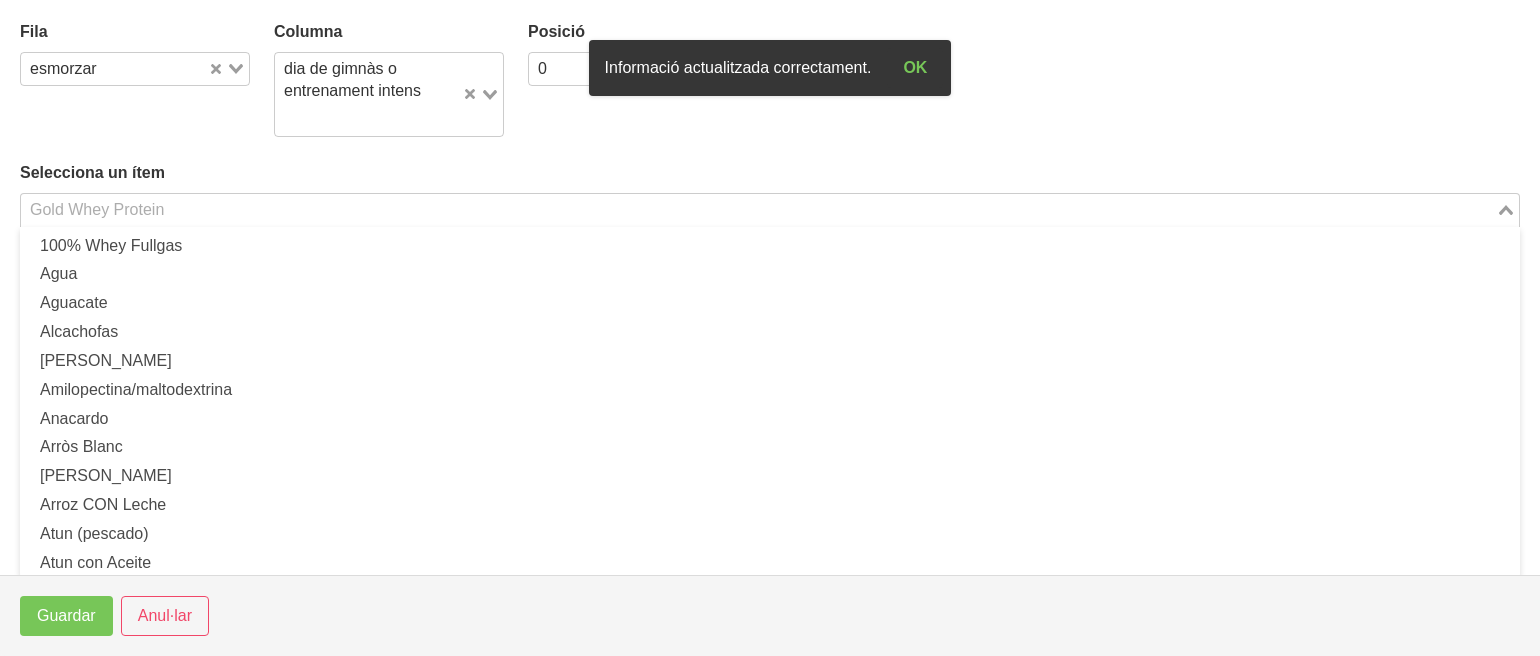 click at bounding box center (758, 210) 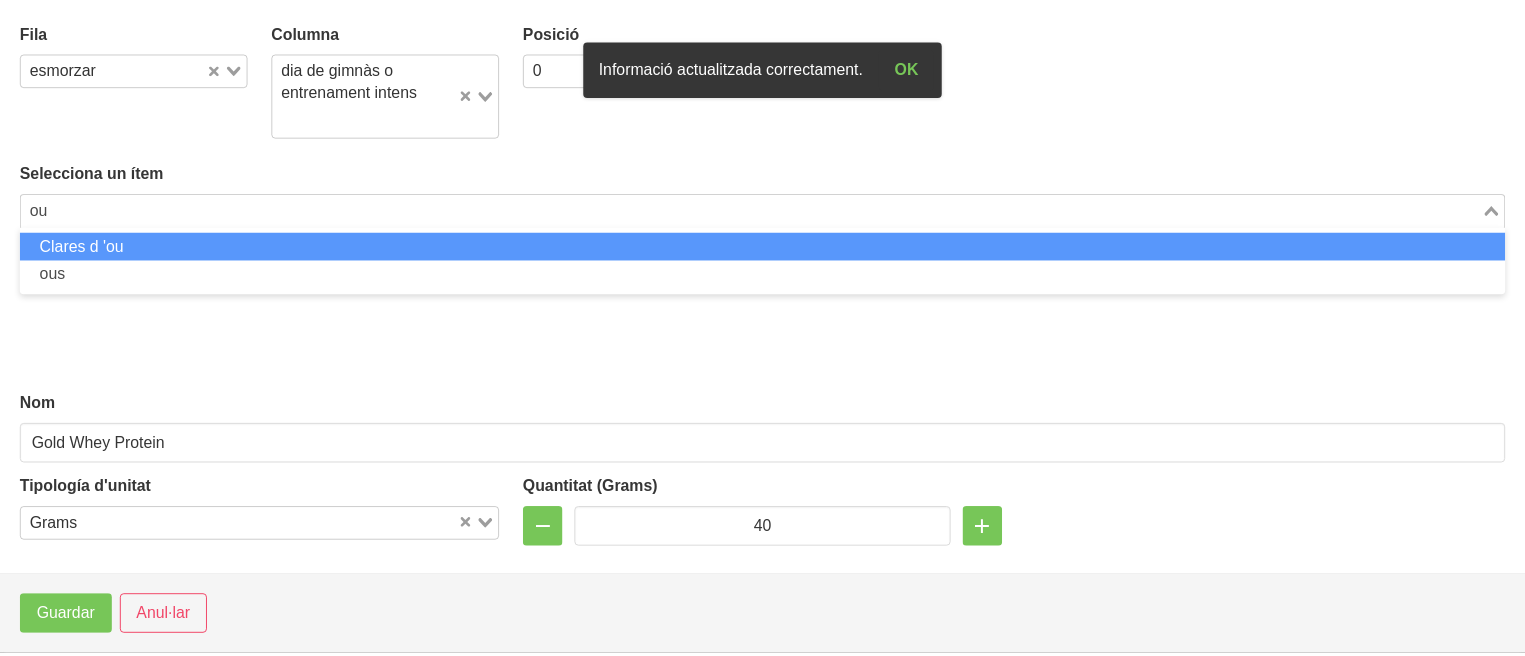 scroll, scrollTop: 0, scrollLeft: 0, axis: both 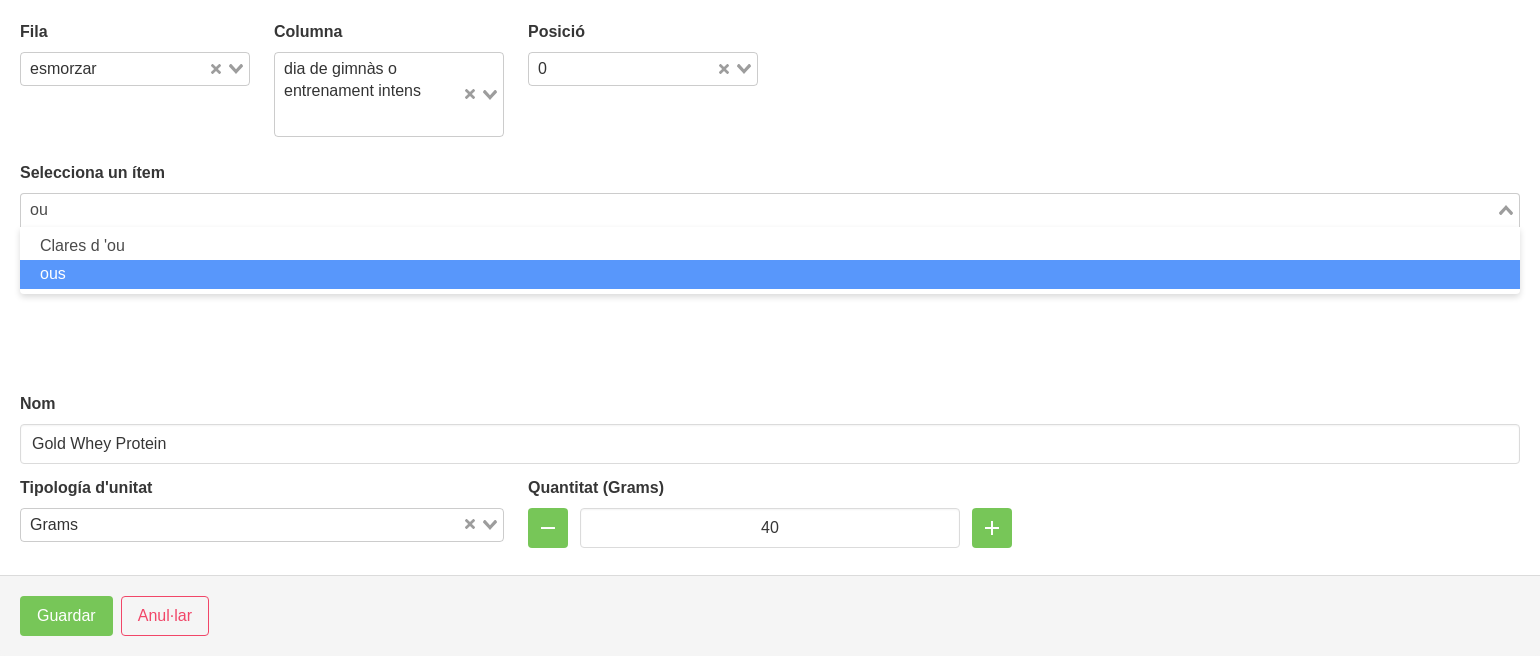 click on "ous" at bounding box center [770, 274] 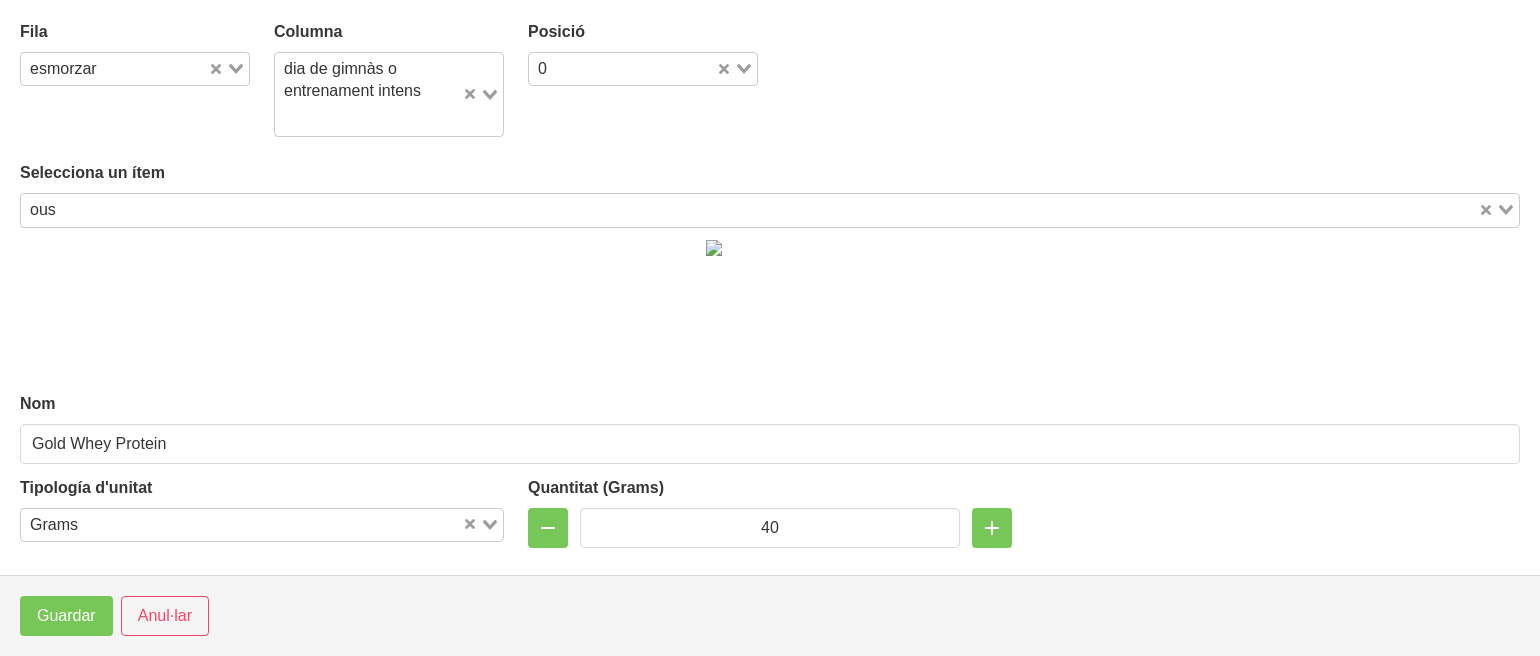 type on "ous" 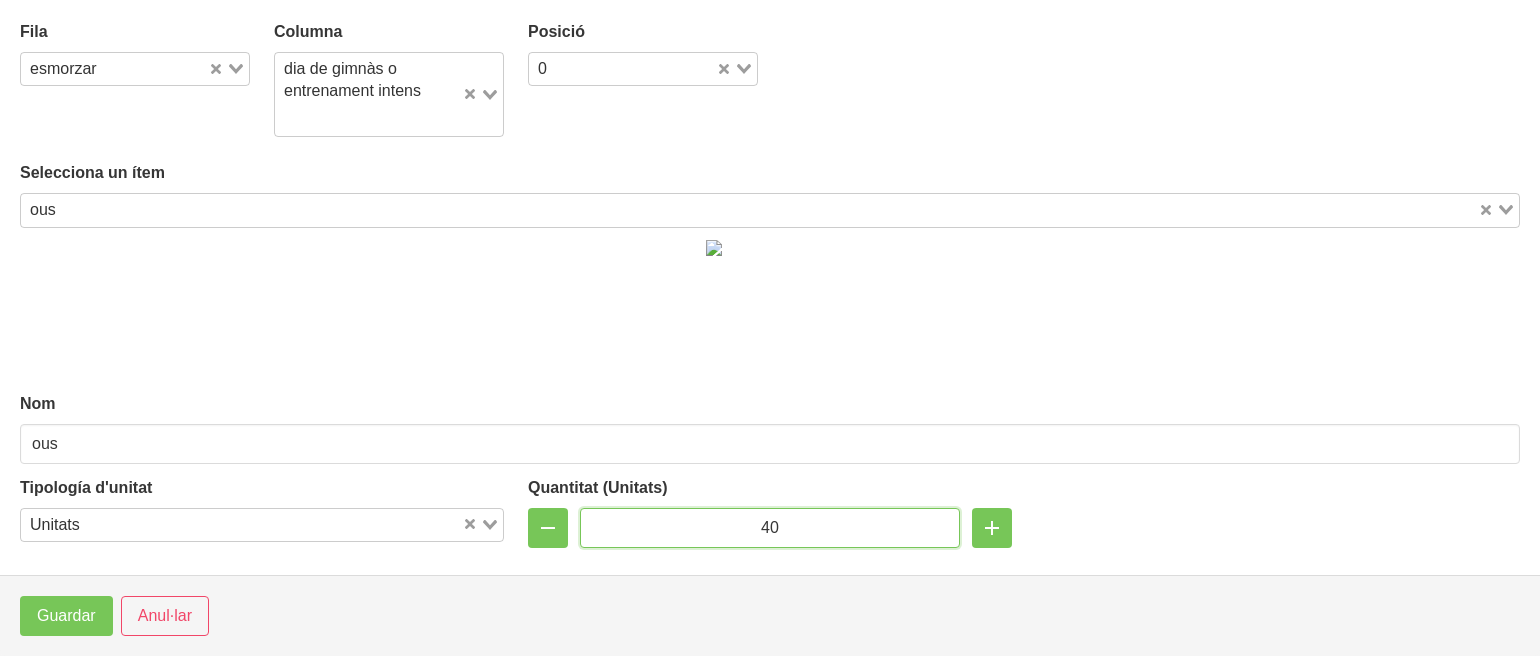 click on "40" at bounding box center (770, 528) 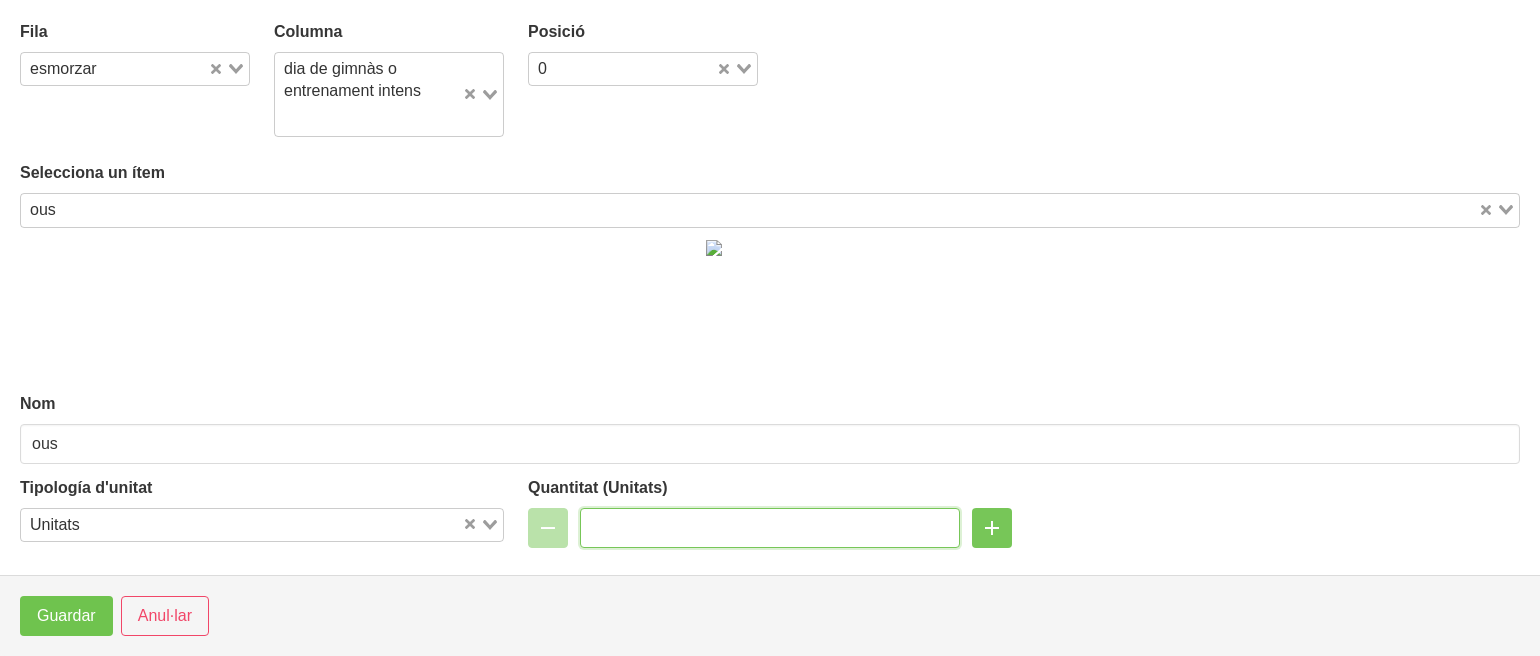 type 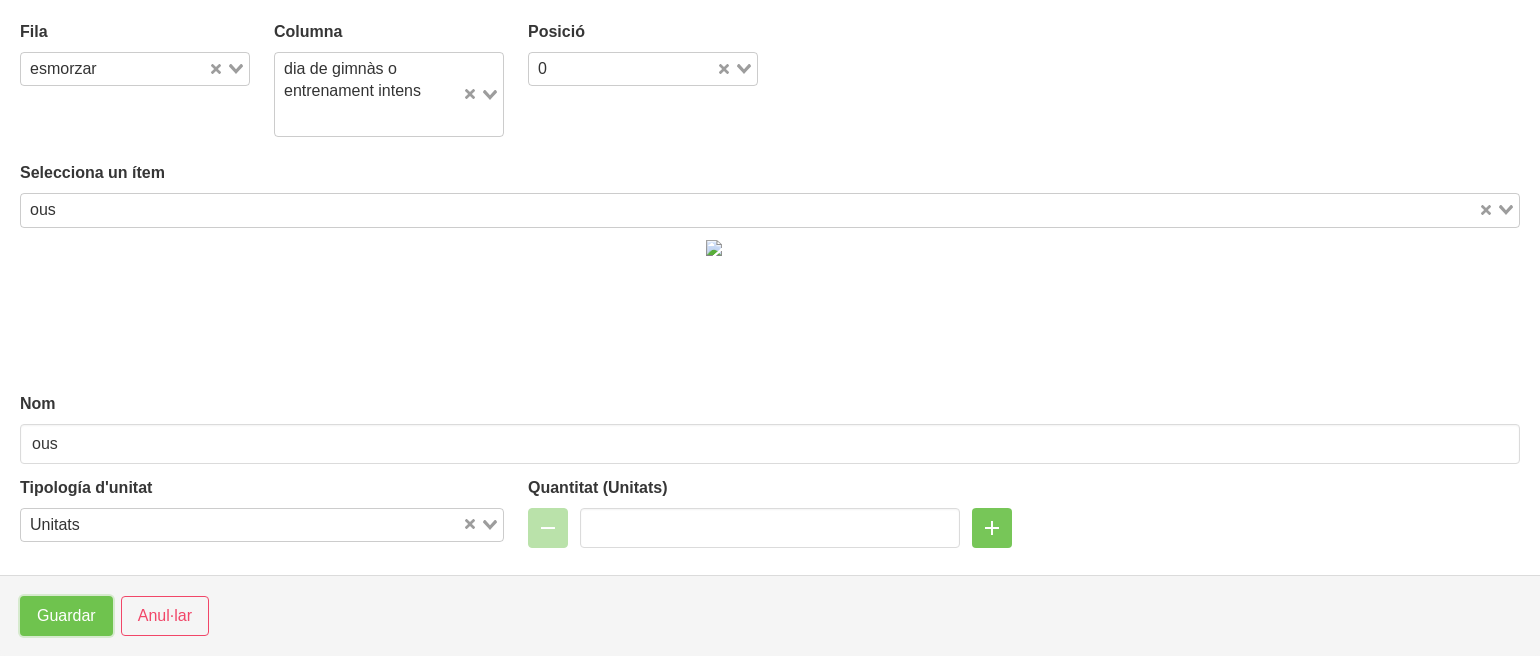 click on "Guardar" at bounding box center [66, 616] 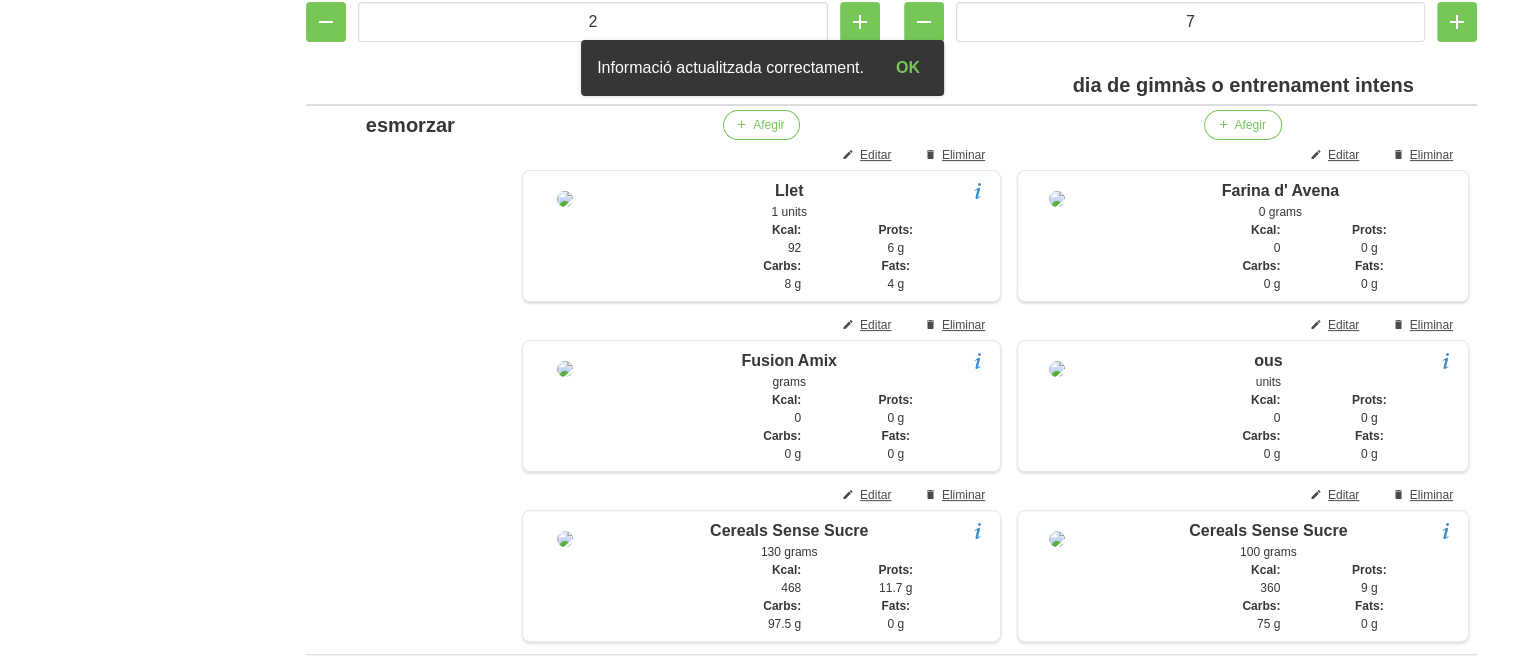 click on "General
Dashboard
Seccions
Clients
Administradors
Comunicacions
Esdeveniments
Aliments
Exercicis" at bounding box center (117, 1794) 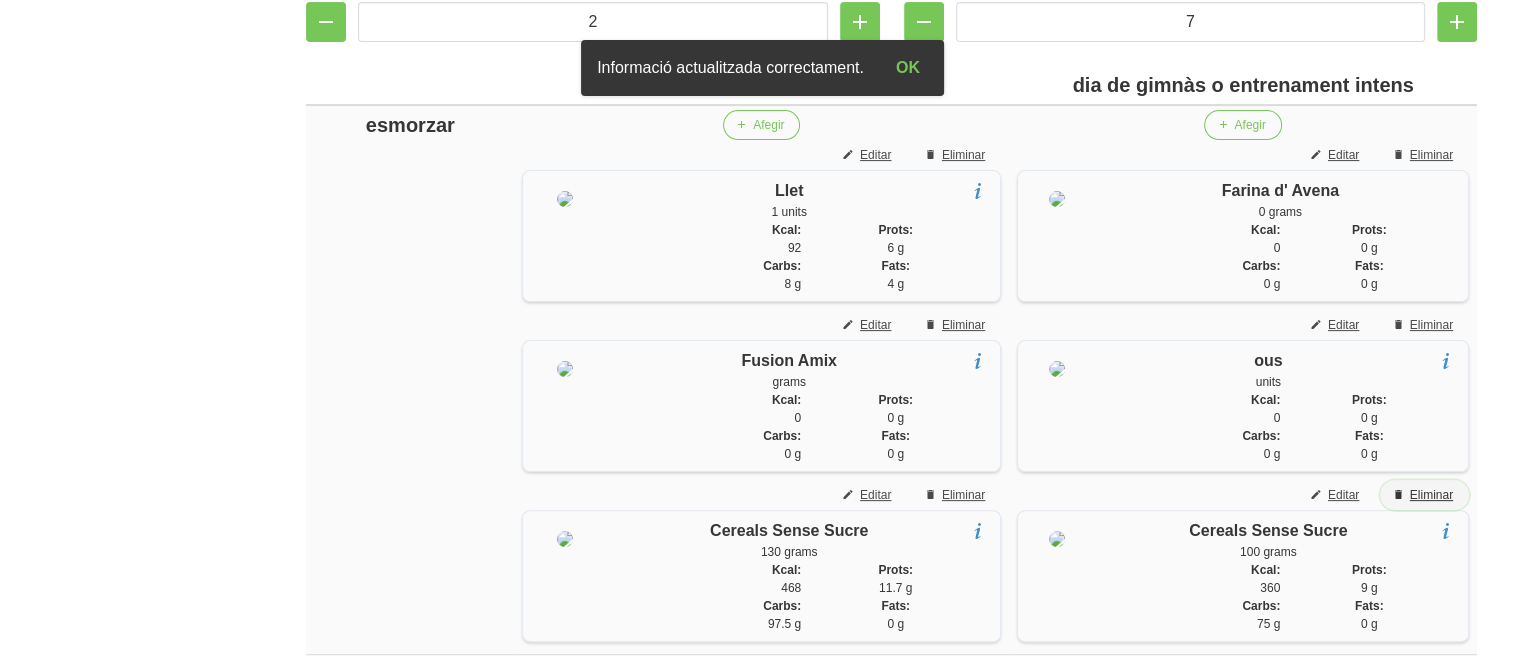 click on "Eliminar" at bounding box center (1431, 495) 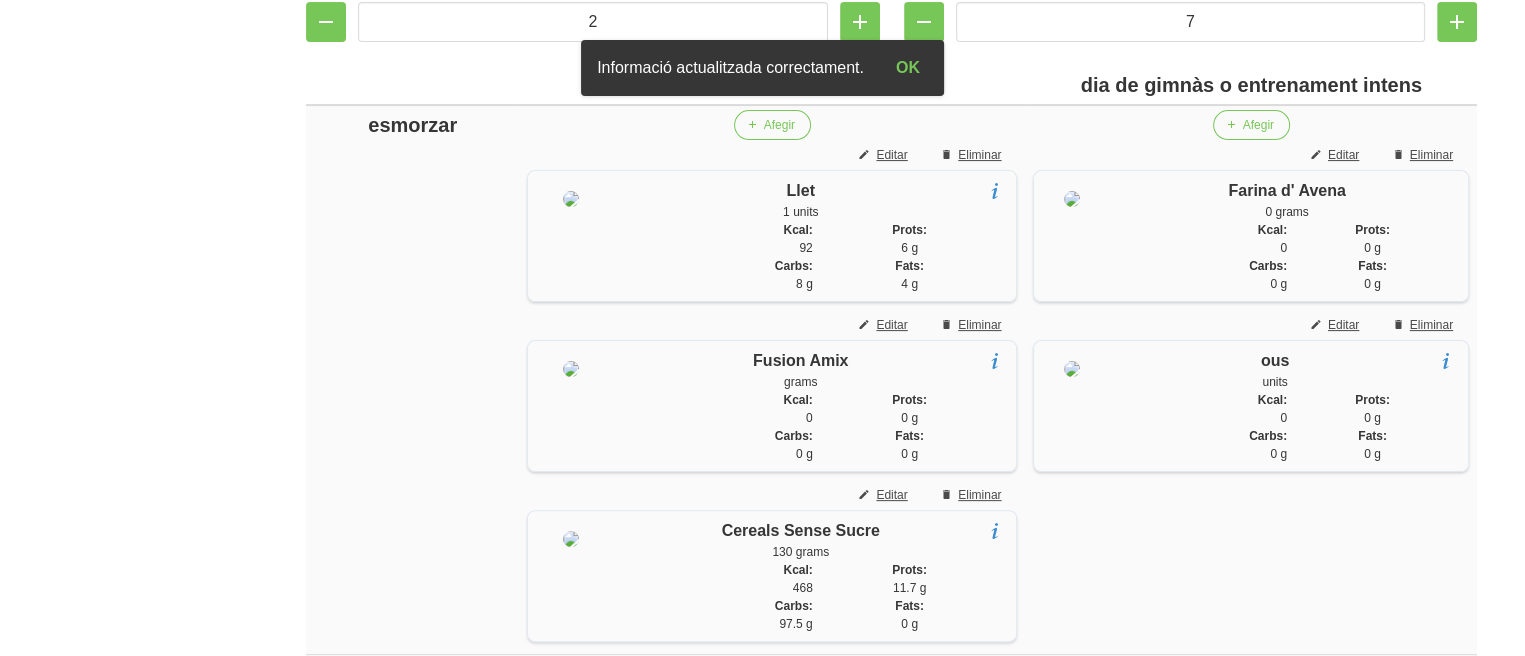 click on "Afegir       Editar       Eliminar           Farina d' Avena     0 grams
Kcal:     0   Prots:     0 g   Carbs:     0 g   Fats:     0 g     Editar       Eliminar           ous      units
ous sencers i truites    Kcal:     0   Prots:     0 g   Carbs:     0 g   Fats:     0 g" at bounding box center (1251, 380) 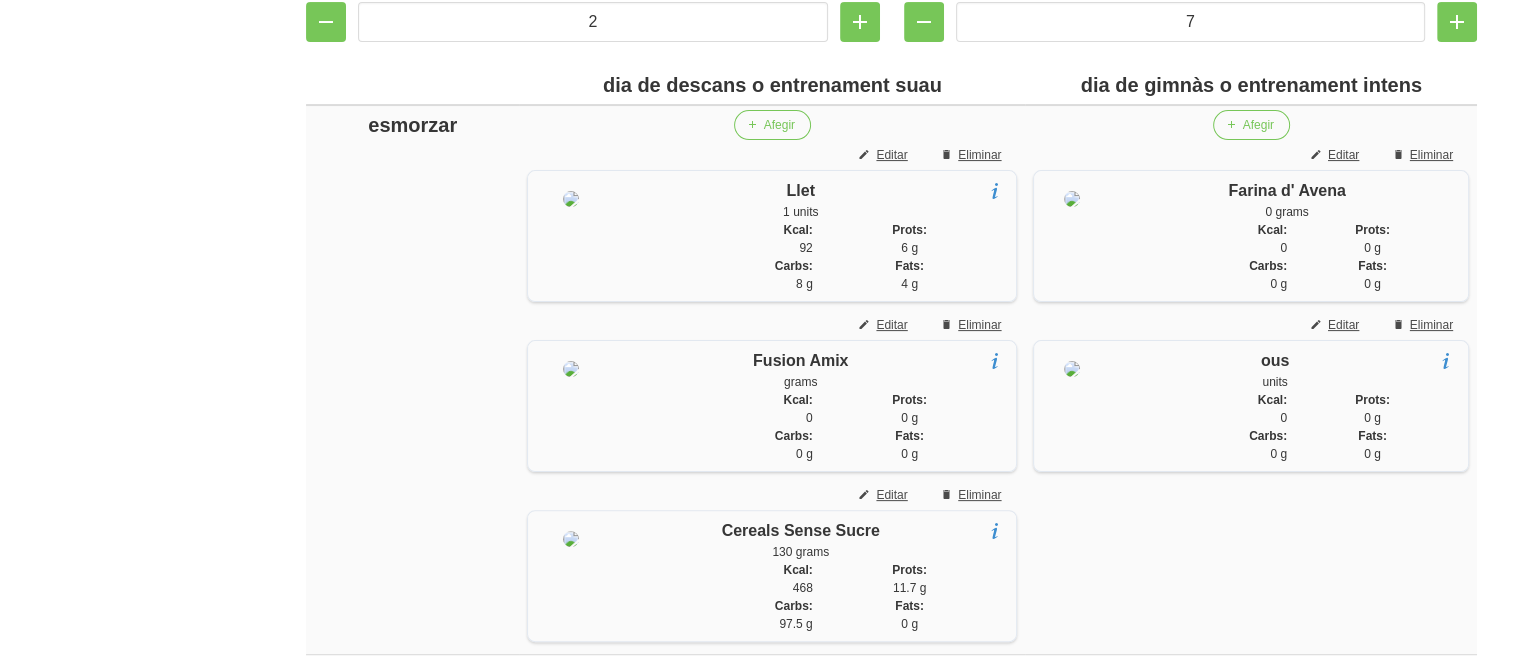 click on "General
Dashboard
Seccions
Clients
Administradors
Comunicacions
Esdeveniments
Aliments
Exercicis" at bounding box center (117, 1794) 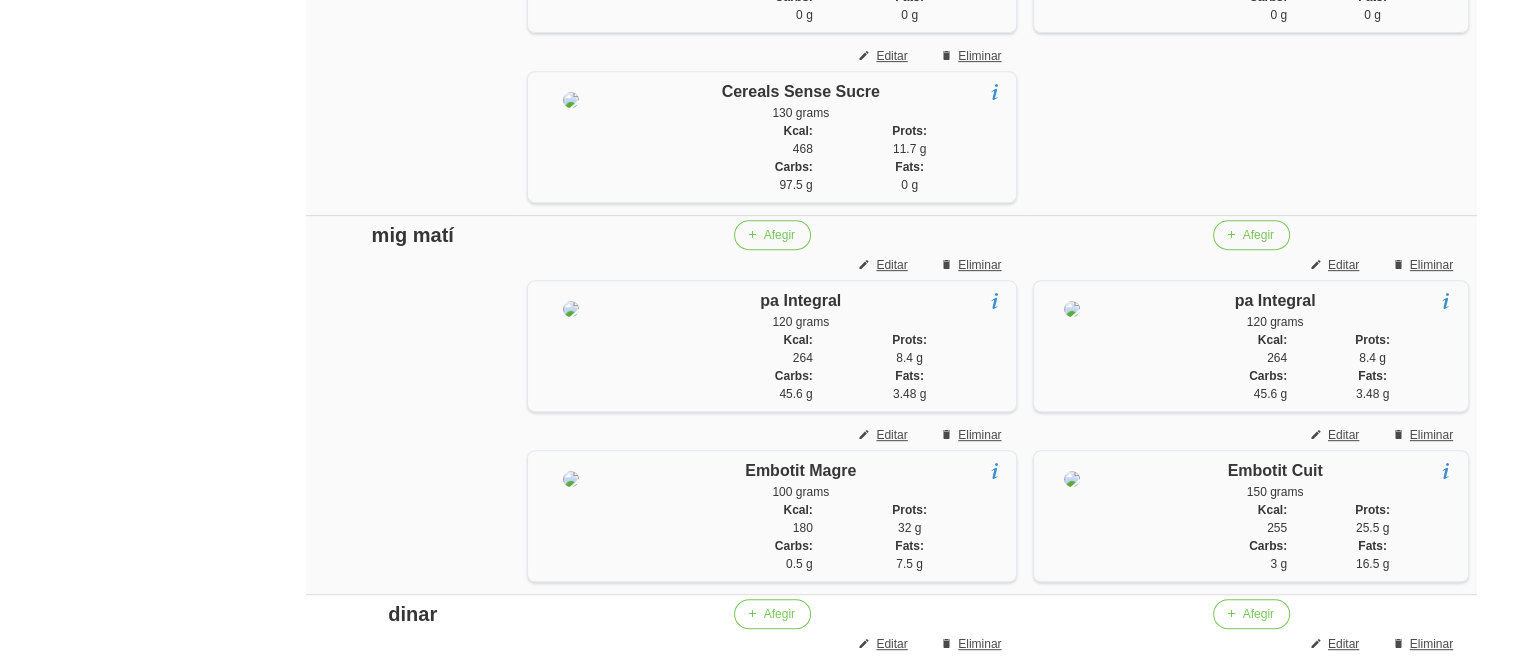 scroll, scrollTop: 900, scrollLeft: 0, axis: vertical 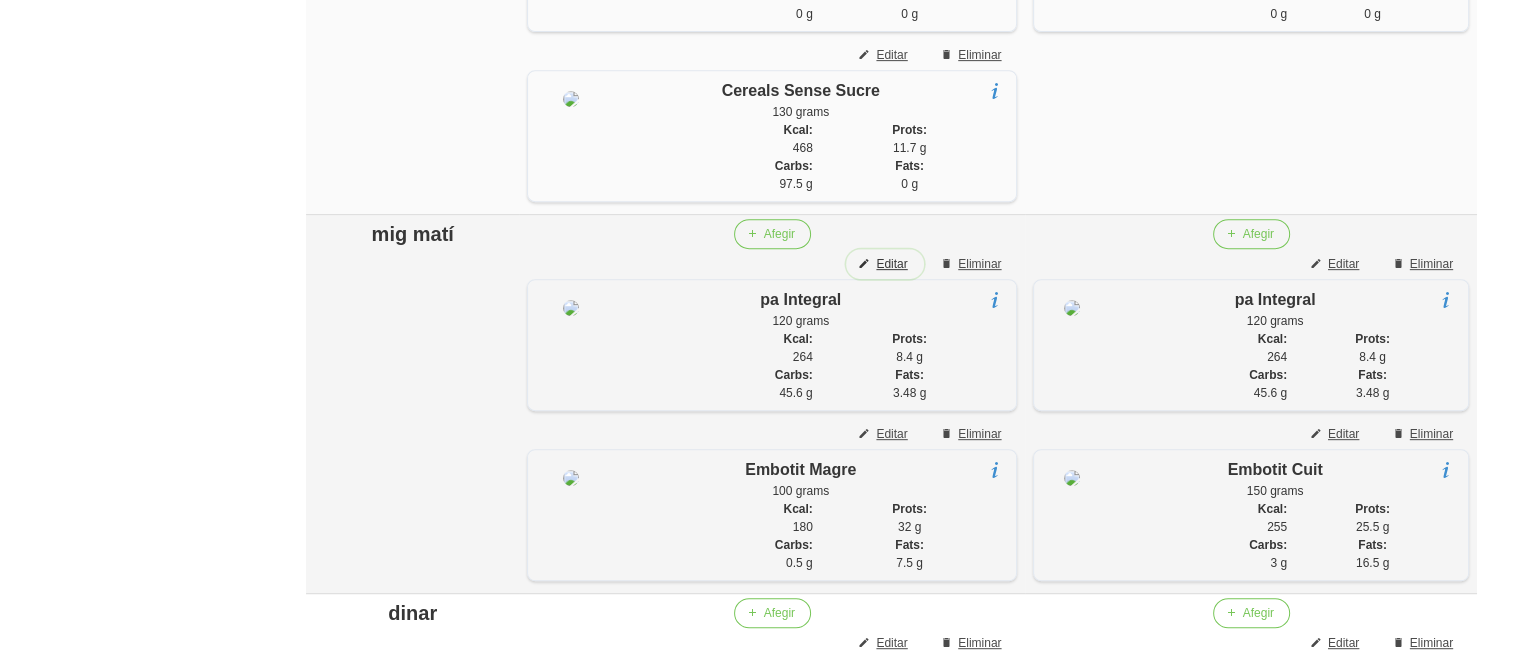 click at bounding box center [864, 264] 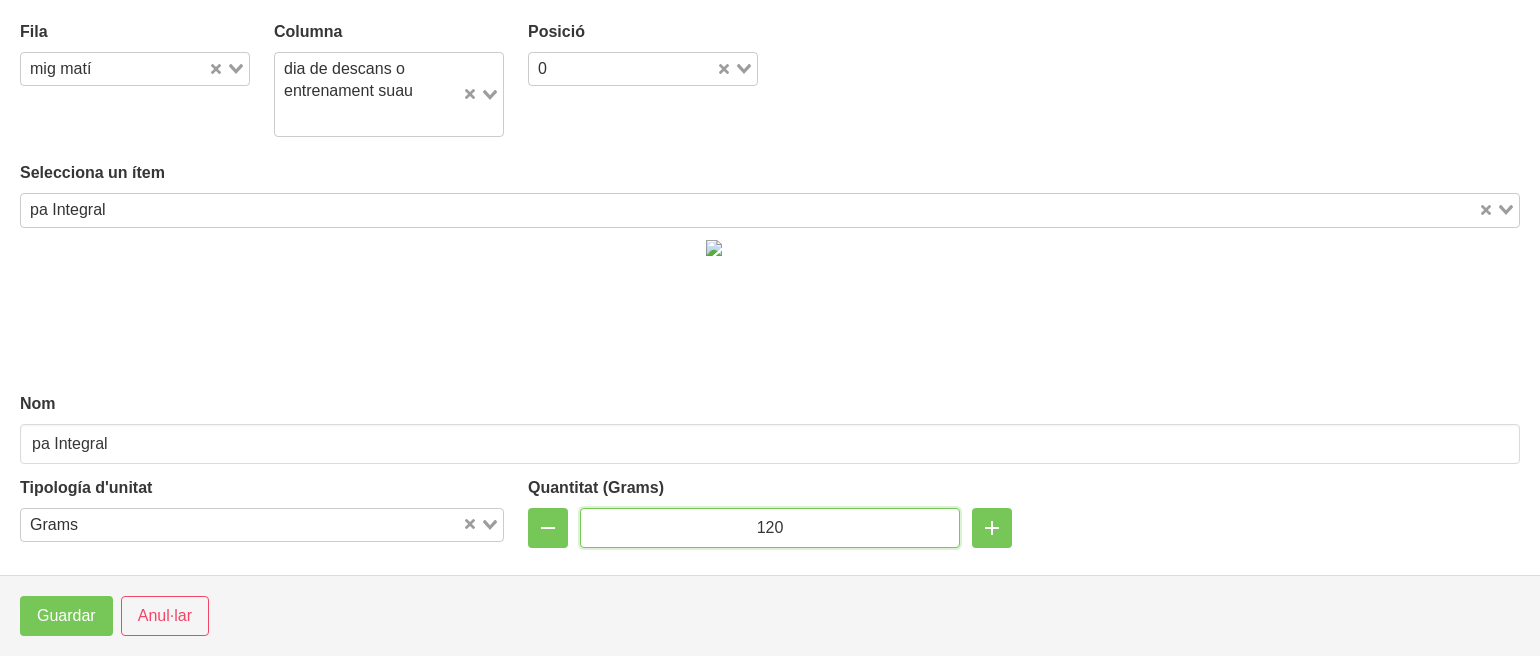 click on "120" at bounding box center (770, 528) 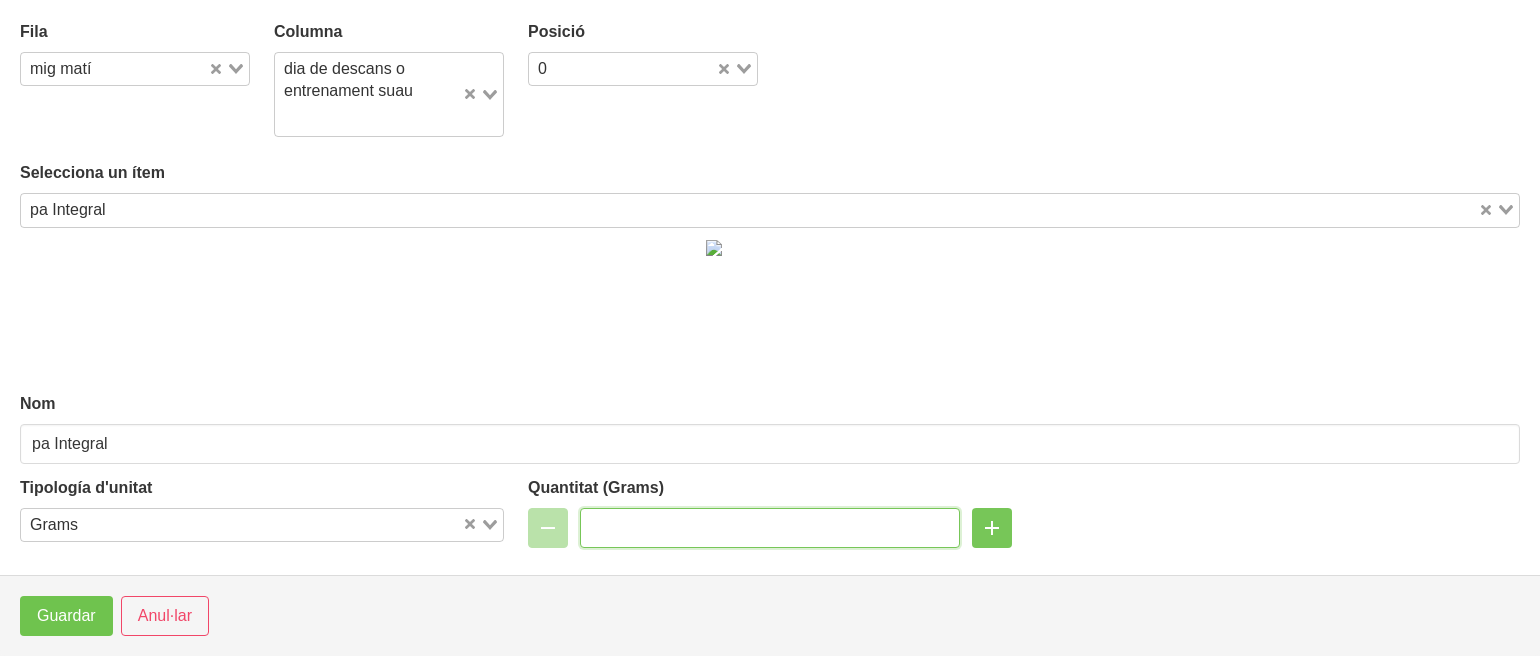 type 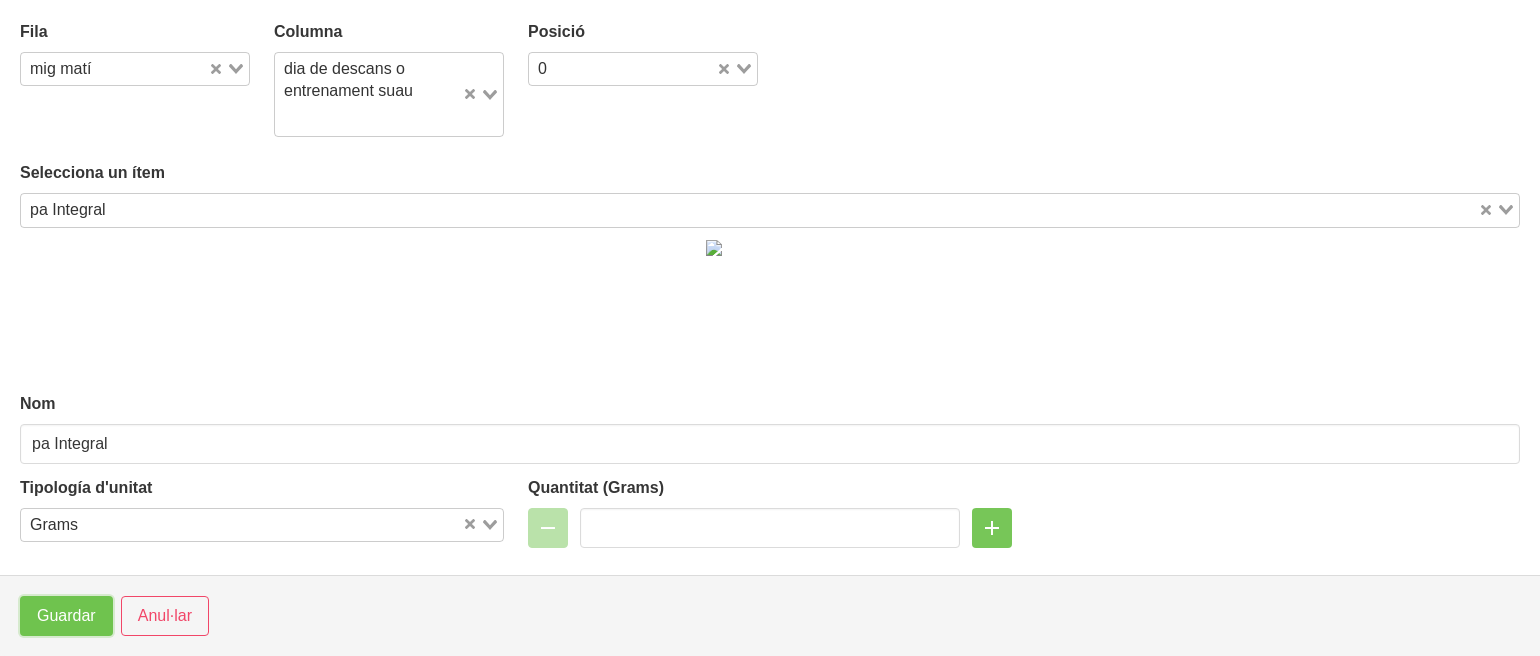 click on "Guardar" at bounding box center (66, 616) 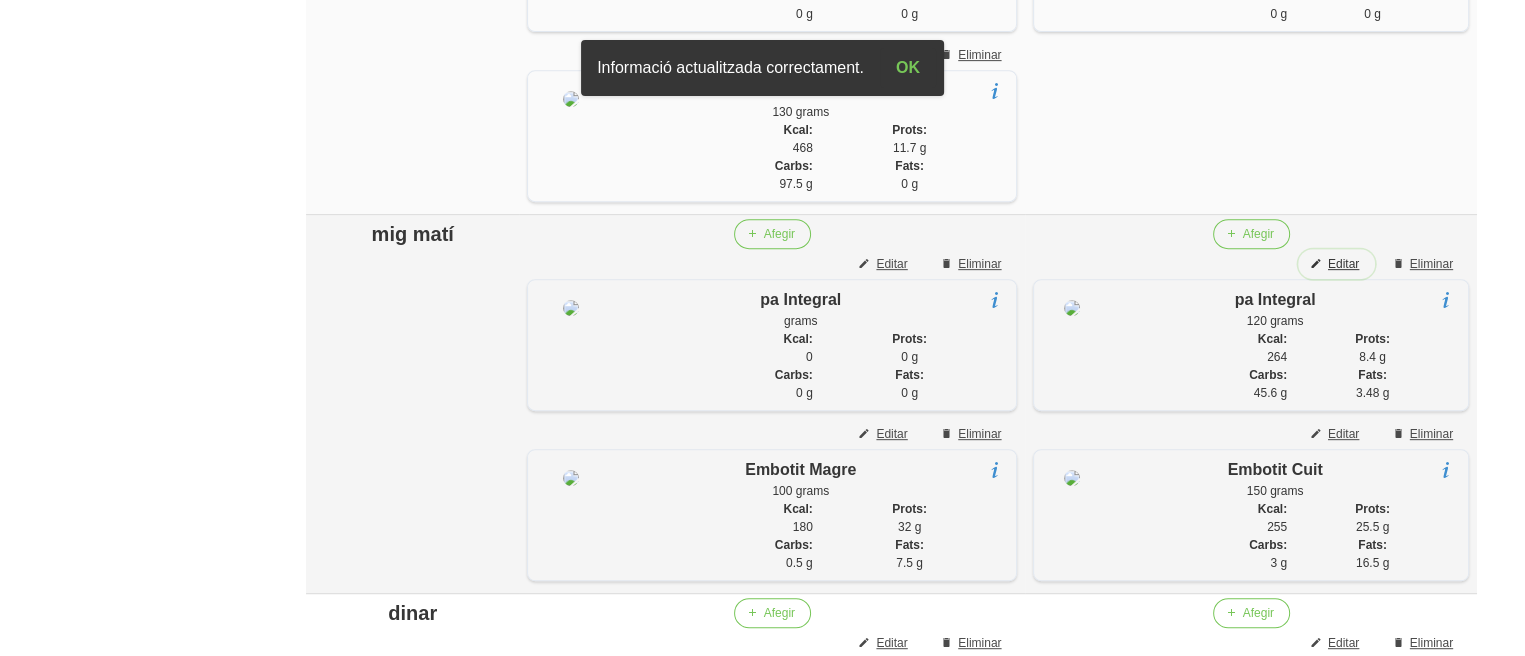 click on "Editar" at bounding box center [1343, 264] 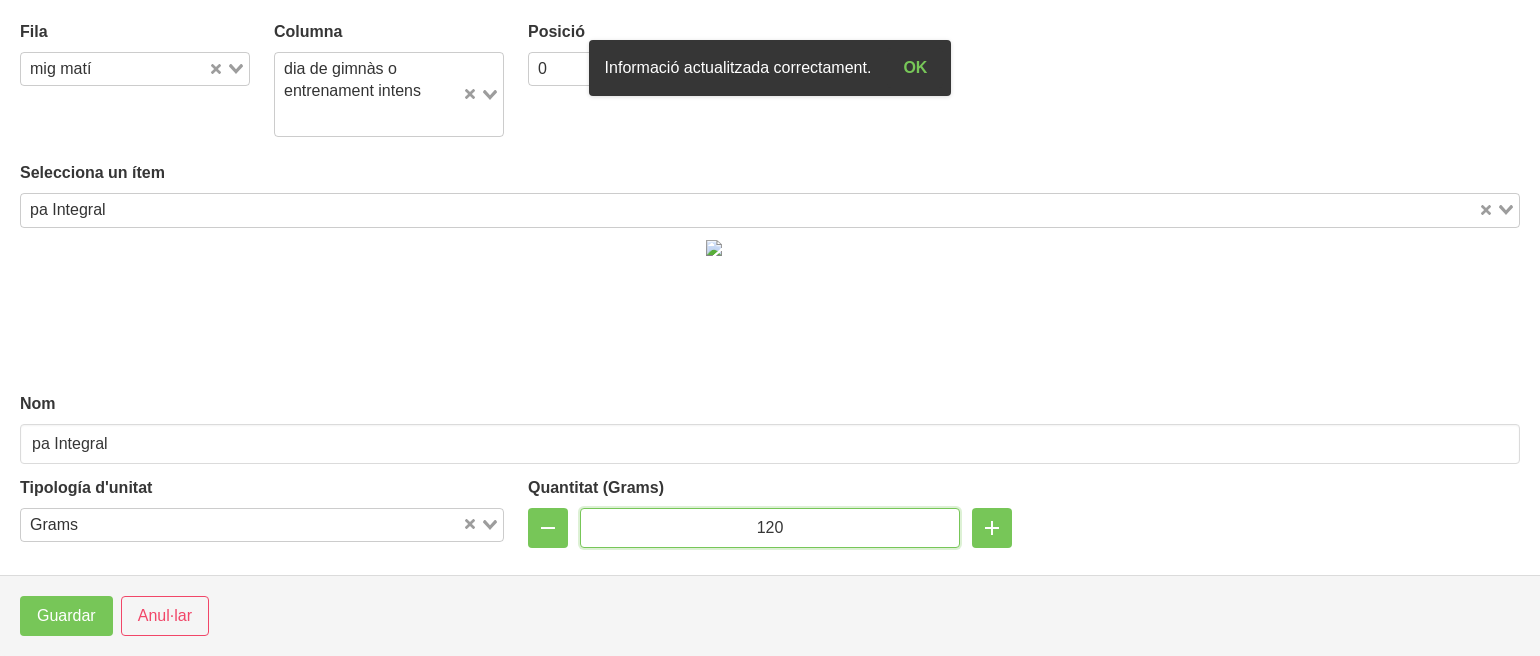 click on "120" at bounding box center [770, 528] 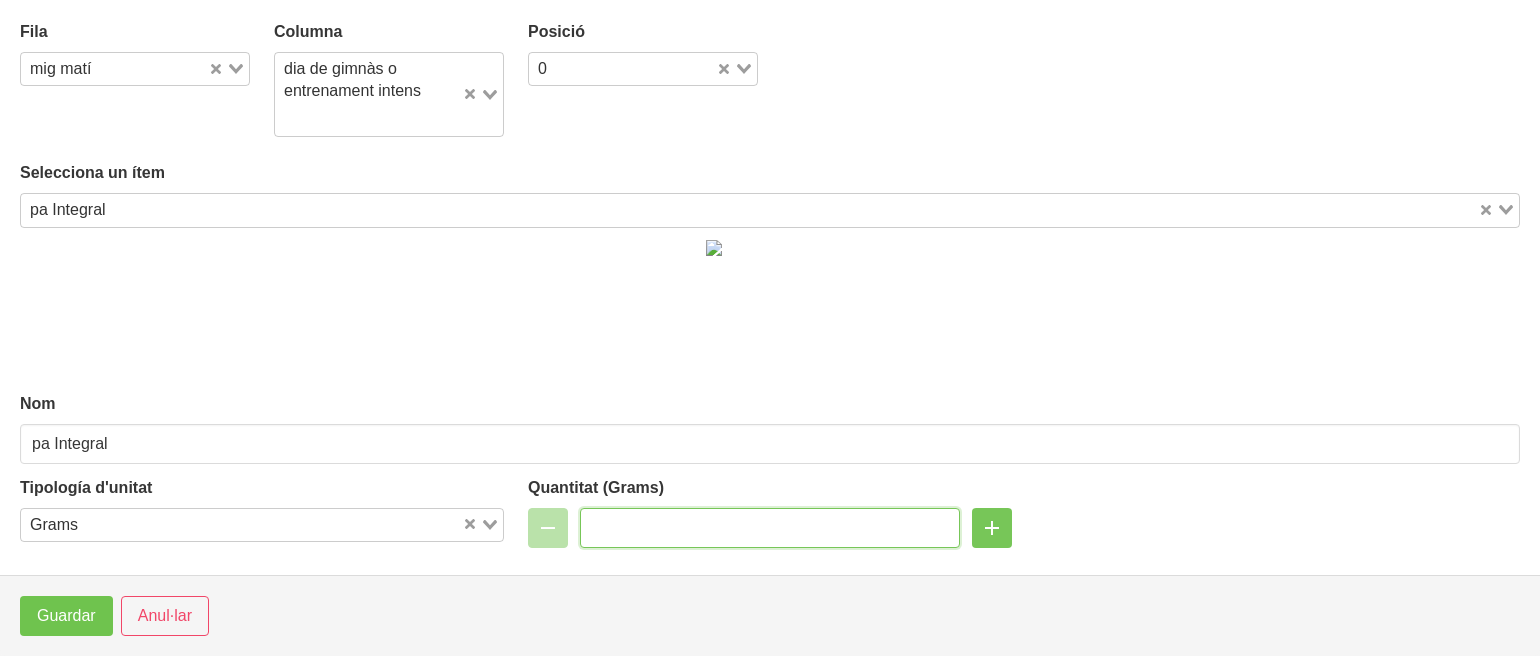 type 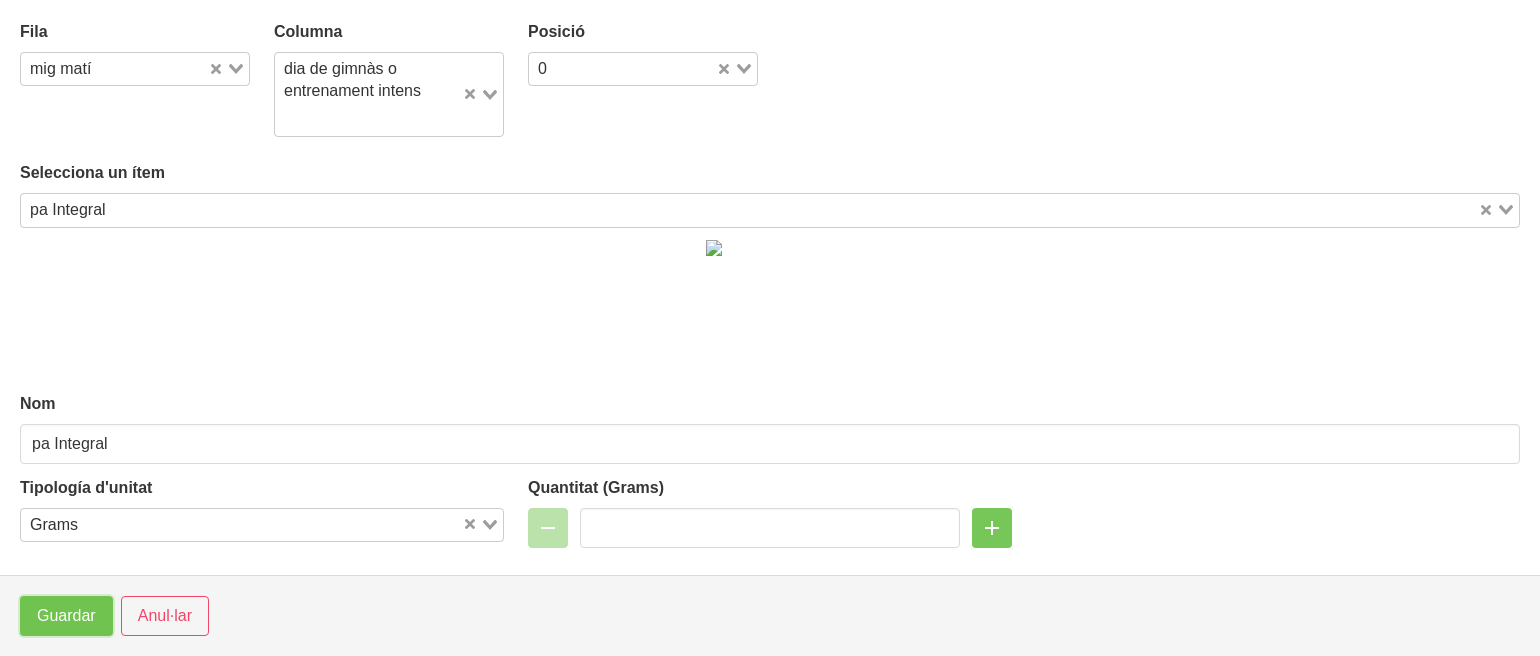 click on "Guardar" at bounding box center [66, 616] 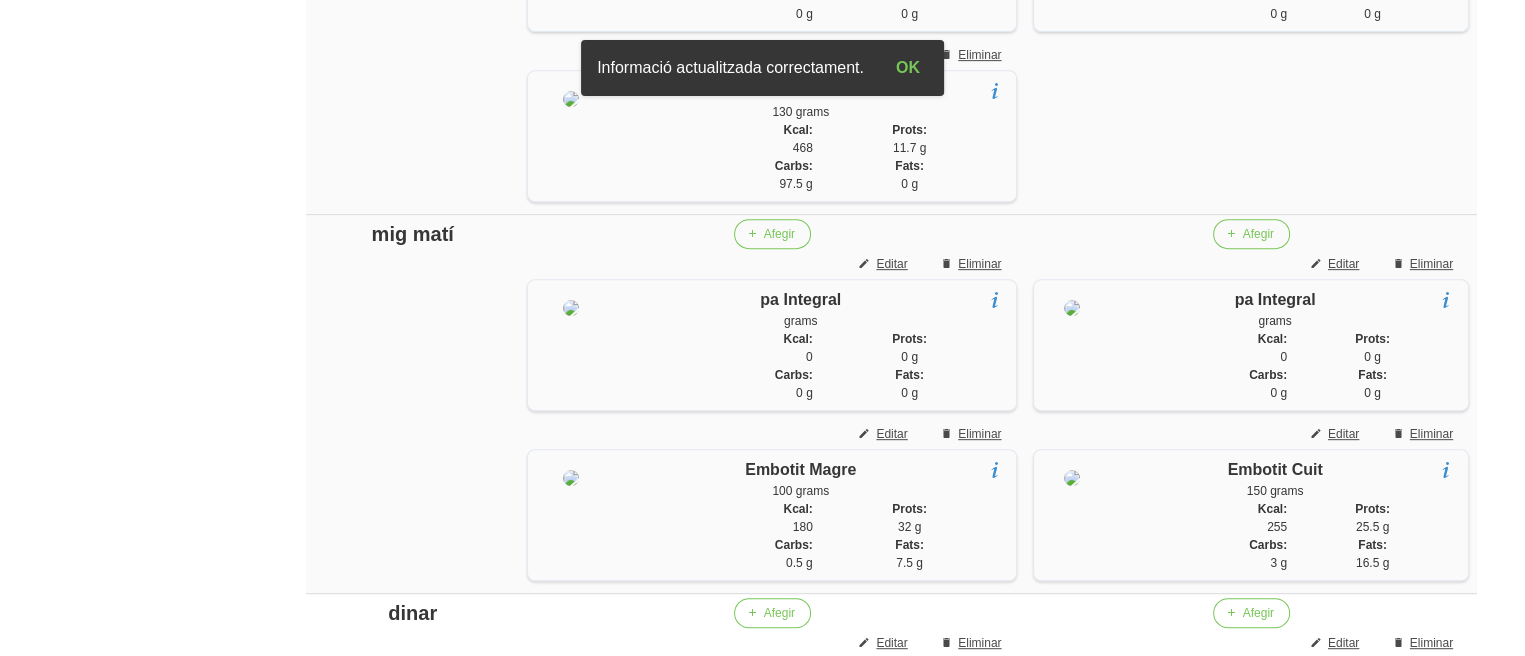 click on "General
Dashboard
Seccions
Clients
Administradors
Comunicacions
Esdeveniments
Aliments
Exercicis" at bounding box center [117, 1354] 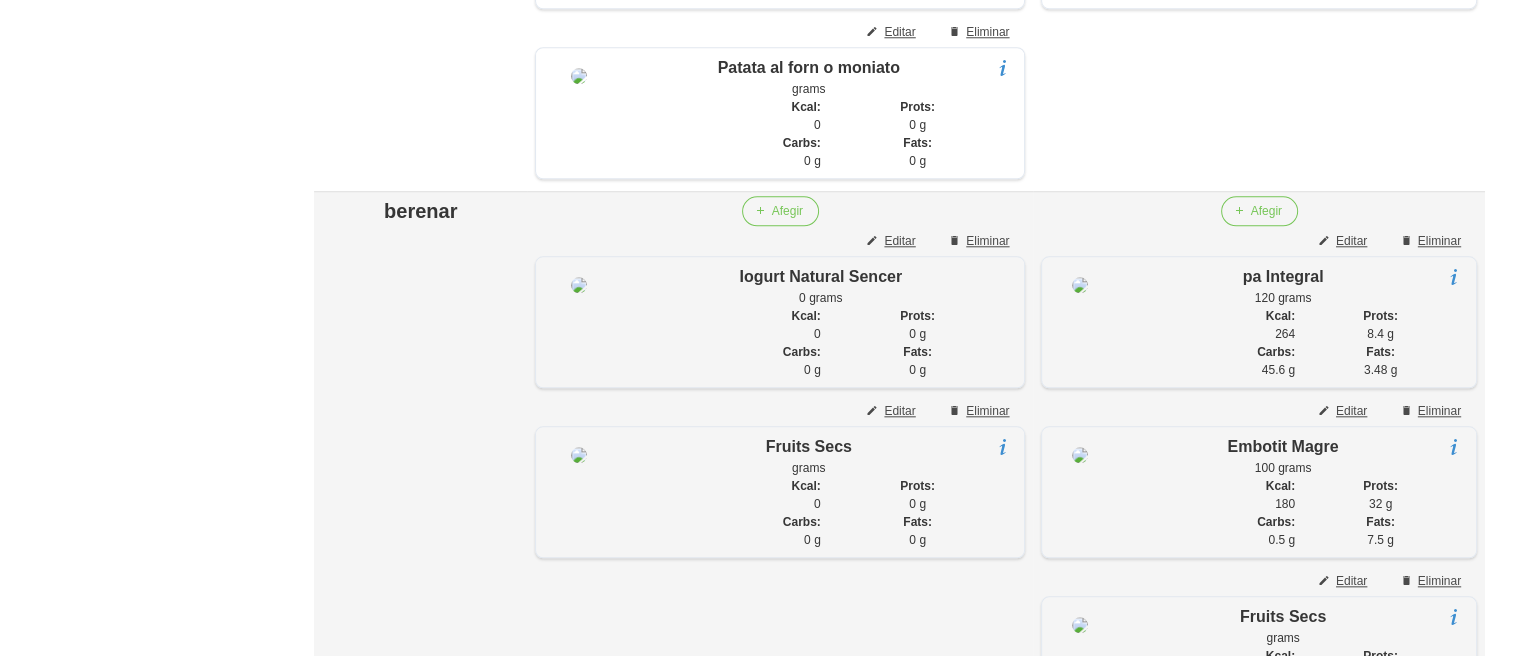 scroll, scrollTop: 2020, scrollLeft: 0, axis: vertical 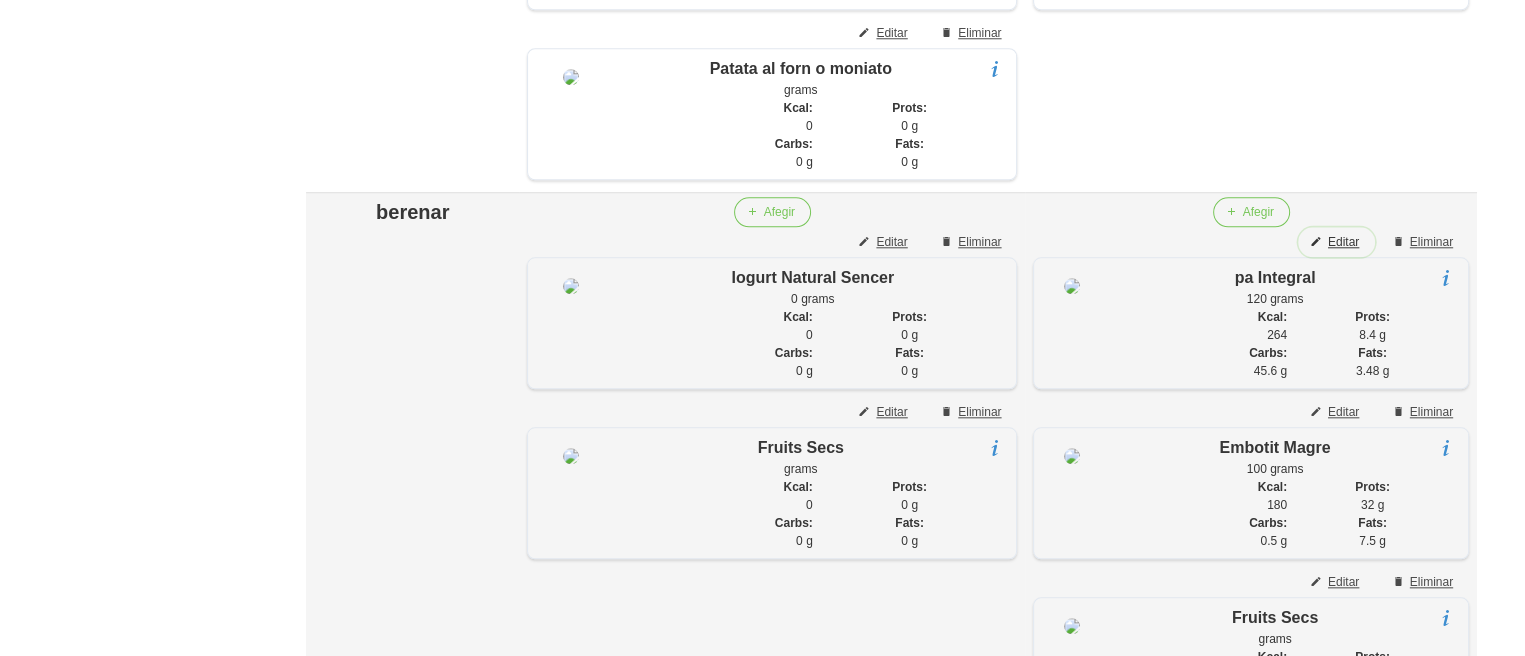 click on "Editar" at bounding box center [1343, 242] 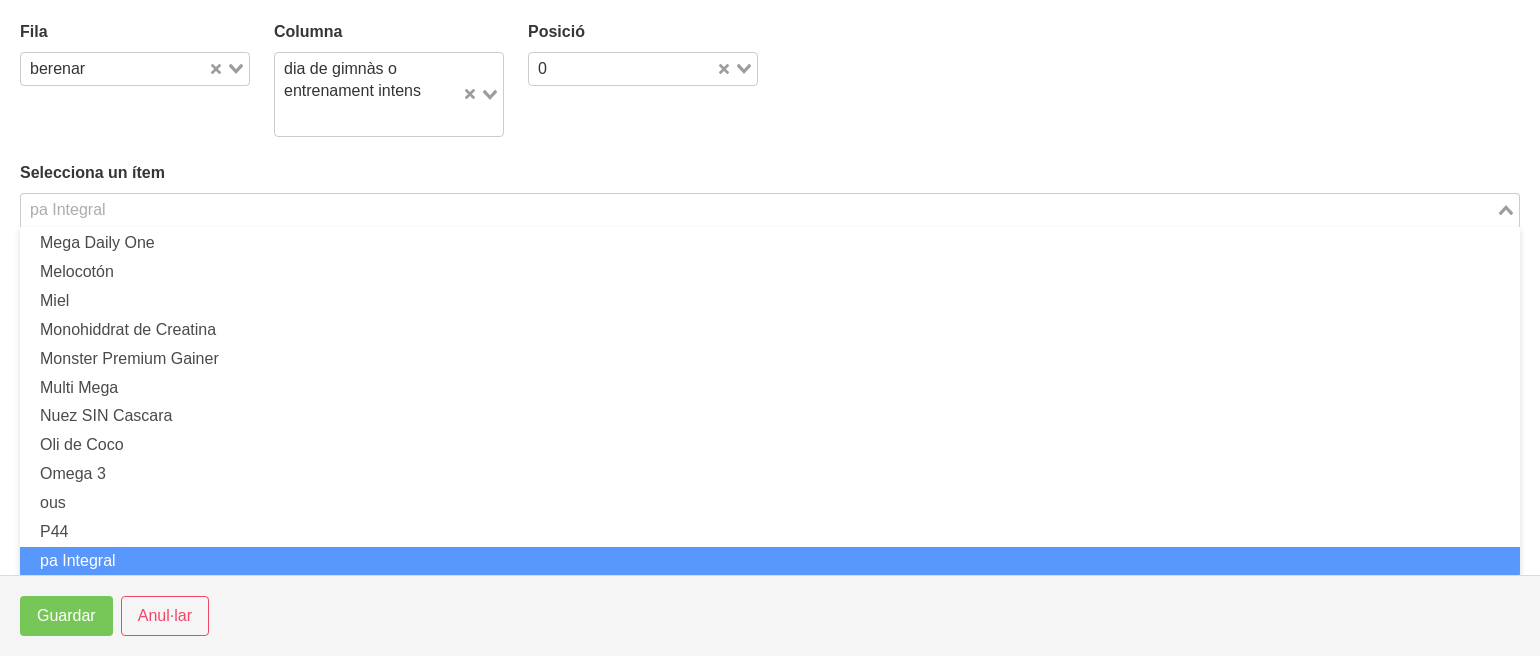 click at bounding box center (758, 210) 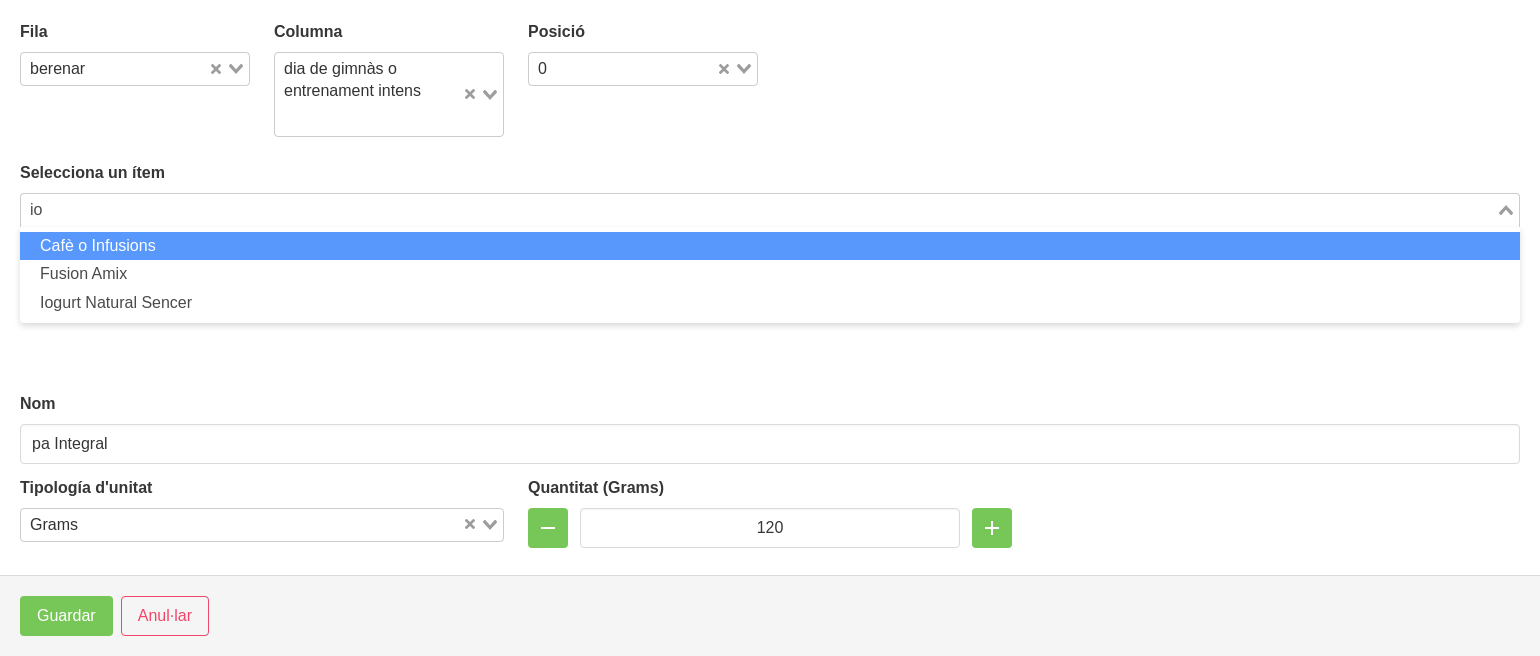 scroll, scrollTop: 0, scrollLeft: 0, axis: both 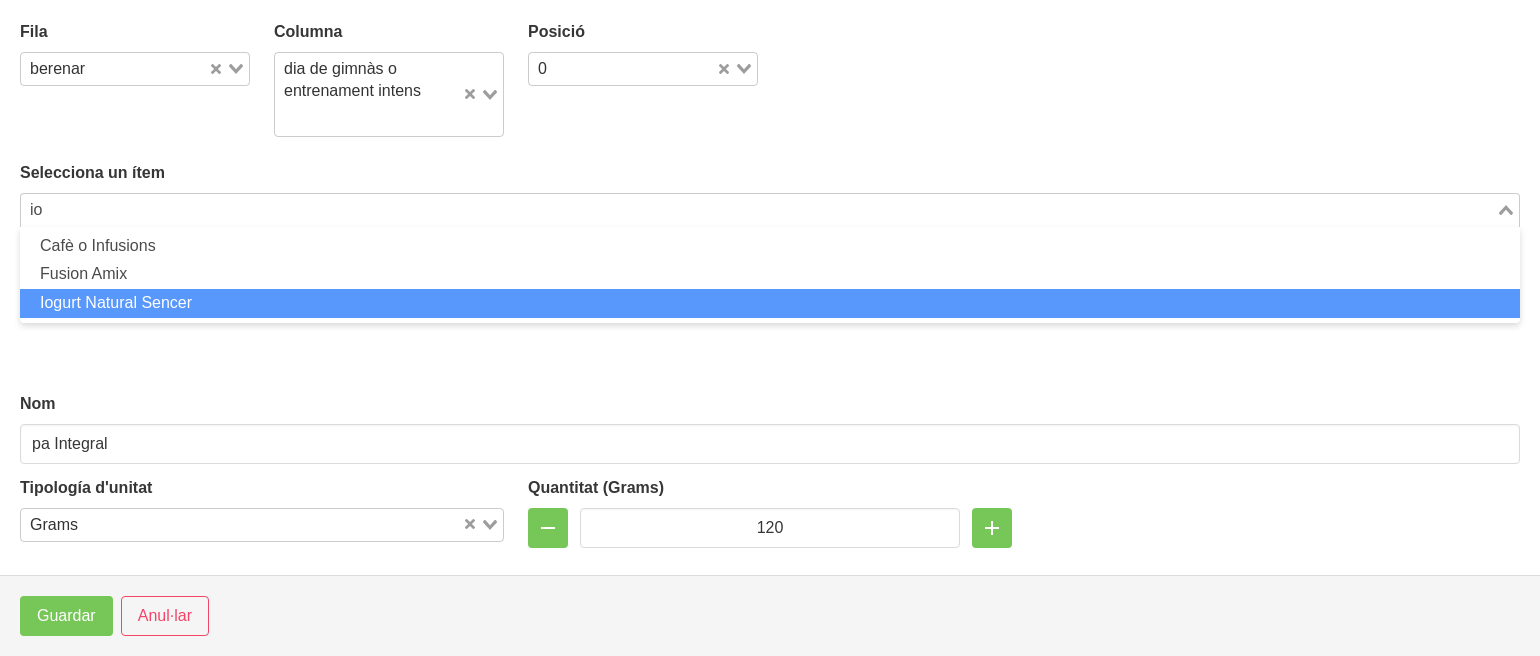 click on "Iogurt Natural Sencer" at bounding box center [770, 303] 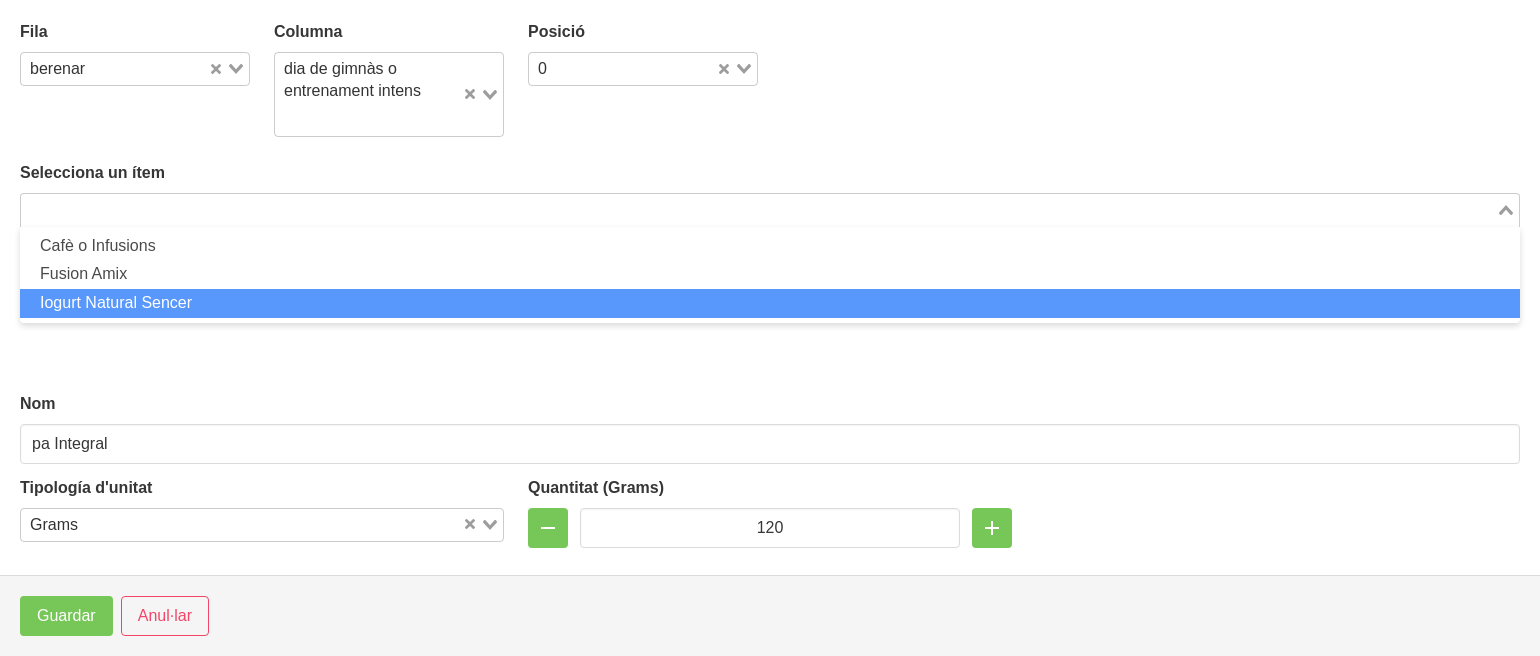 type on "Iogurt Natural Sencer" 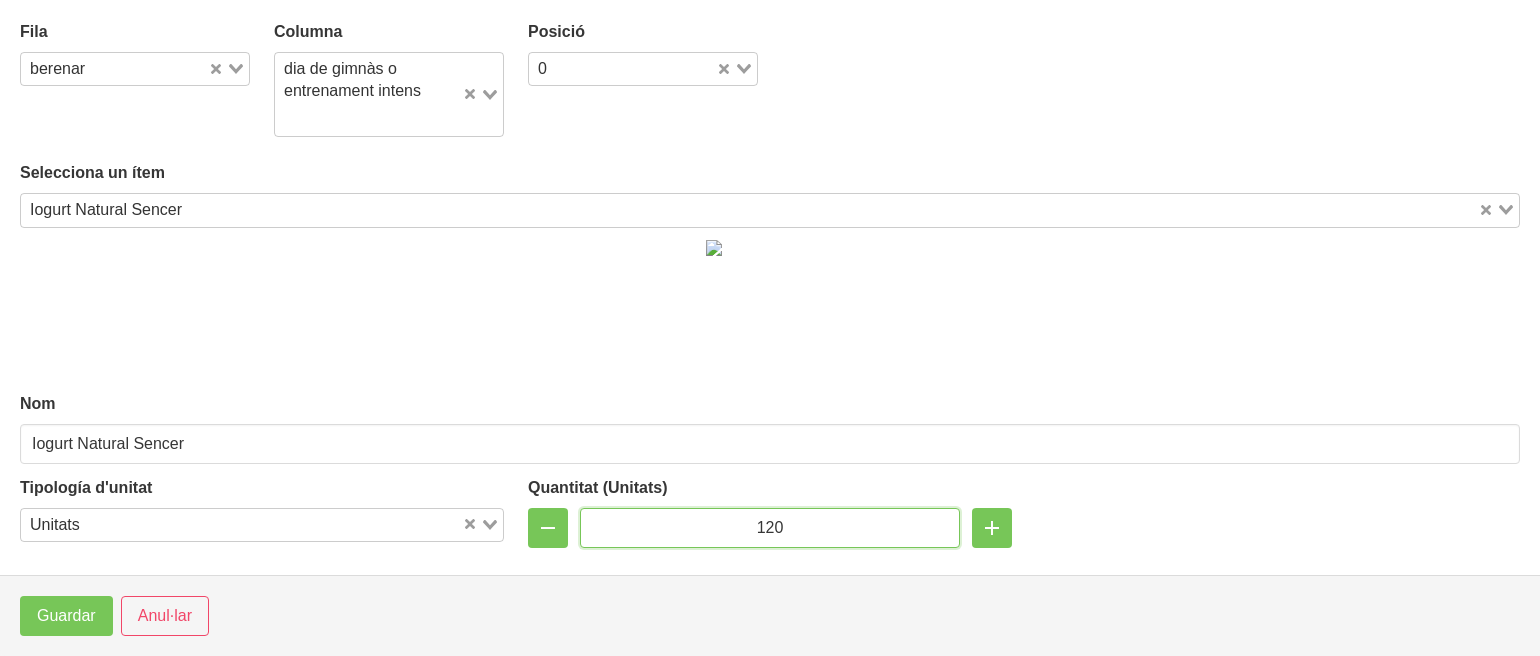 click on "120" at bounding box center [770, 528] 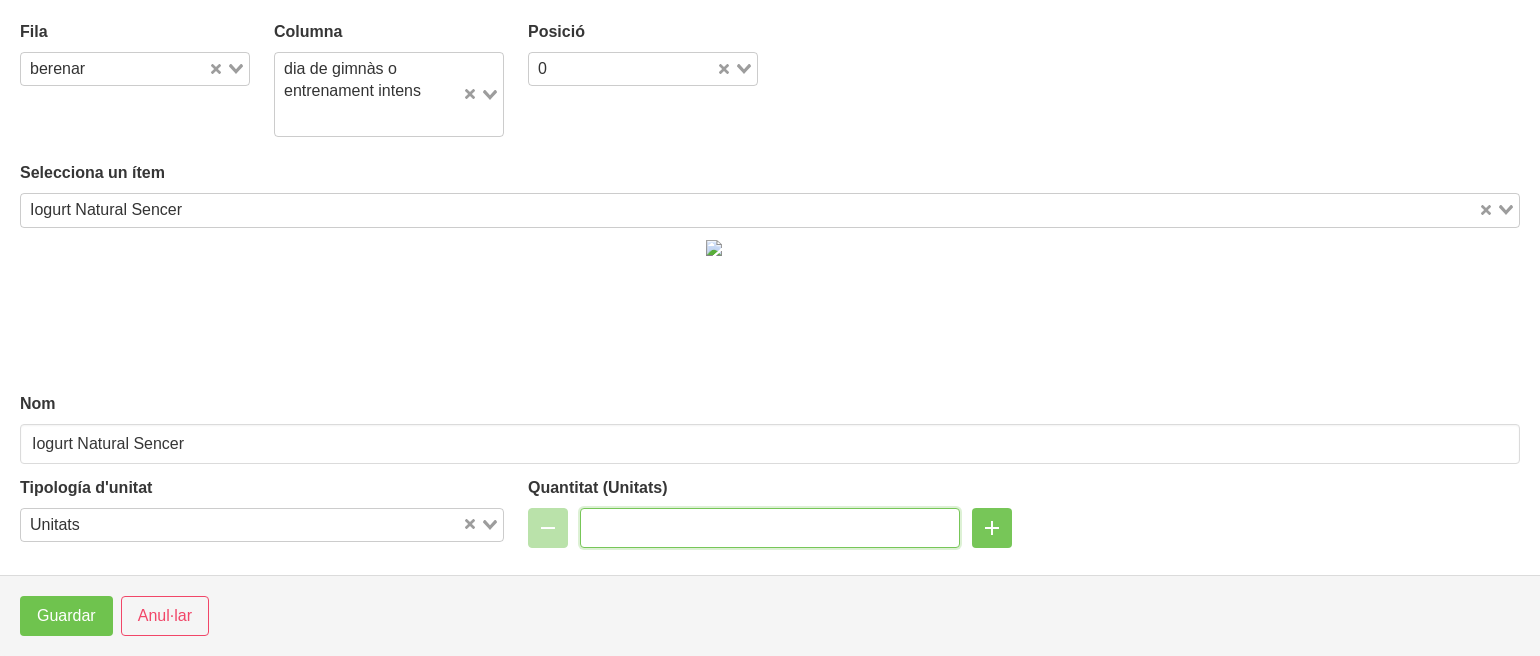 type 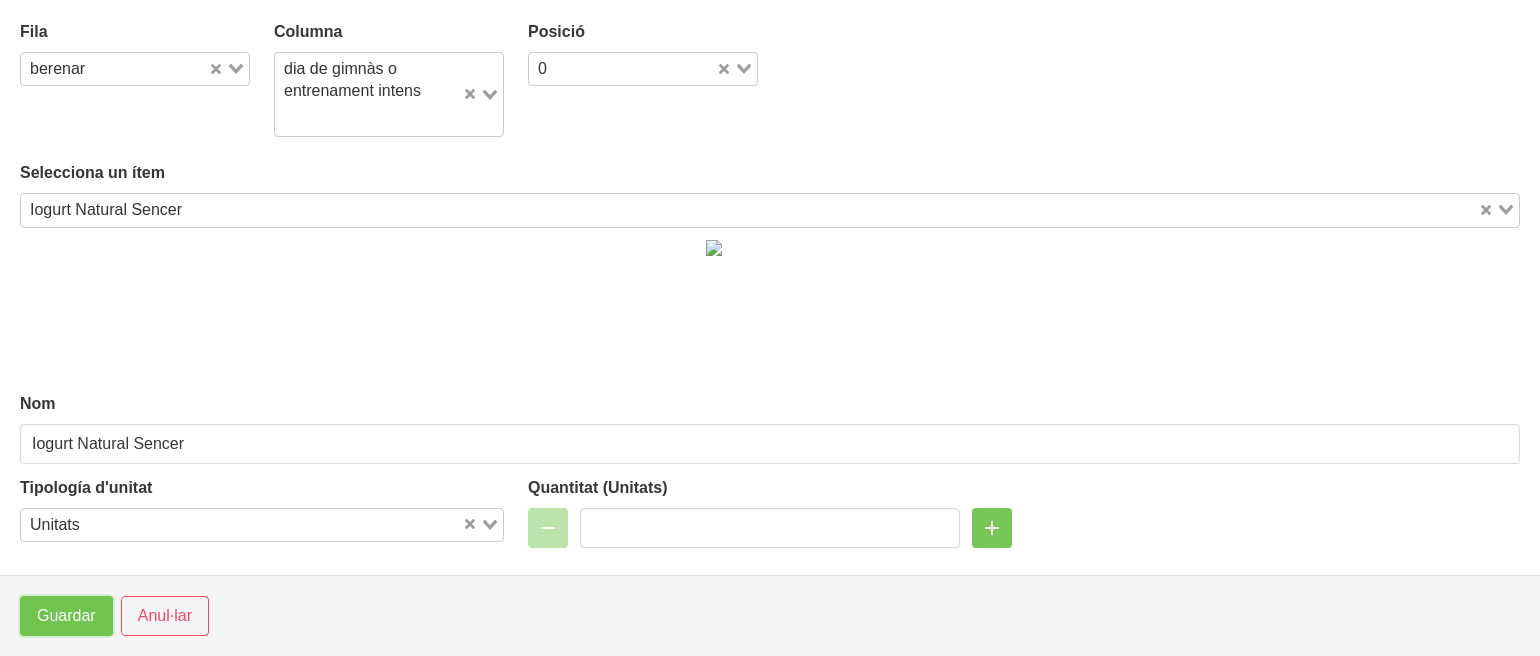 click on "Guardar" at bounding box center (66, 616) 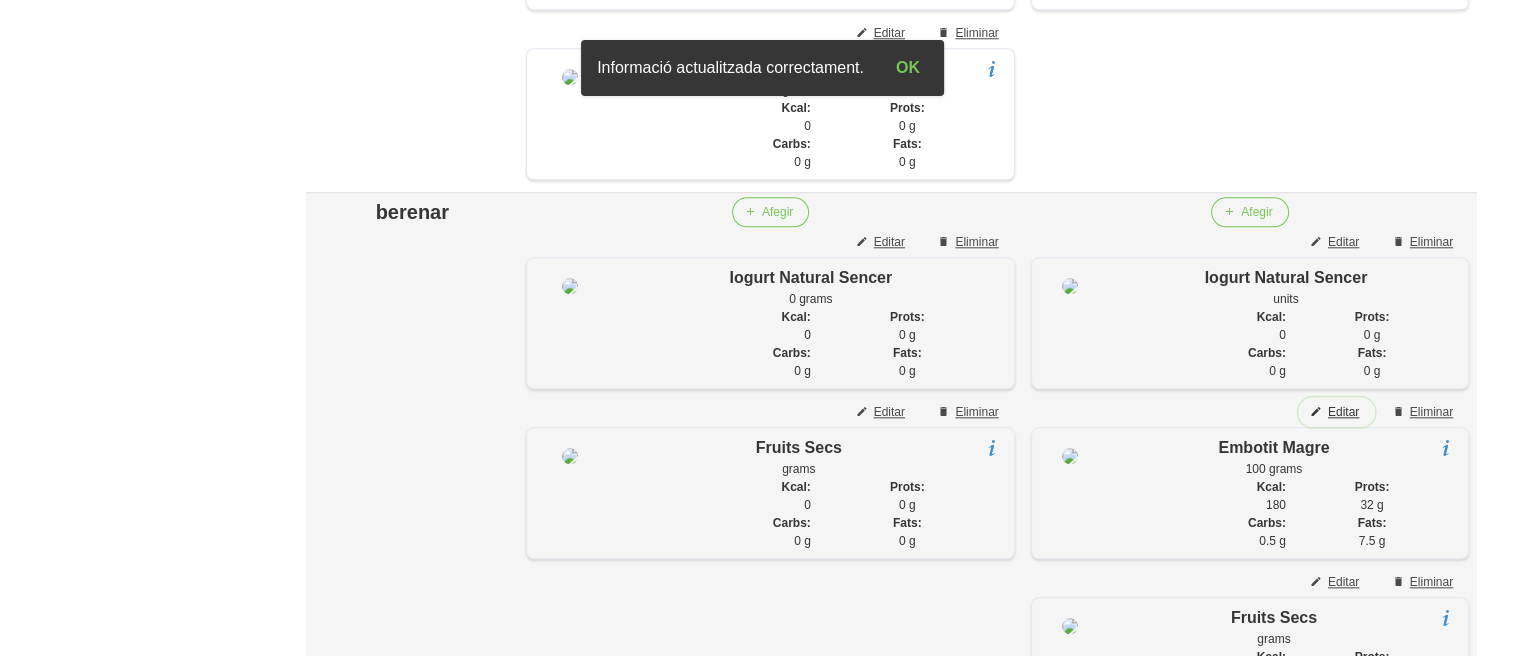 click on "Editar" at bounding box center [1343, 412] 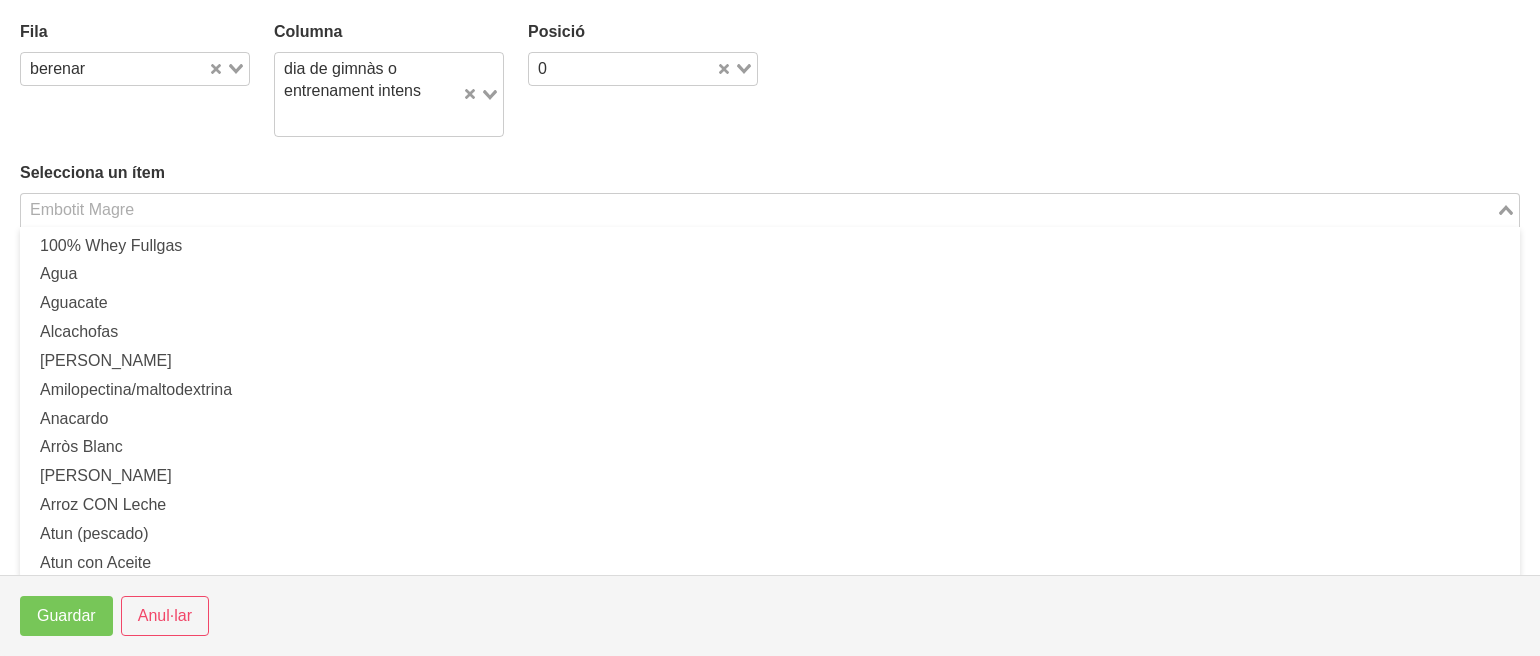 click at bounding box center [758, 210] 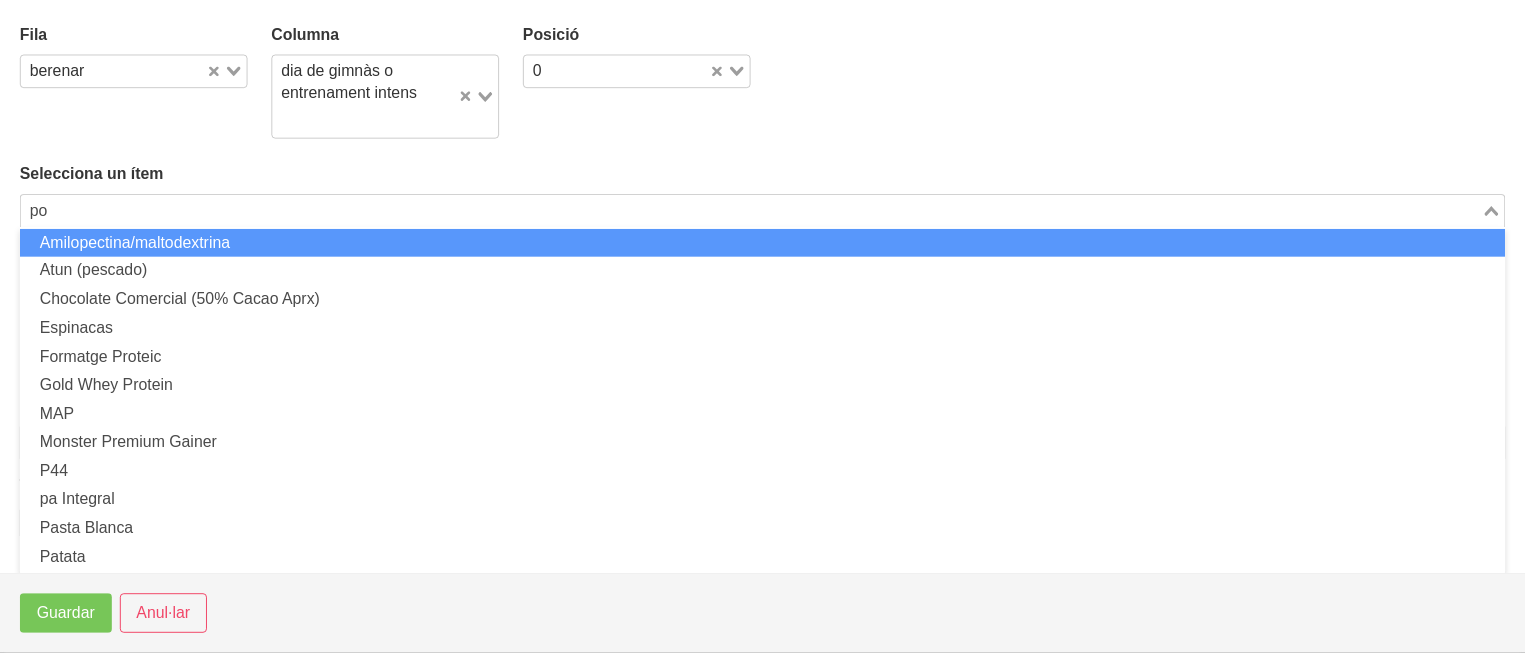 scroll, scrollTop: 0, scrollLeft: 0, axis: both 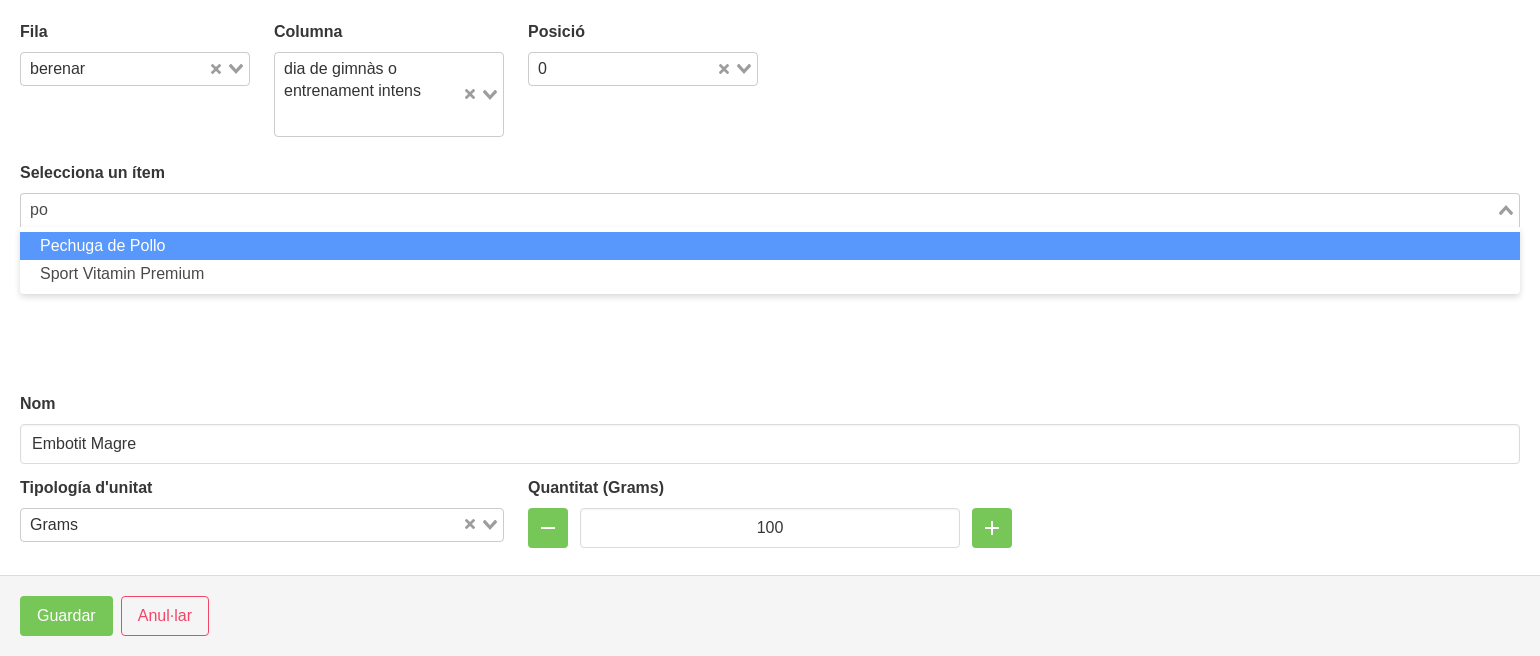 type on "p" 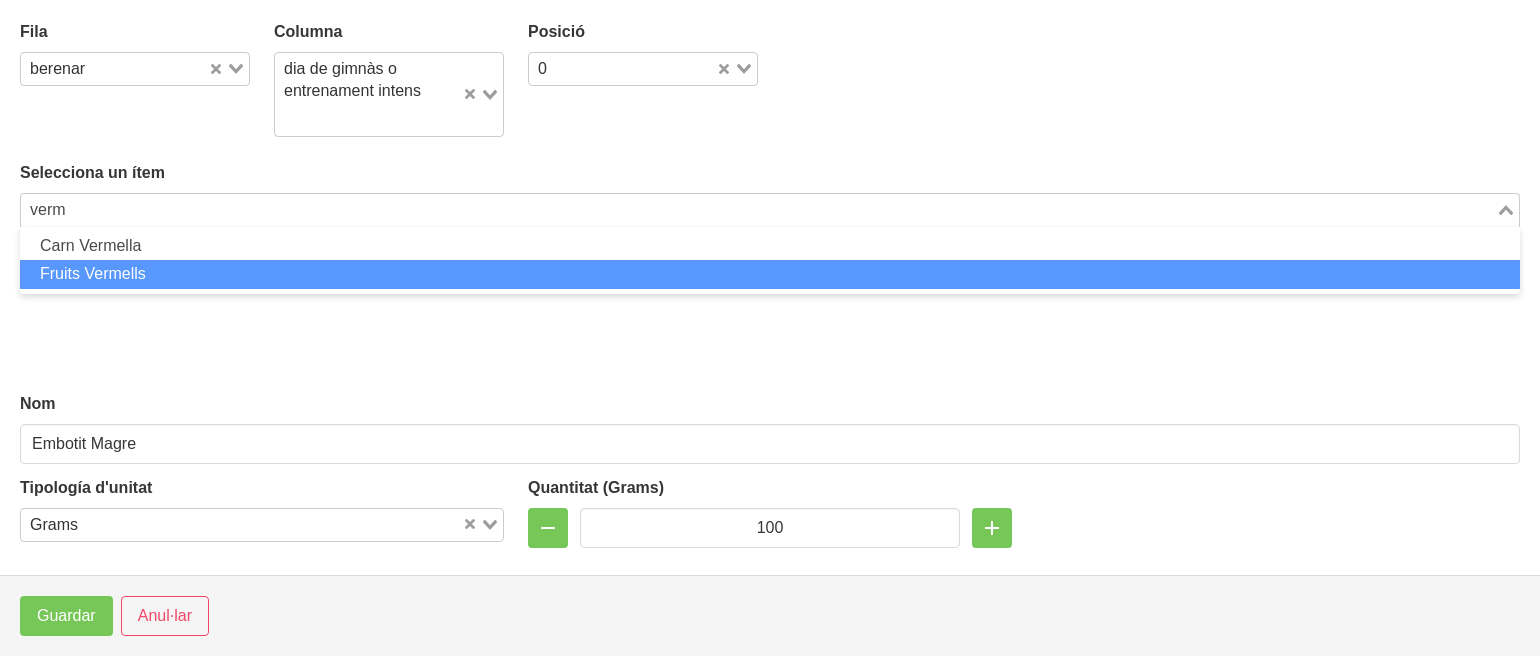 click on "Fruits Vermells" at bounding box center (770, 274) 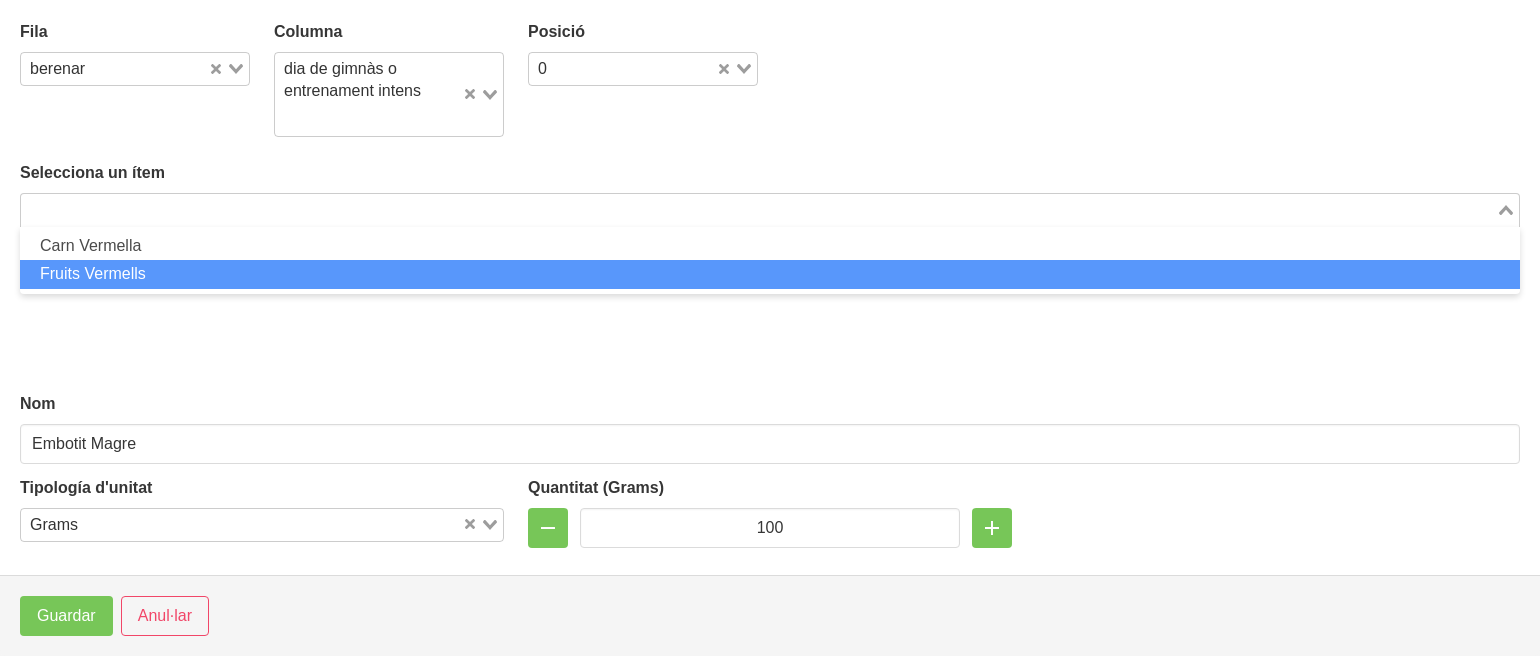 type on "Fruits Vermells" 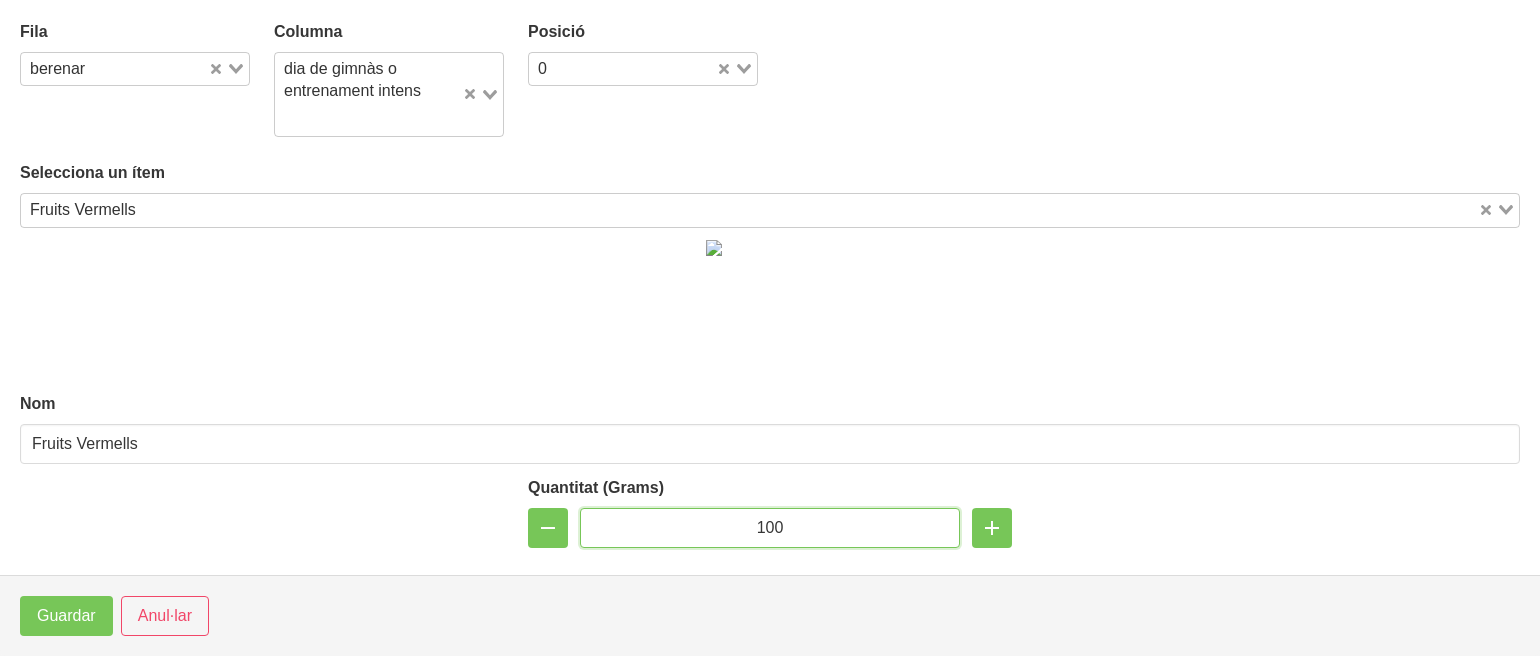 click on "100" at bounding box center (770, 528) 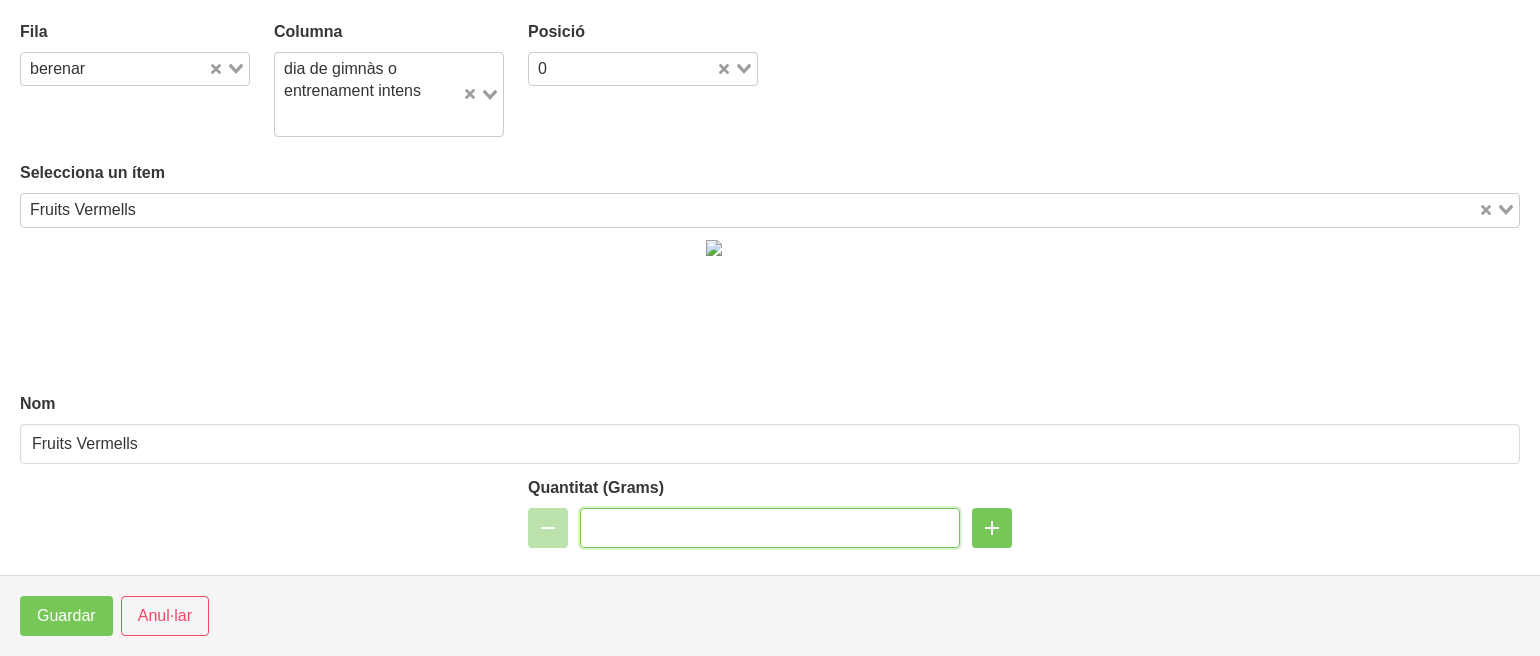 type 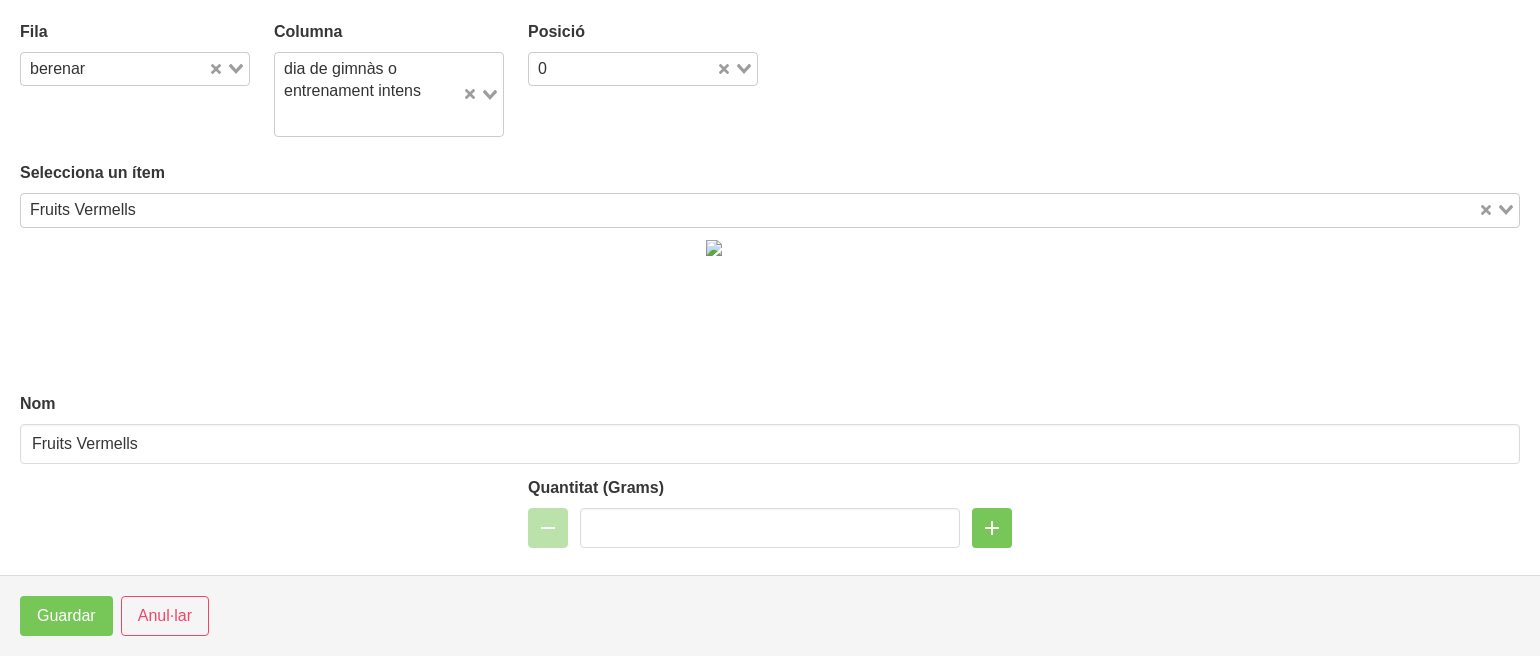 click at bounding box center (634, 69) 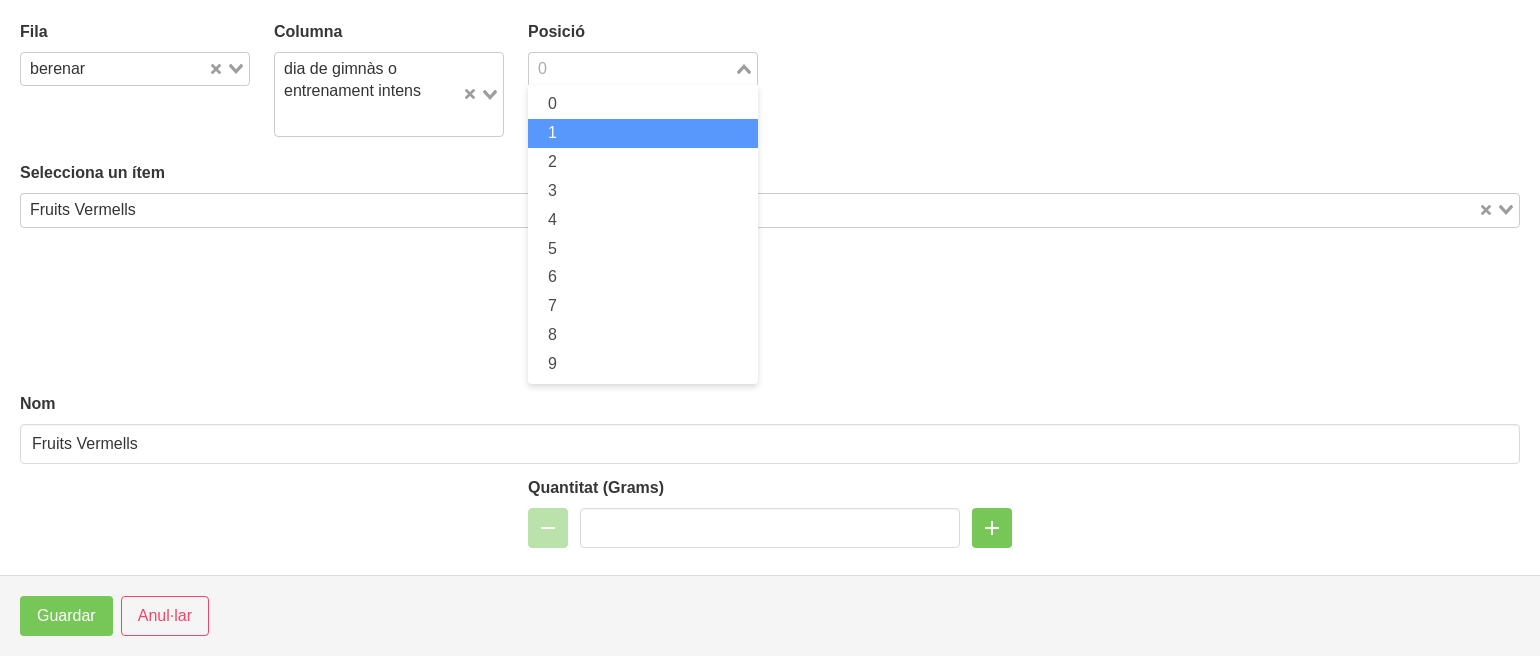 click on "1" at bounding box center (643, 133) 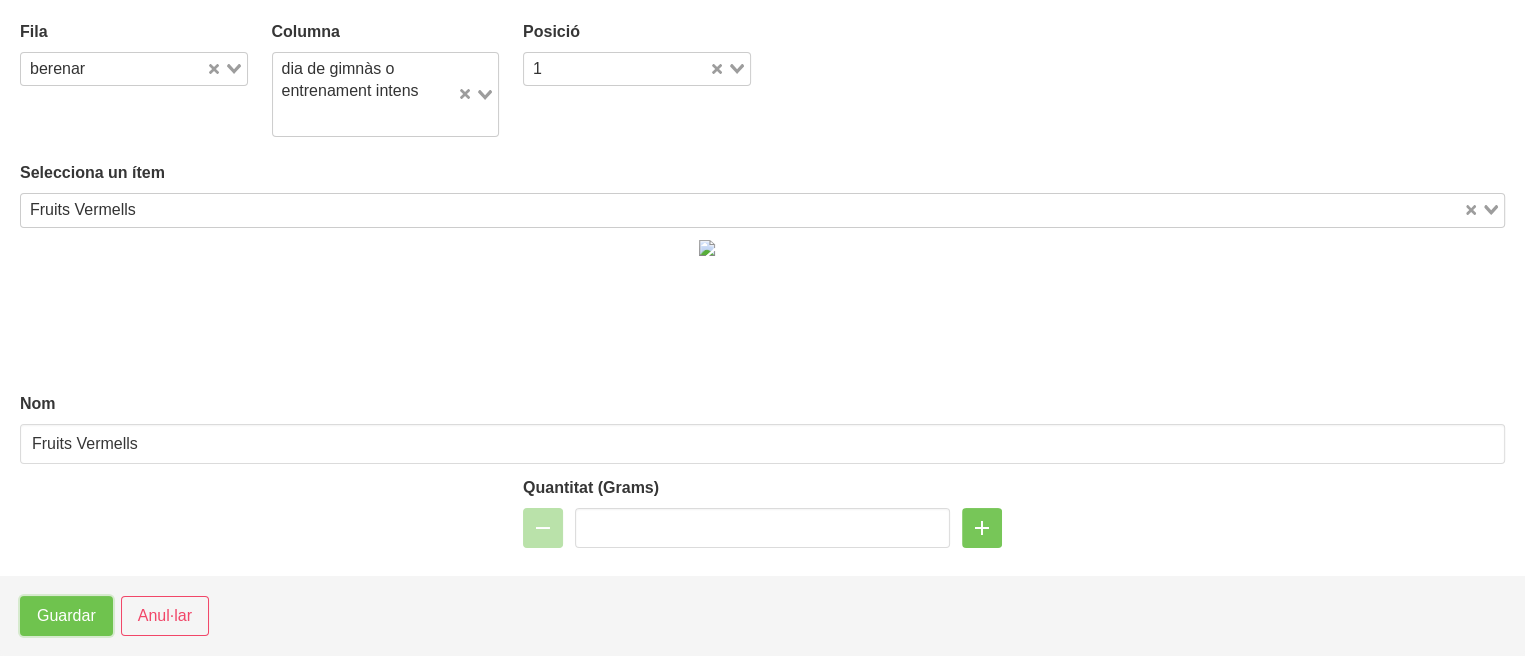 click on "Guardar" at bounding box center (66, 616) 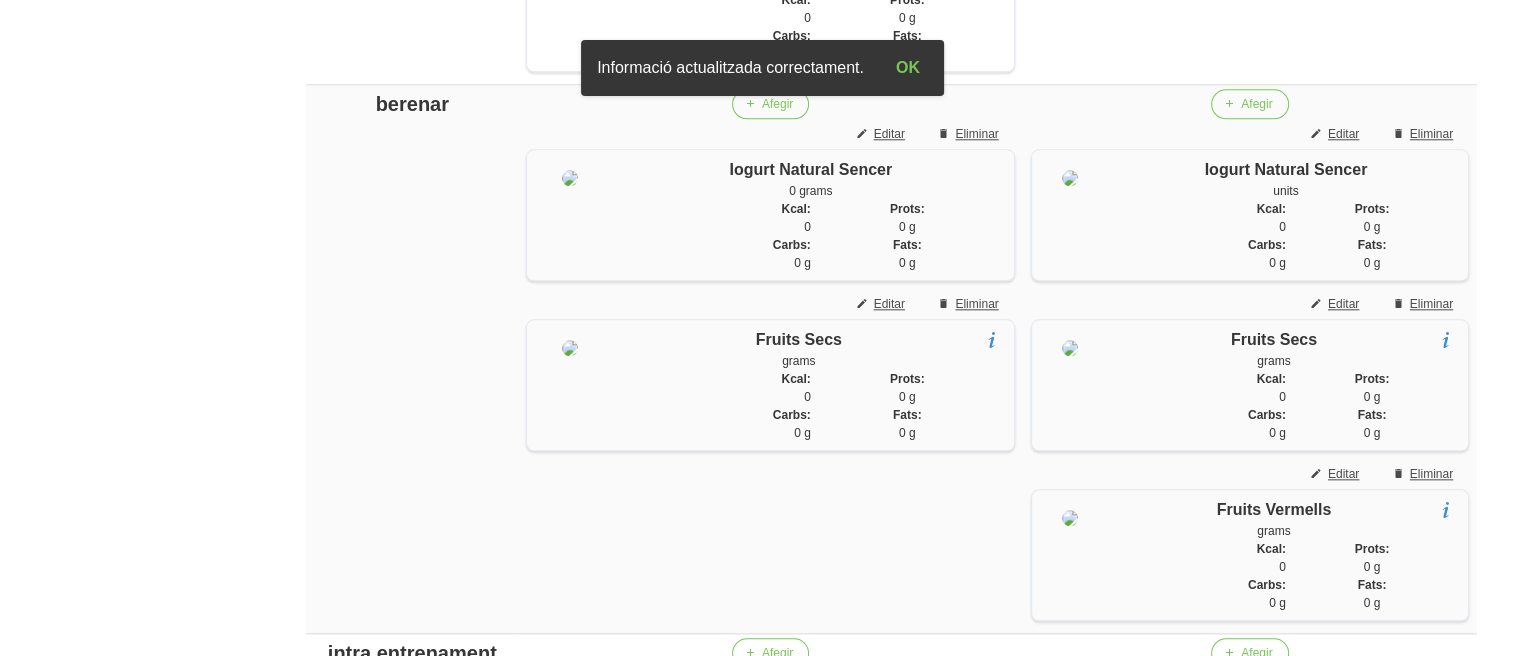 scroll, scrollTop: 2220, scrollLeft: 0, axis: vertical 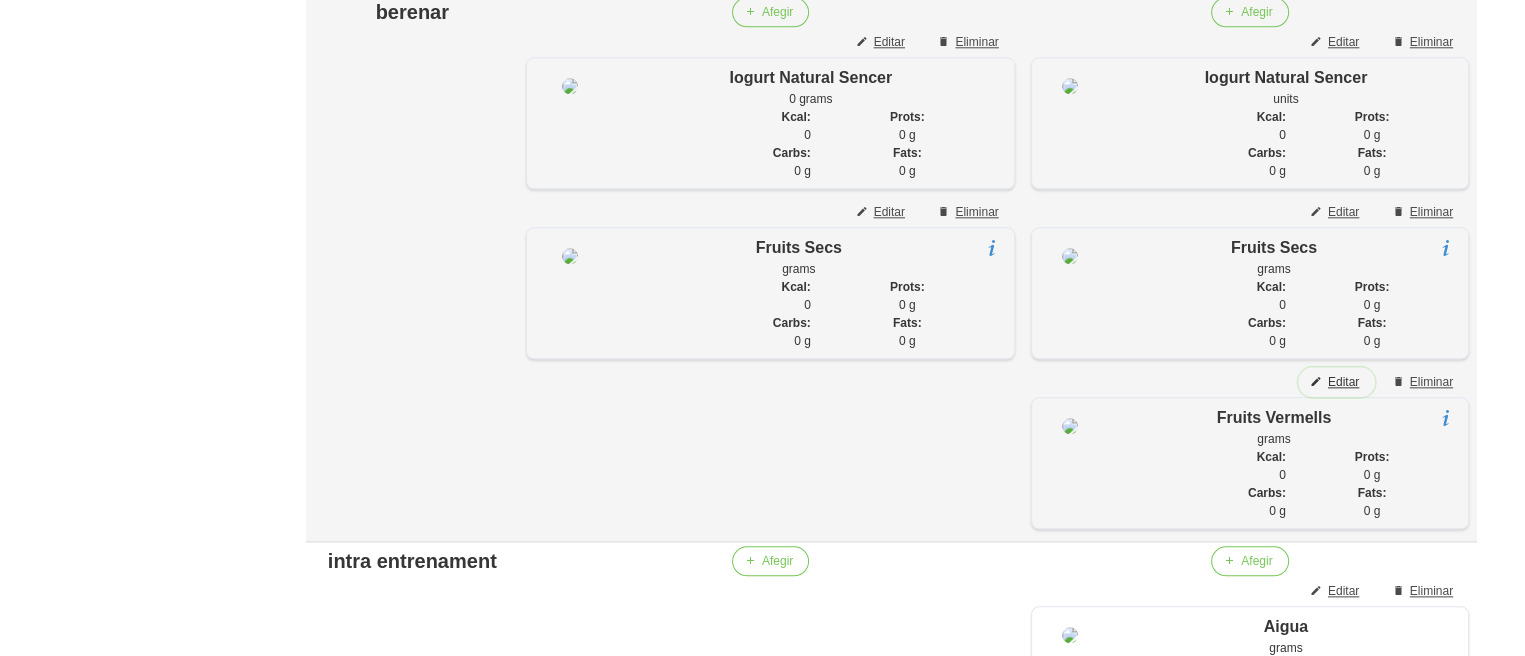 click on "Editar" at bounding box center [1343, 382] 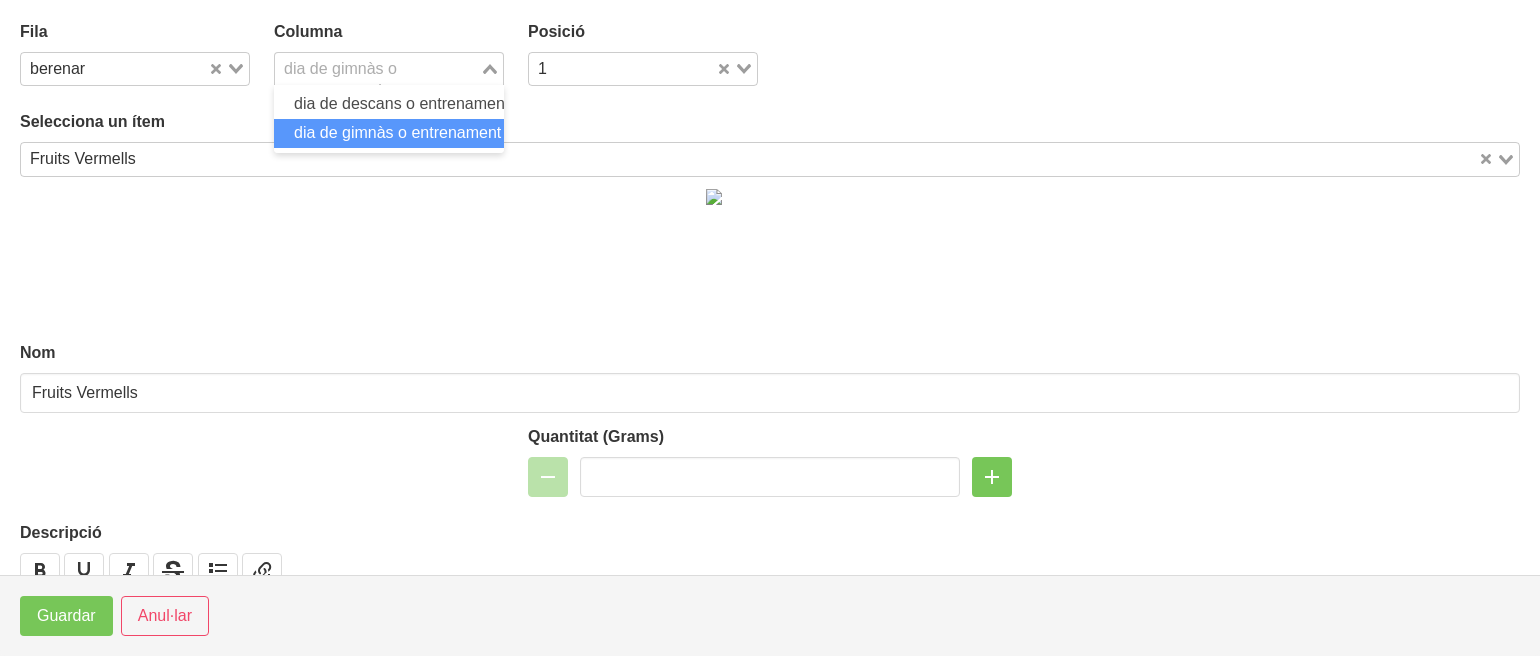 click on "dia de gimnàs o entrenament intens           Loading...     dia de descans o entrenament suau dia de gimnàs o entrenament intens" at bounding box center (389, 69) 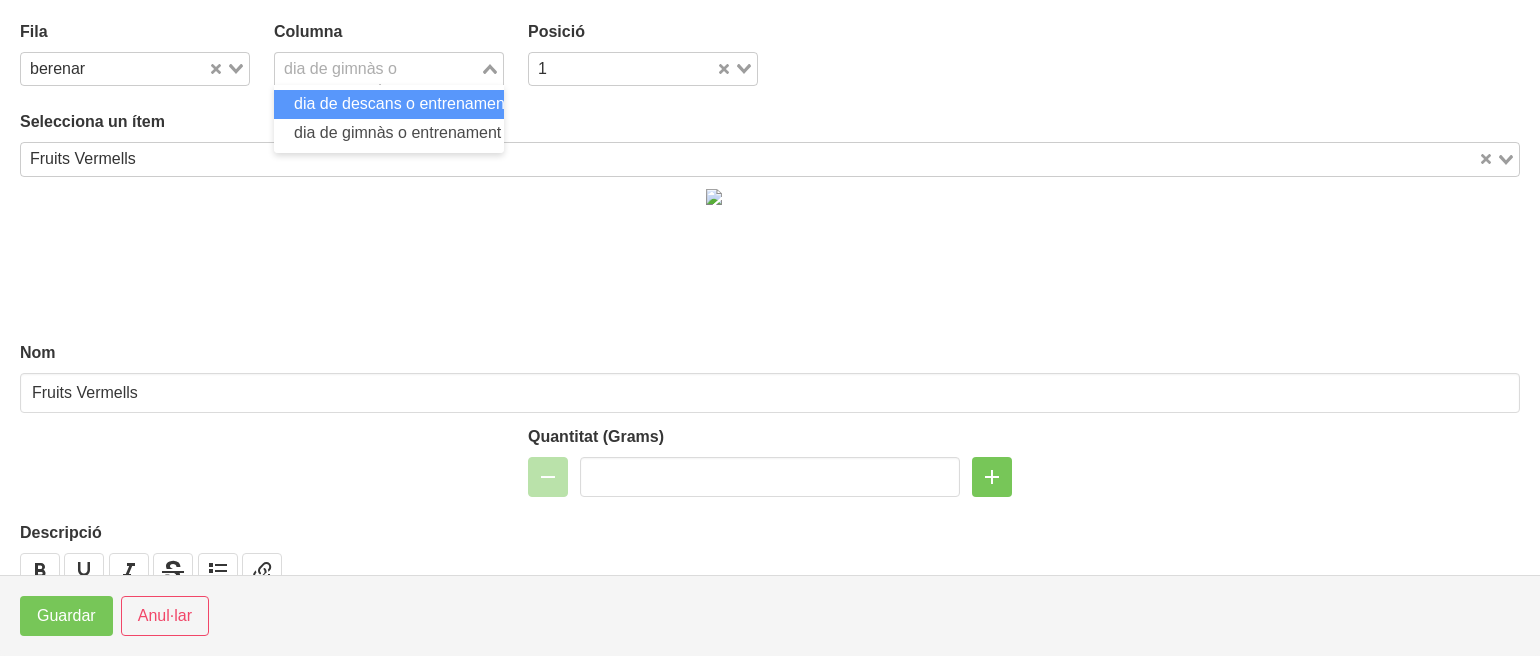 click on "dia de descans o entrenament suau" at bounding box center [421, 103] 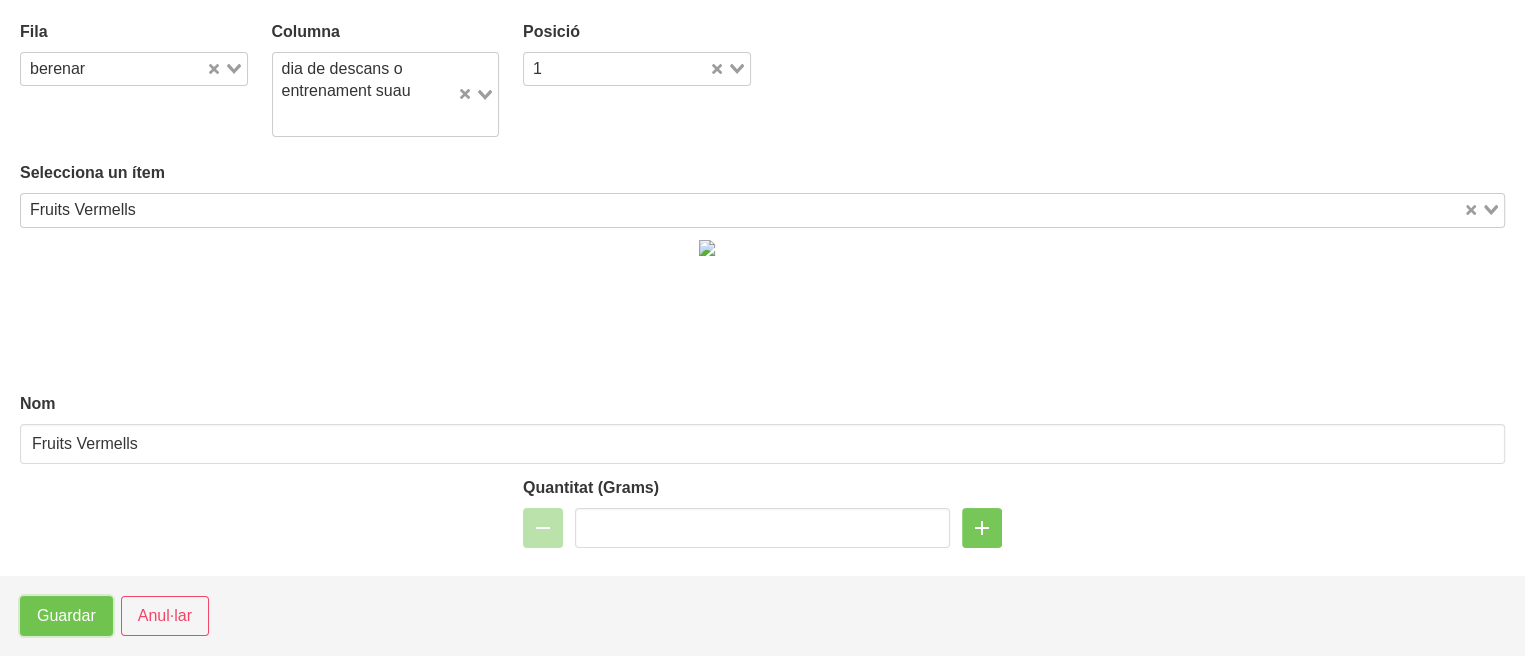 click on "Guardar" at bounding box center [66, 616] 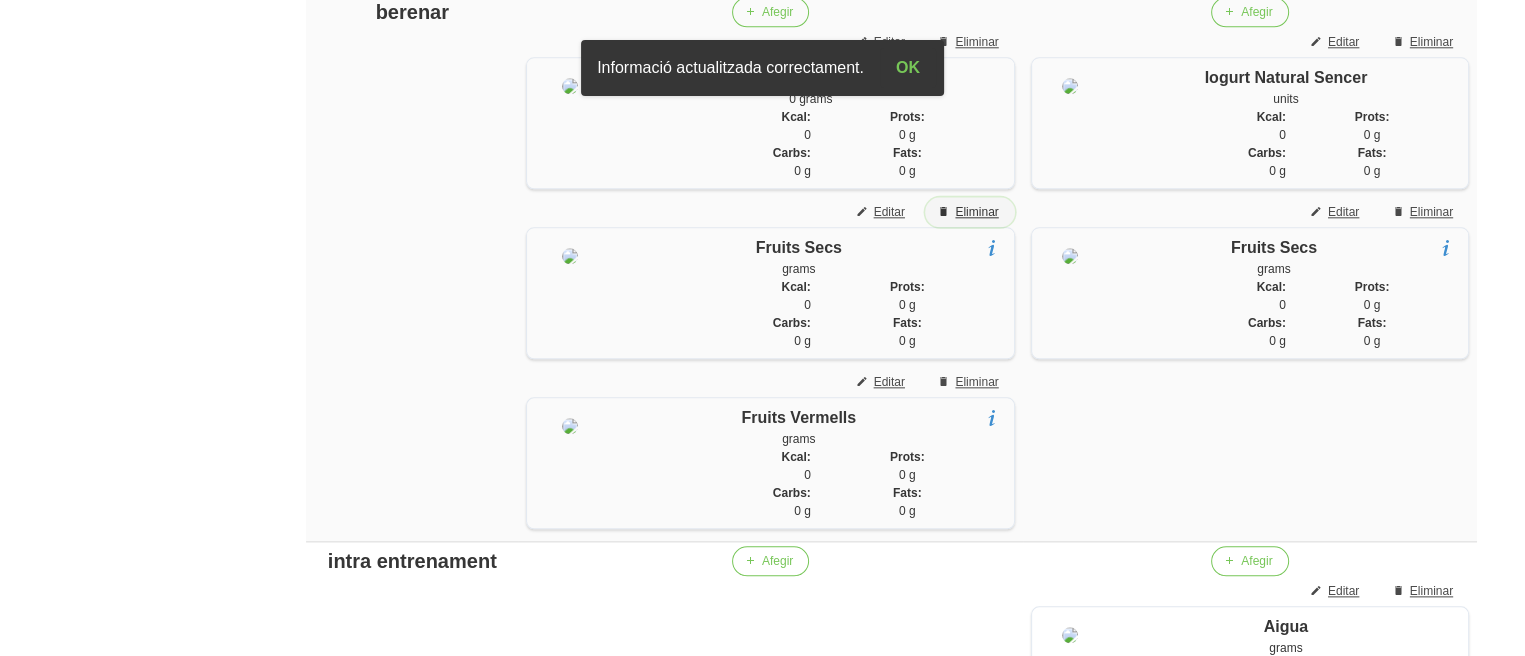 click on "Eliminar" at bounding box center (976, 212) 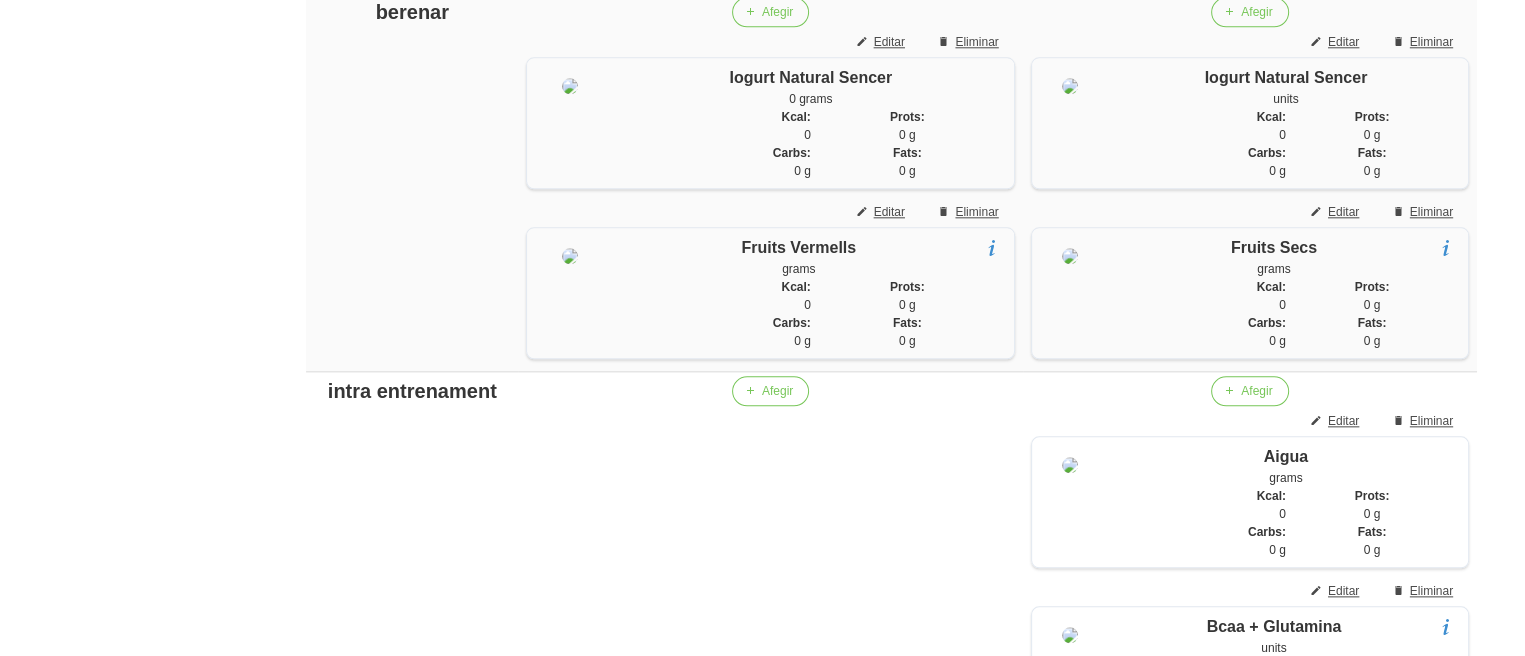 click on "General
Dashboard
Seccions
Clients
Administradors
Comunicacions
Esdeveniments
Aliments
Exercicis" at bounding box center (117, -51) 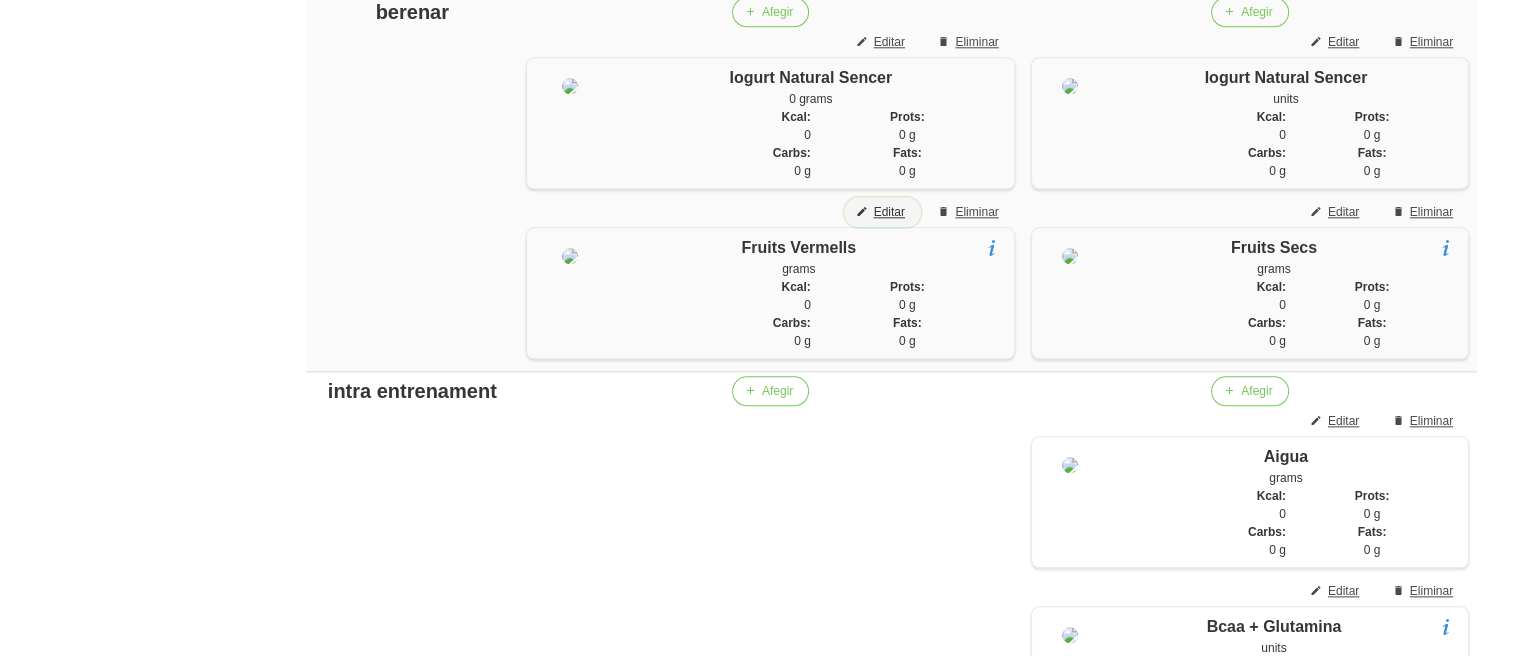 click on "Editar" at bounding box center (889, 212) 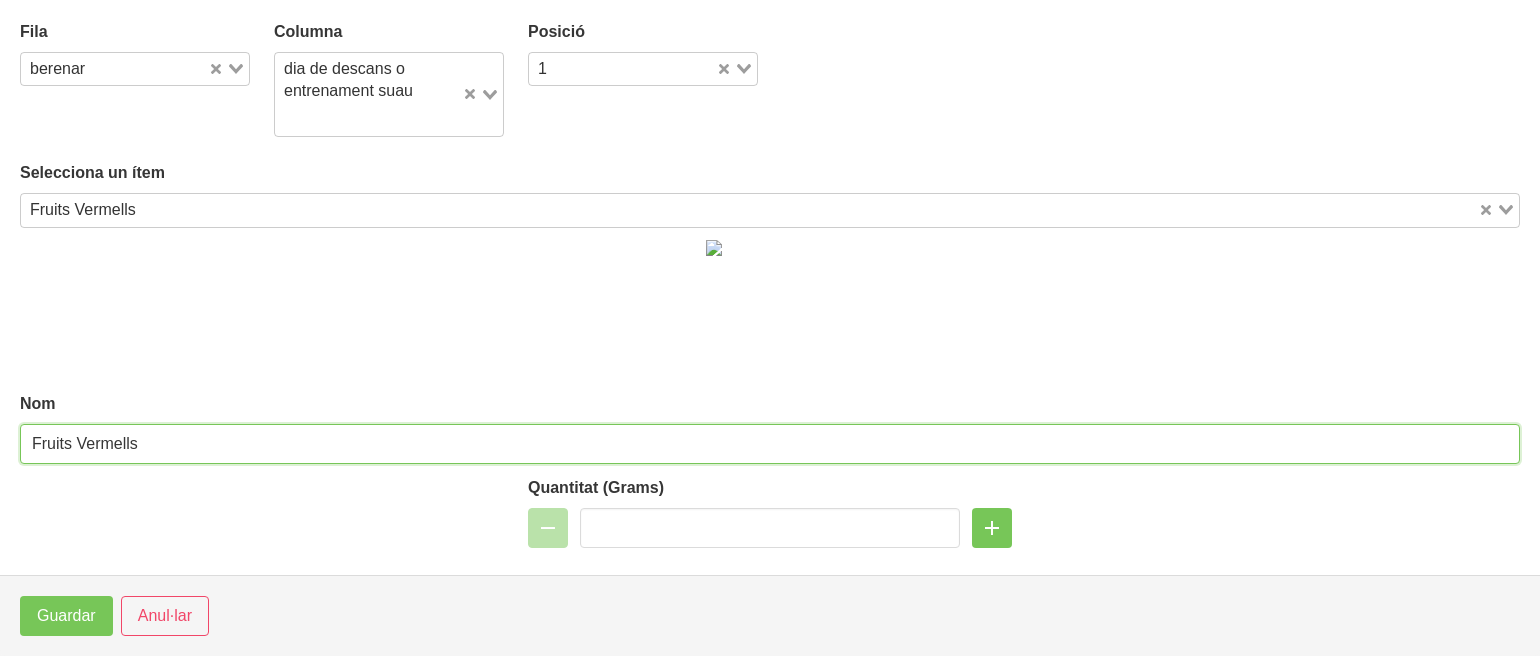 click on "Fruits Vermells" at bounding box center [770, 444] 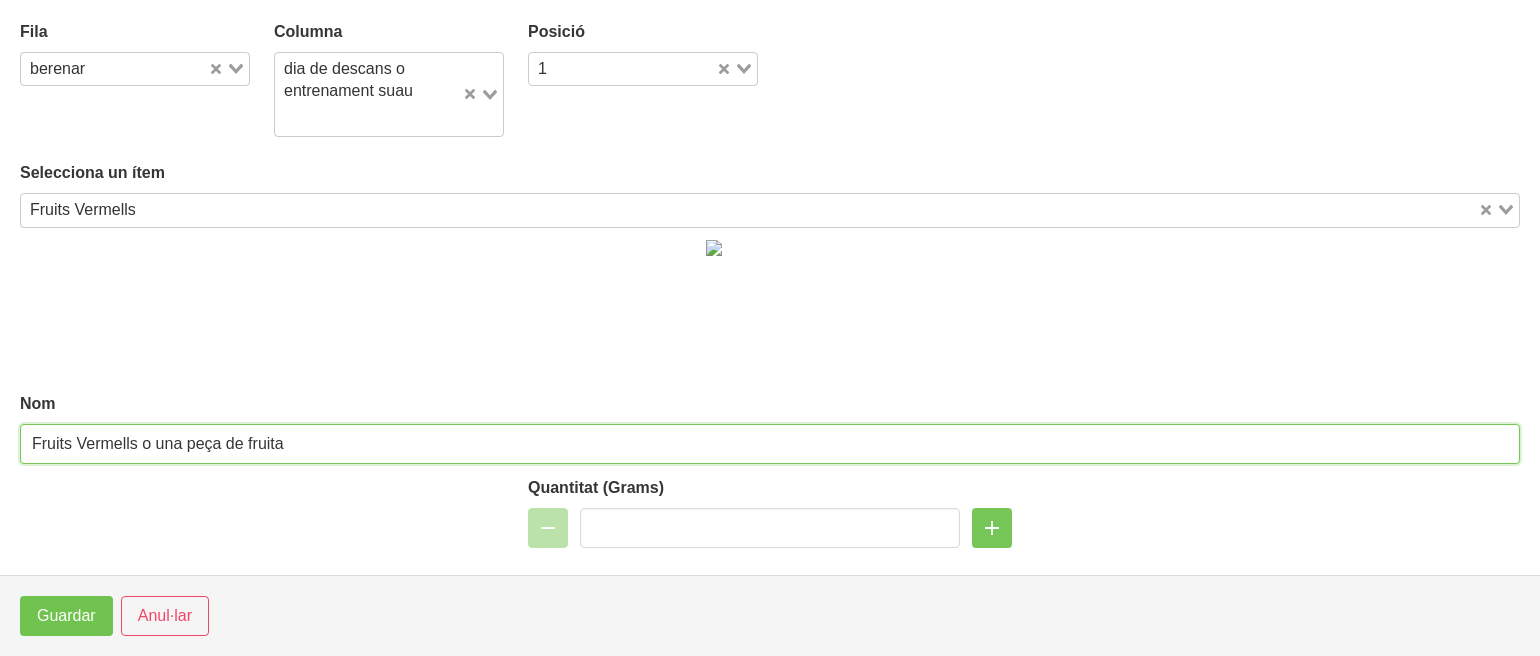 type on "Fruits Vermells o una peça de fruita" 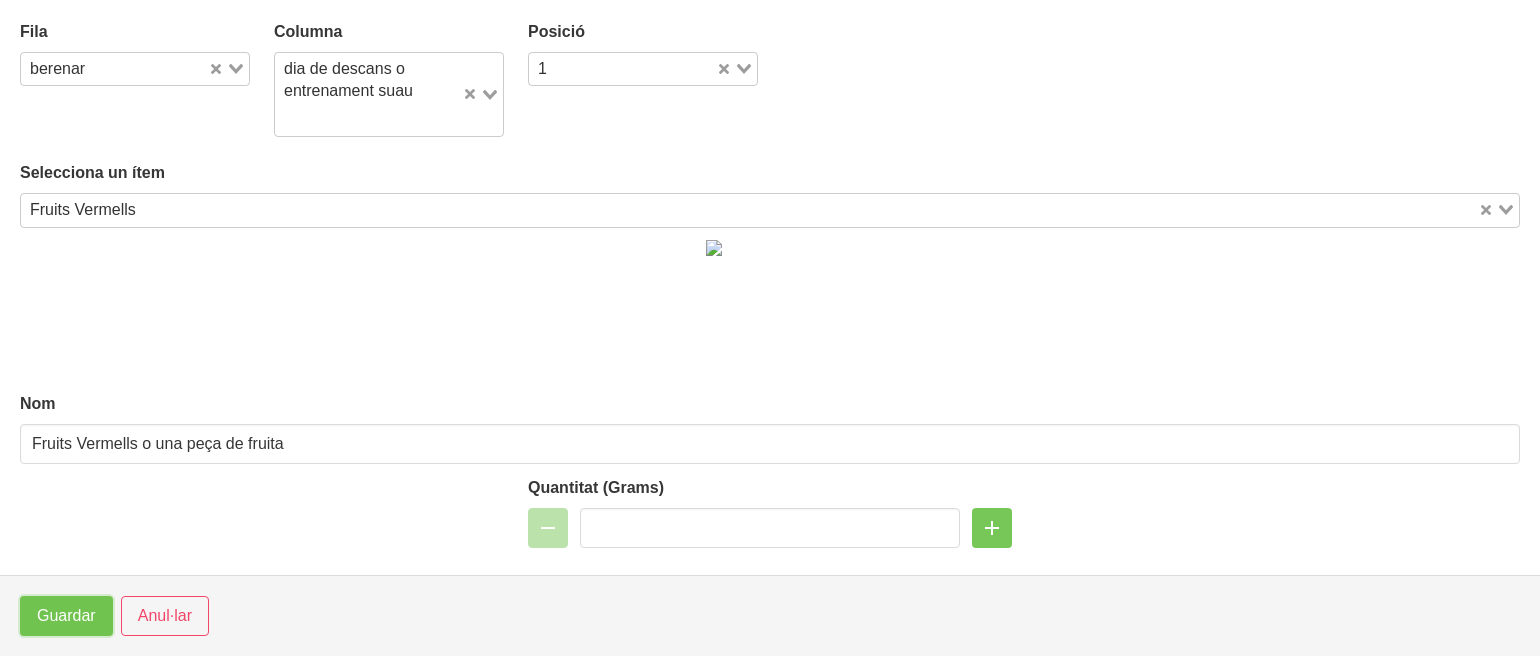 click on "Guardar" at bounding box center [66, 616] 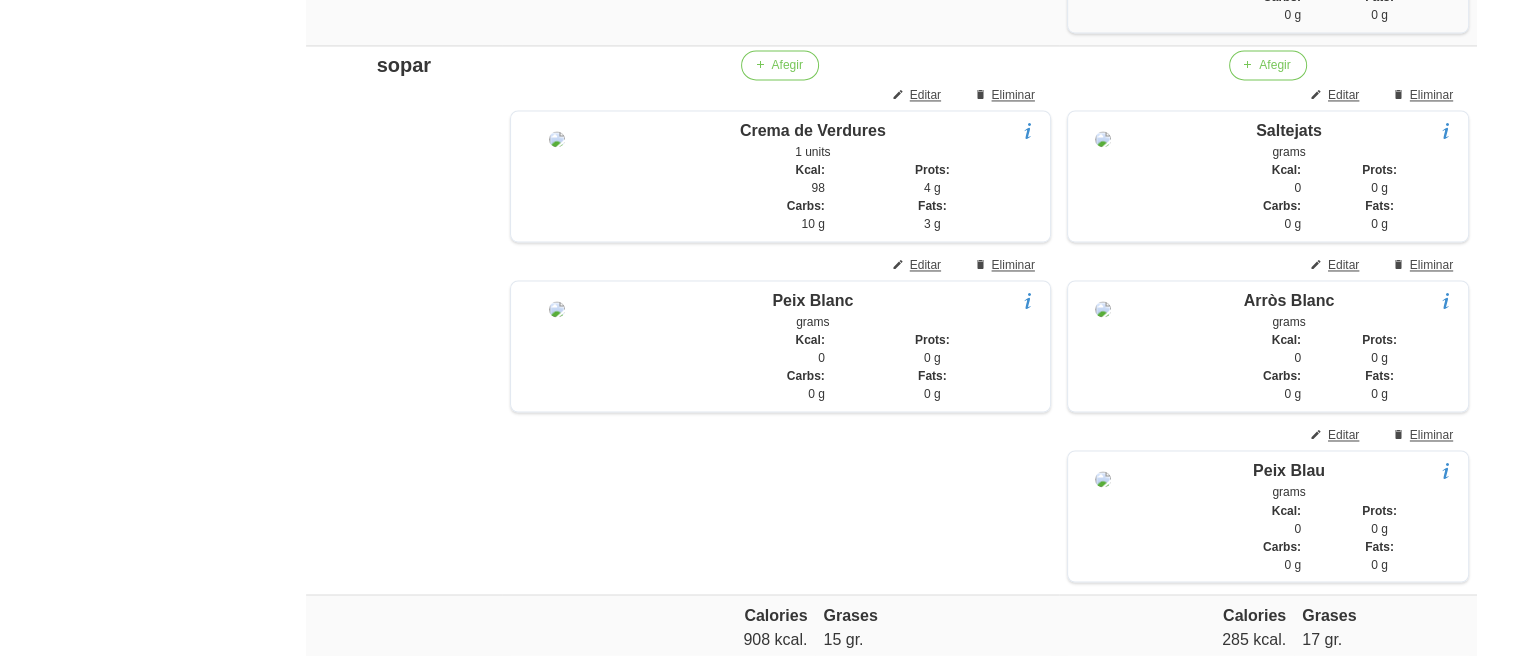 scroll, scrollTop: 3300, scrollLeft: 0, axis: vertical 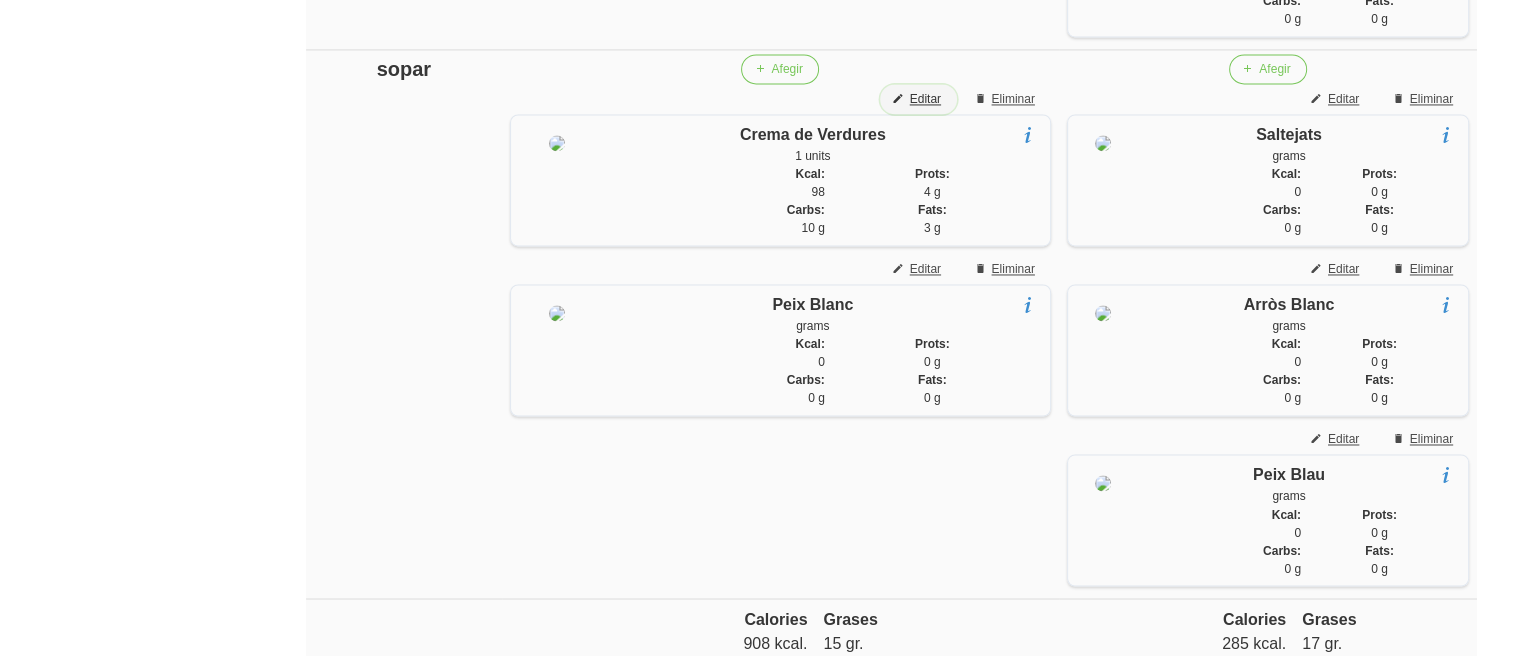 click on "Editar" at bounding box center (925, 99) 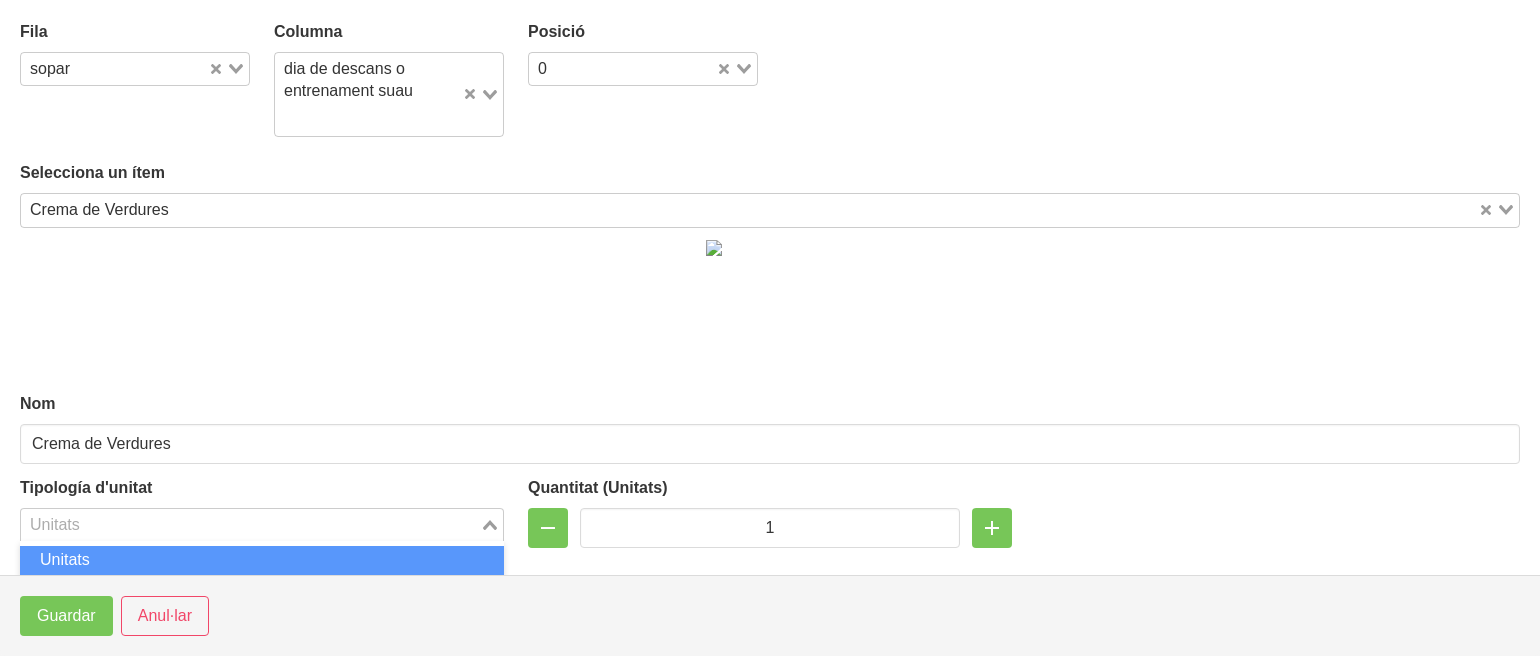 click 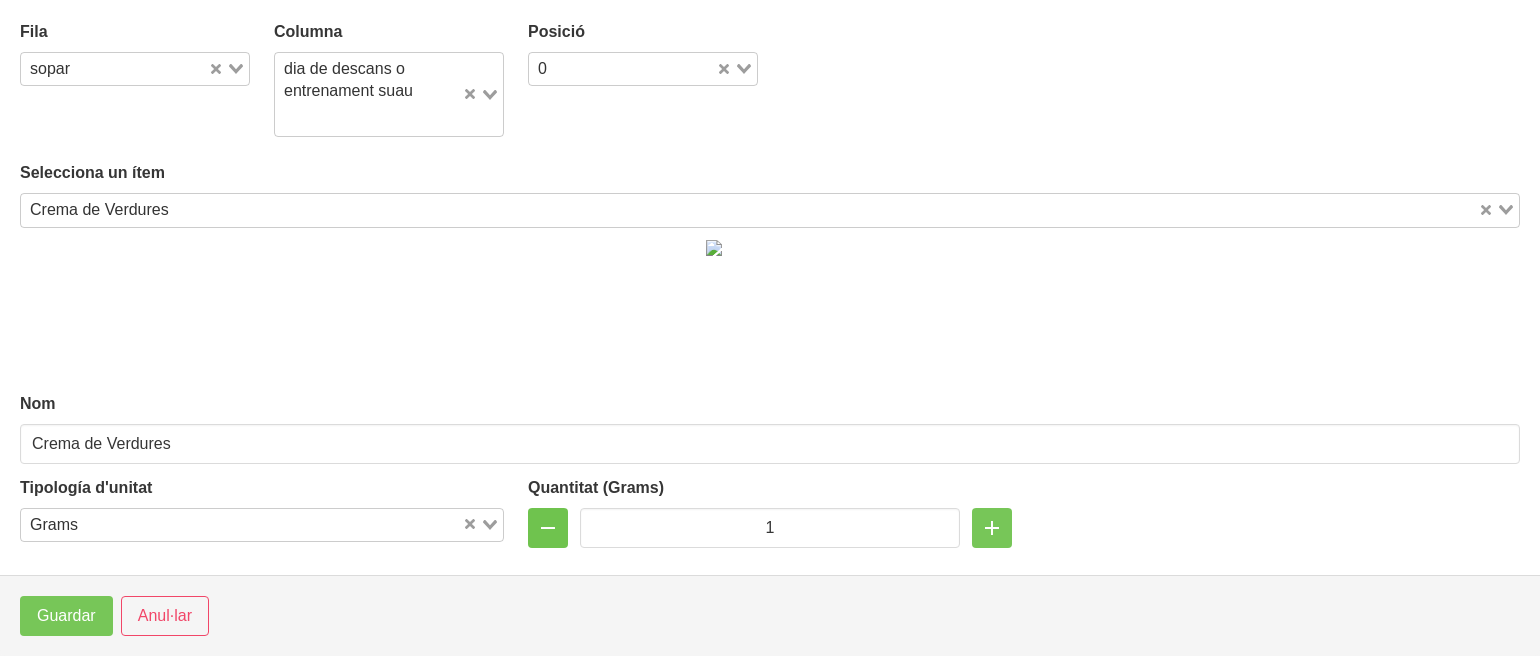 type on "0" 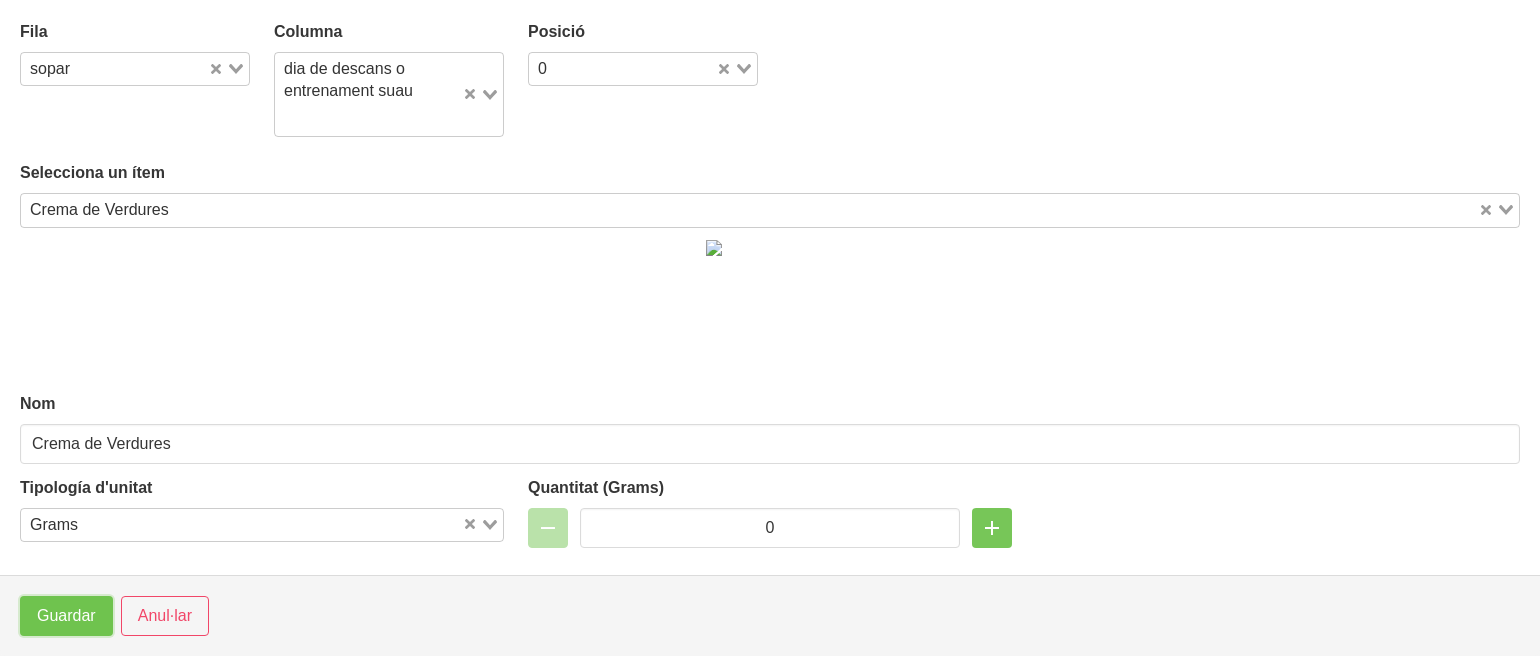 click on "Guardar" at bounding box center (66, 616) 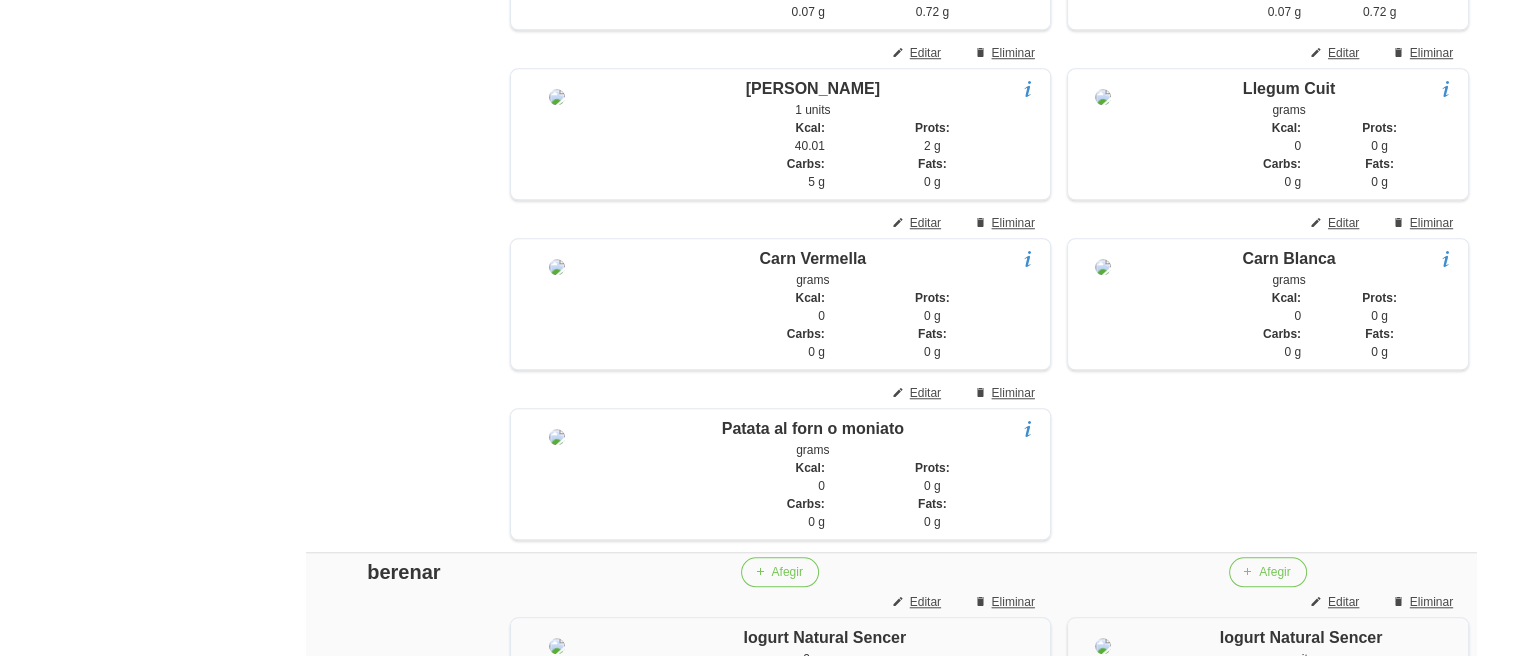 scroll, scrollTop: 1660, scrollLeft: 0, axis: vertical 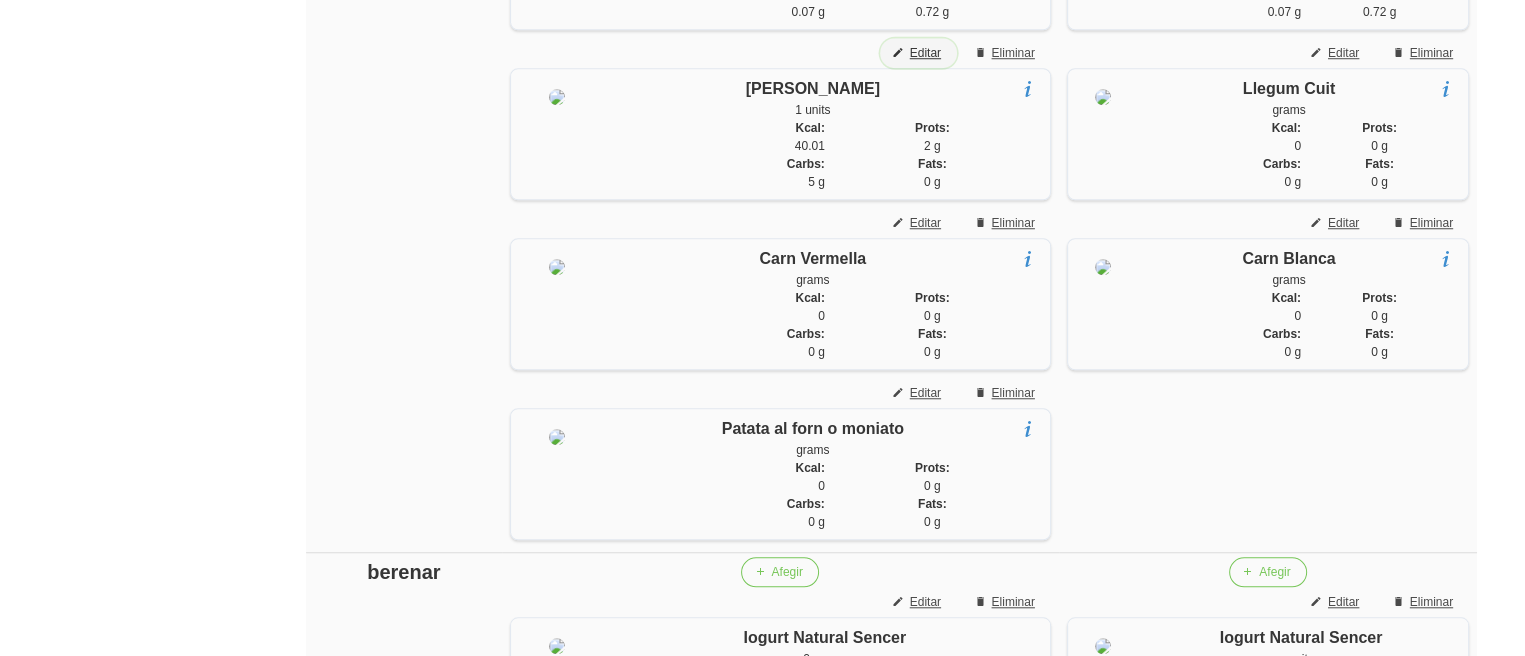 click on "Editar" at bounding box center [925, 53] 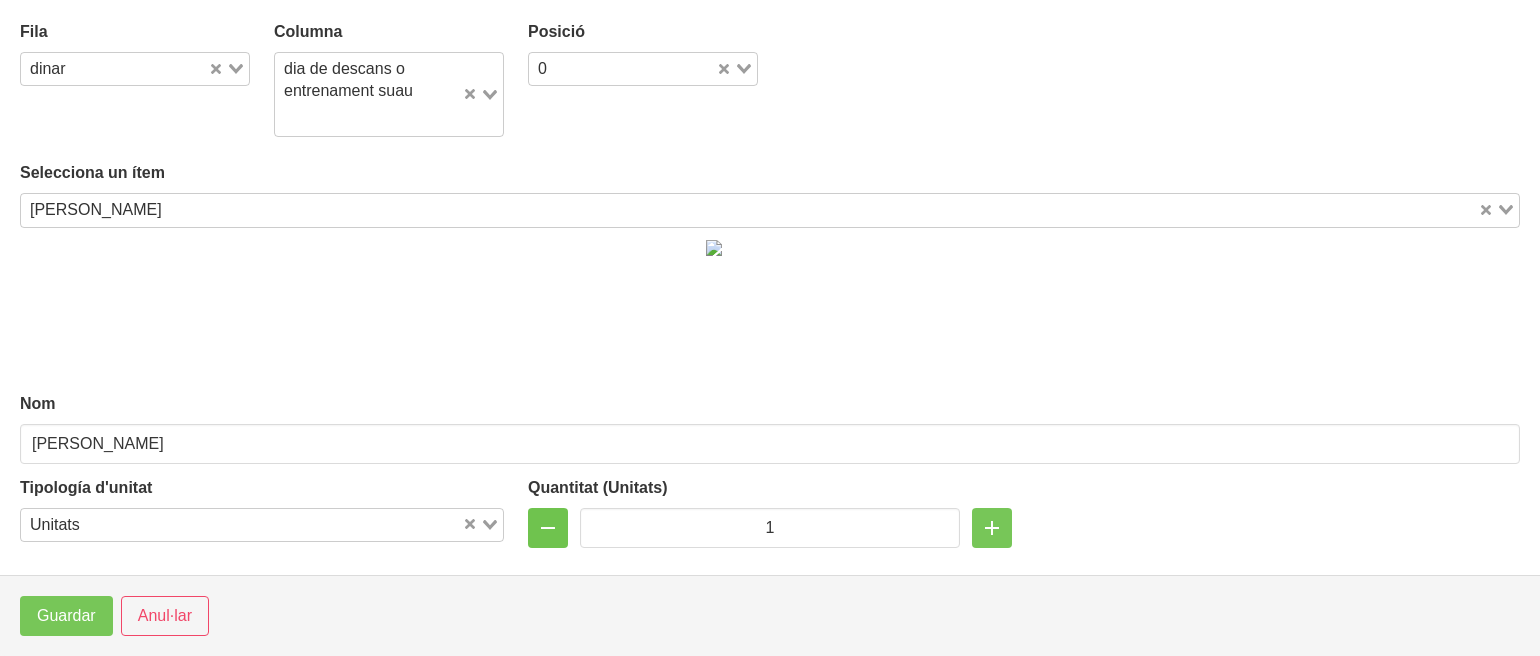 type on "0" 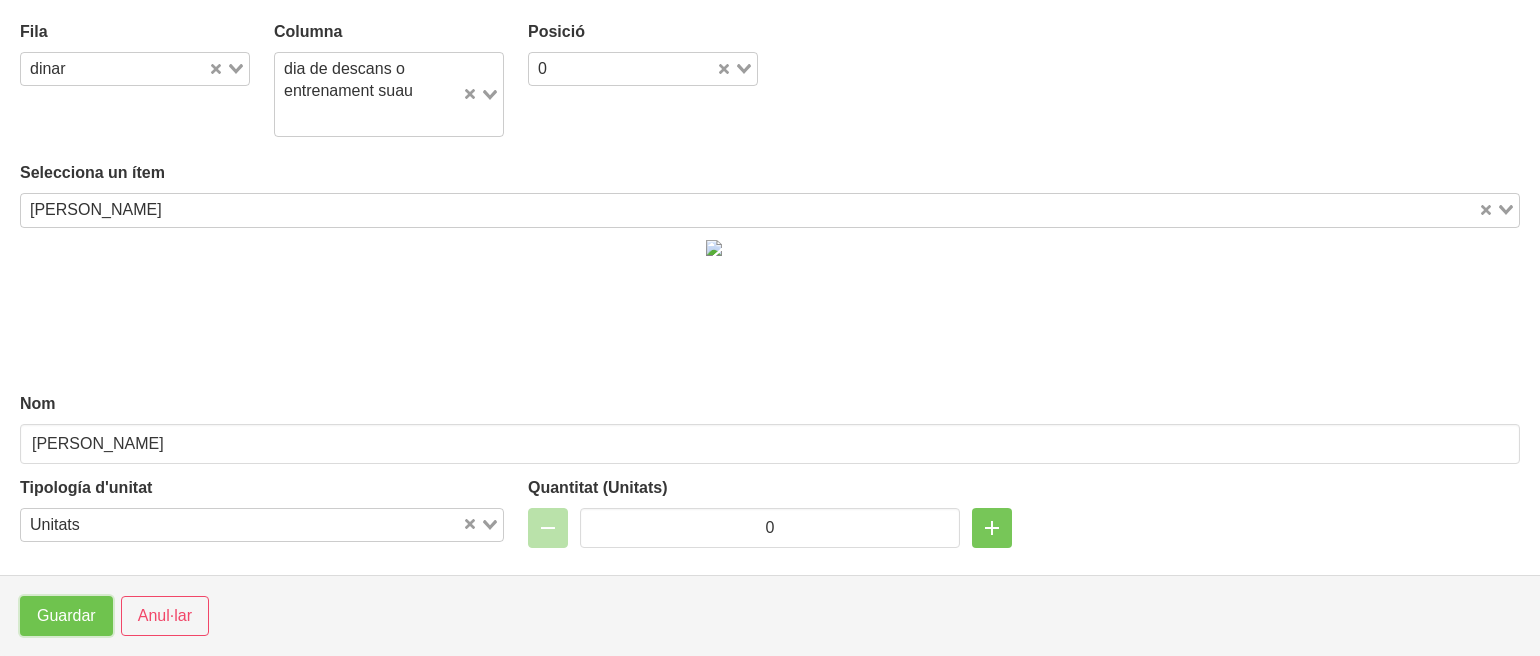 click on "Guardar" at bounding box center (66, 616) 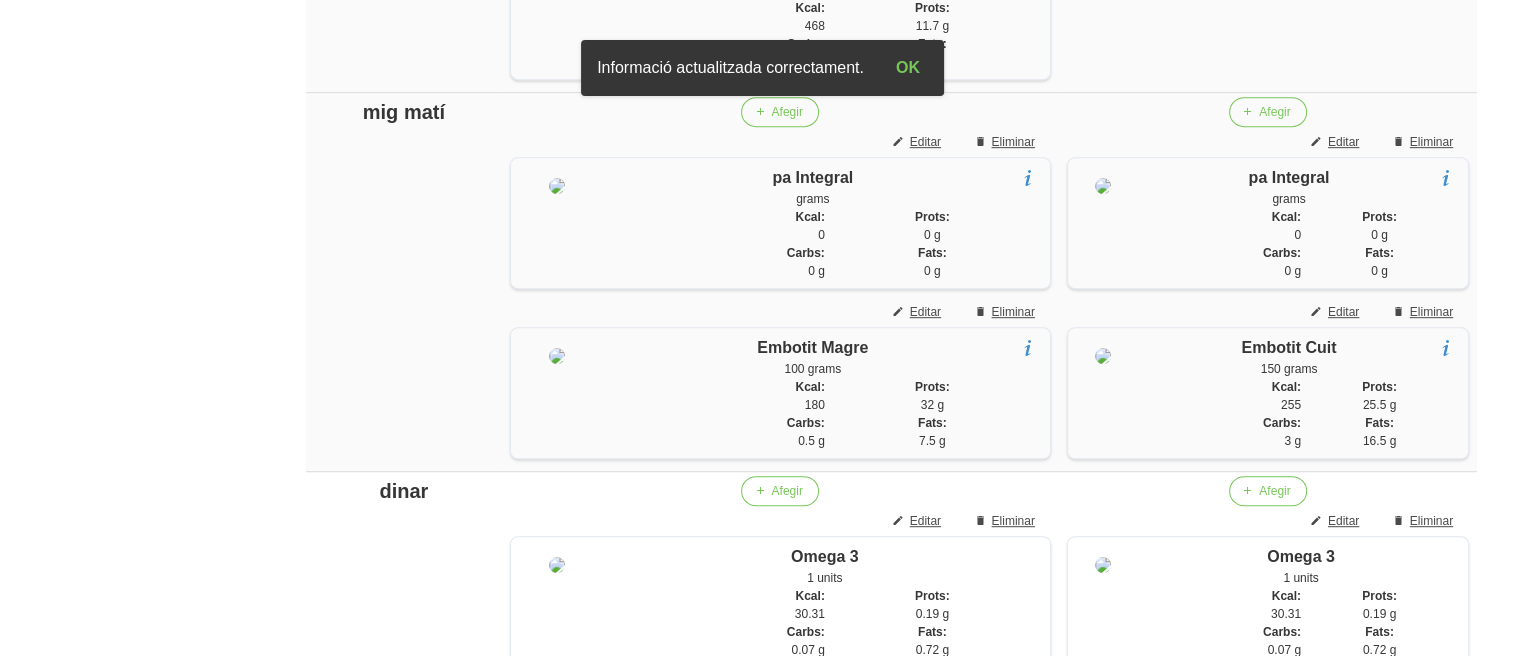 scroll, scrollTop: 1020, scrollLeft: 0, axis: vertical 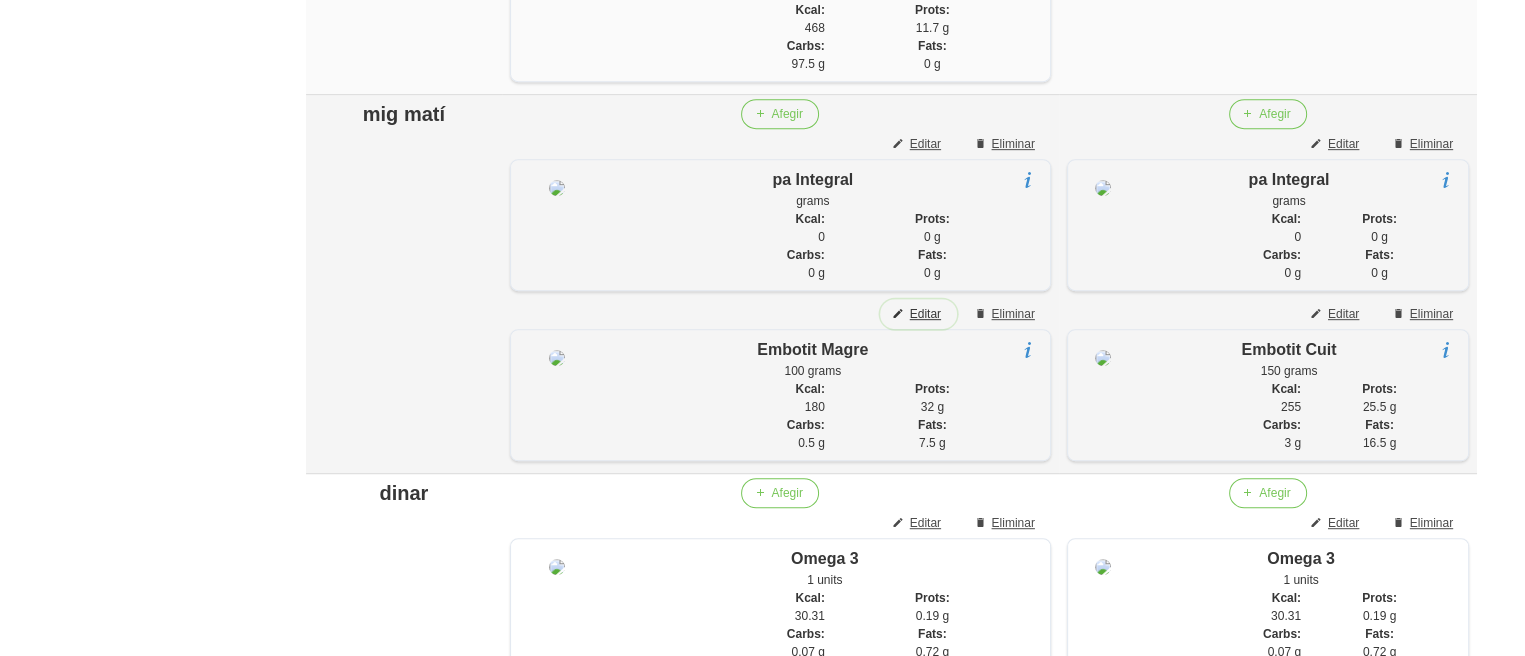 click on "Editar" at bounding box center [925, 314] 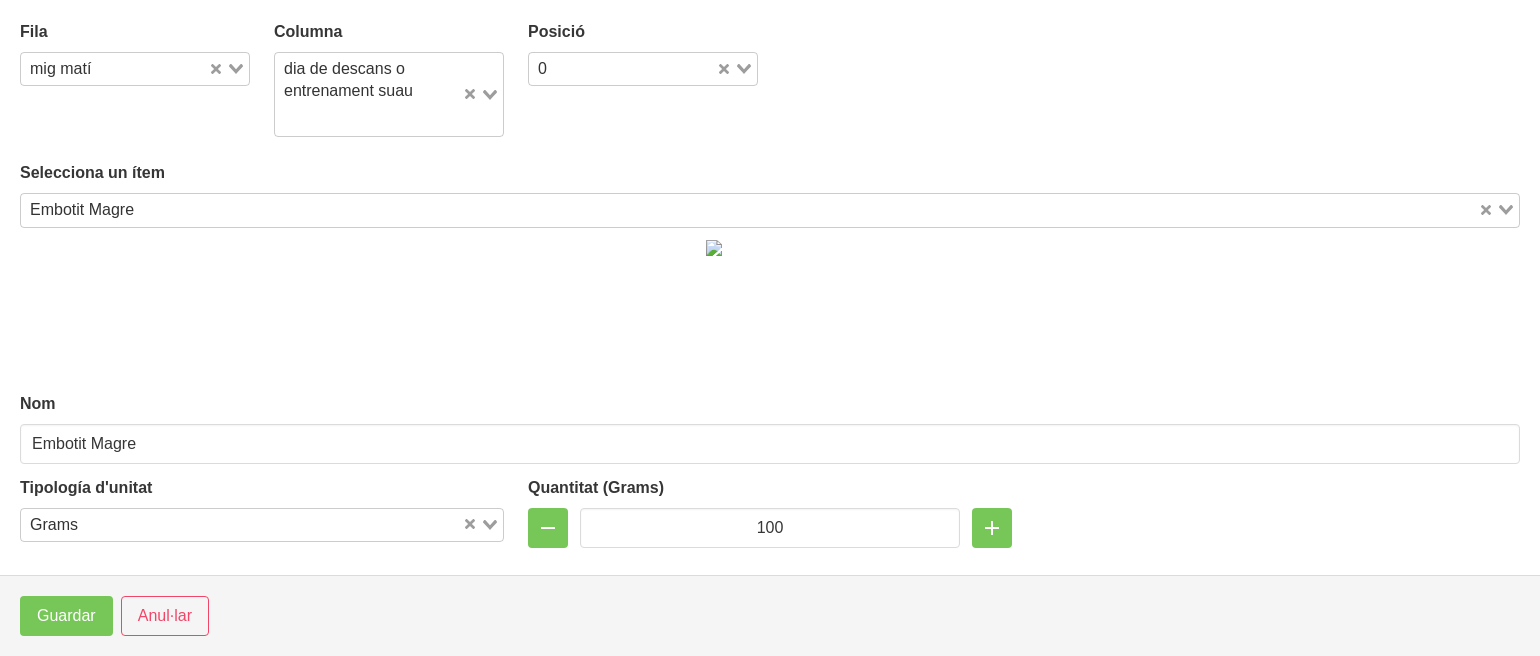click on "dia de descans o entrenament suau           Loading..." at bounding box center (389, 94) 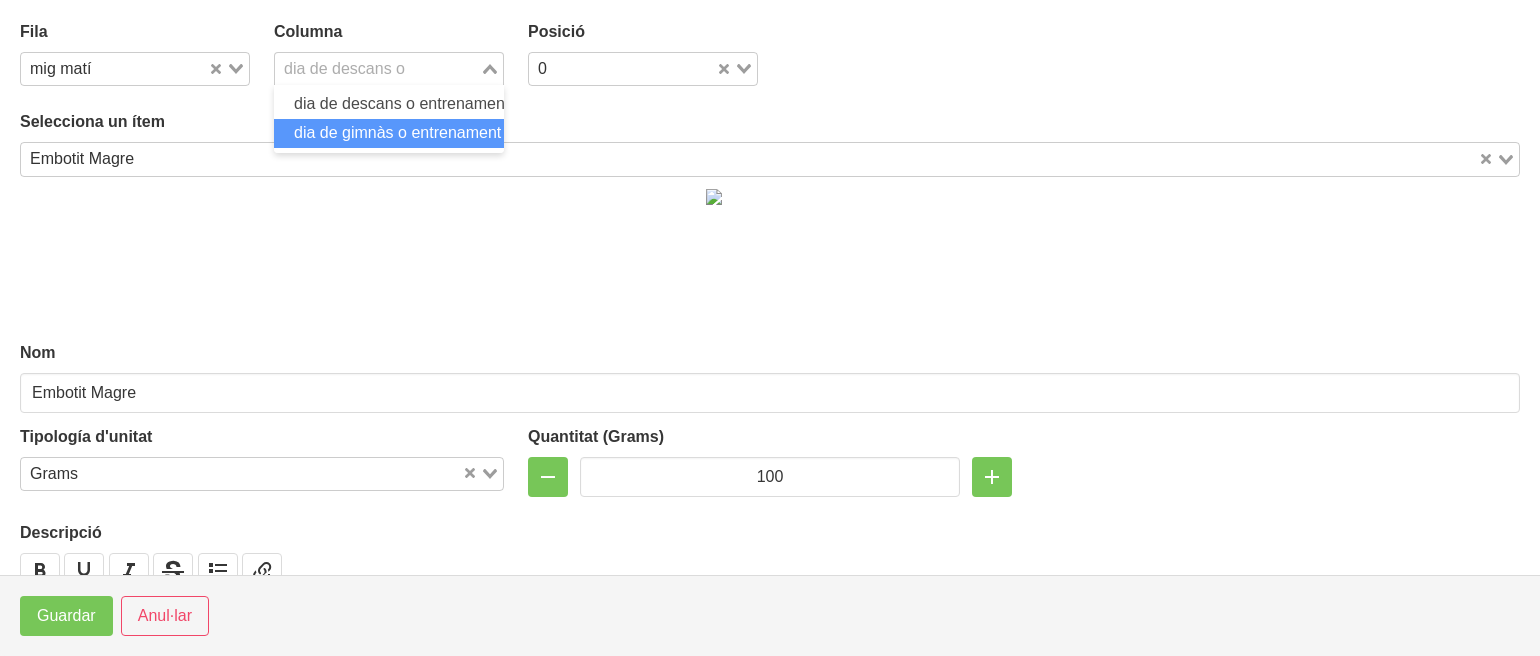 click on "dia de gimnàs o entrenament intens" at bounding box center (421, 132) 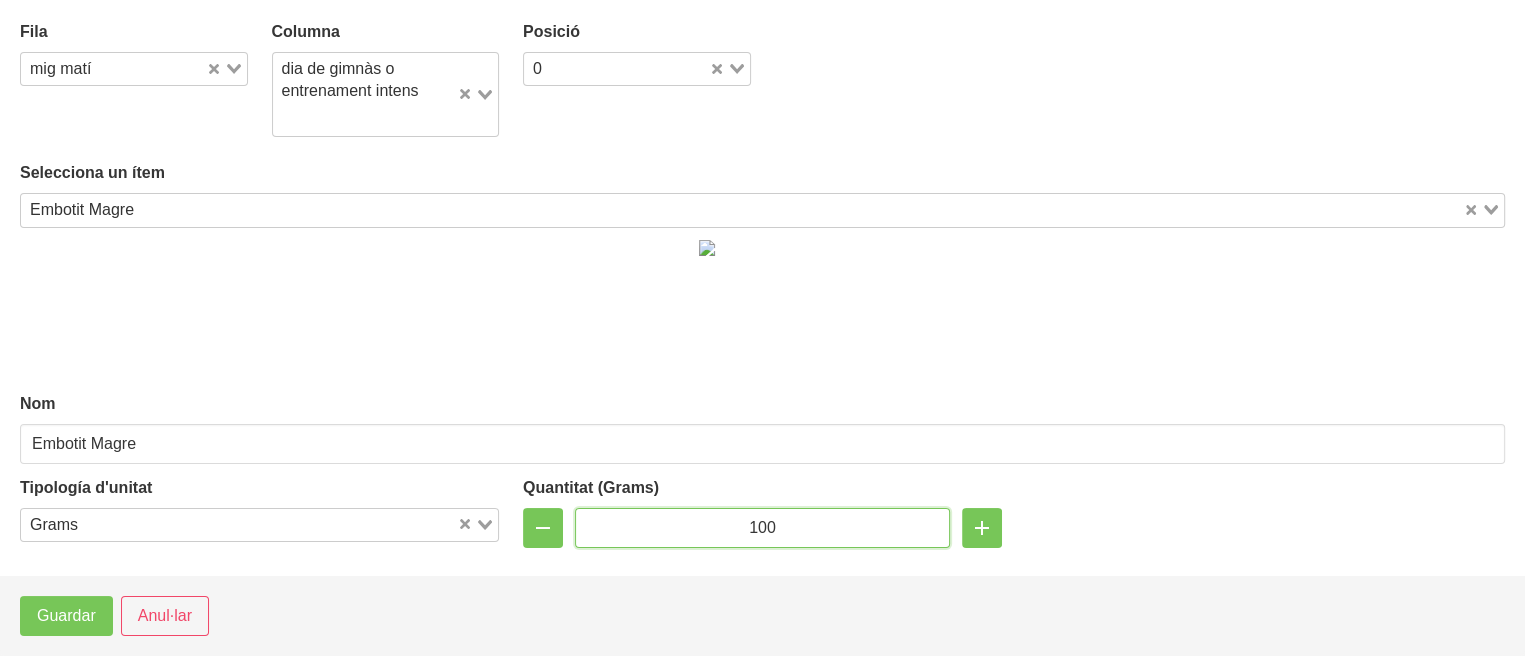 click on "100" at bounding box center [762, 528] 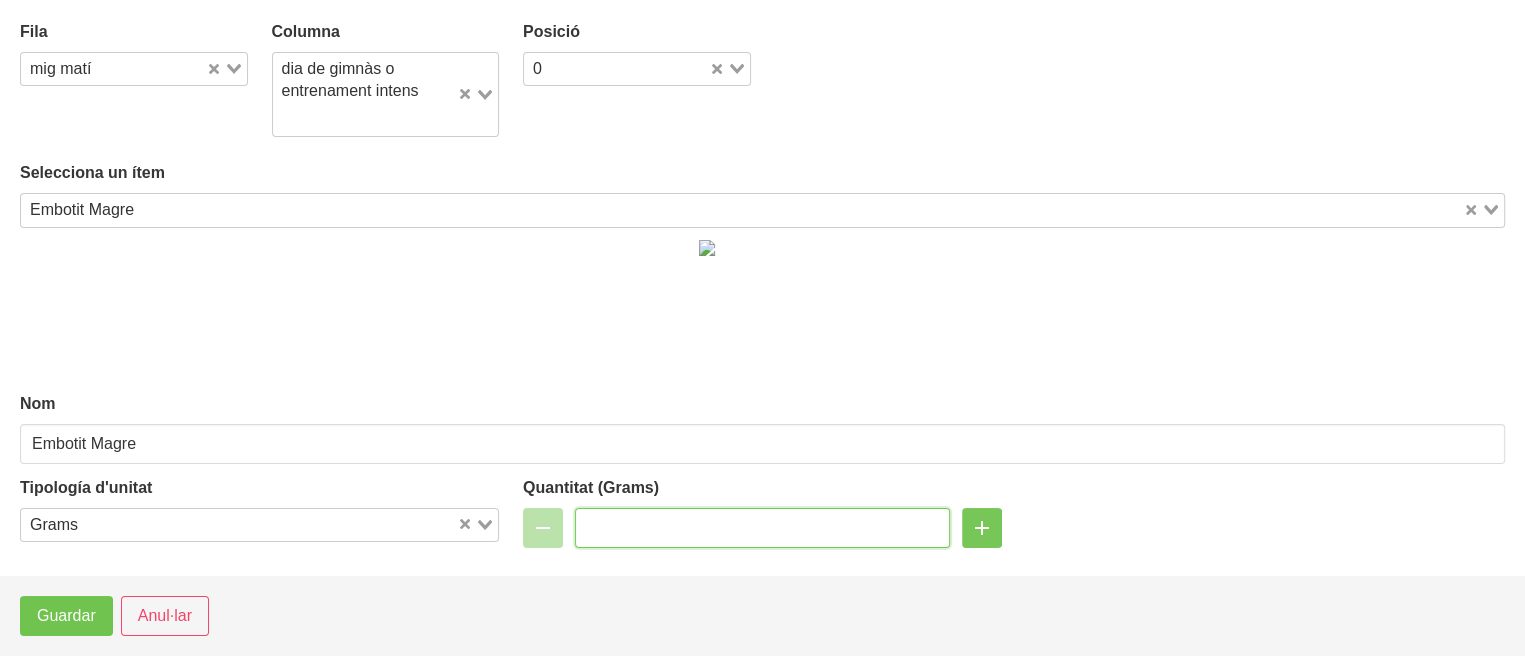 type 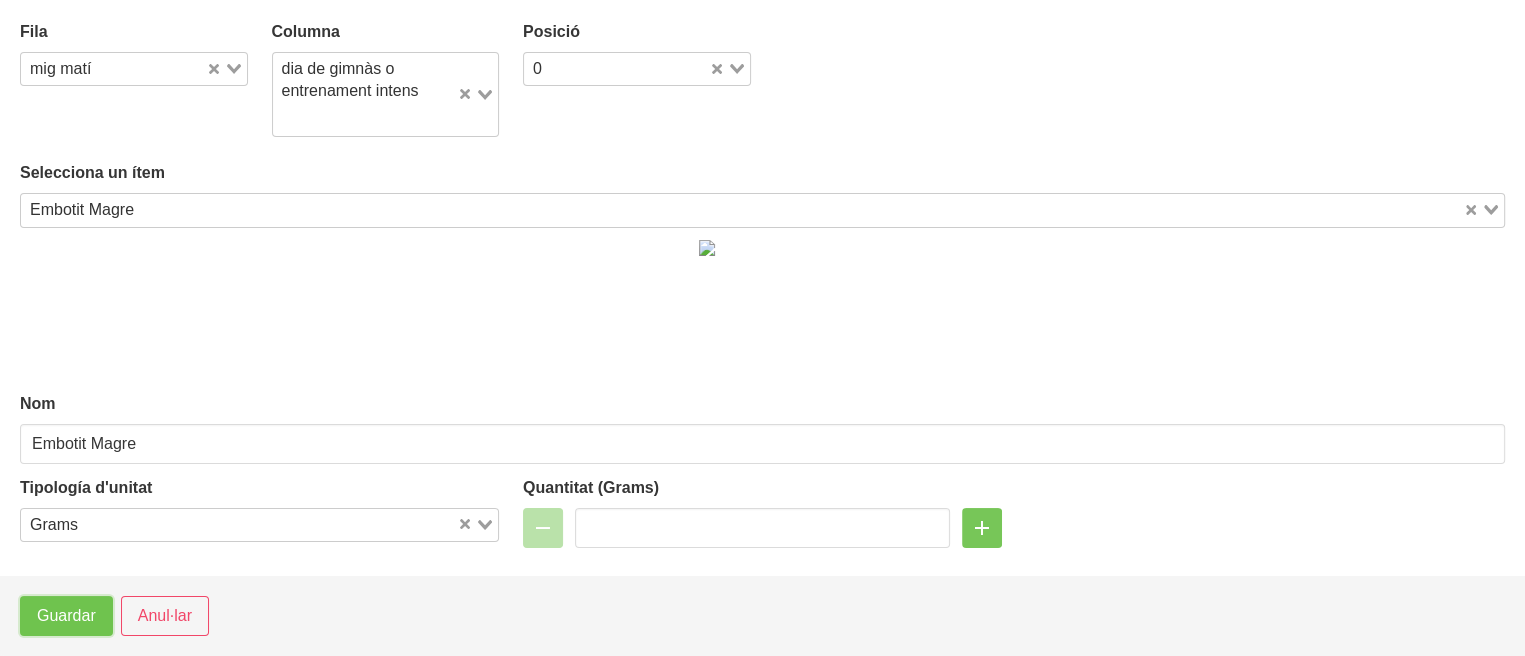 click on "Guardar" at bounding box center (66, 616) 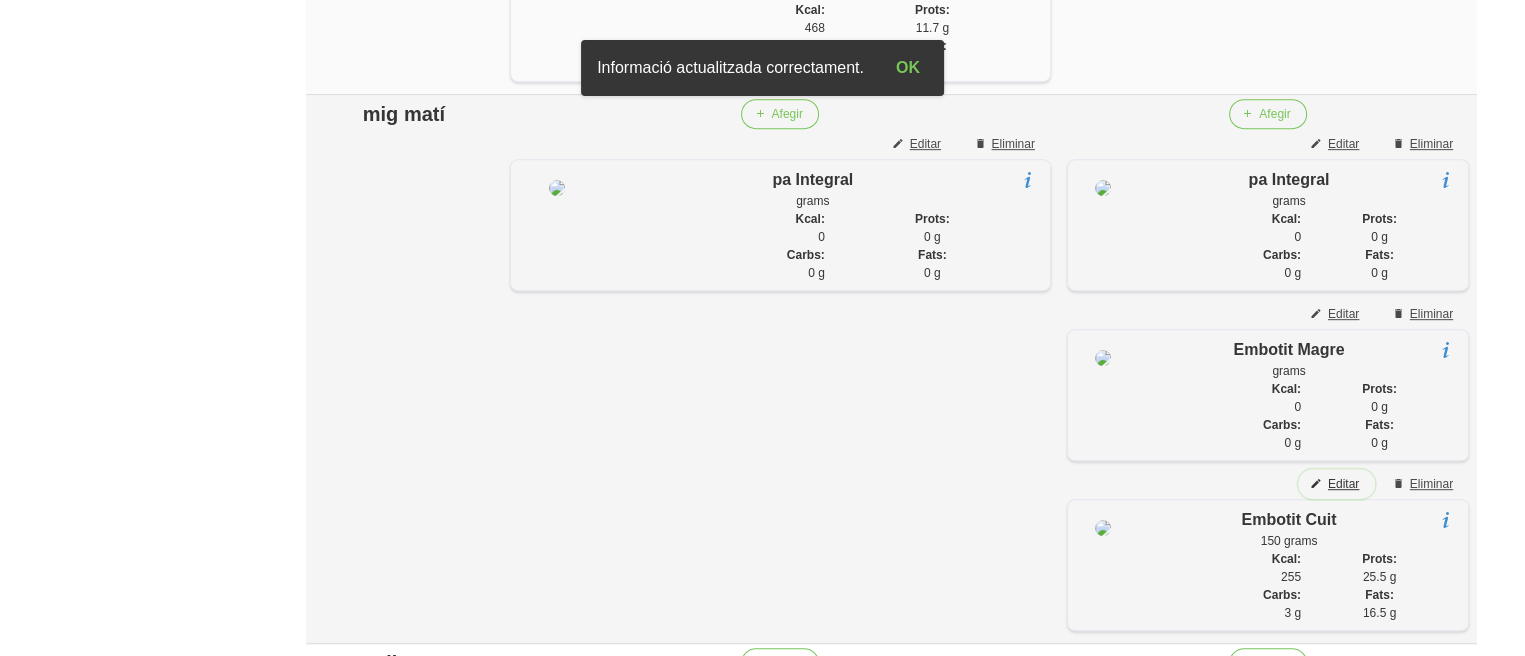 click on "Editar" at bounding box center (1343, 484) 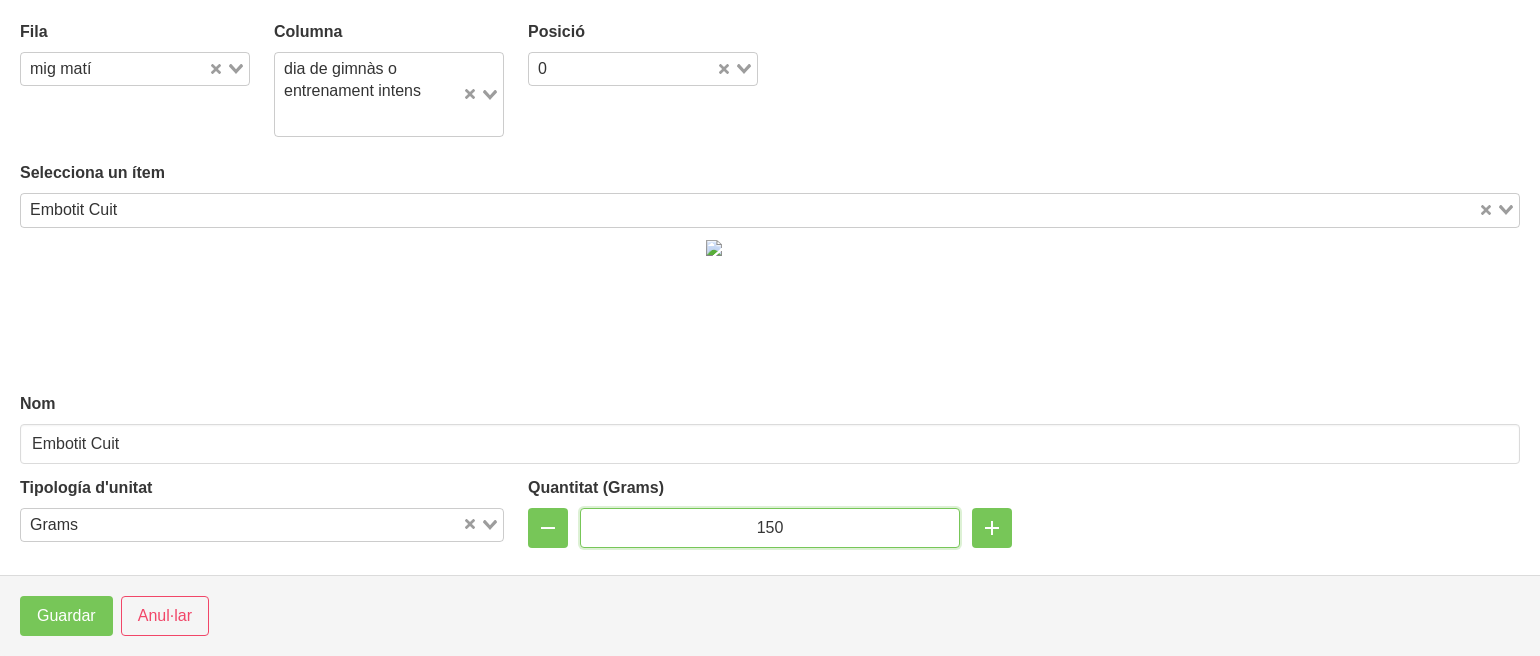 click on "150" at bounding box center (770, 528) 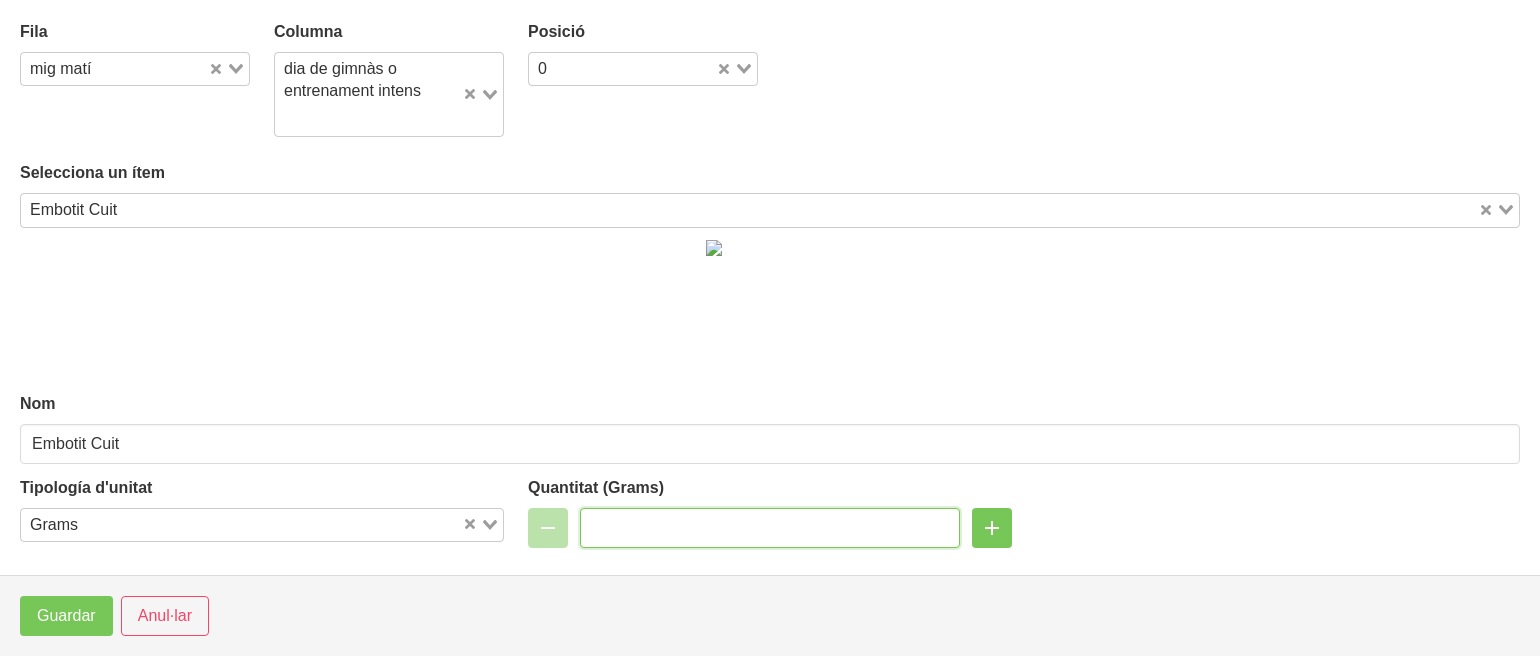 type 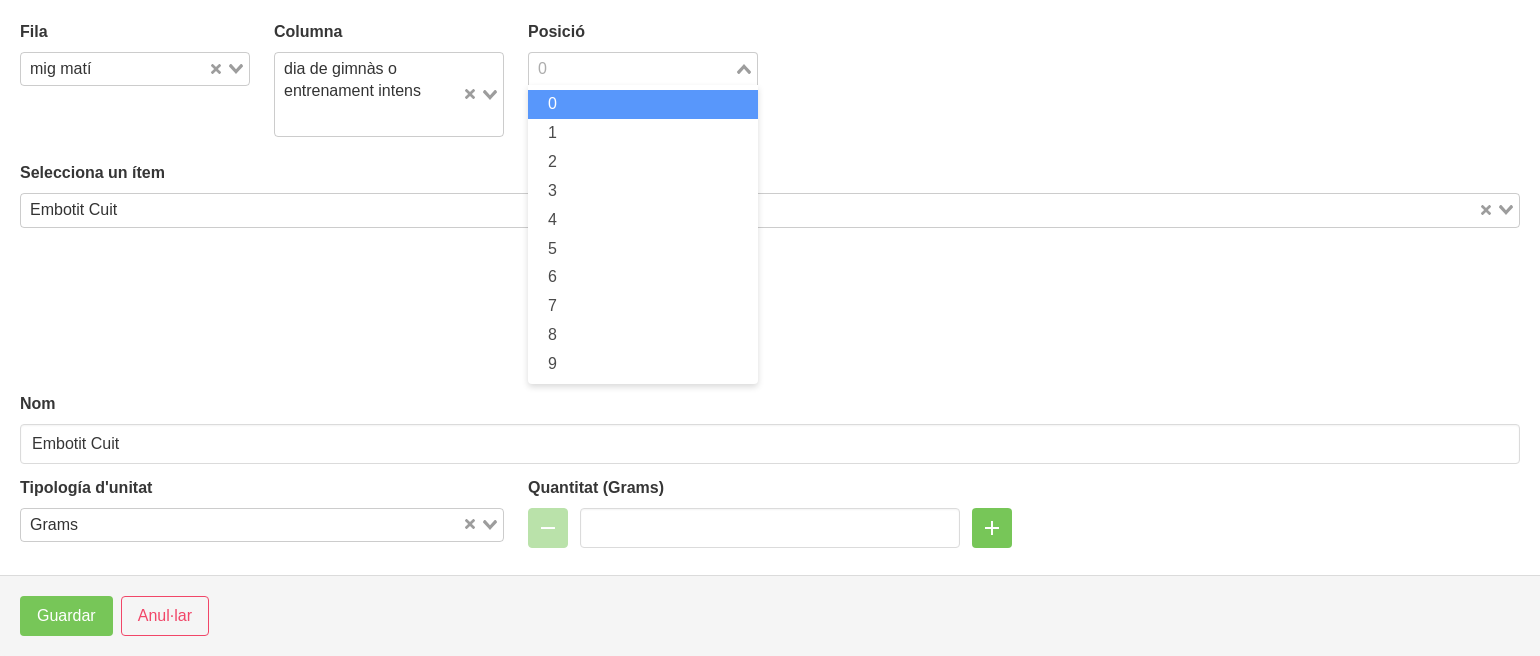 click at bounding box center (631, 69) 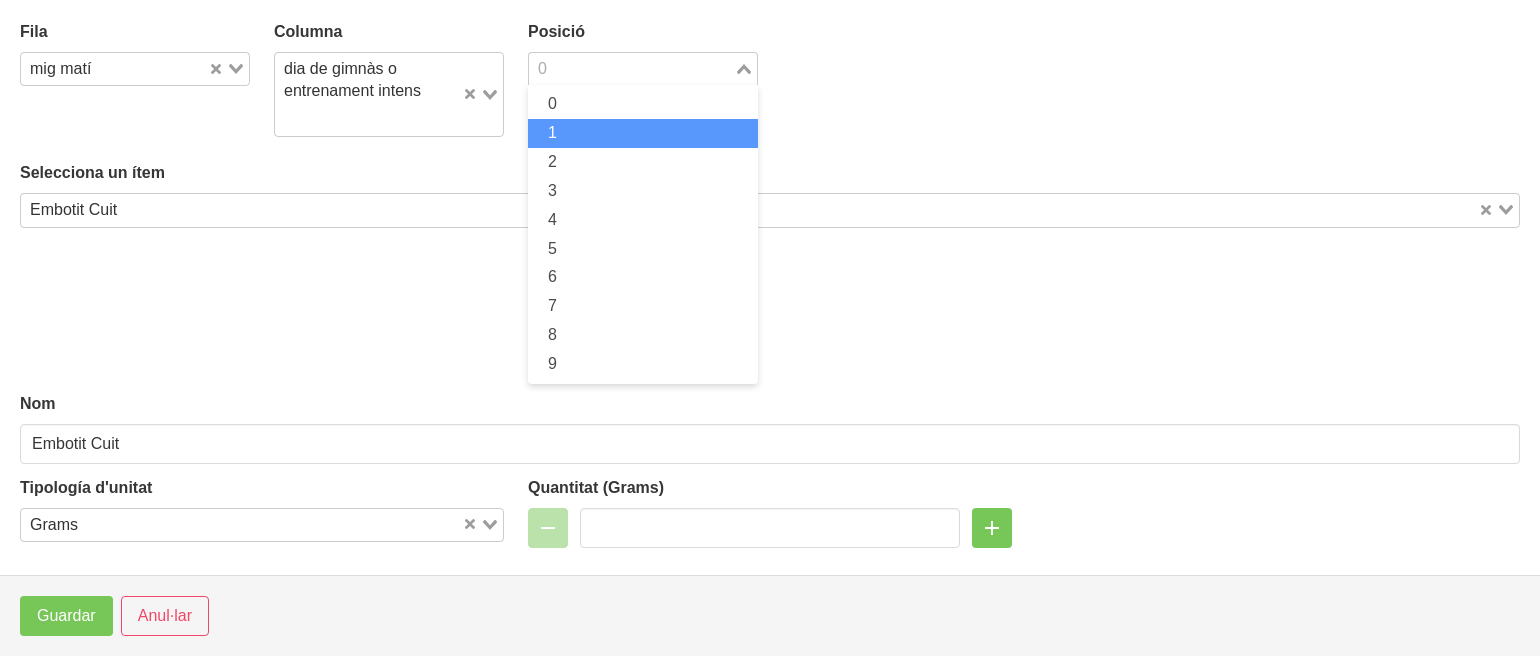 click on "1" at bounding box center [643, 133] 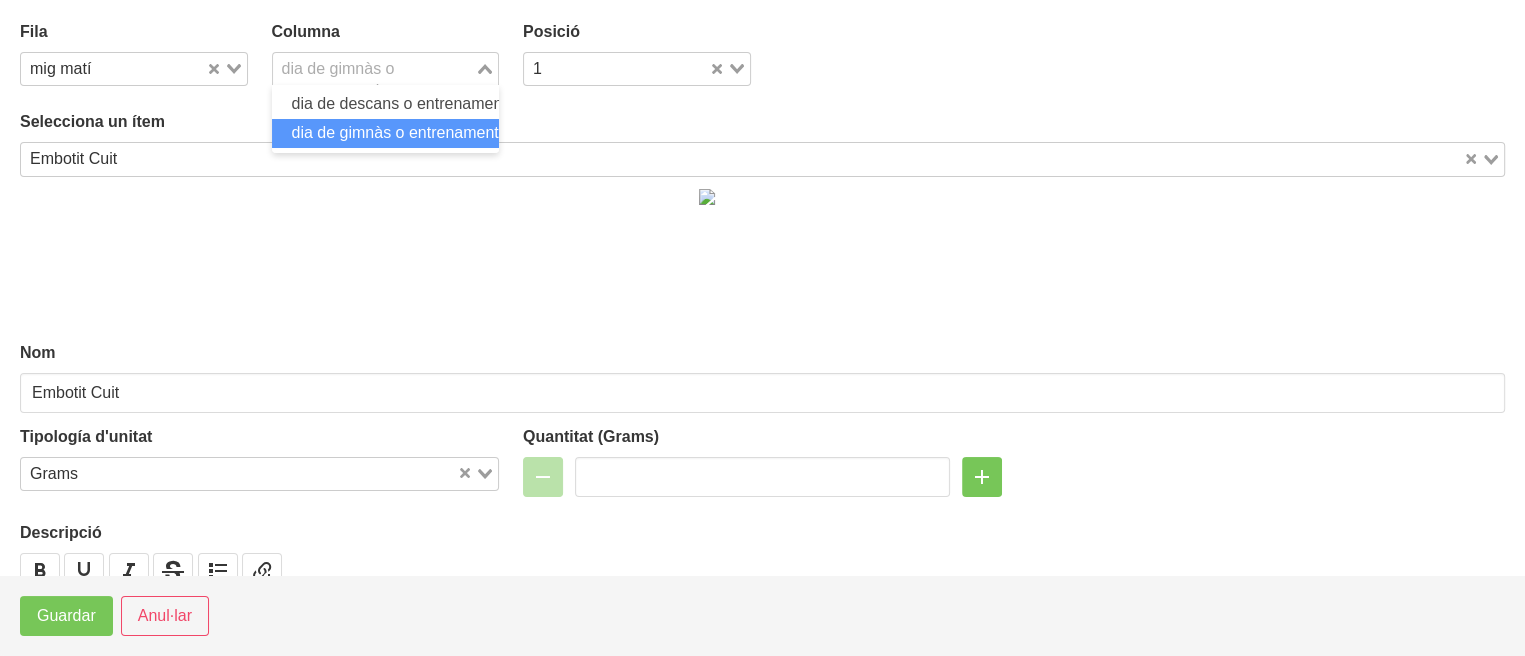 click on "dia de gimnàs o entrenament intens           Loading...     dia de descans o entrenament suau dia de gimnàs o entrenament intens" at bounding box center (386, 69) 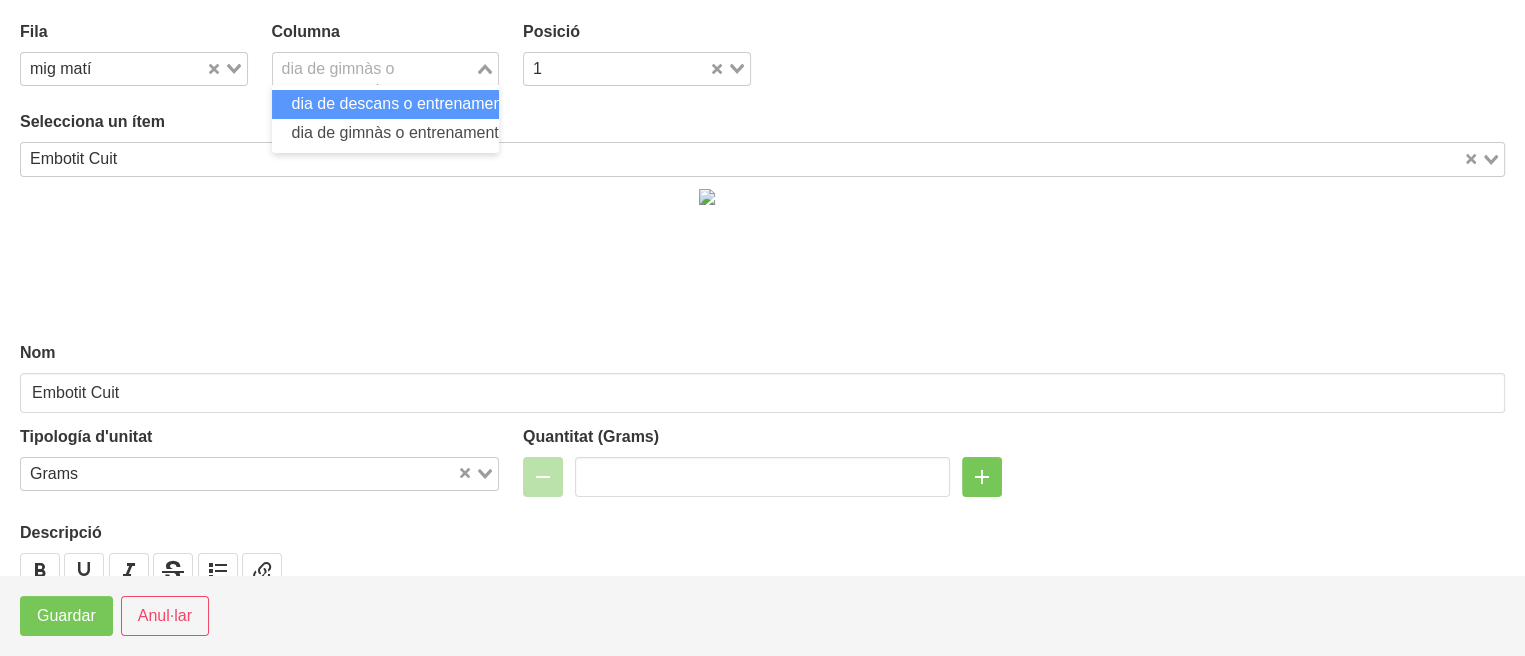 click on "dia de descans o entrenament suau" at bounding box center (419, 103) 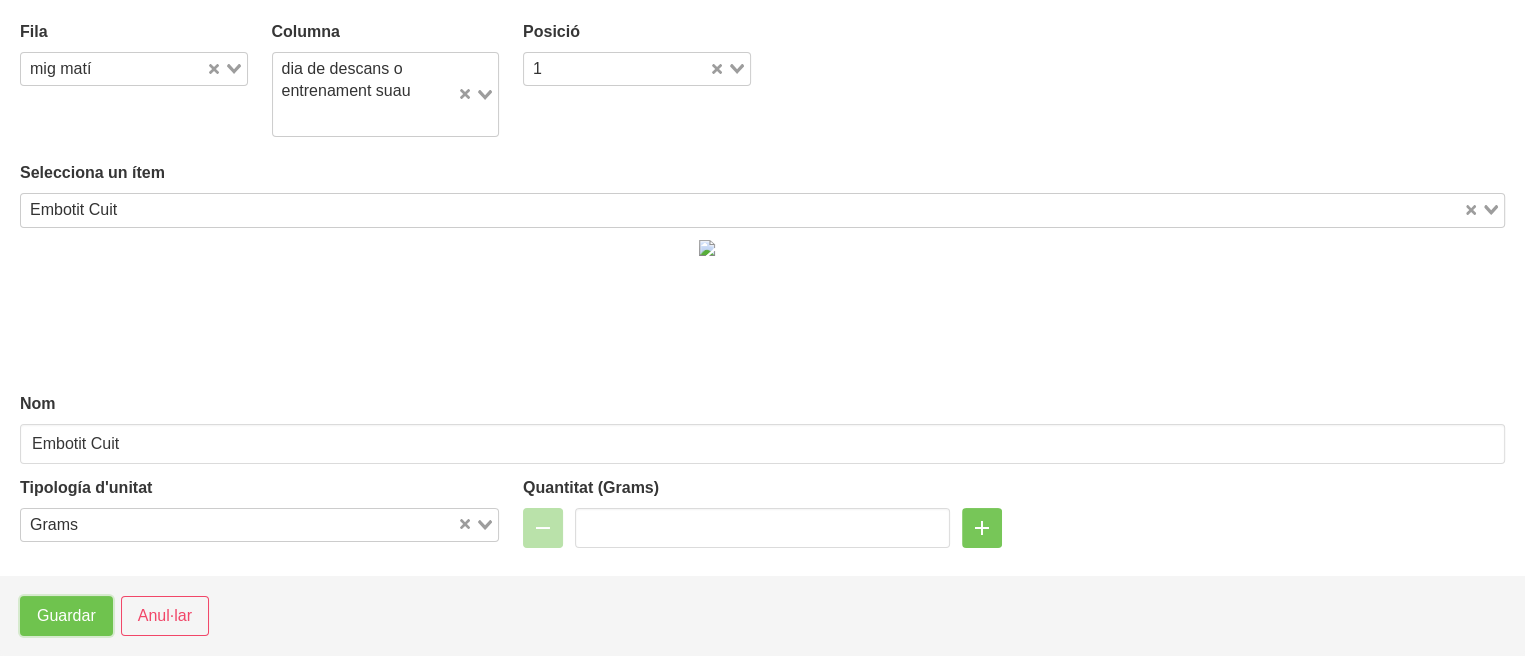 click on "Guardar" at bounding box center [66, 616] 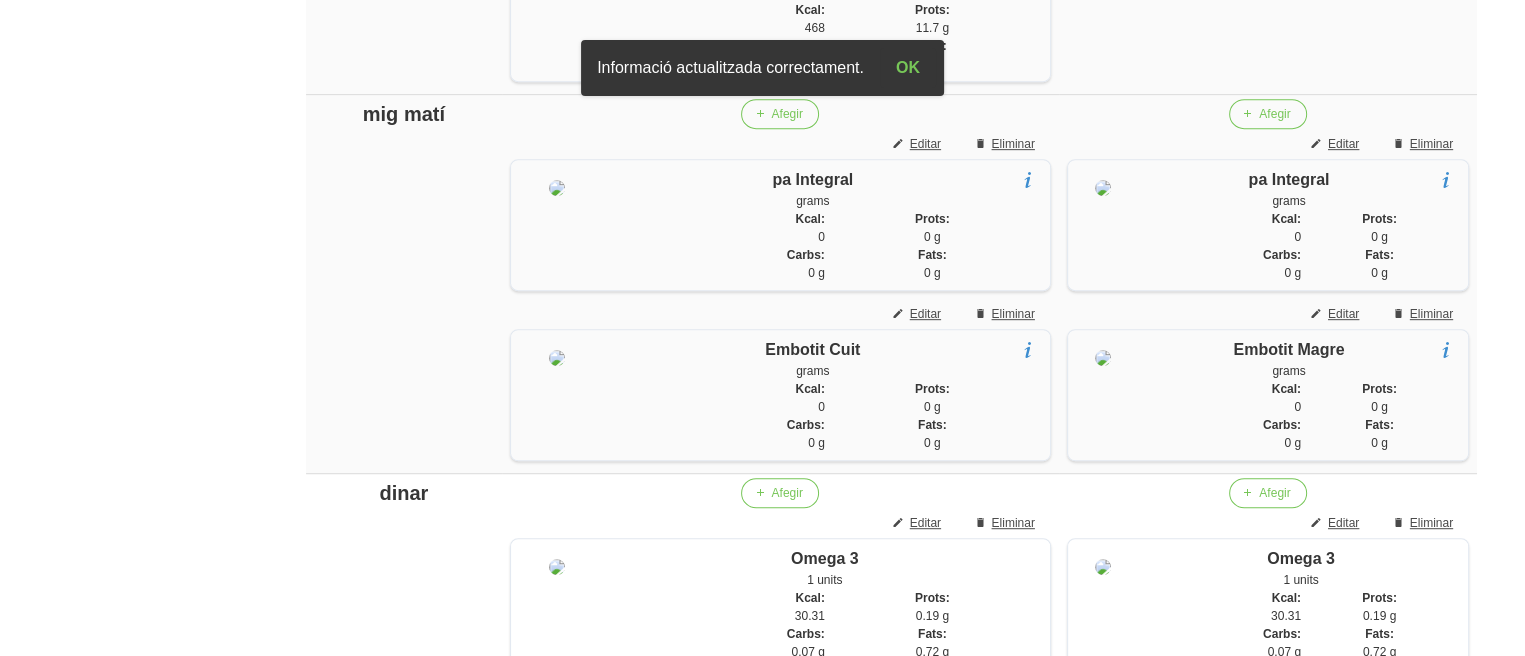 click on "General
Dashboard
Seccions
Clients
Administradors
Comunicacions
Esdeveniments
Aliments
Exercicis" at bounding box center (117, 1149) 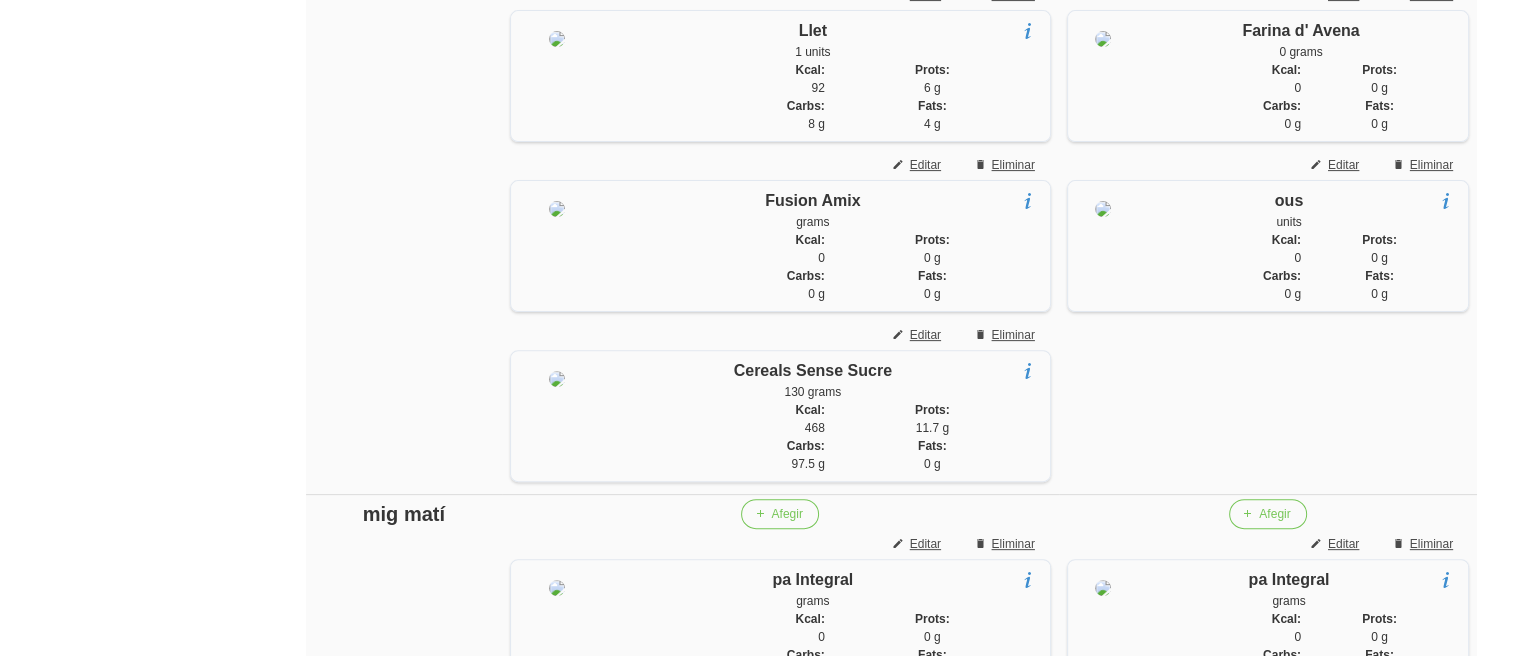 scroll, scrollTop: 580, scrollLeft: 0, axis: vertical 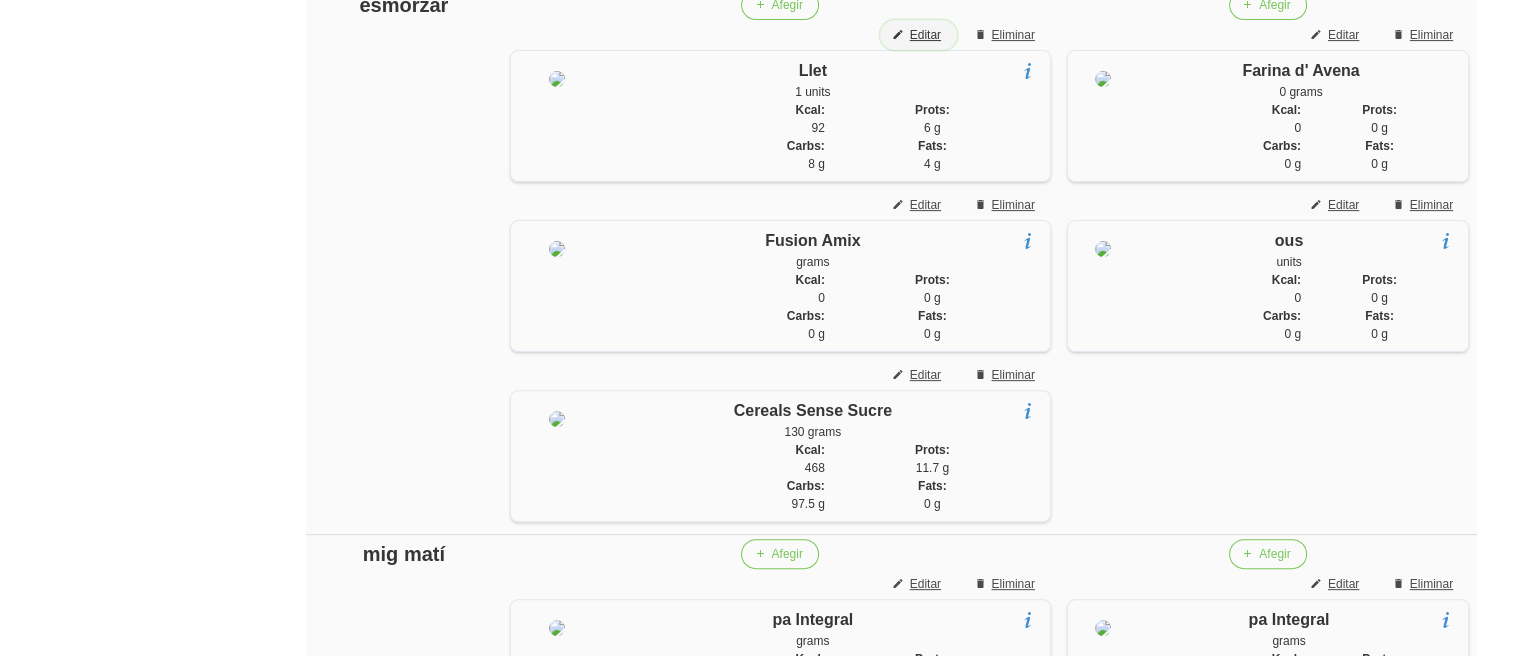 click on "Editar" at bounding box center [925, 35] 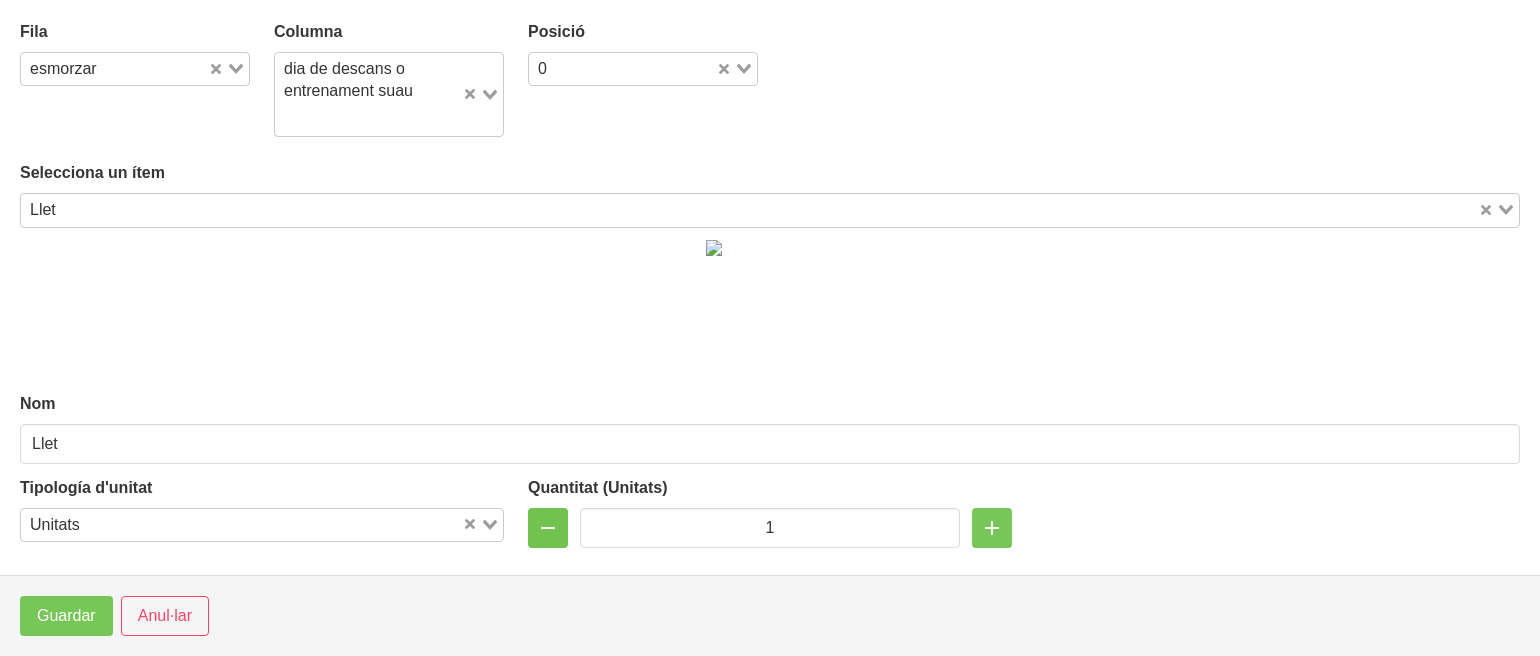 type on "0" 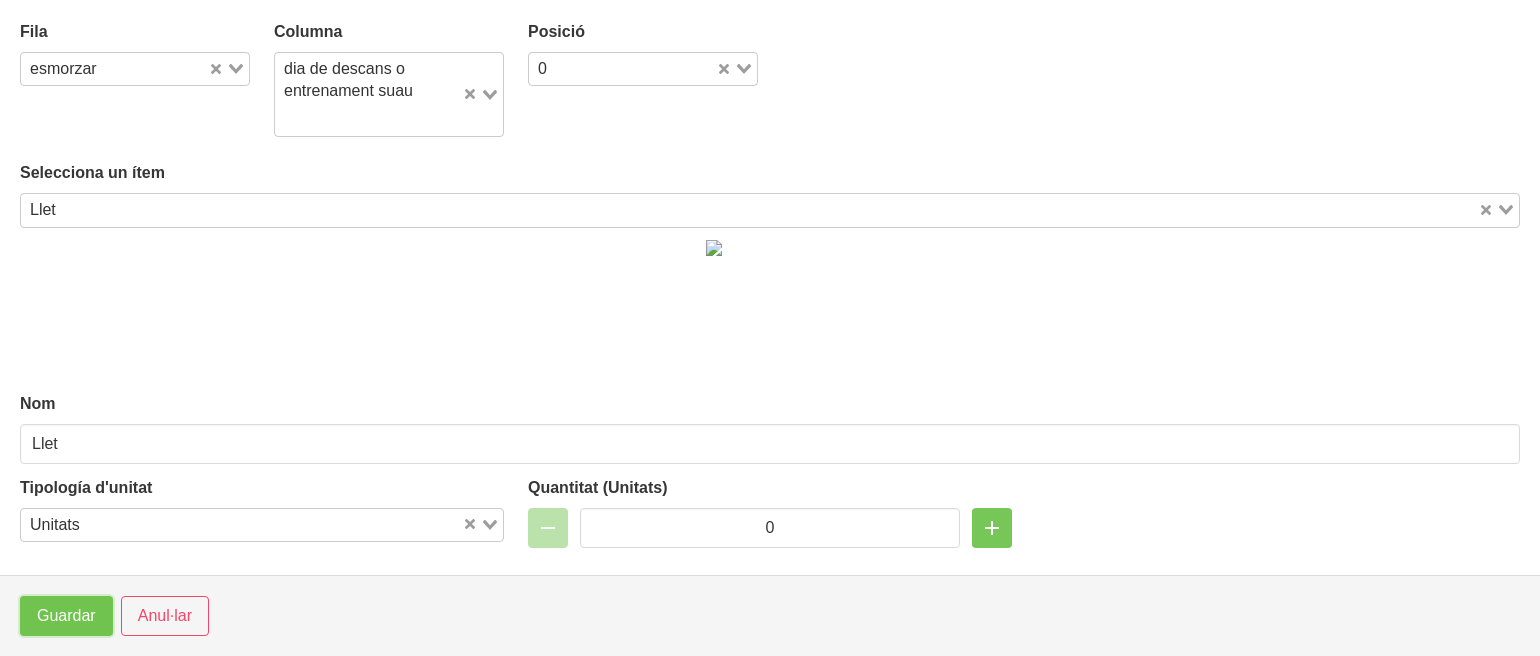 click on "Guardar" at bounding box center [66, 616] 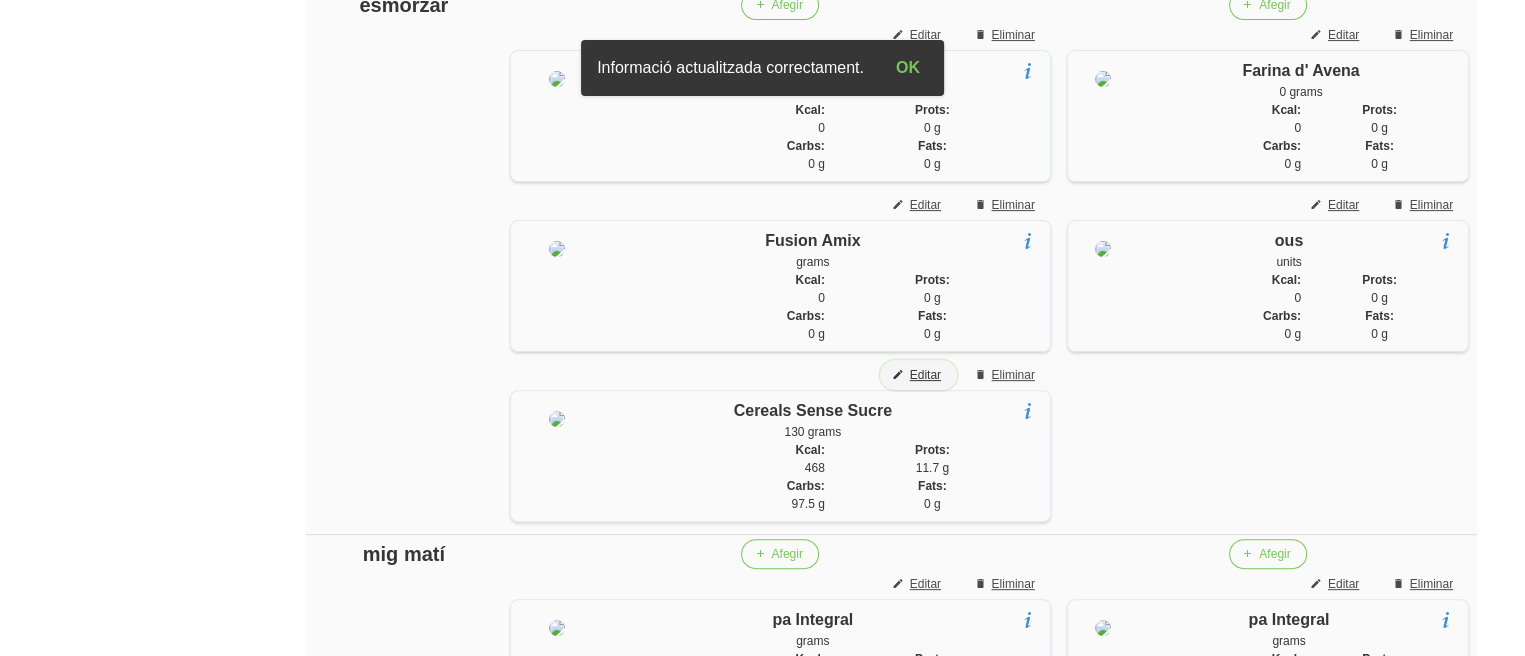 click on "Editar" at bounding box center (925, 375) 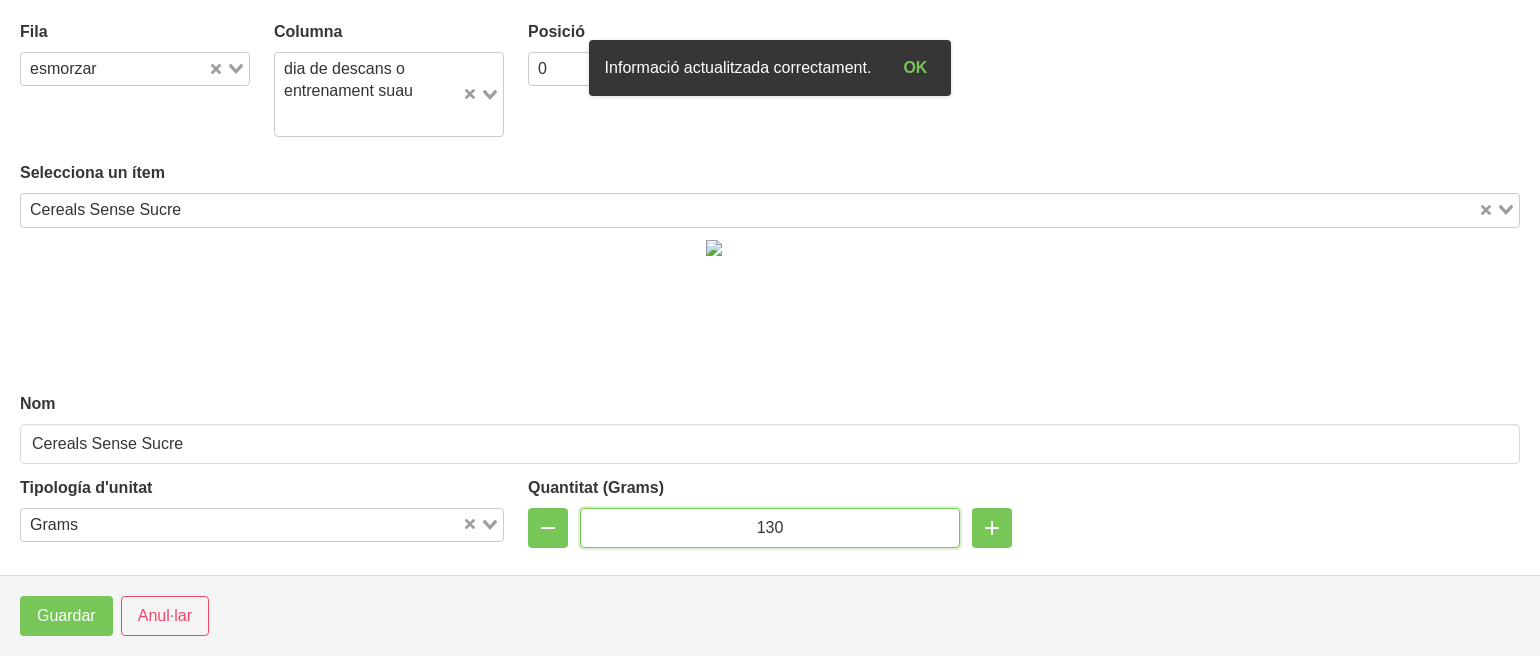 click on "130" at bounding box center (770, 528) 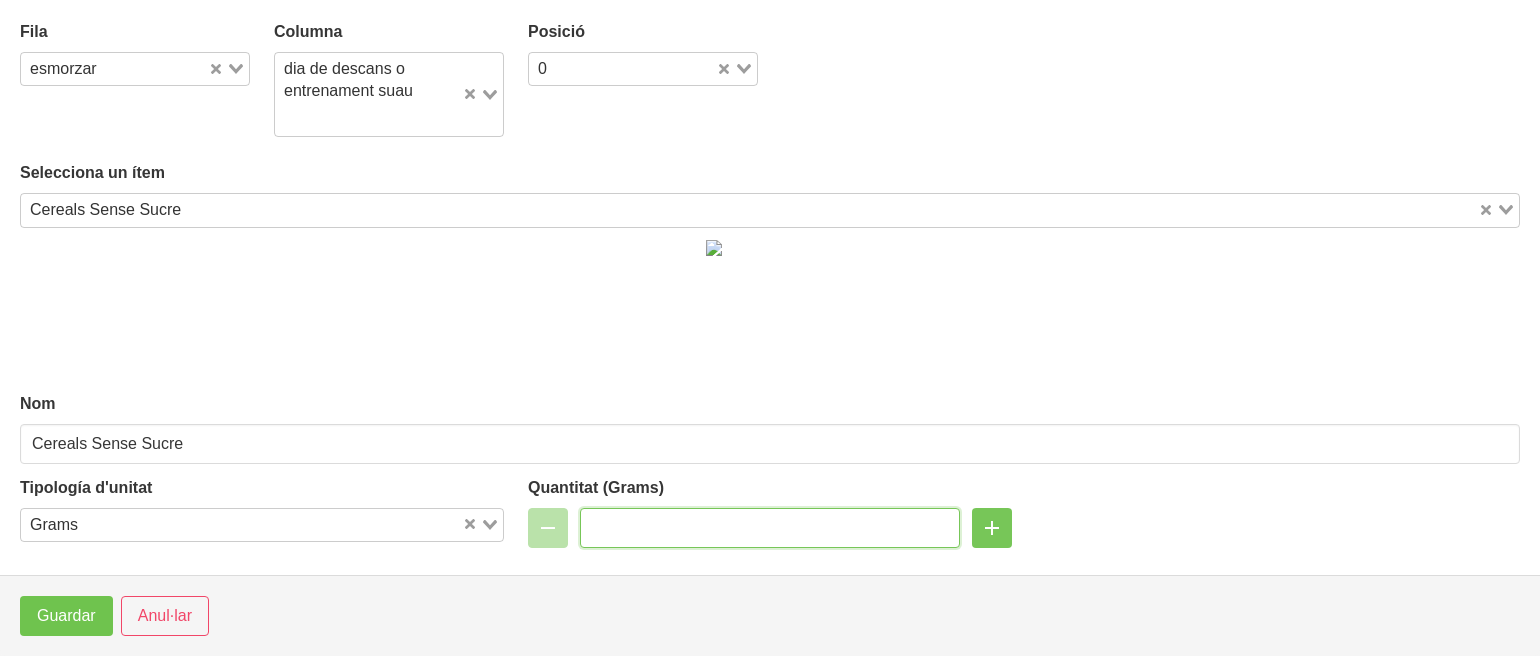 type 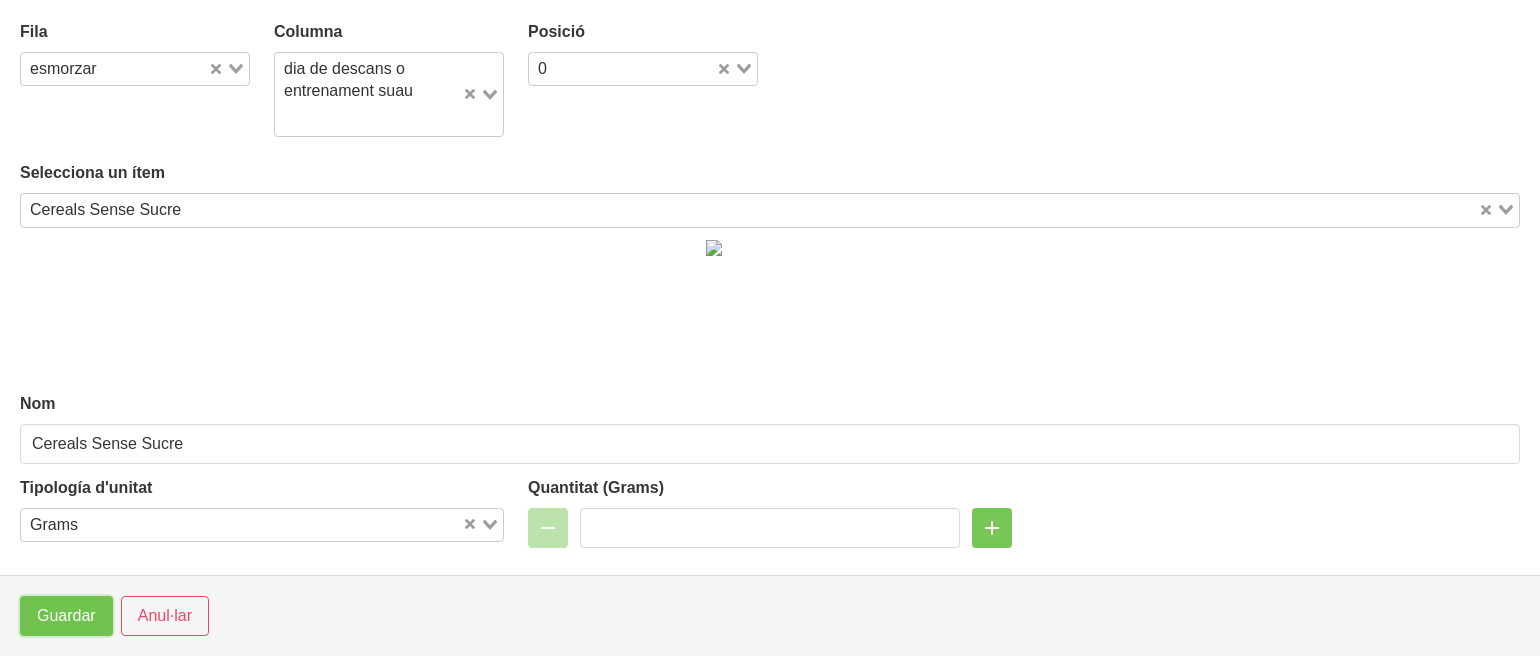 click on "Guardar" at bounding box center [66, 616] 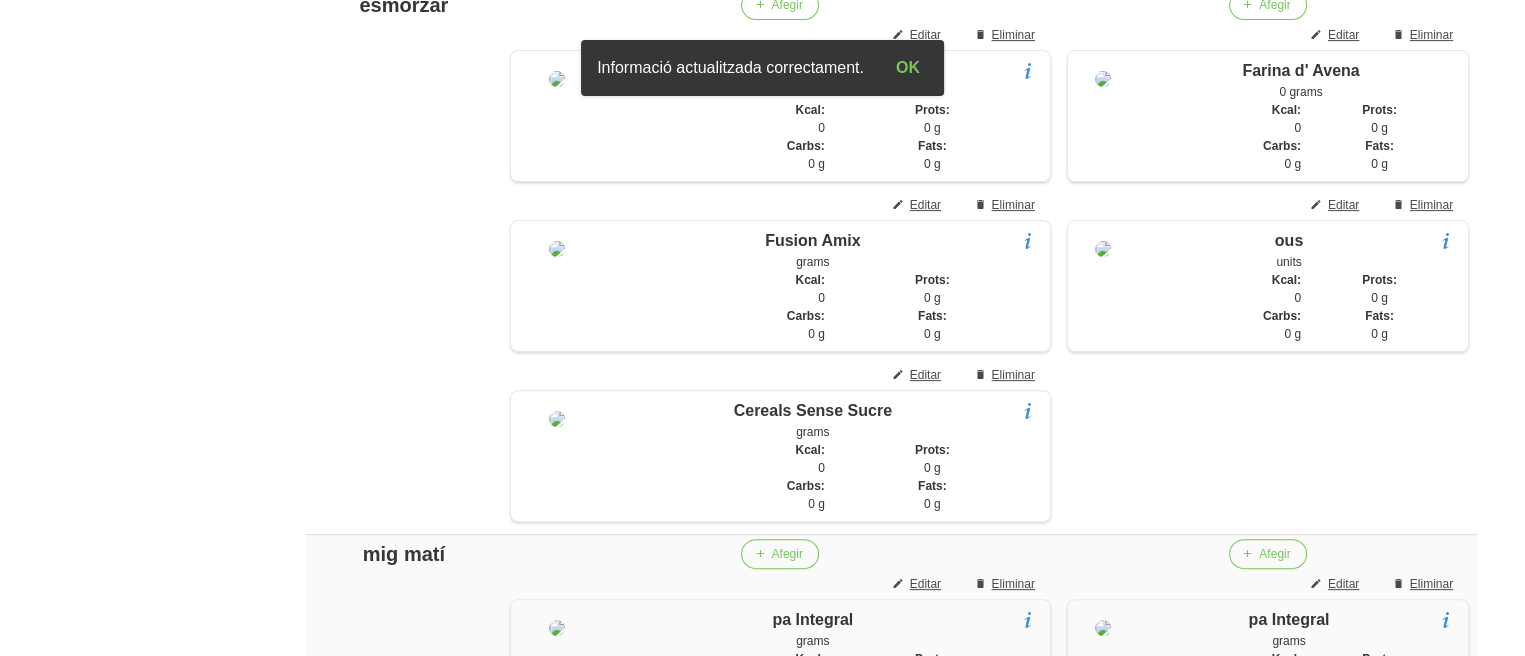 click on "General
Dashboard
Seccions
Clients
Administradors
Comunicacions
Esdeveniments
Aliments
Exercicis" at bounding box center [117, 1589] 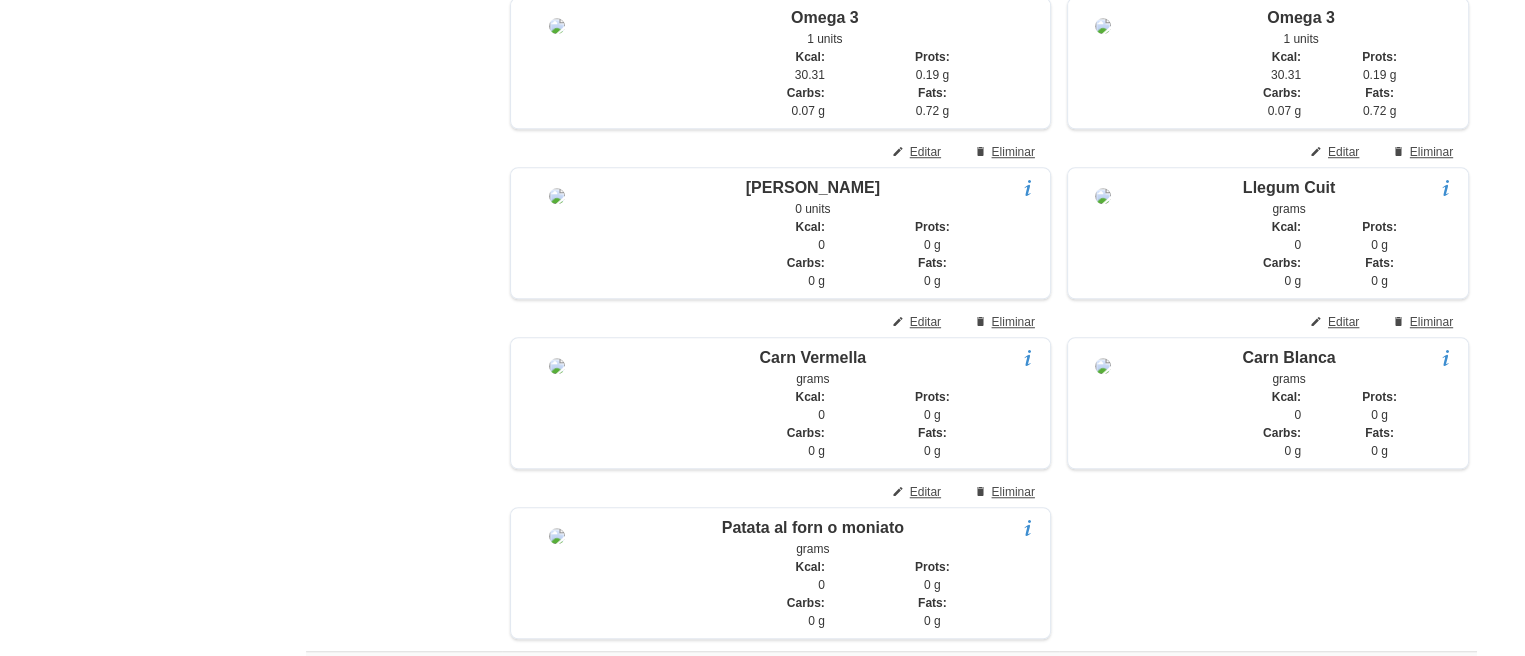 scroll, scrollTop: 1558, scrollLeft: 0, axis: vertical 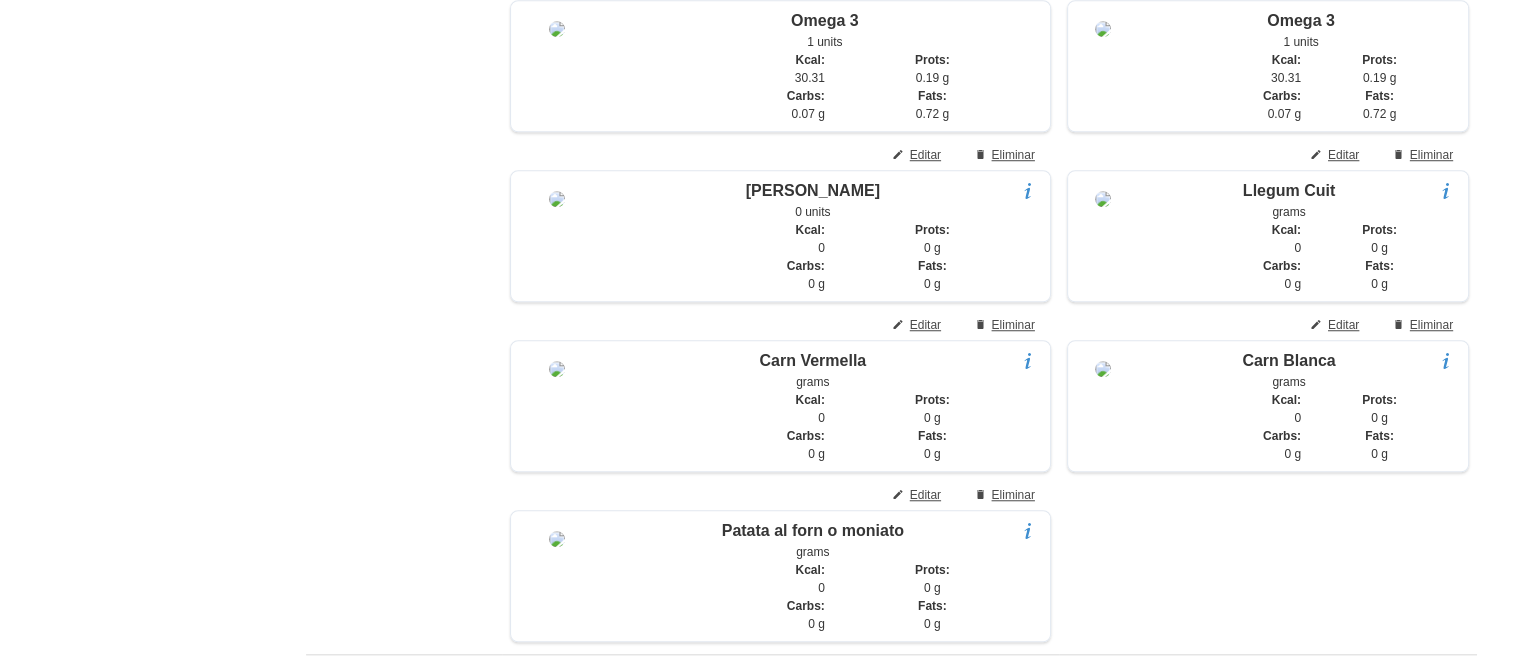 click on "Editar dieta
false
bf88c45b-d708-4231-a502-198dc1e352d6
Nom
volum batut tarda
Arxivat?
Mentor
[PERSON_NAME]
Loading...
Data inici
[DATE]
January
February
March
April
May" at bounding box center (891, 611) 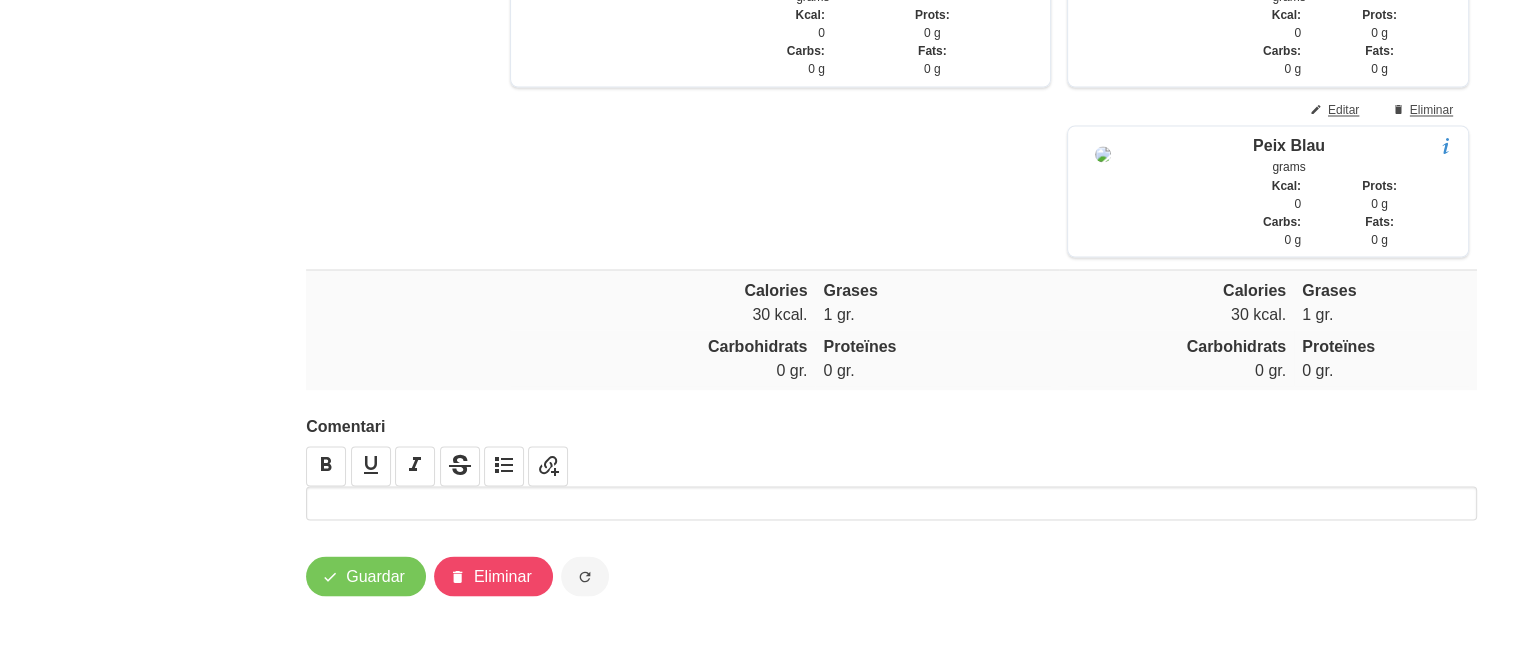 scroll, scrollTop: 3718, scrollLeft: 0, axis: vertical 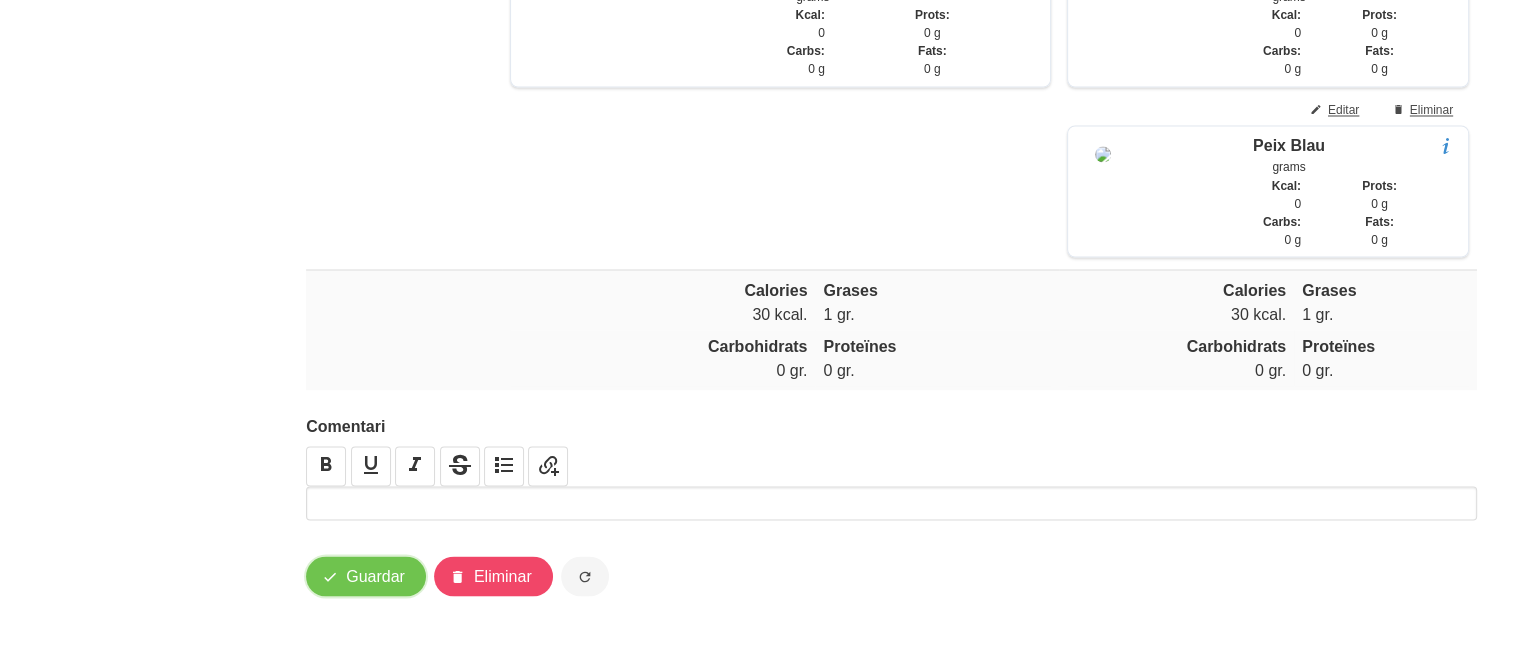 click on "Guardar" at bounding box center (366, 576) 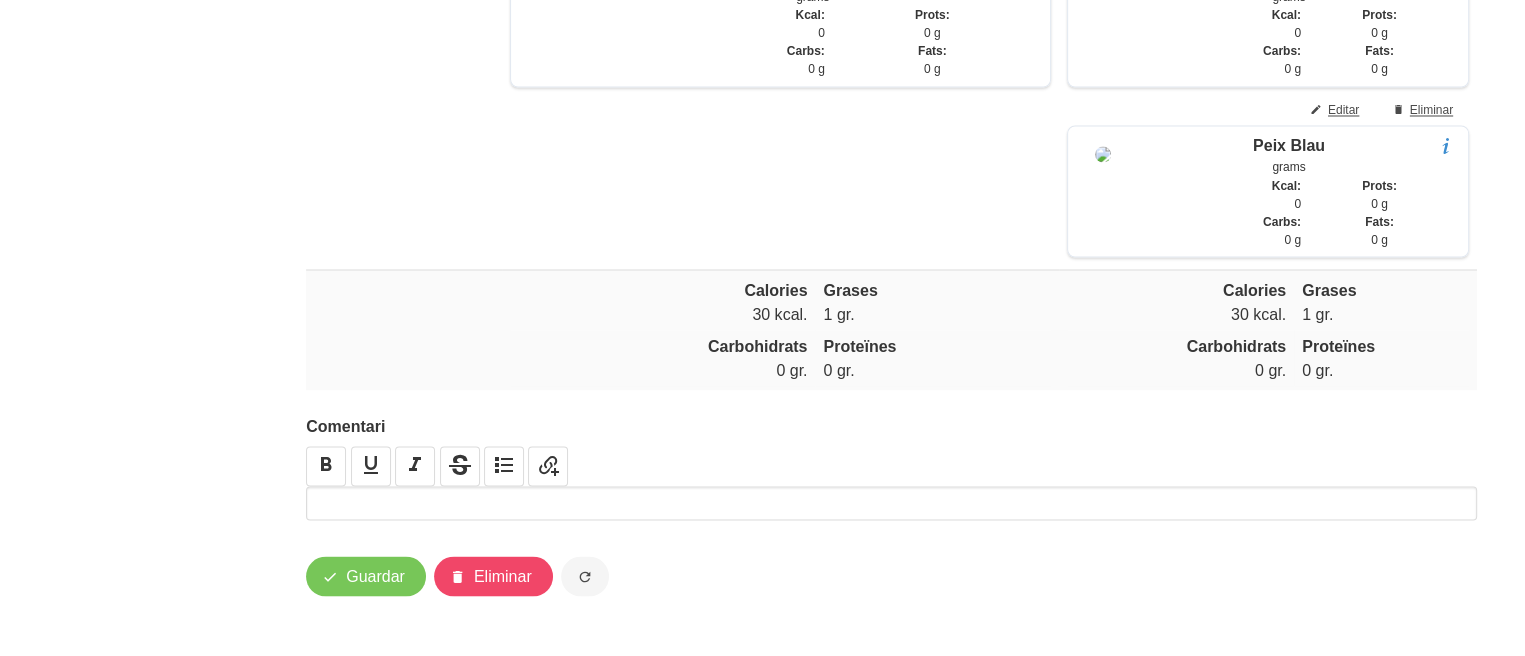 click at bounding box center (891, 503) 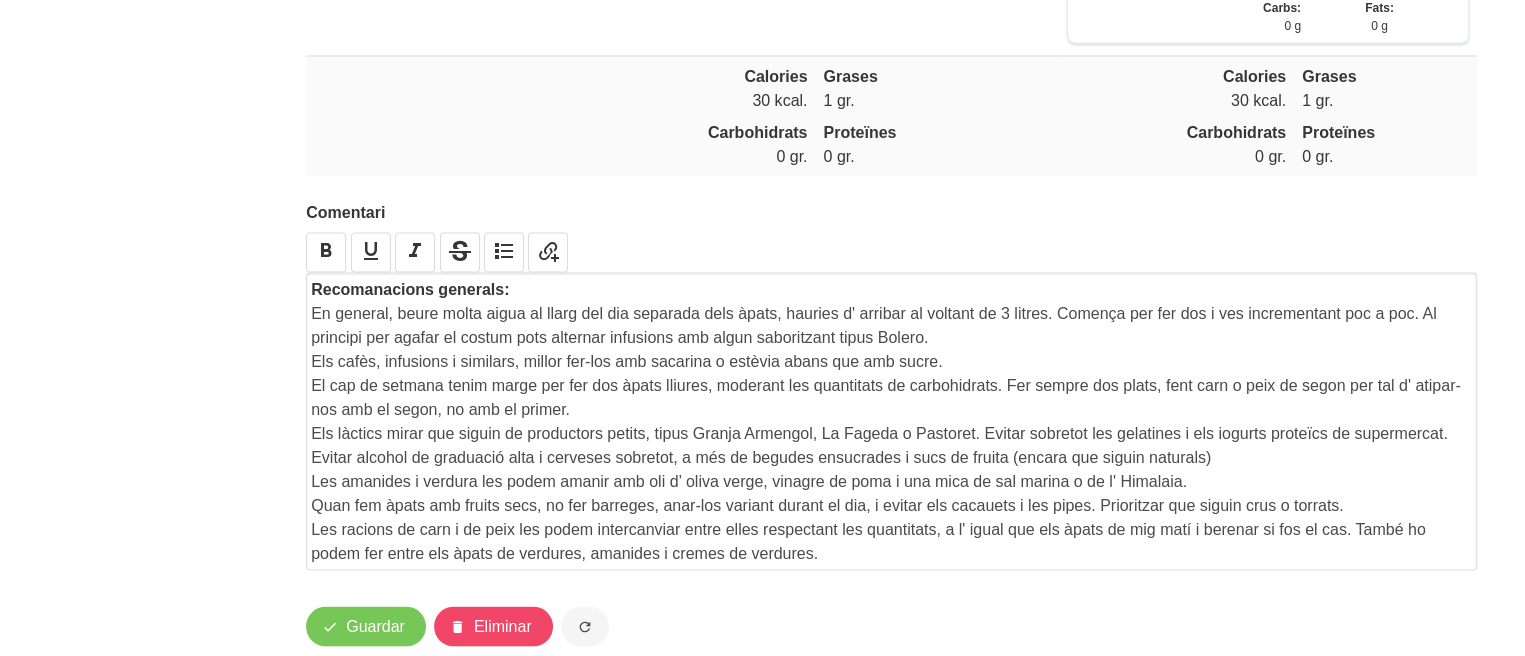 click on "En general, beure molta aigua al llarg del dia separada dels àpats, hauries d' arribar al voltant de 3 litres. Comença per fer dos i ves incrementant poc a poc. Al principi per agafar el costum pots alternar infusions amb algun saboritzant tipus Bolero." at bounding box center [891, 326] 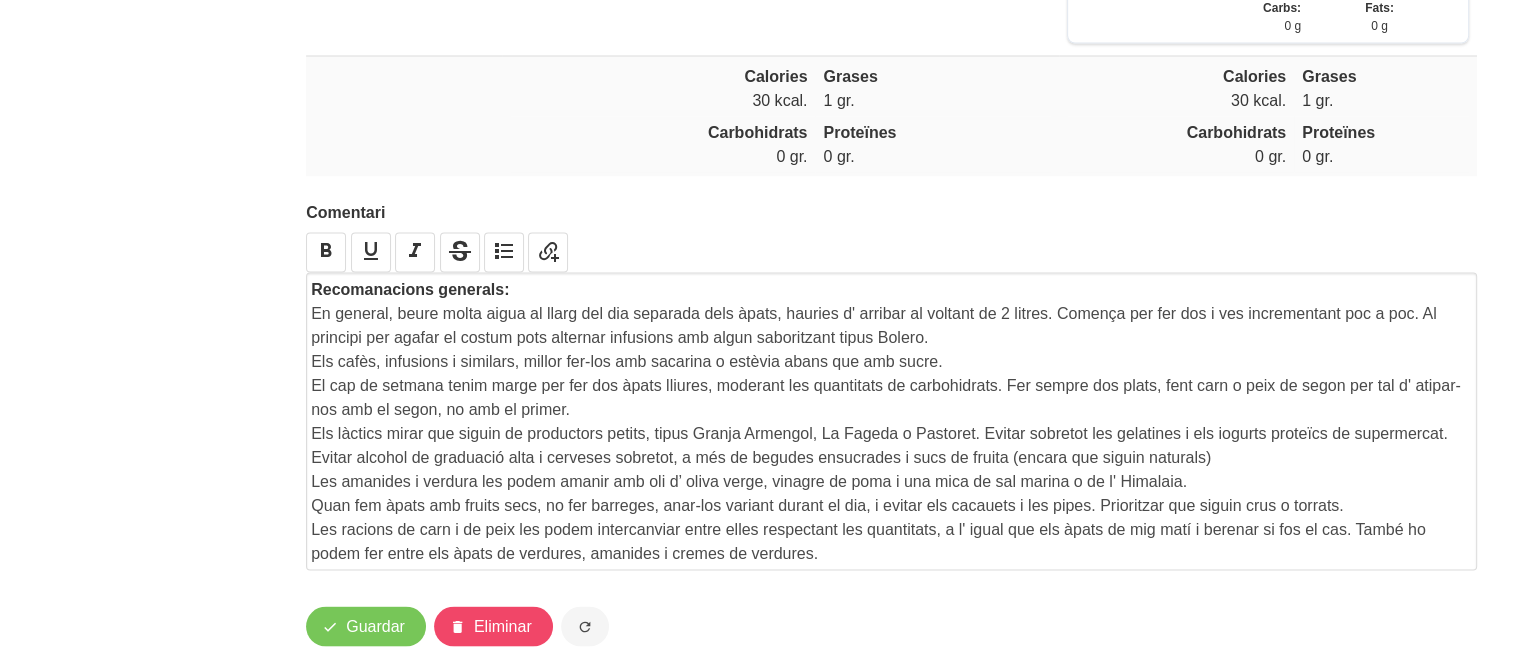 drag, startPoint x: 1058, startPoint y: 400, endPoint x: 1060, endPoint y: 426, distance: 26.076809 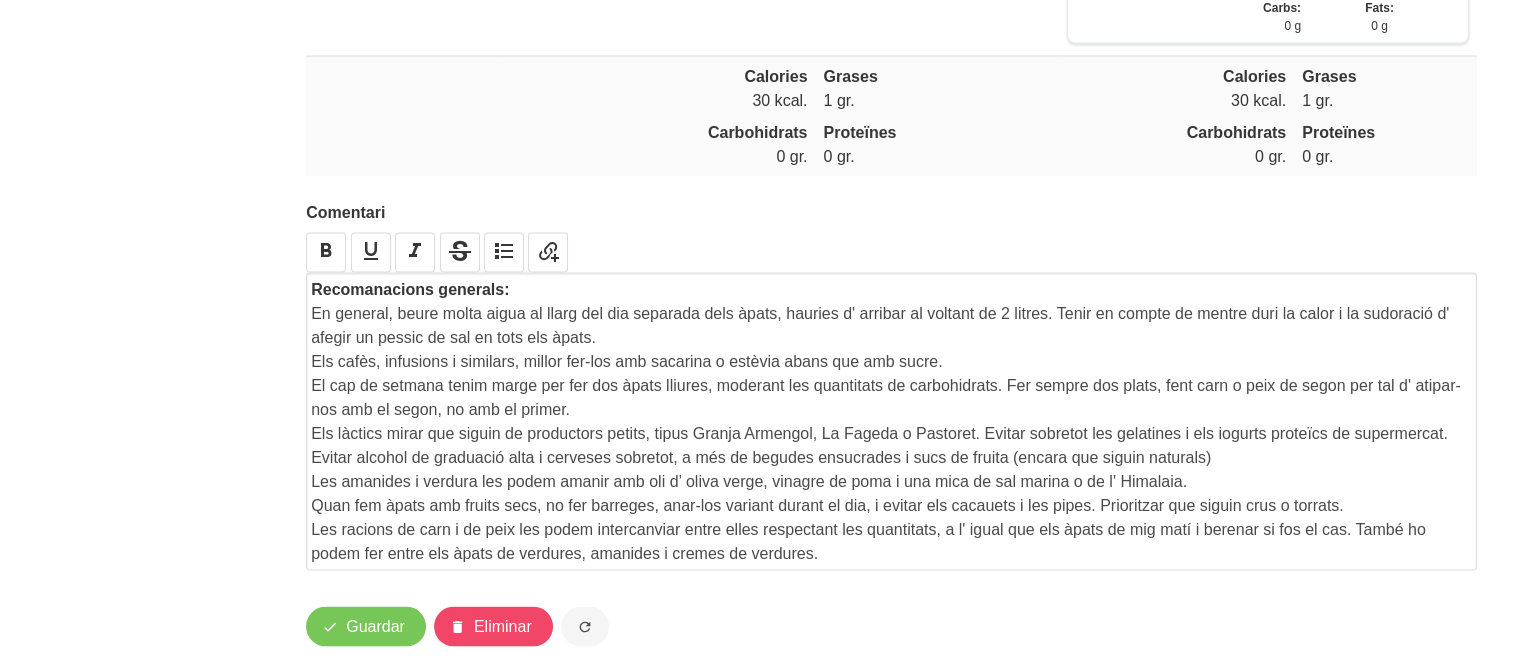 drag, startPoint x: 1066, startPoint y: 448, endPoint x: 1026, endPoint y: 419, distance: 49.40648 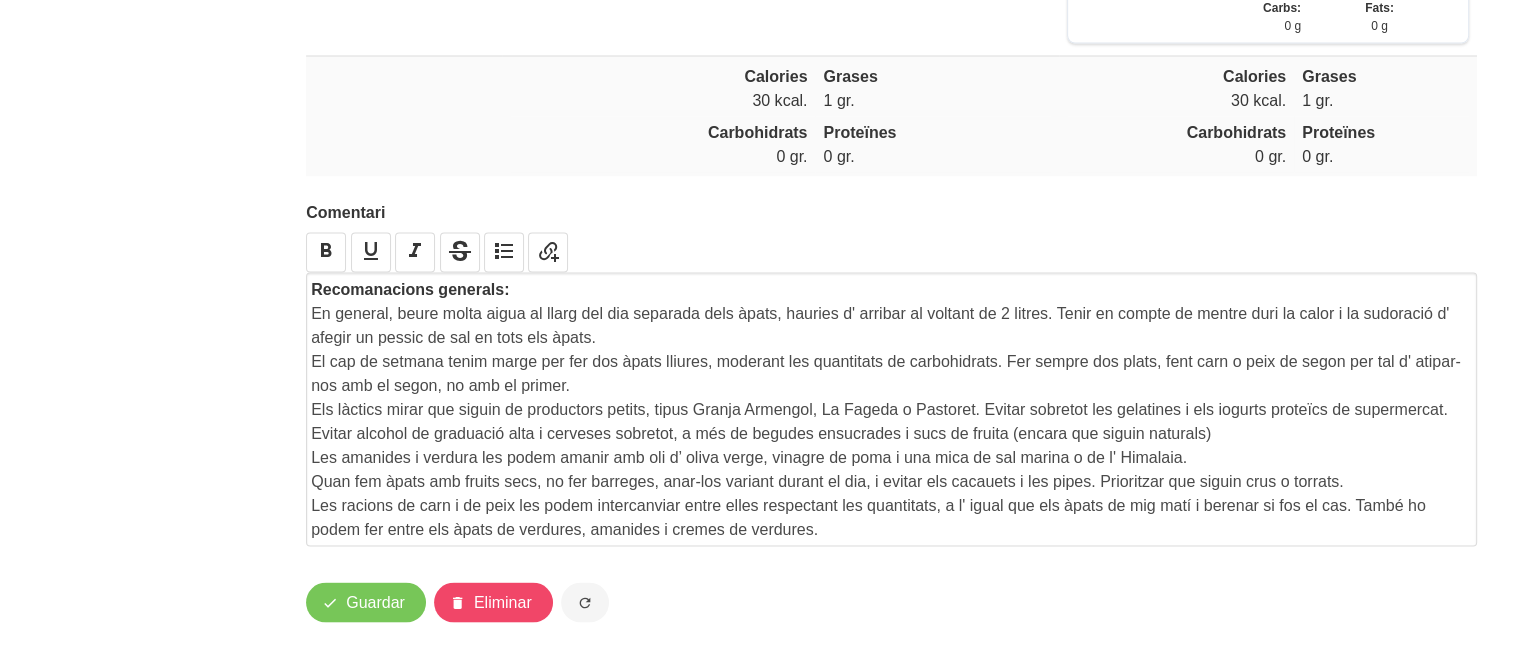 drag, startPoint x: 717, startPoint y: 451, endPoint x: 724, endPoint y: 471, distance: 21.189621 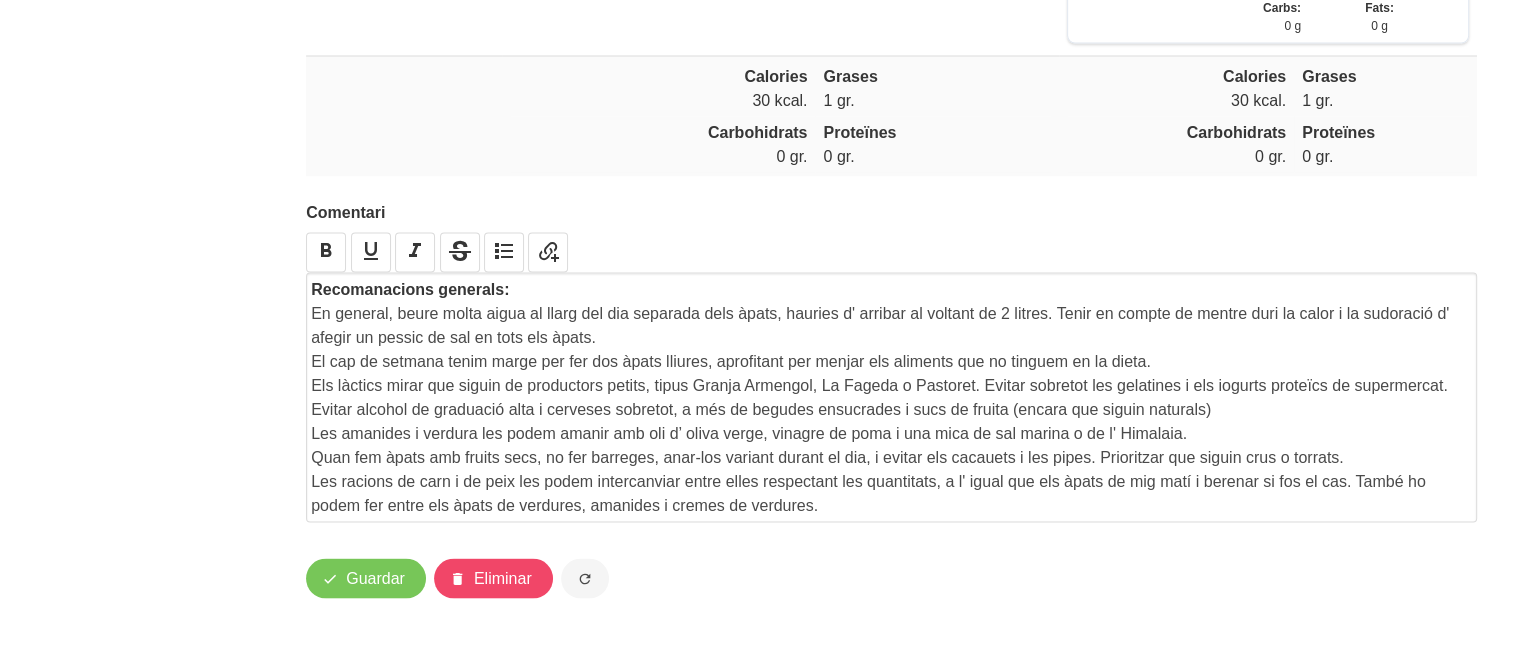click on "Evitar alcohol de graduació alta i cerveses sobretot, a més de begudes ensucrades i sucs de fruita (encara que siguin naturals)" at bounding box center [891, 410] 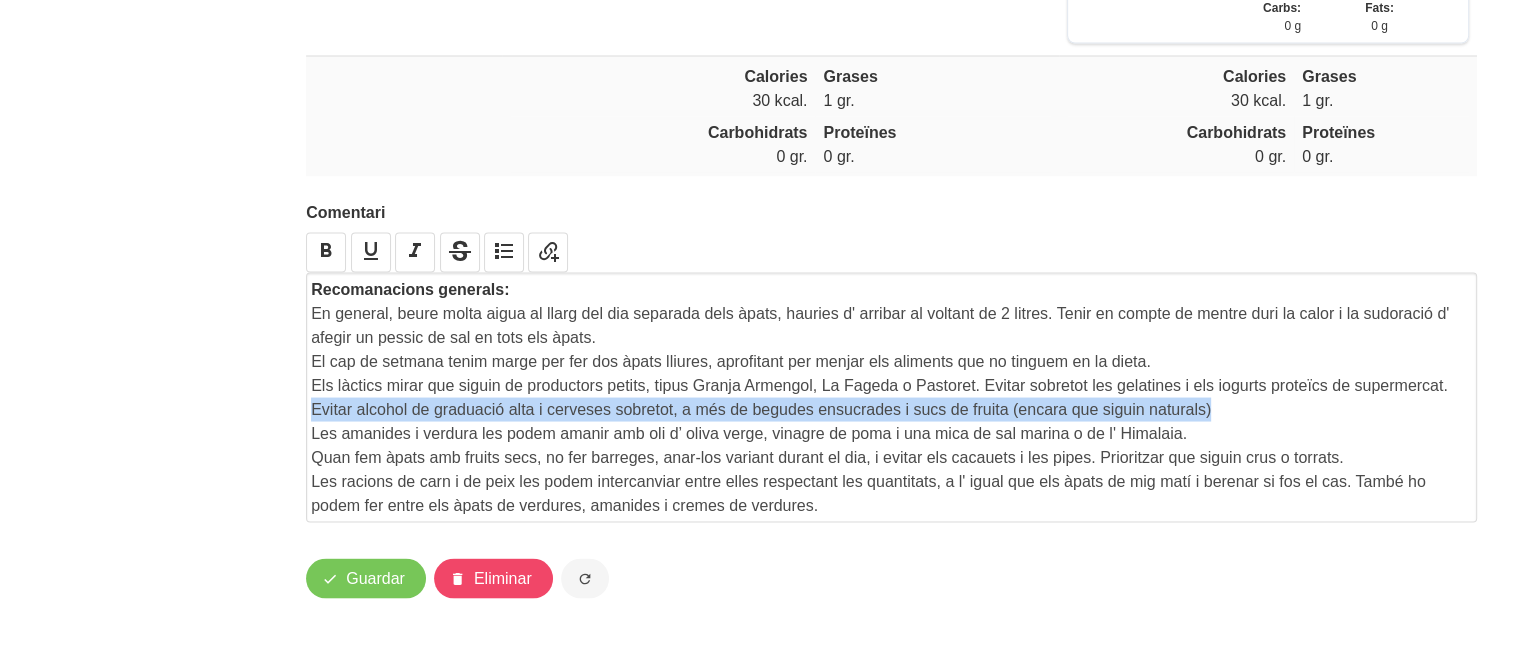 drag, startPoint x: 1228, startPoint y: 500, endPoint x: 301, endPoint y: 498, distance: 927.00214 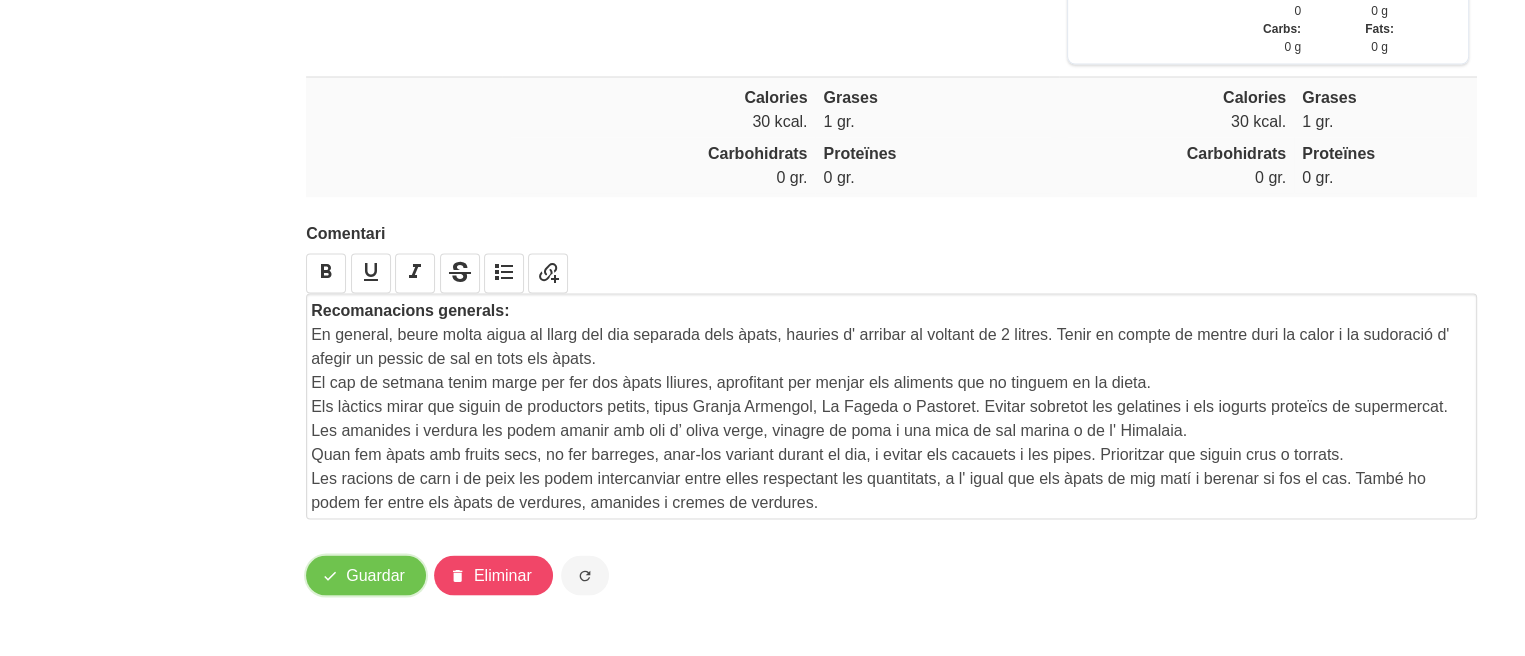 click on "Guardar" at bounding box center [375, 576] 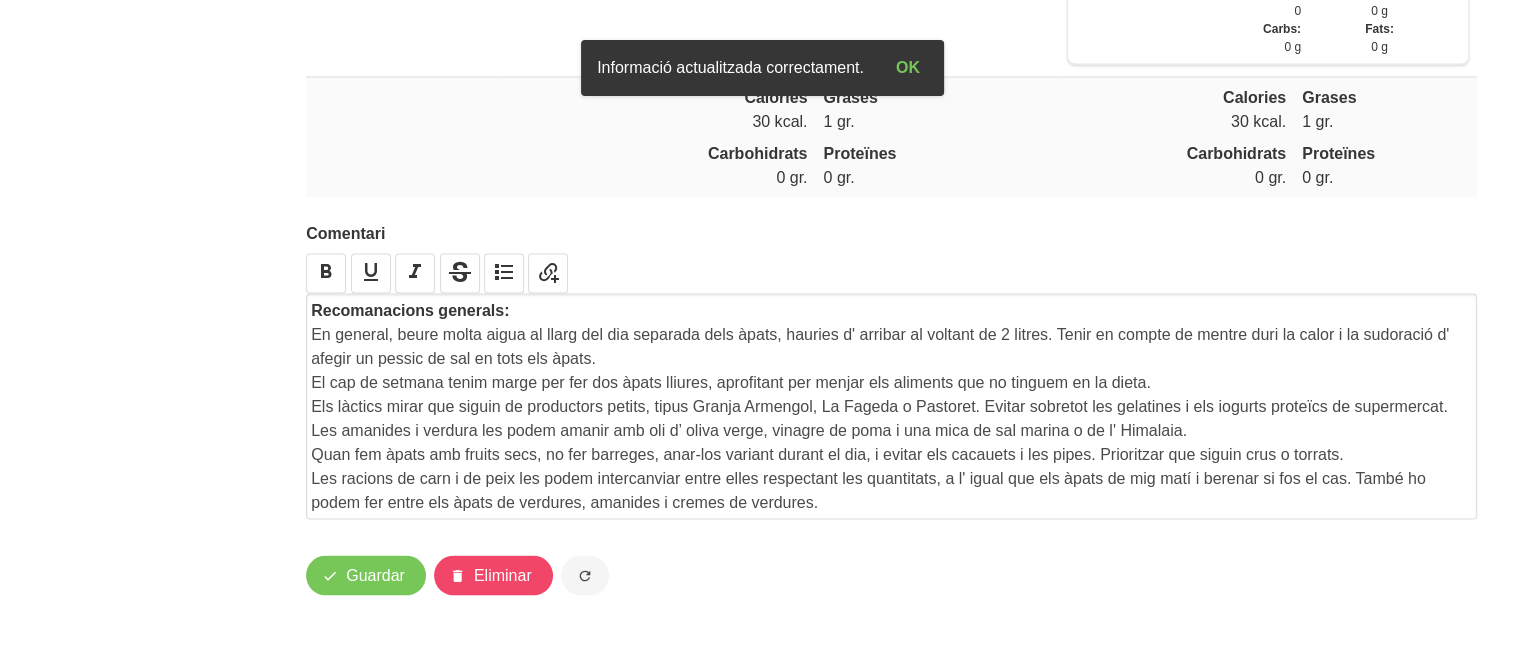 click on "General
Dashboard
Seccions
Clients
Administradors
Comunicacions
Esdeveniments
Aliments
Exercicis" at bounding box center (117, -1556) 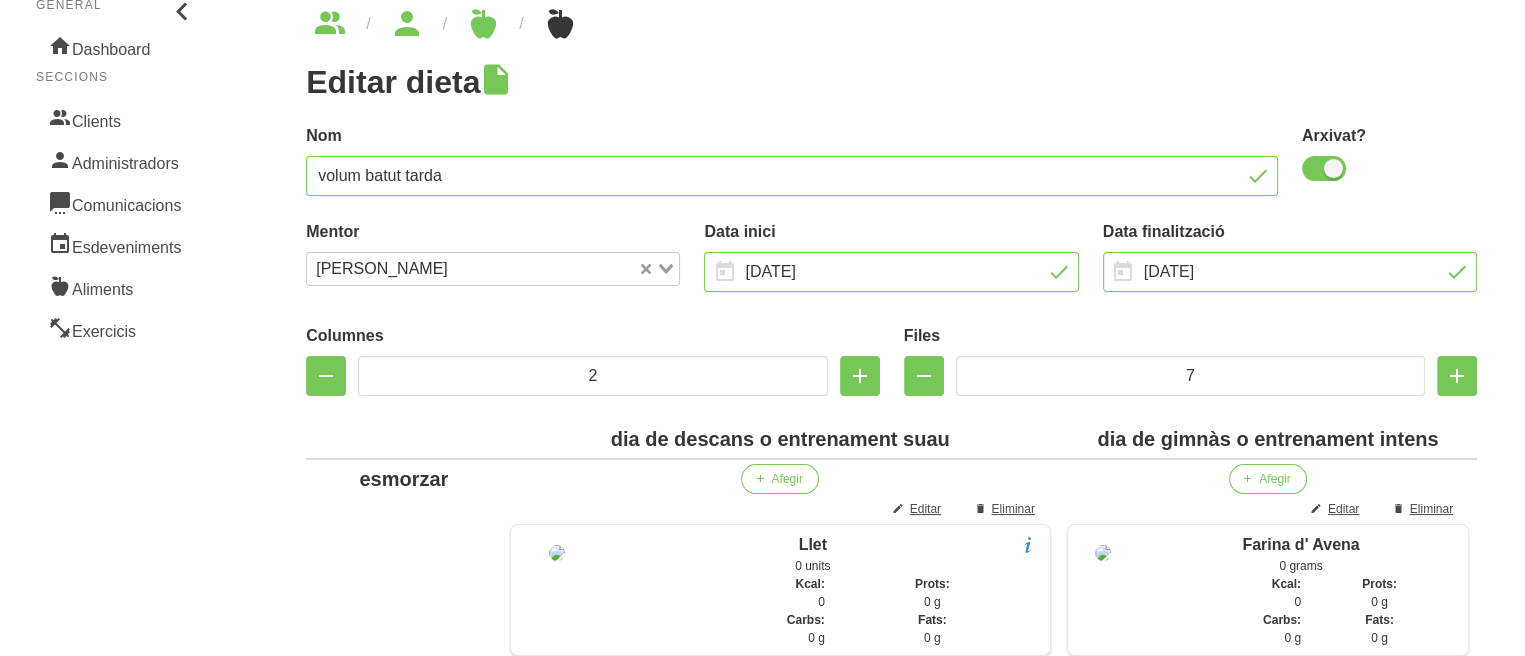 scroll, scrollTop: 0, scrollLeft: 0, axis: both 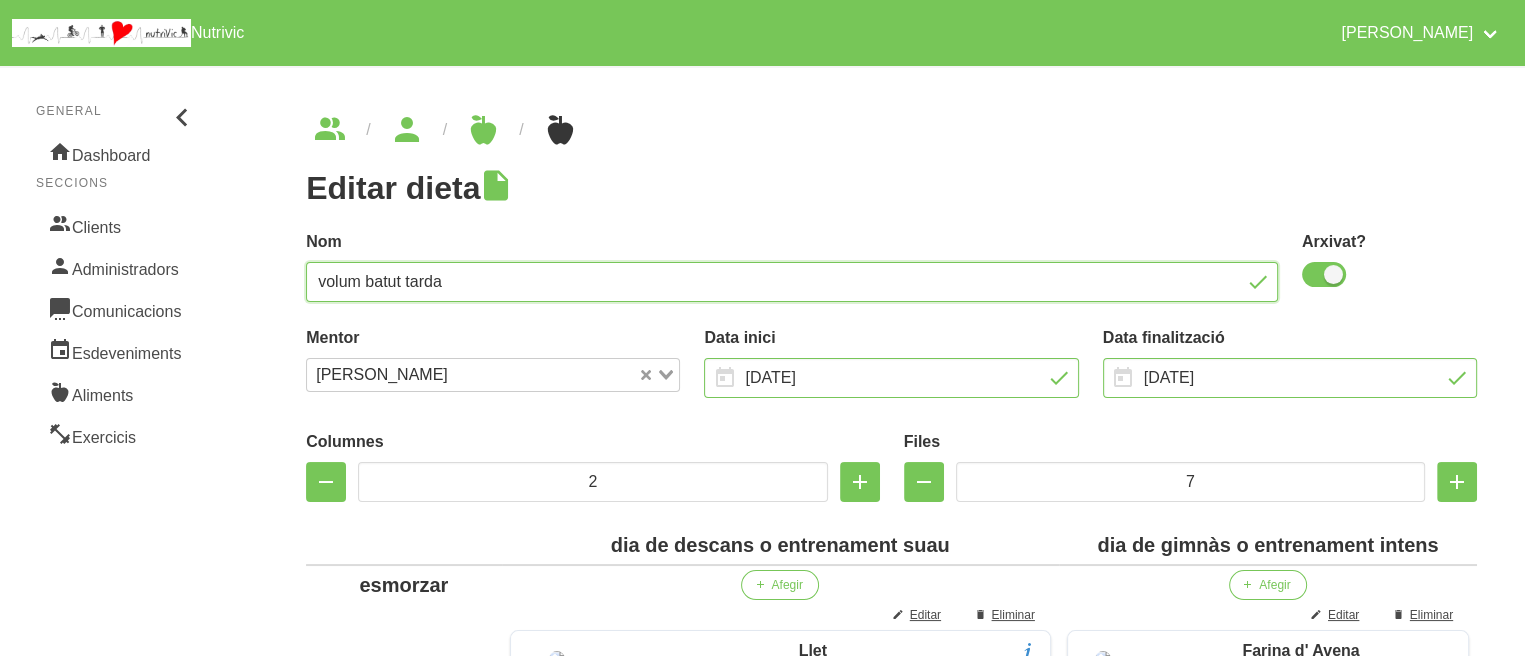 click on "volum batut tarda" at bounding box center [792, 282] 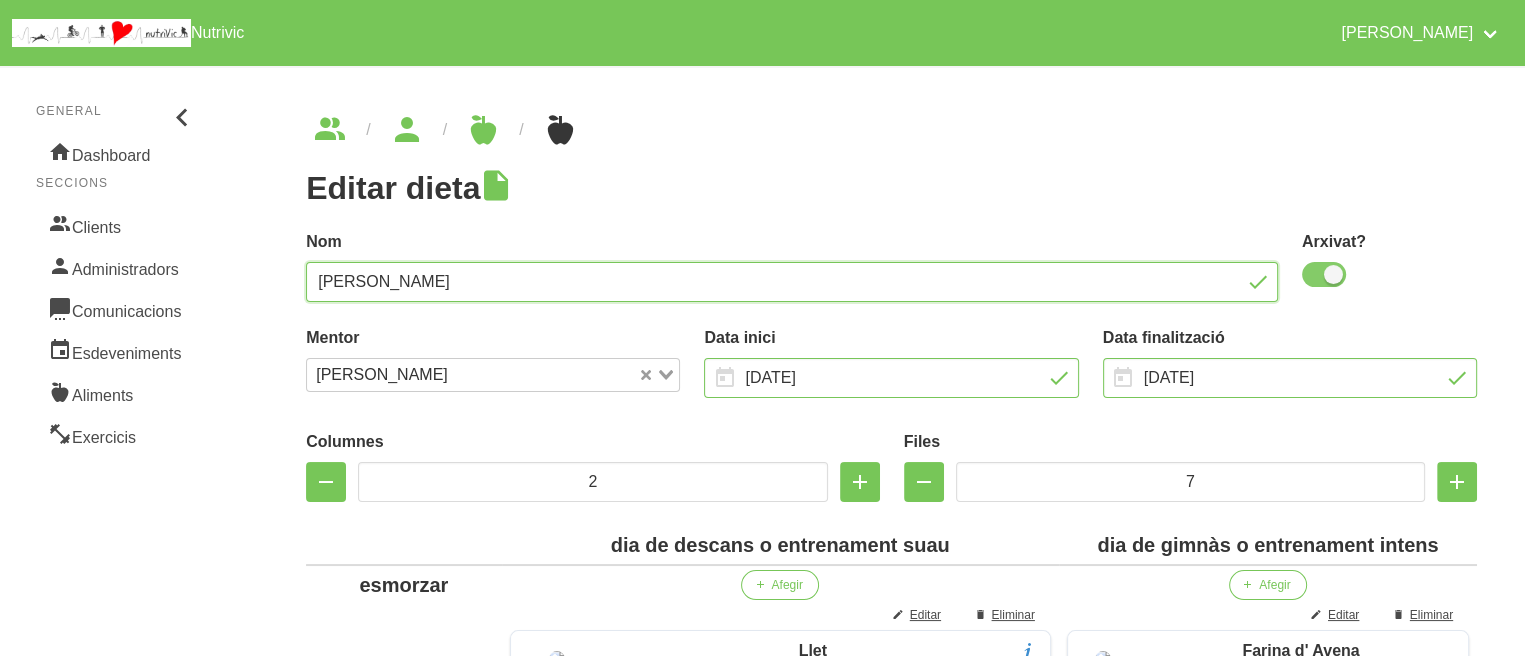 type on "[PERSON_NAME]" 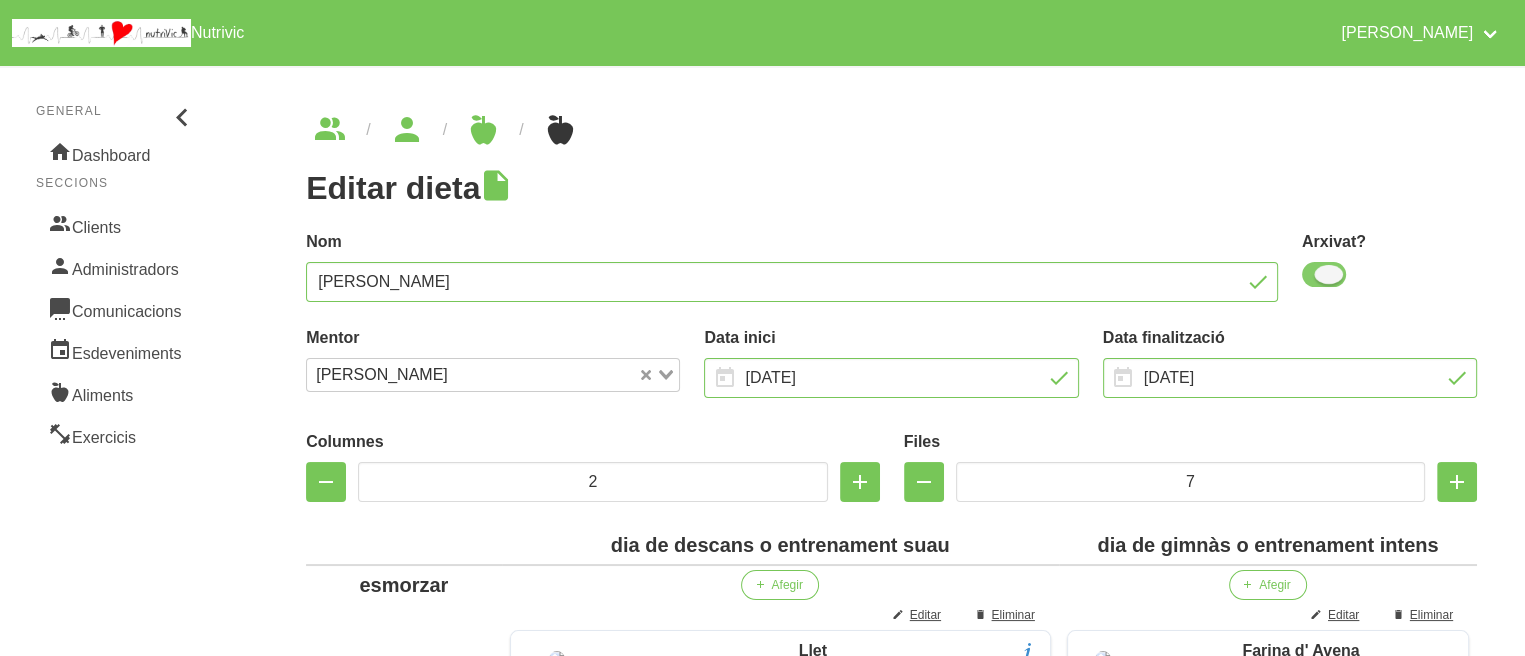 click at bounding box center [1324, 274] 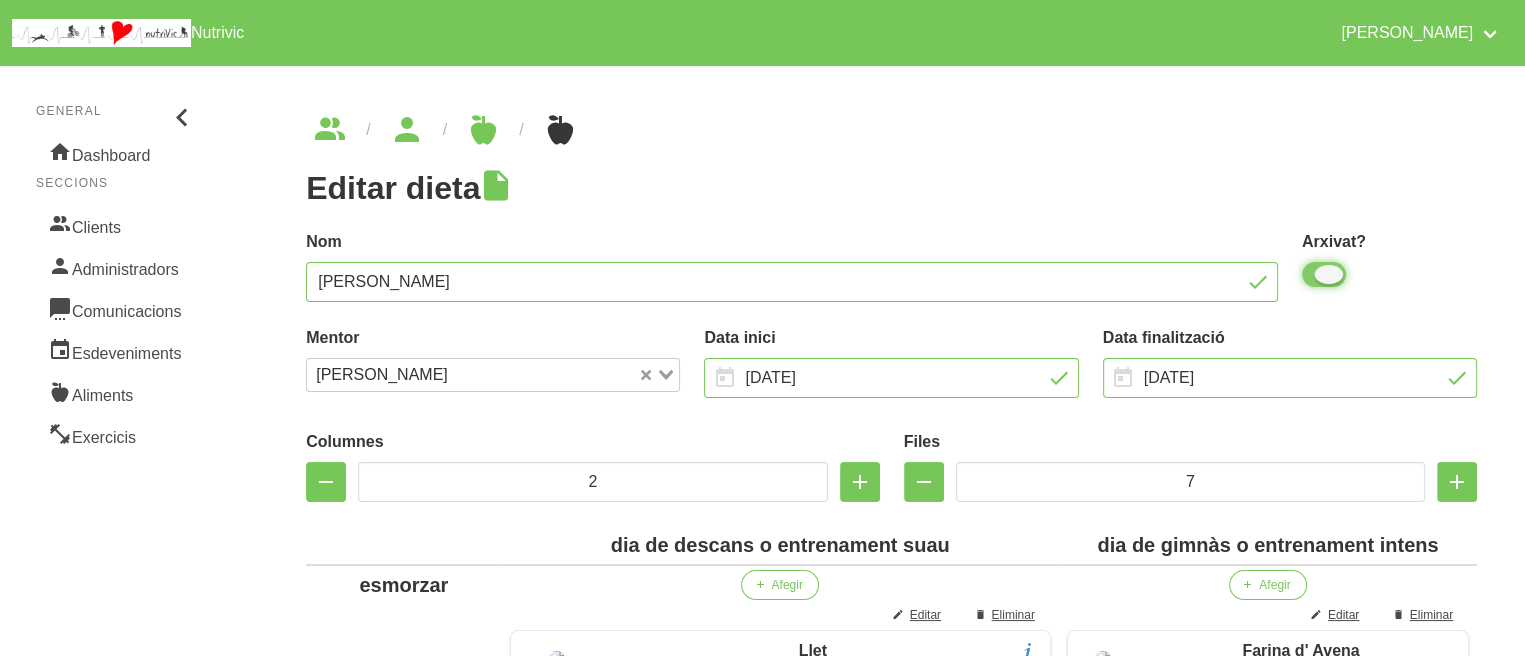 click at bounding box center [1308, 274] 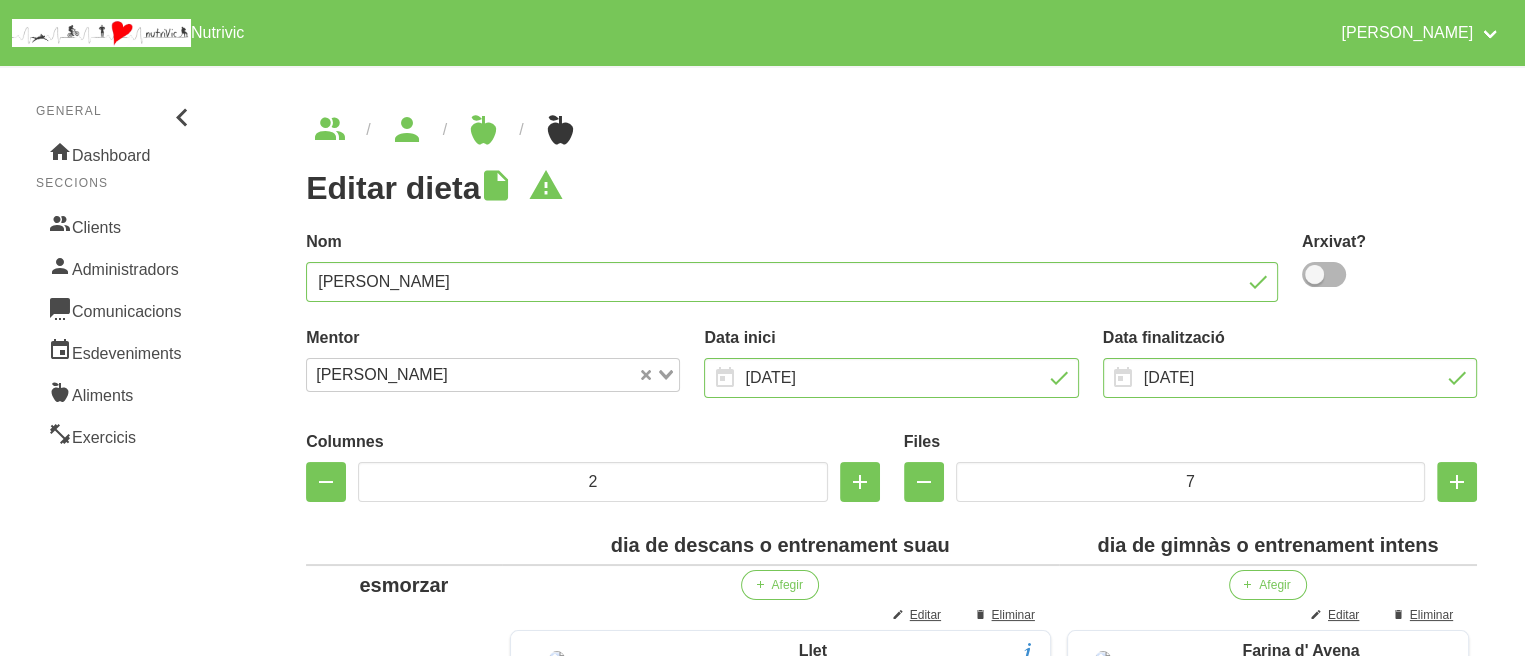 click on "Nom" at bounding box center [792, 242] 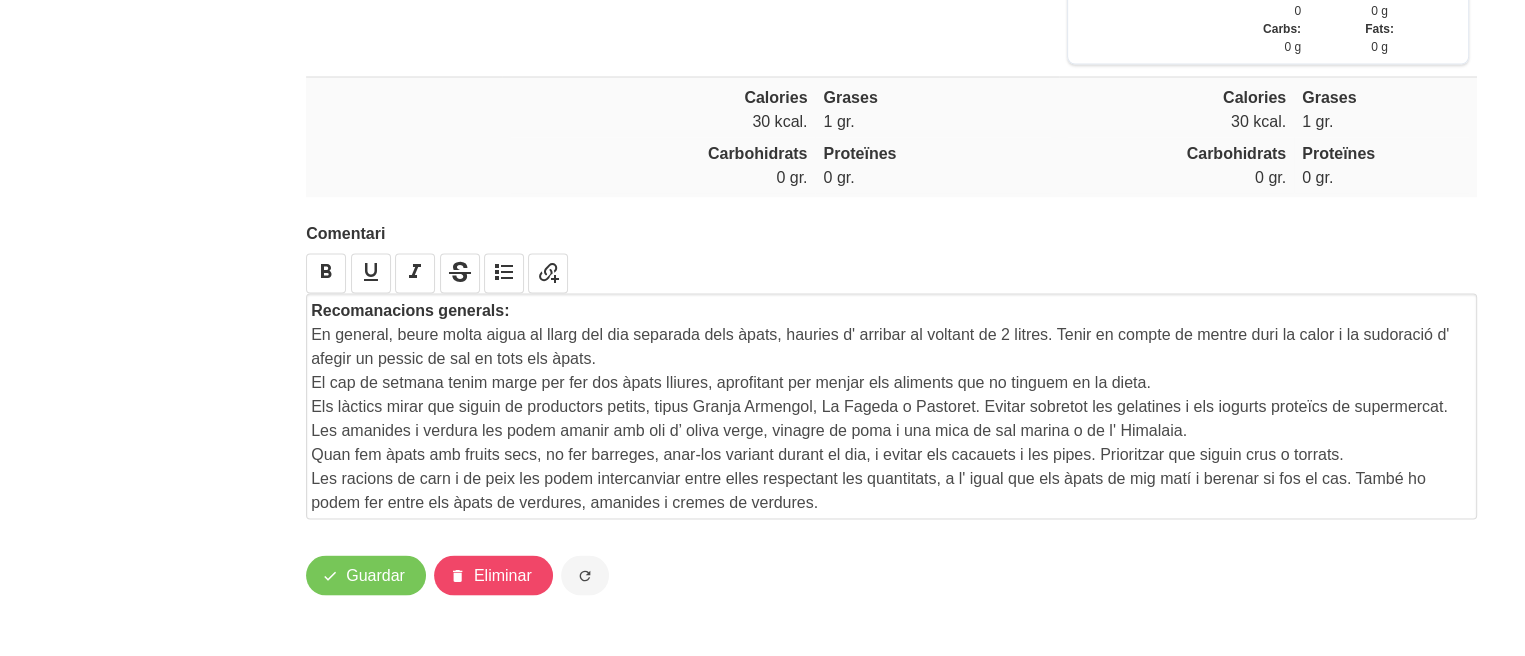 scroll, scrollTop: 3910, scrollLeft: 0, axis: vertical 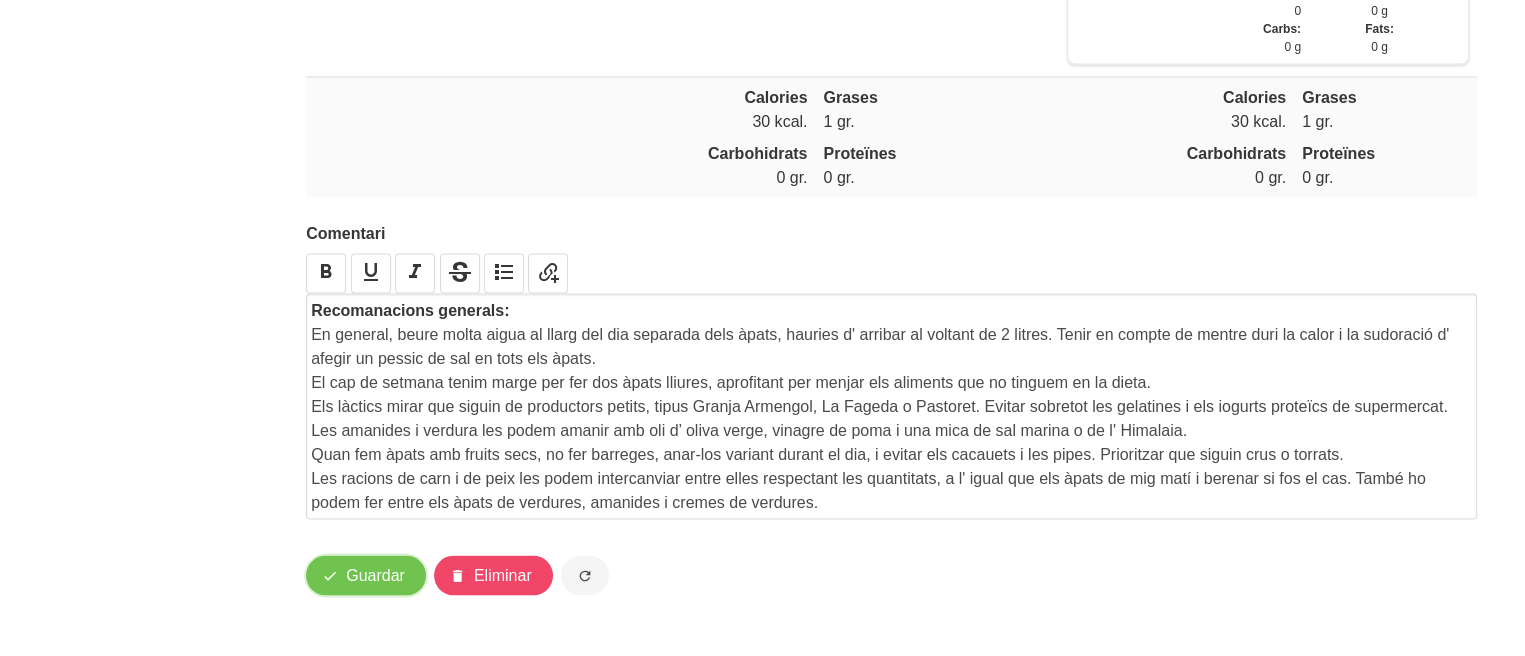 click on "Guardar" at bounding box center [375, 576] 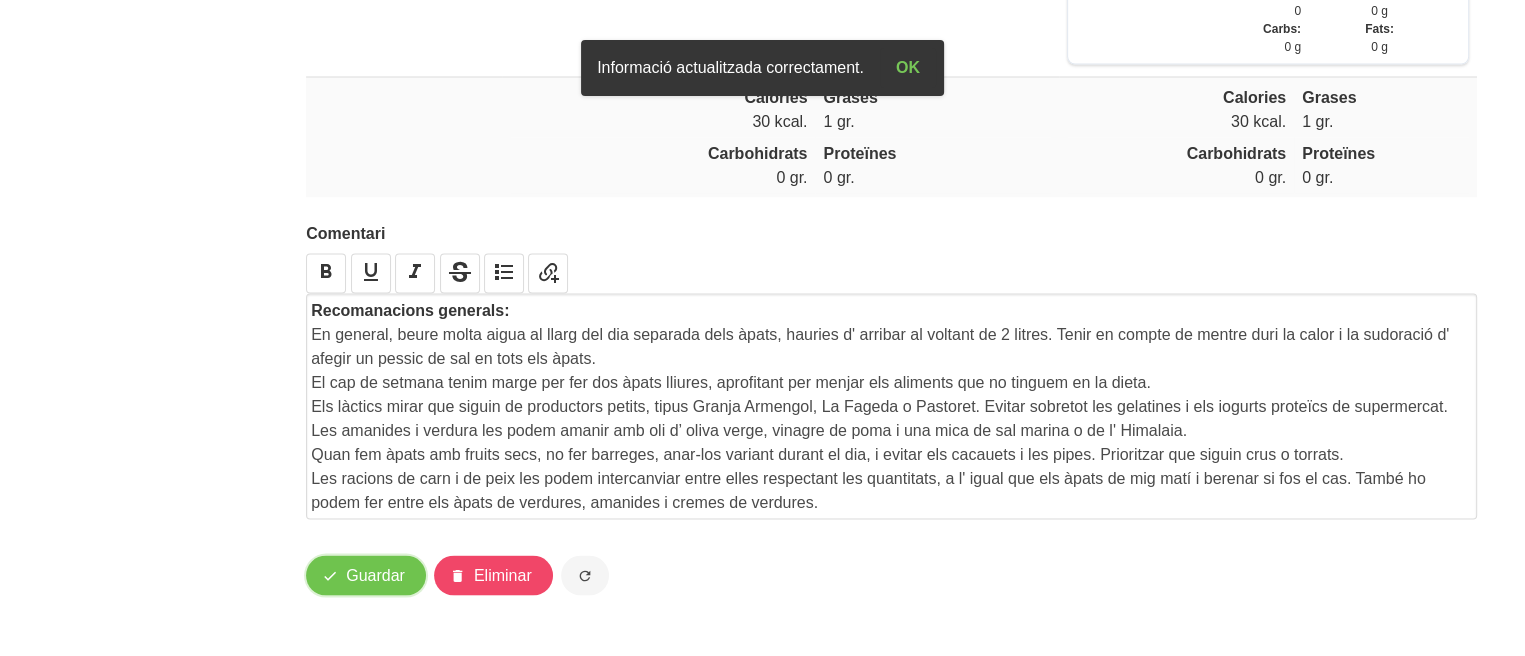 type 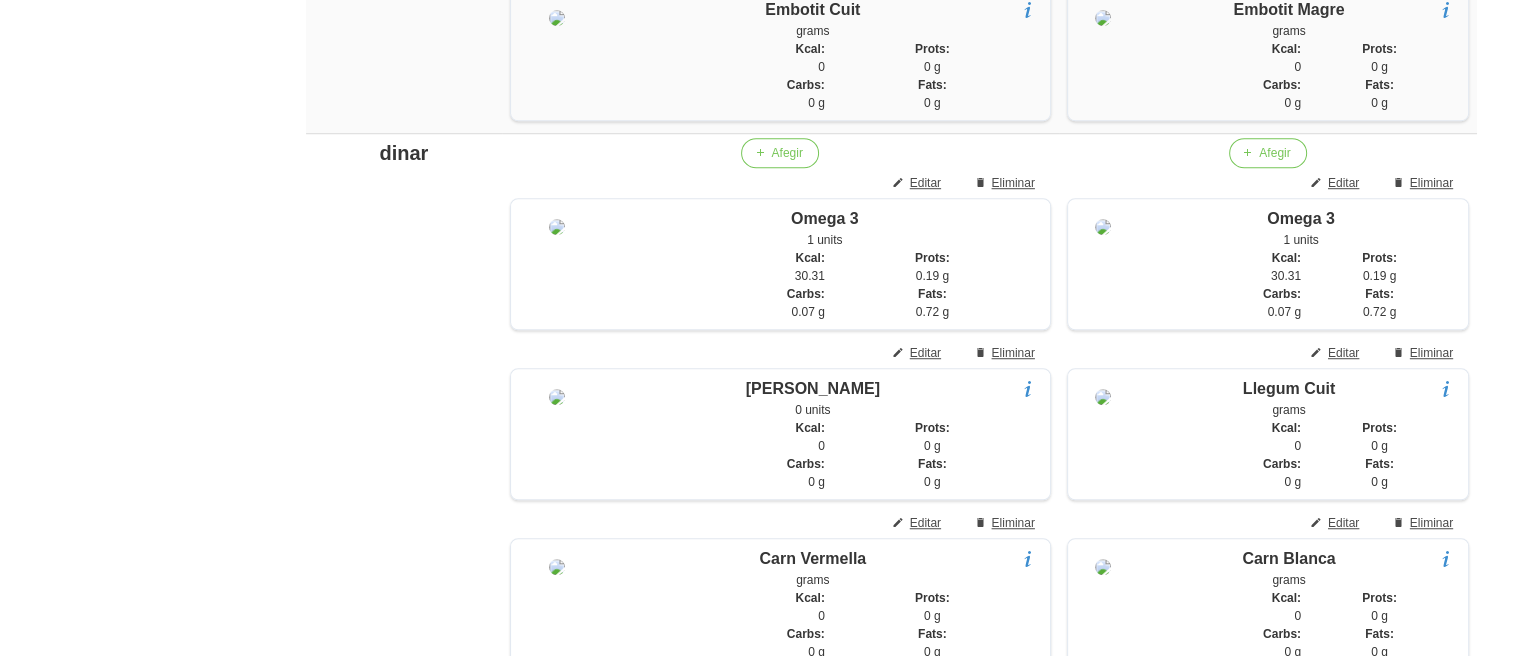 scroll, scrollTop: 1400, scrollLeft: 0, axis: vertical 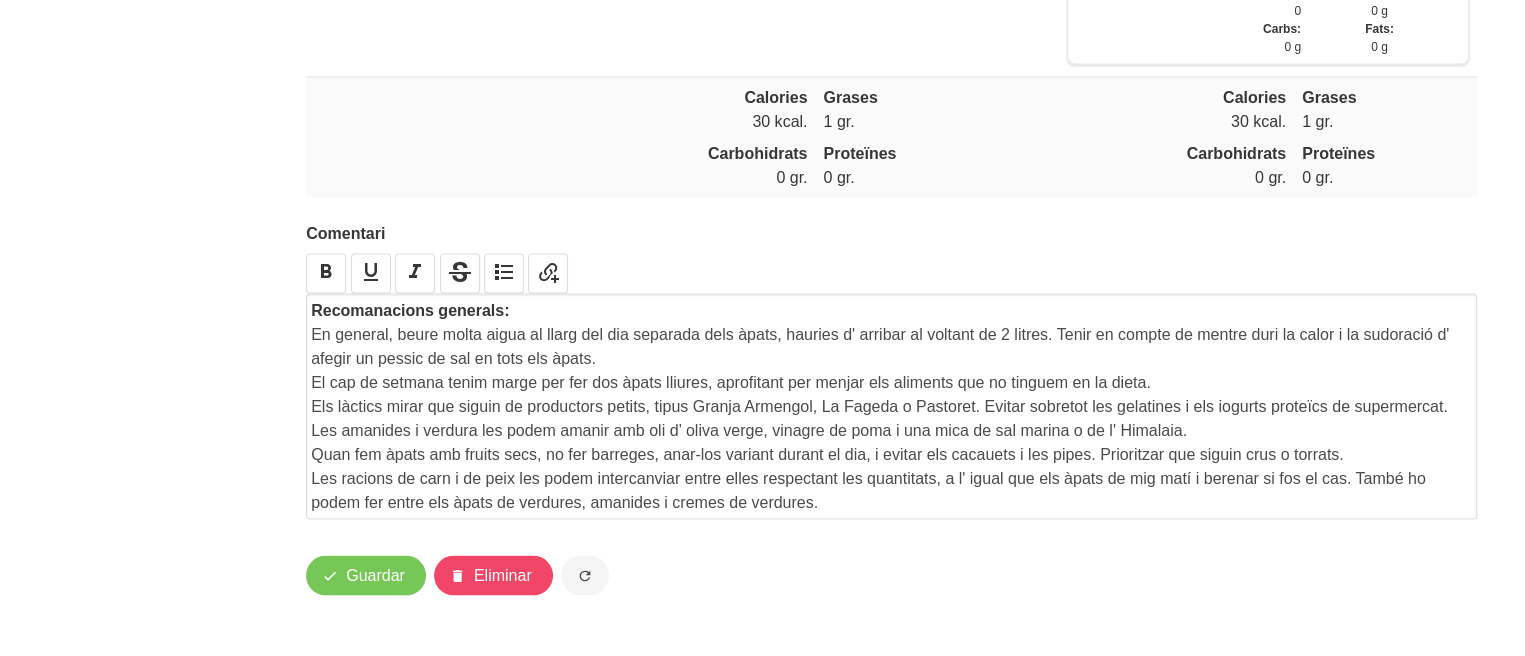 click on "Les racions de carn i de peix les podem intercanviar entre elles respectant les quantitats, a l' igual que els àpats de mig matí i berenar si fos el cas. També ho podem fer entre els àpats de verdures, amanides i cremes de verdures." at bounding box center (891, 491) 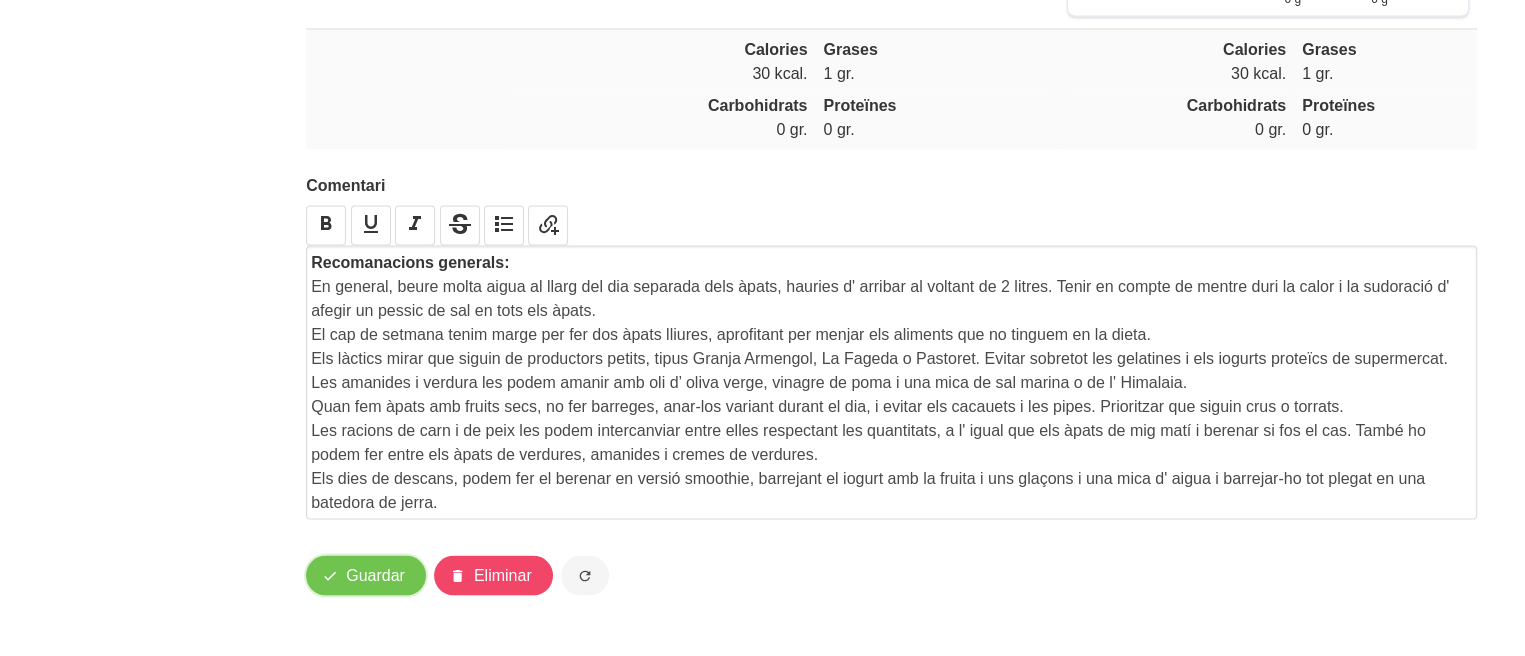 click on "Guardar" at bounding box center [375, 576] 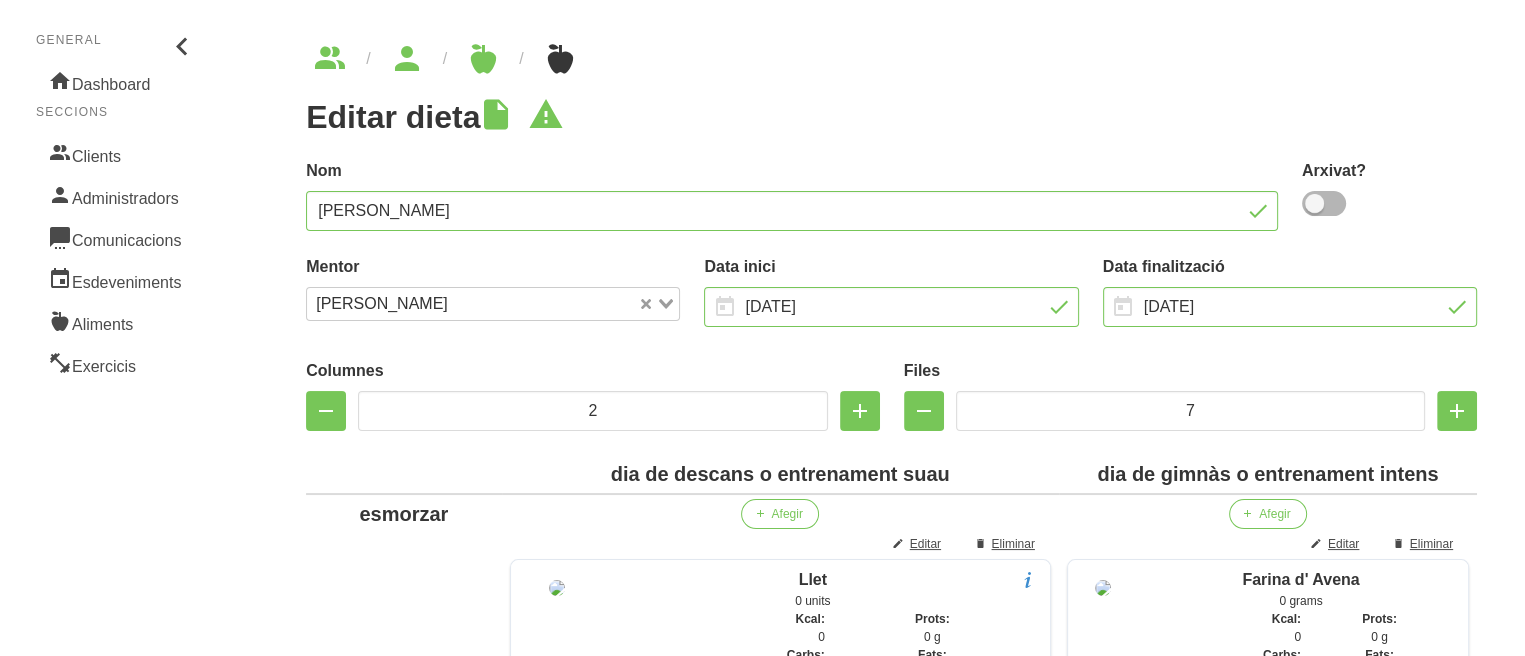 scroll, scrollTop: 70, scrollLeft: 0, axis: vertical 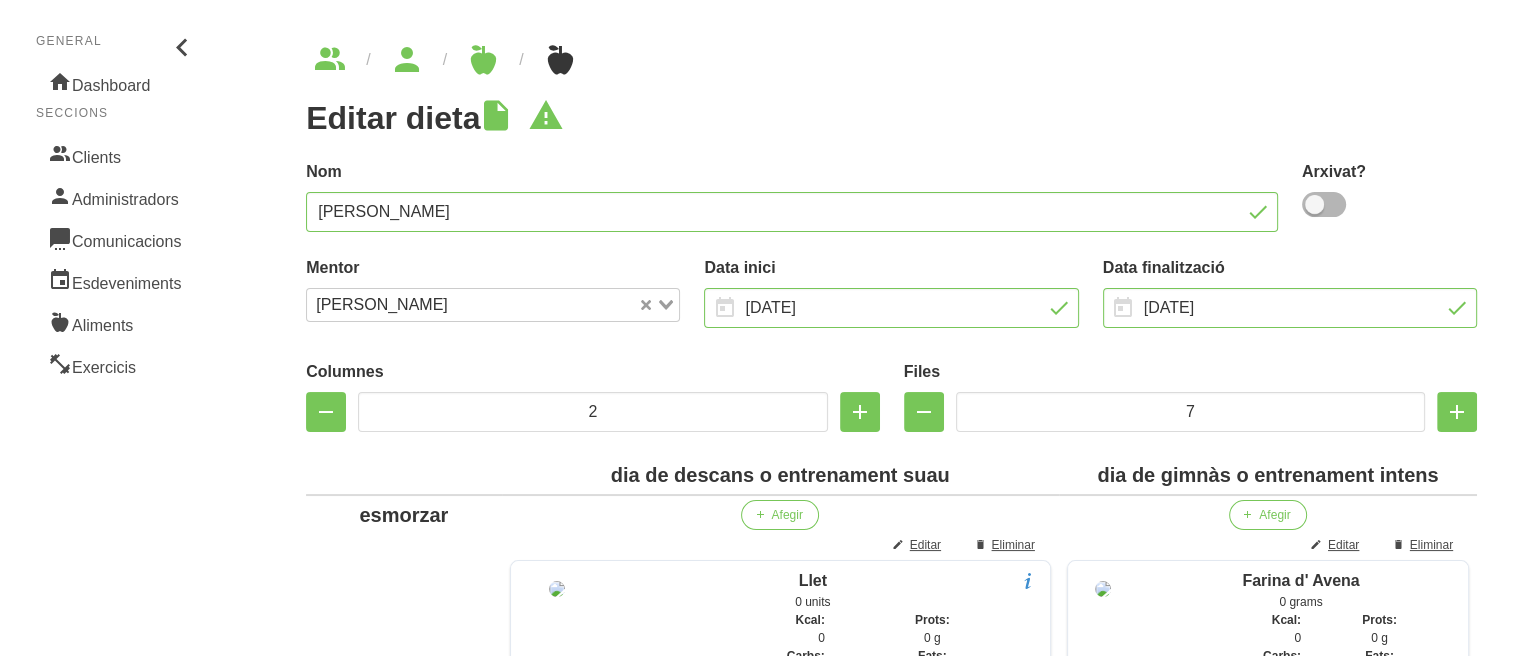 click on "Editar dieta" at bounding box center [891, 118] 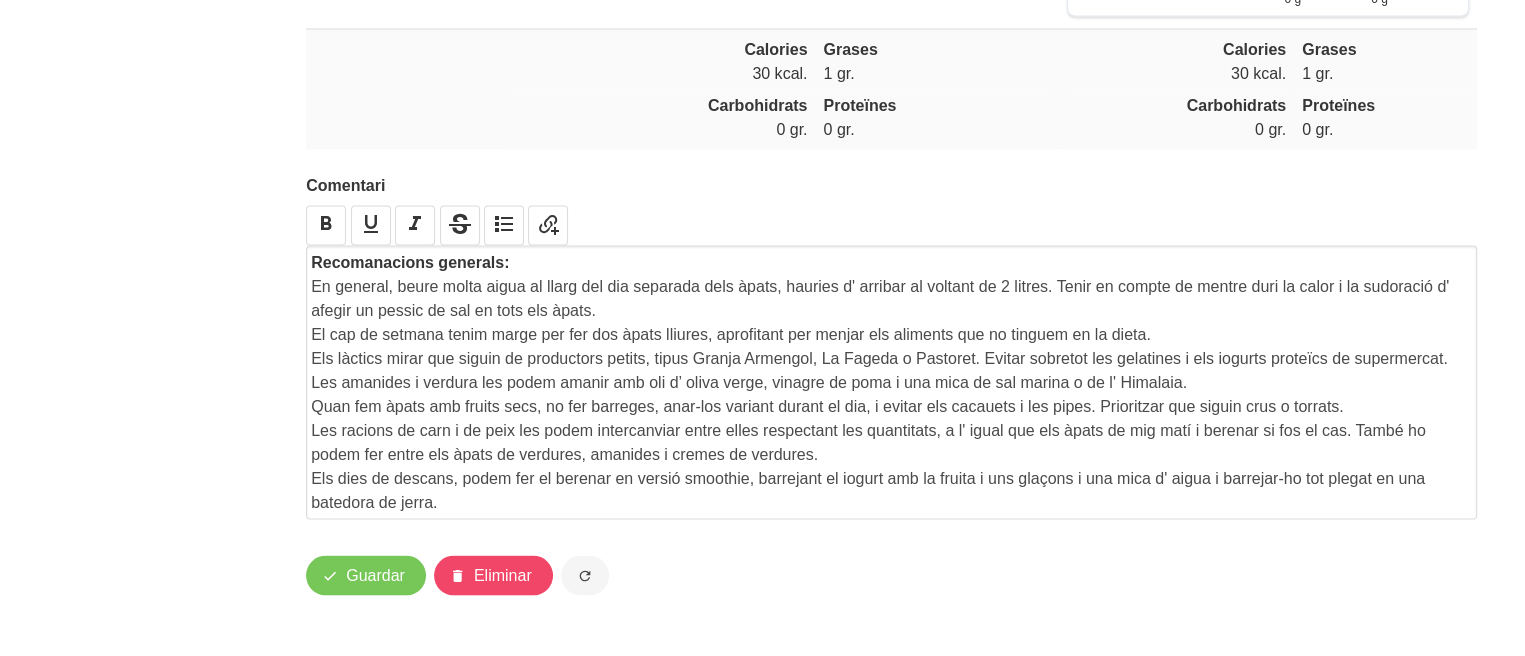 scroll, scrollTop: 3958, scrollLeft: 0, axis: vertical 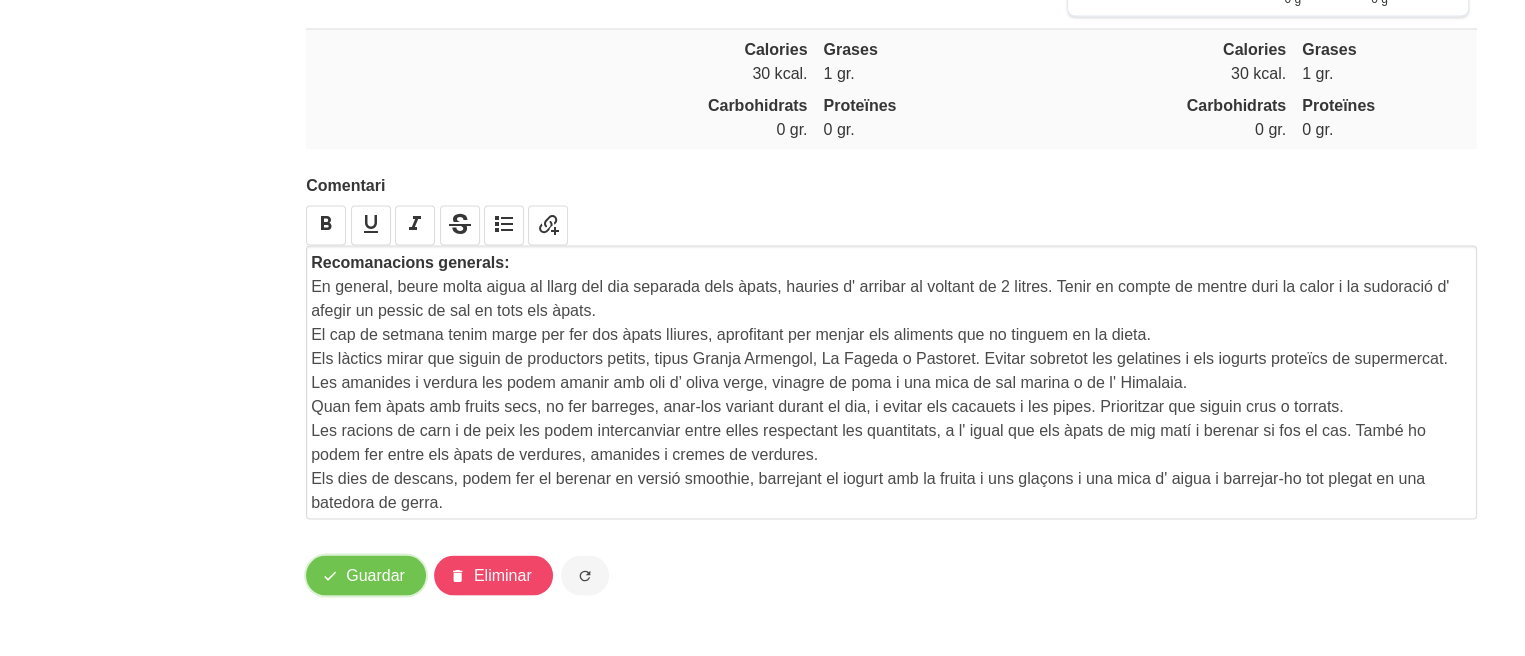 click on "Guardar" at bounding box center [375, 576] 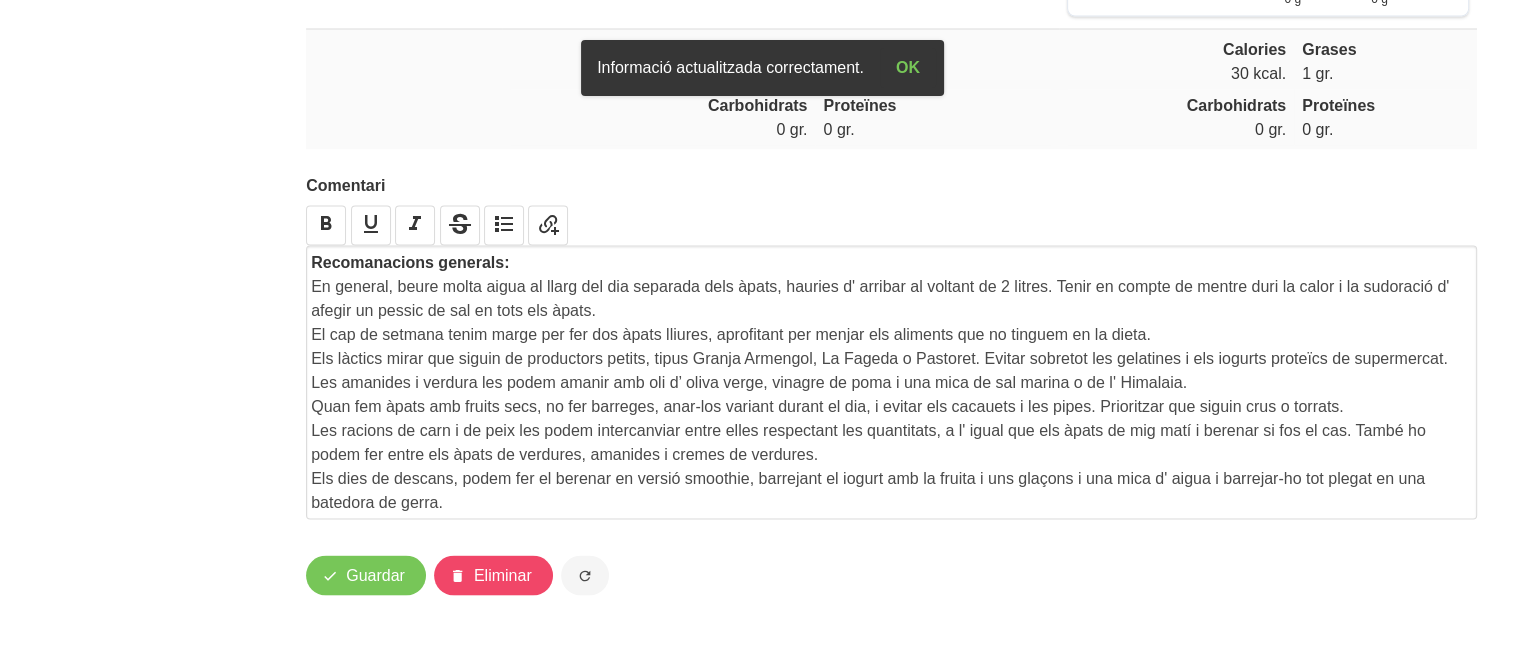 click on "General
Dashboard
Seccions
Clients
Administradors
Comunicacions
Esdeveniments
Aliments
Exercicis" at bounding box center [117, -1580] 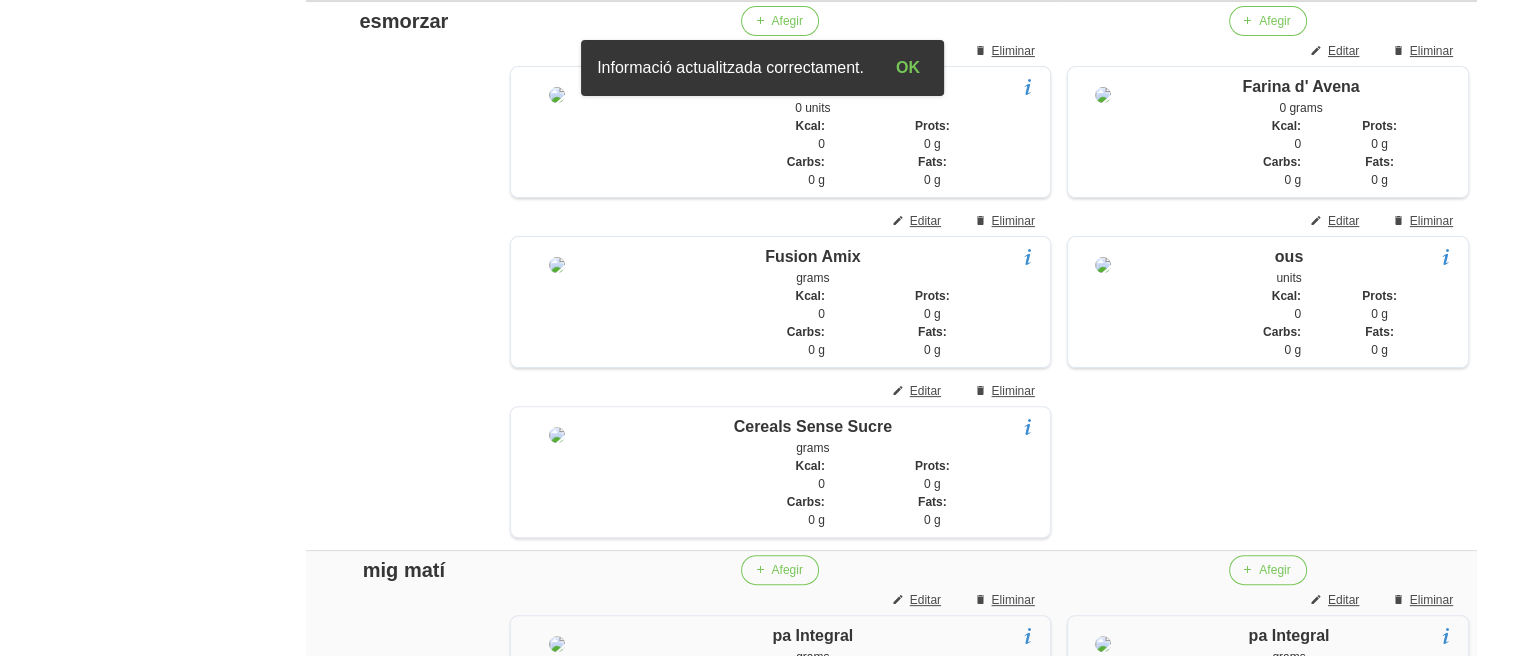 scroll, scrollTop: 0, scrollLeft: 0, axis: both 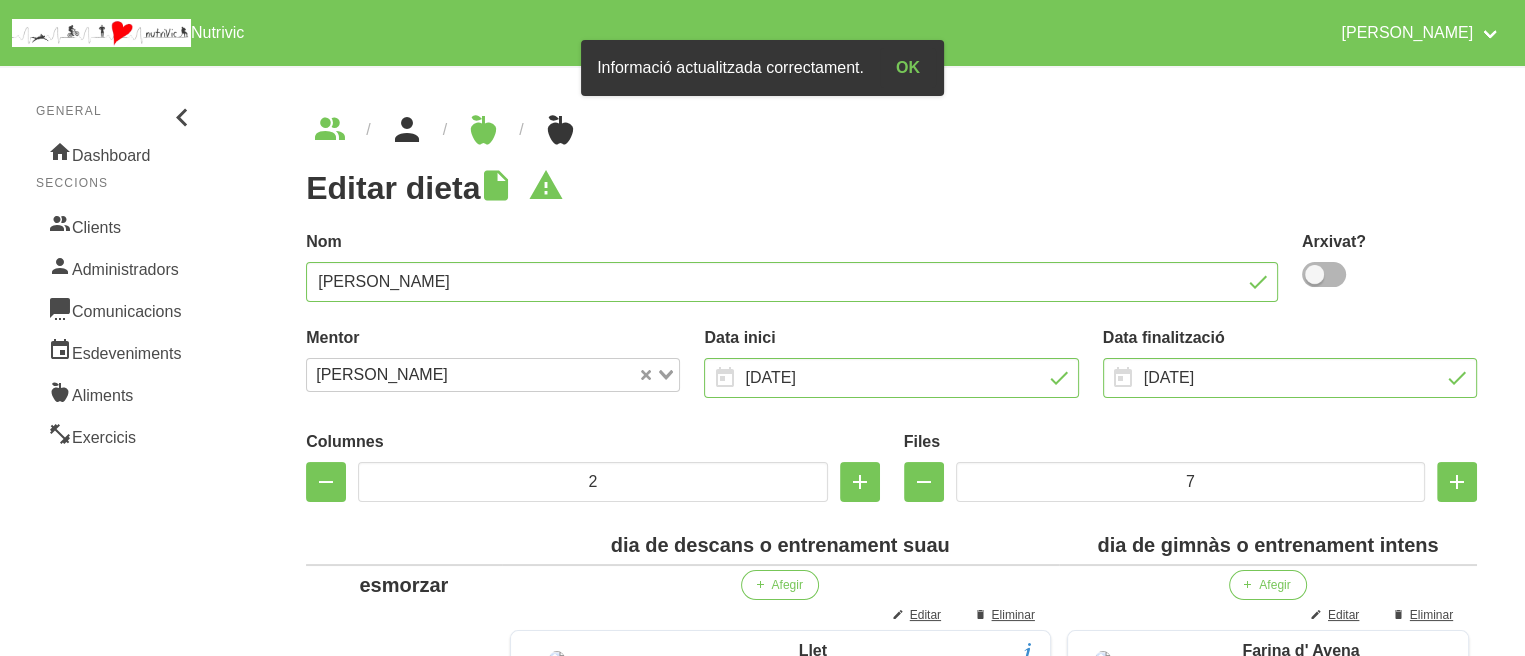 click at bounding box center (407, 130) 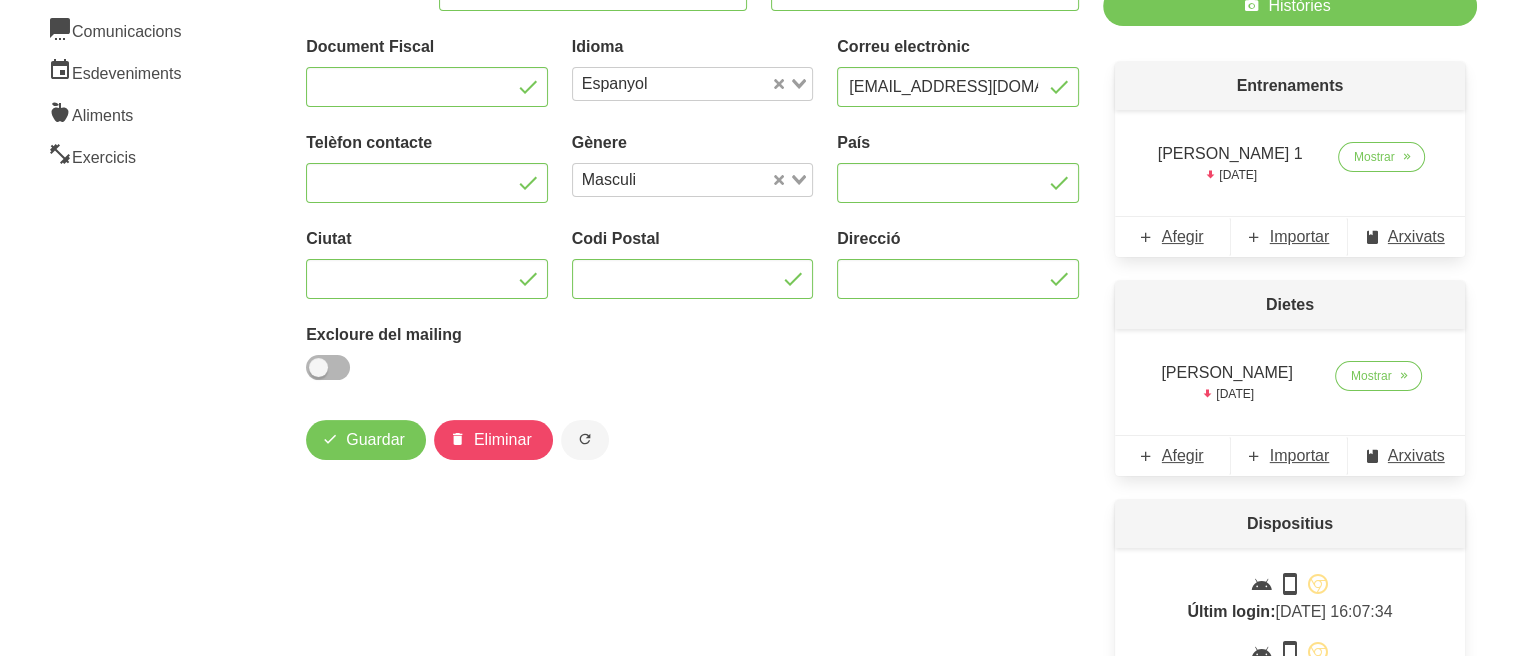 scroll, scrollTop: 240, scrollLeft: 0, axis: vertical 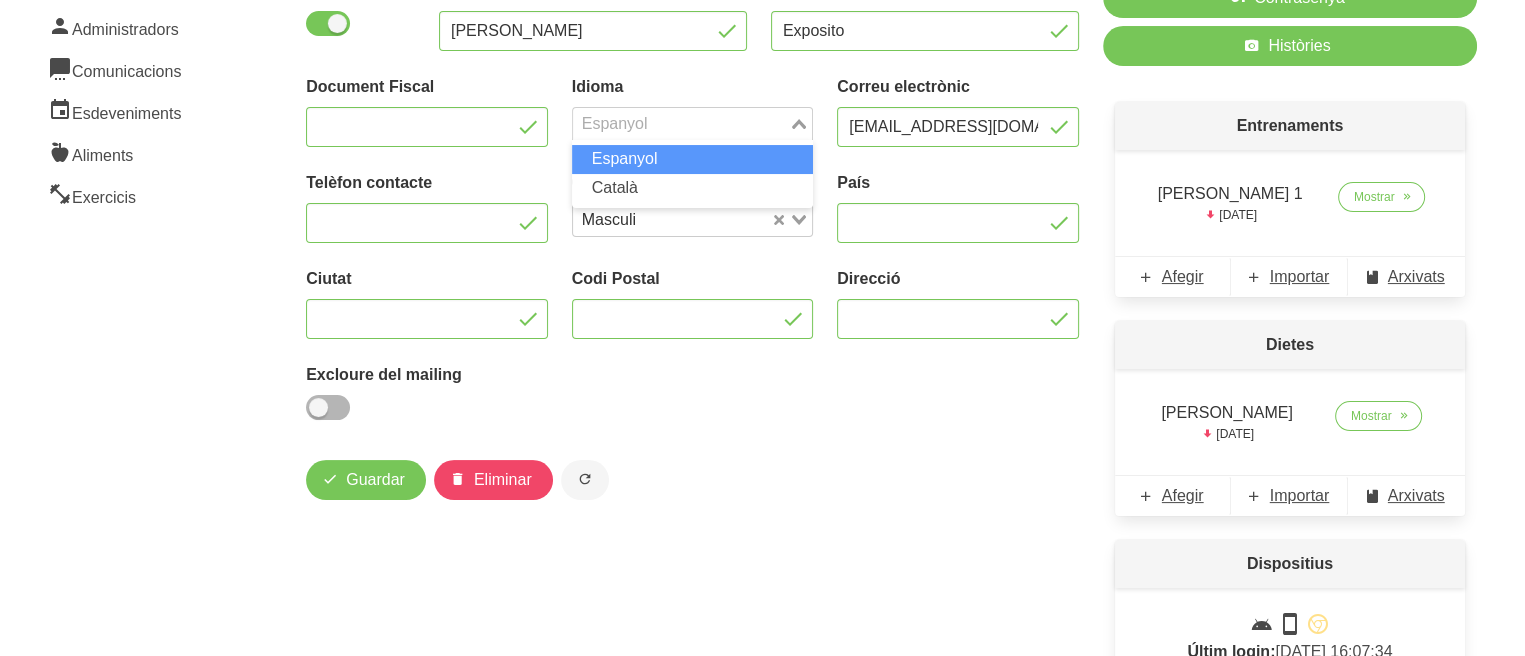 click on "Espanyol" at bounding box center [681, 122] 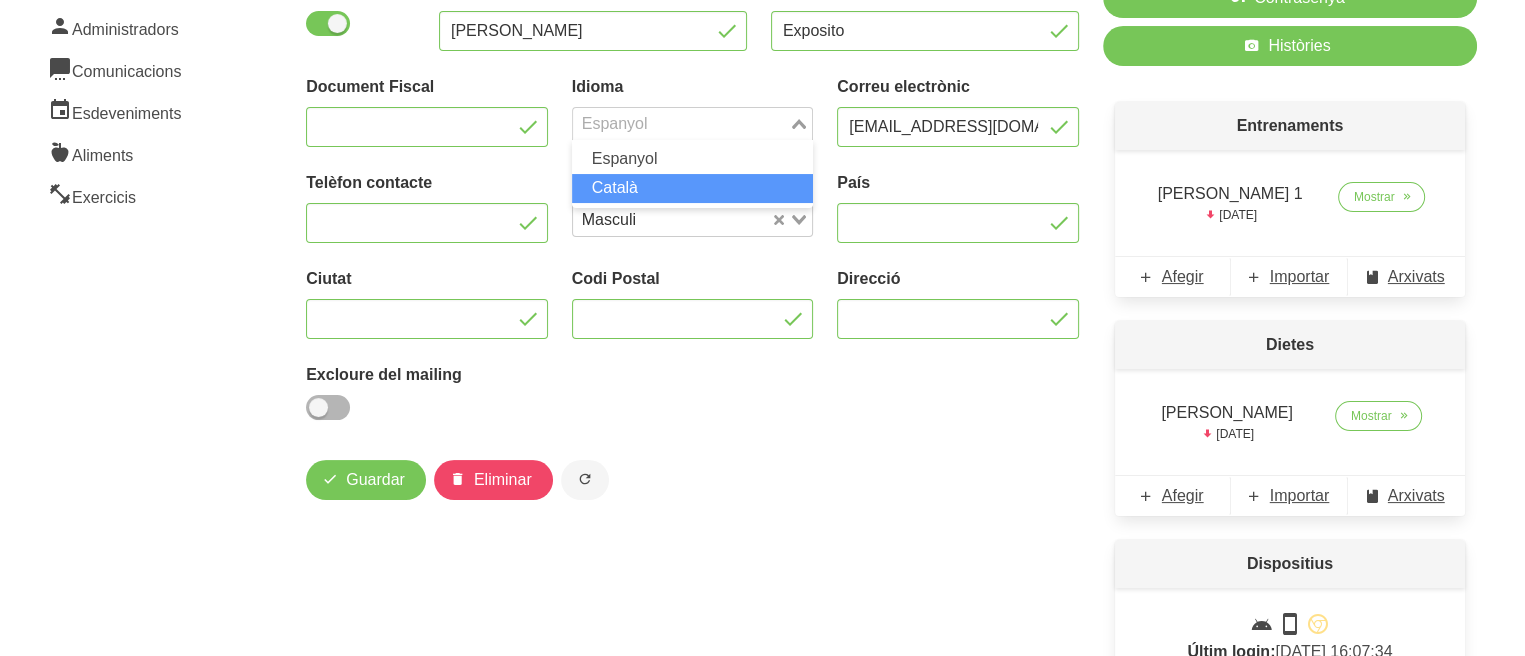 click on "Català" at bounding box center (693, 188) 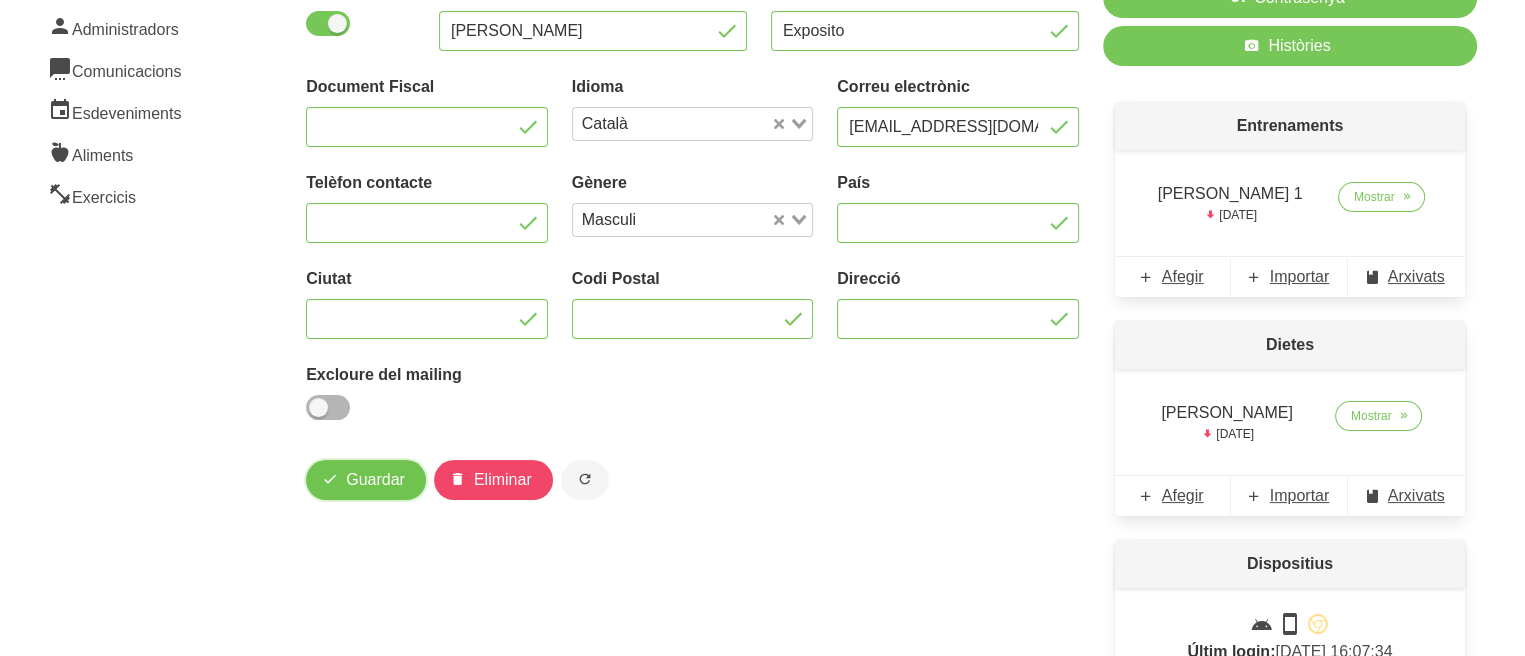 click on "Guardar" at bounding box center (375, 480) 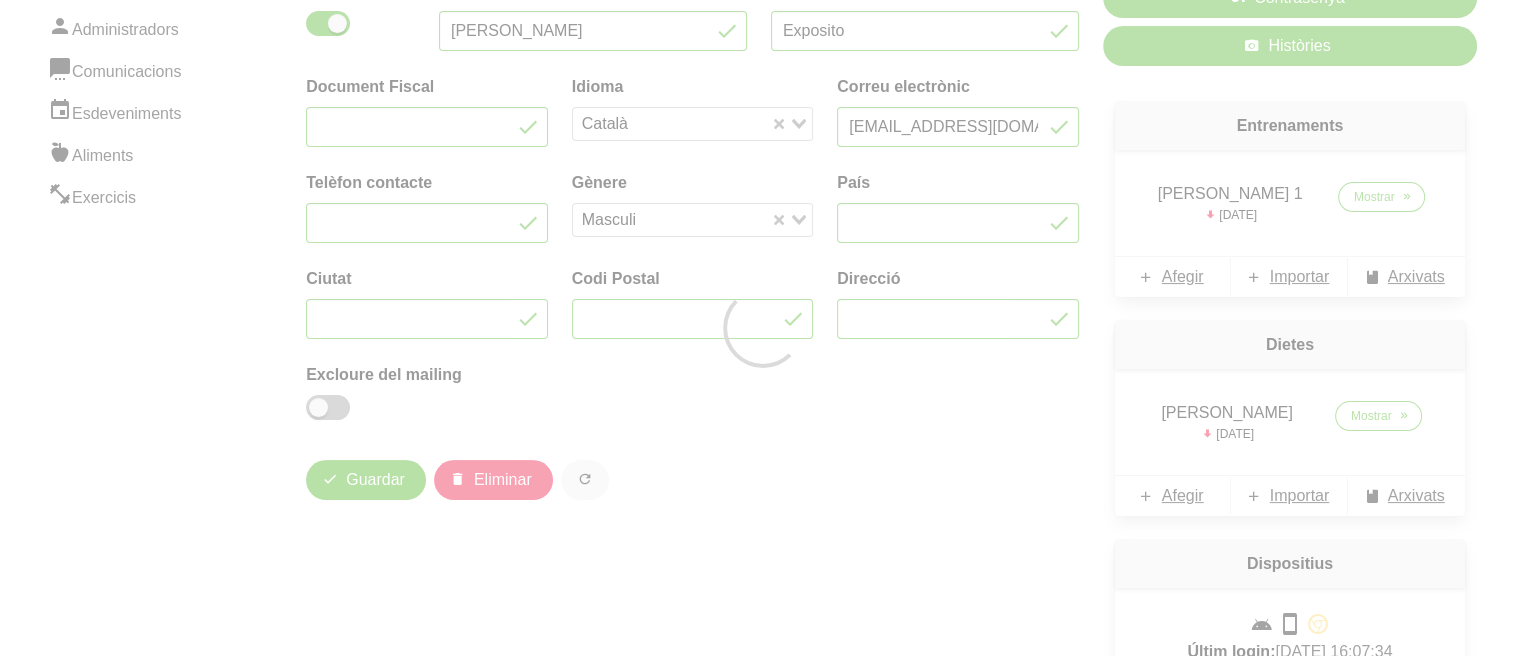 scroll, scrollTop: 0, scrollLeft: 0, axis: both 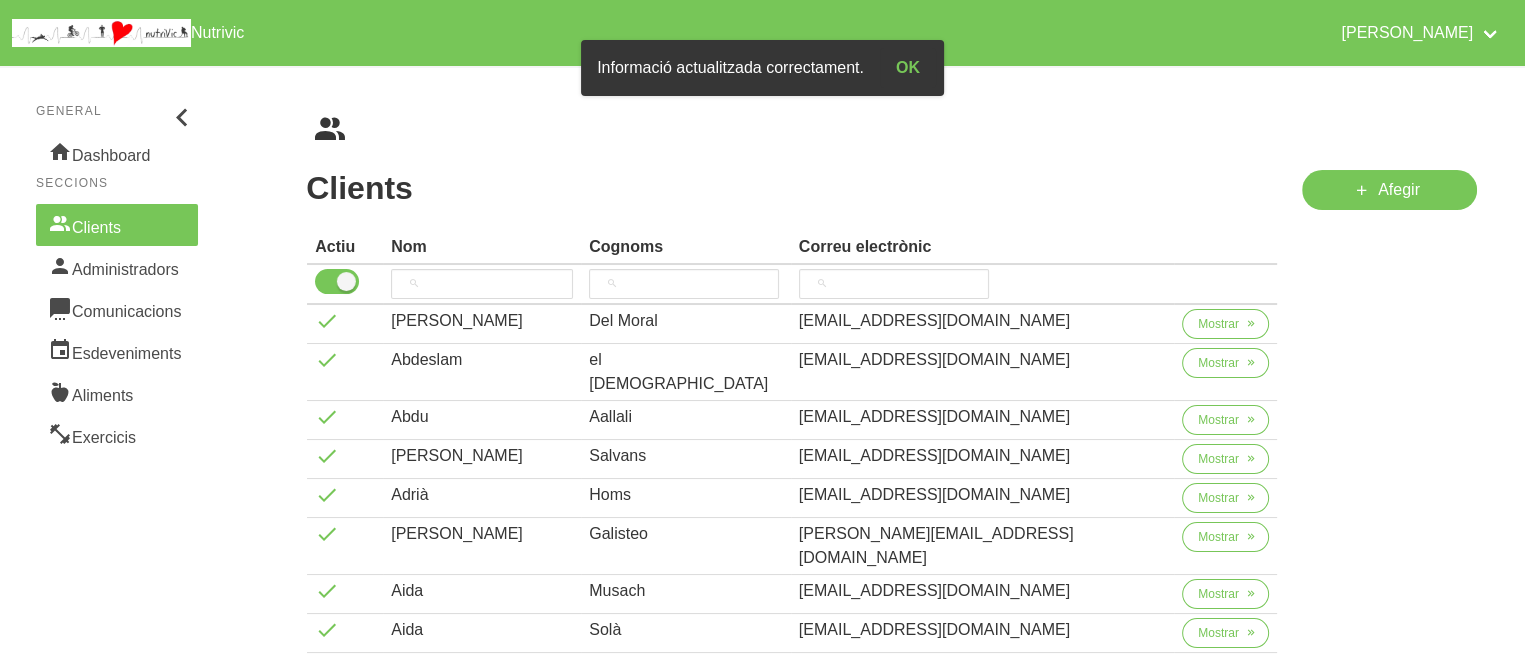 click on "Clients
Cognoms
Correu electrònic
Actiu  Nom  Cognoms  Correu electrònic                                                            [PERSON_NAME] [EMAIL_ADDRESS][DOMAIN_NAME]     Mostrar             Abdeslam el kabbati [EMAIL_ADDRESS][DOMAIN_NAME]     Mostrar             [PERSON_NAME] [EMAIL_ADDRESS][DOMAIN_NAME]     Mostrar             [PERSON_NAME] [EMAIL_ADDRESS][DOMAIN_NAME]     Mostrar             [PERSON_NAME] [EMAIL_ADDRESS][DOMAIN_NAME]     Mostrar             Adriana Galisteo [EMAIL_ADDRESS][DOMAIN_NAME]     Mostrar             [PERSON_NAME] [EMAIL_ADDRESS][DOMAIN_NAME]     Mostrar             Aida Solà [EMAIL_ADDRESS][DOMAIN_NAME]     Mostrar             [PERSON_NAME] [EMAIL_ADDRESS][DOMAIN_NAME]     Mostrar             [PERSON_NAME] [EMAIL_ADDRESS][DOMAIN_NAME]     Mostrar             [PERSON_NAME] [EMAIL_ADDRESS][DOMAIN_NAME]     Mostrar             [PERSON_NAME] [EMAIL_ADDRESS][DOMAIN_NAME]     Mostrar             [PERSON_NAME] [EMAIL_ADDRESS][DOMAIN_NAME]     Mostrar" at bounding box center (891, 579) 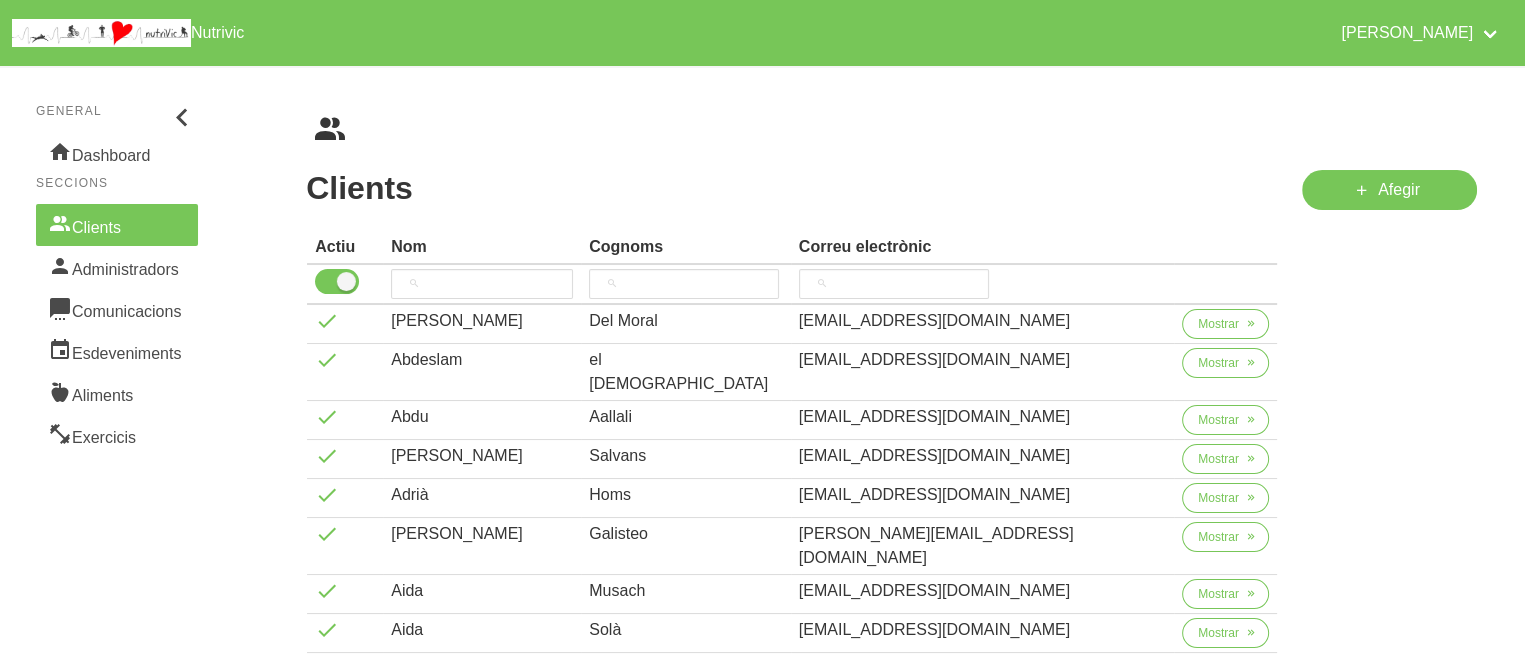 click on "Clients
Cognoms
Correu electrònic
Actiu  Nom  Cognoms  Correu electrònic                                                            [PERSON_NAME] [EMAIL_ADDRESS][DOMAIN_NAME]     Mostrar             Abdeslam el kabbati [EMAIL_ADDRESS][DOMAIN_NAME]     Mostrar             [PERSON_NAME] [EMAIL_ADDRESS][DOMAIN_NAME]     Mostrar             [PERSON_NAME] [EMAIL_ADDRESS][DOMAIN_NAME]     Mostrar             [PERSON_NAME] [EMAIL_ADDRESS][DOMAIN_NAME]     Mostrar             Adriana Galisteo [EMAIL_ADDRESS][DOMAIN_NAME]     Mostrar             [PERSON_NAME] [EMAIL_ADDRESS][DOMAIN_NAME]     Mostrar             Aida Solà [EMAIL_ADDRESS][DOMAIN_NAME]     Mostrar             [PERSON_NAME] [EMAIL_ADDRESS][DOMAIN_NAME]     Mostrar             [PERSON_NAME] [EMAIL_ADDRESS][DOMAIN_NAME]     Mostrar             [PERSON_NAME] [EMAIL_ADDRESS][DOMAIN_NAME]     Mostrar             [PERSON_NAME] [EMAIL_ADDRESS][DOMAIN_NAME]     Mostrar             [PERSON_NAME] [EMAIL_ADDRESS][DOMAIN_NAME]     Mostrar             Alba" at bounding box center (792, 607) 